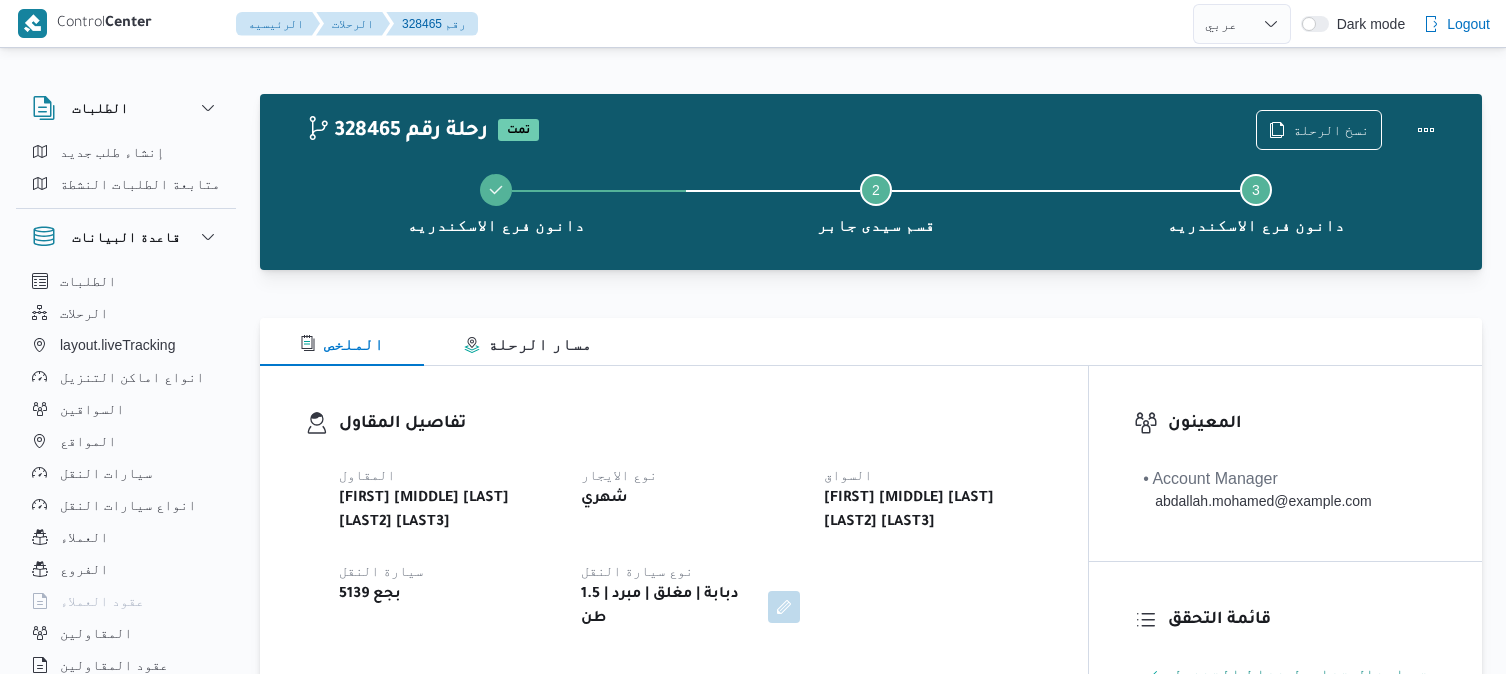 select on "ar" 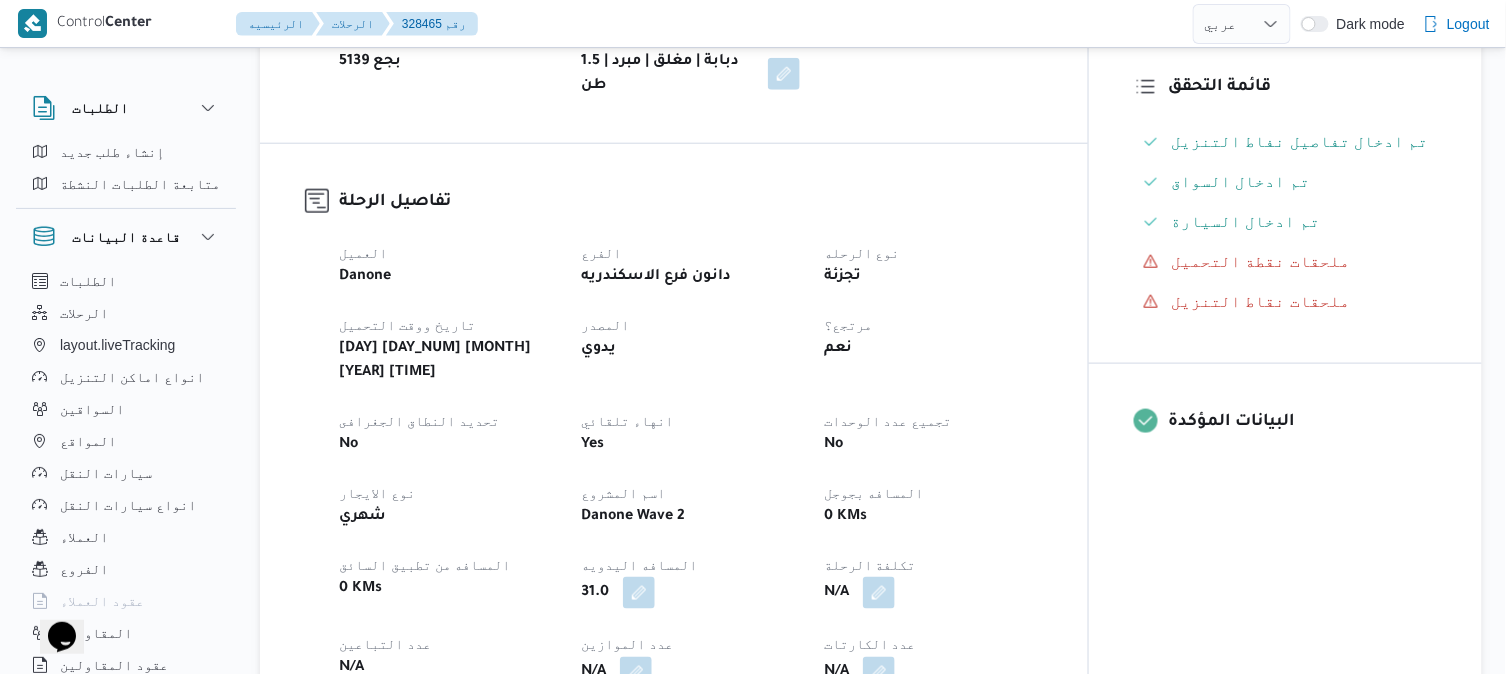 scroll, scrollTop: 0, scrollLeft: 0, axis: both 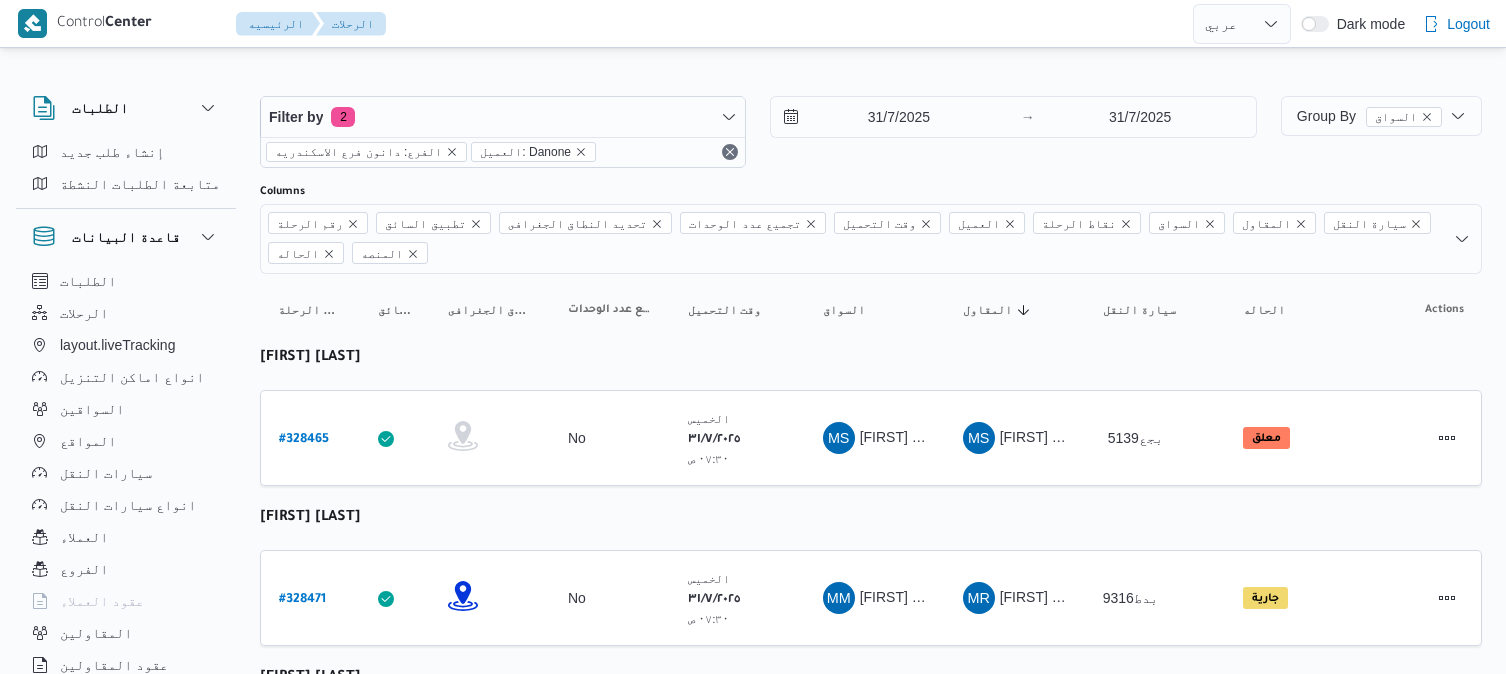 select on "ar" 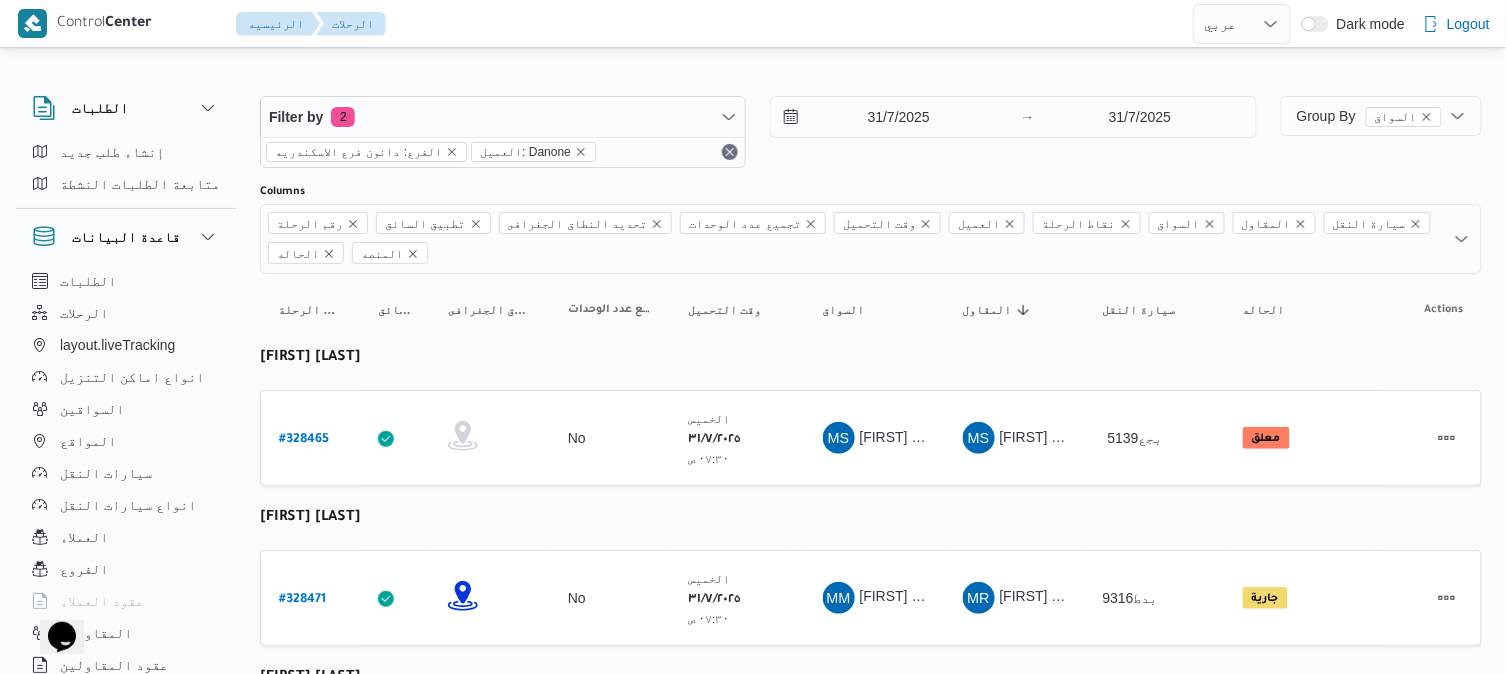 scroll, scrollTop: 0, scrollLeft: 0, axis: both 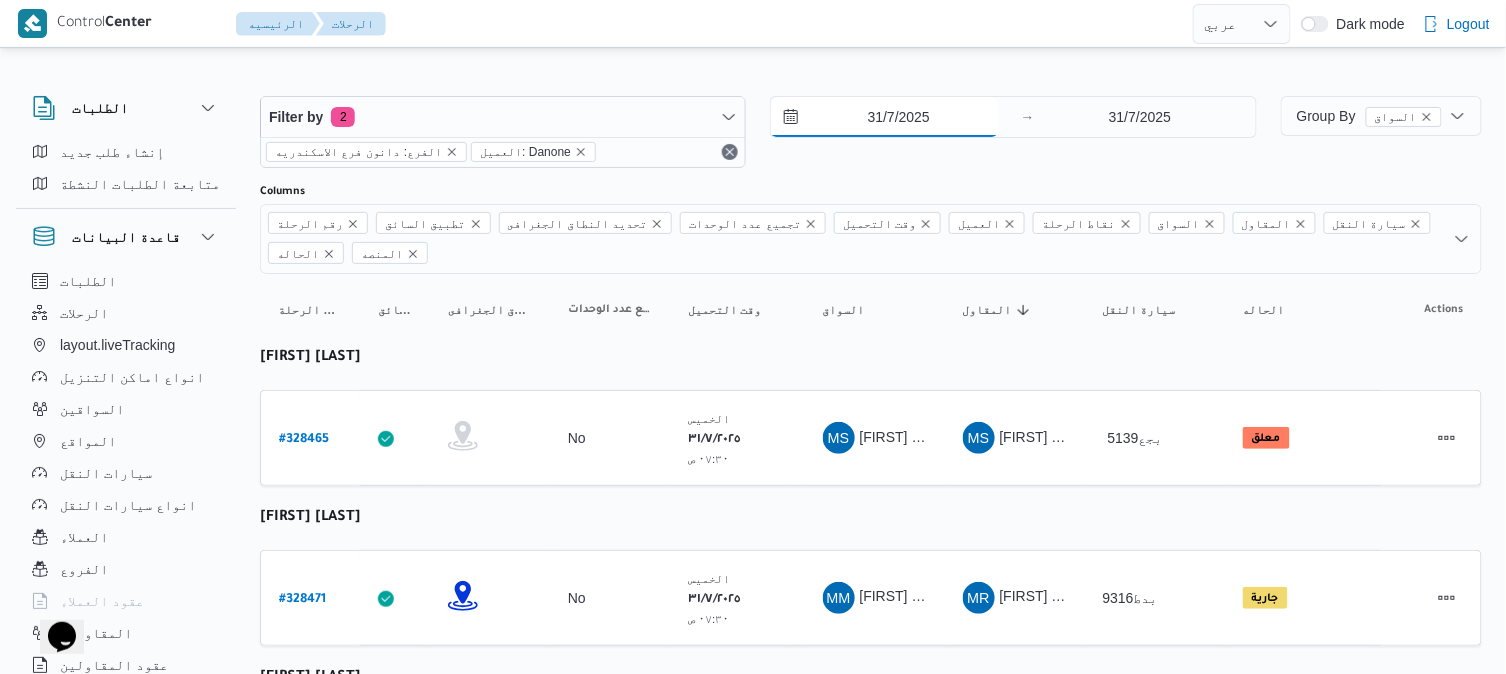 click on "31/7/2025" at bounding box center [884, 117] 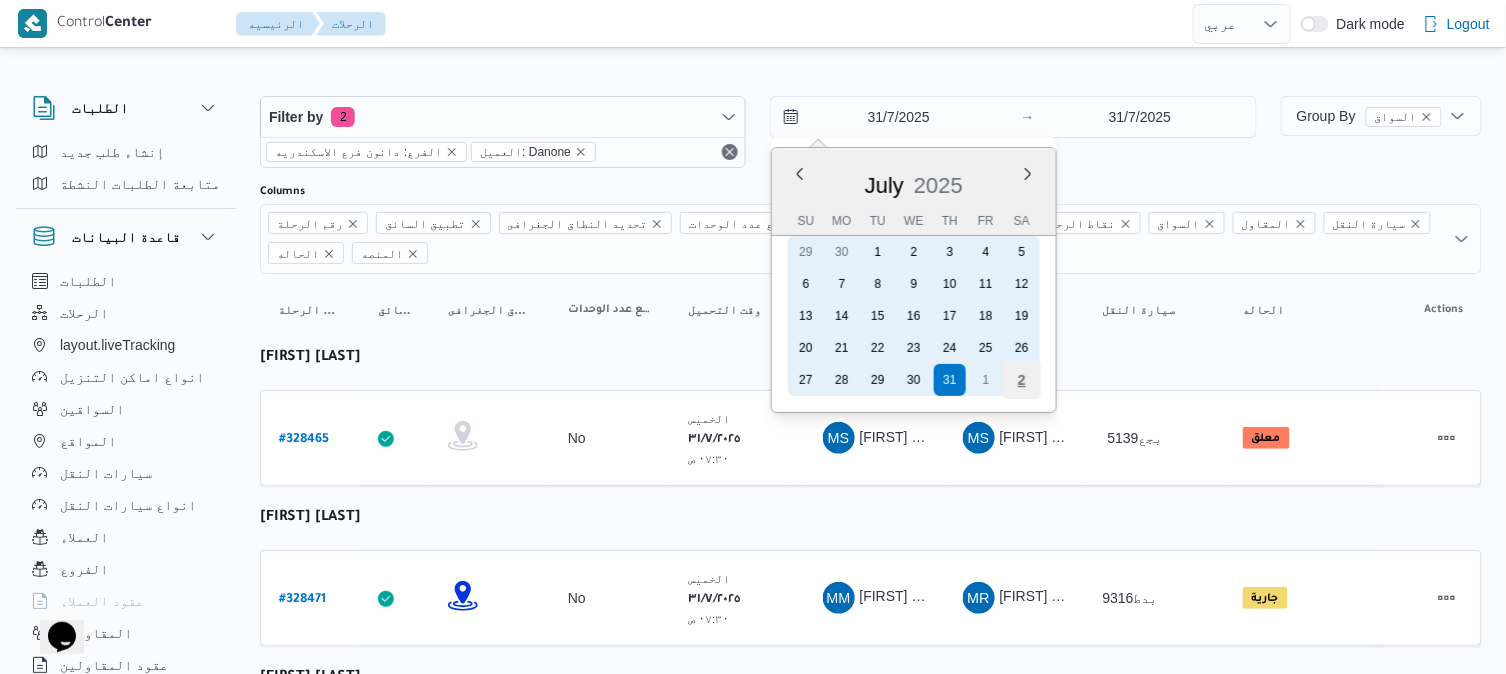 click on "2" at bounding box center (1022, 380) 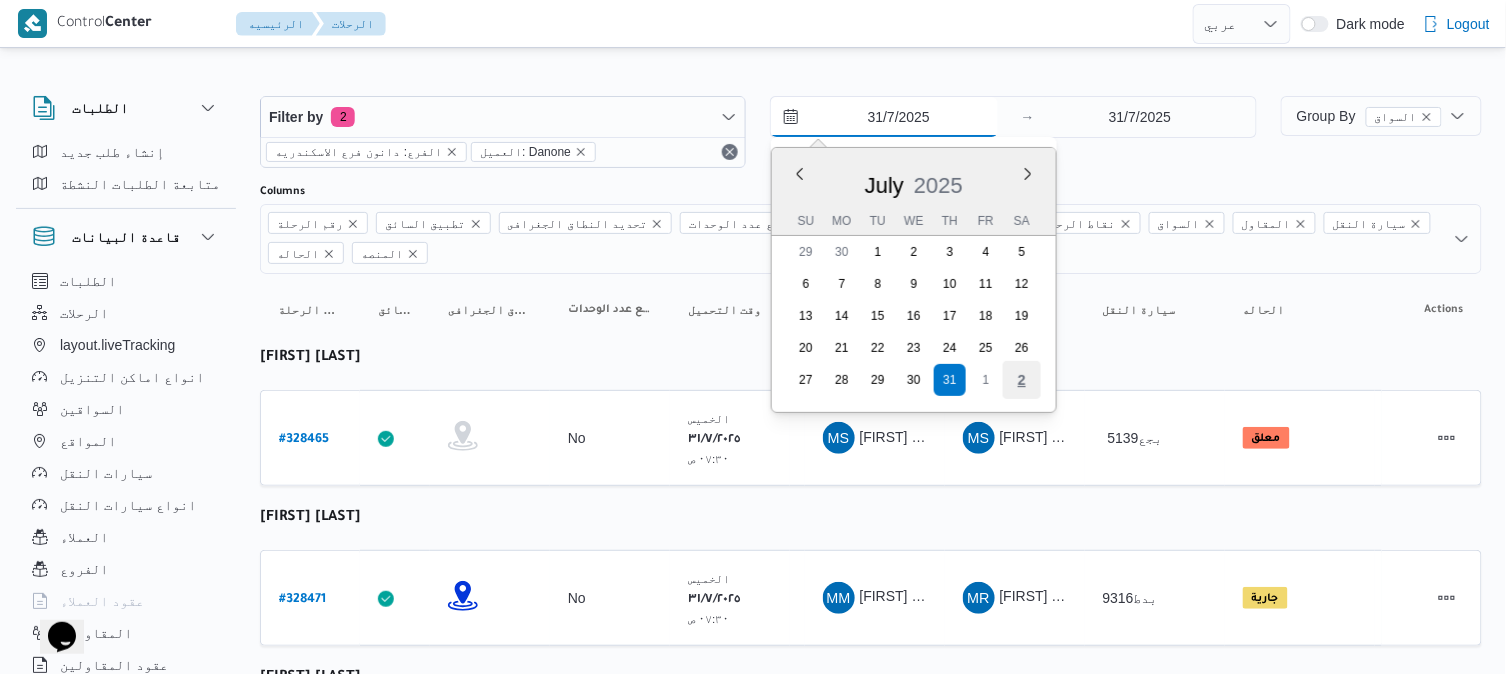 type on "2/8/2025" 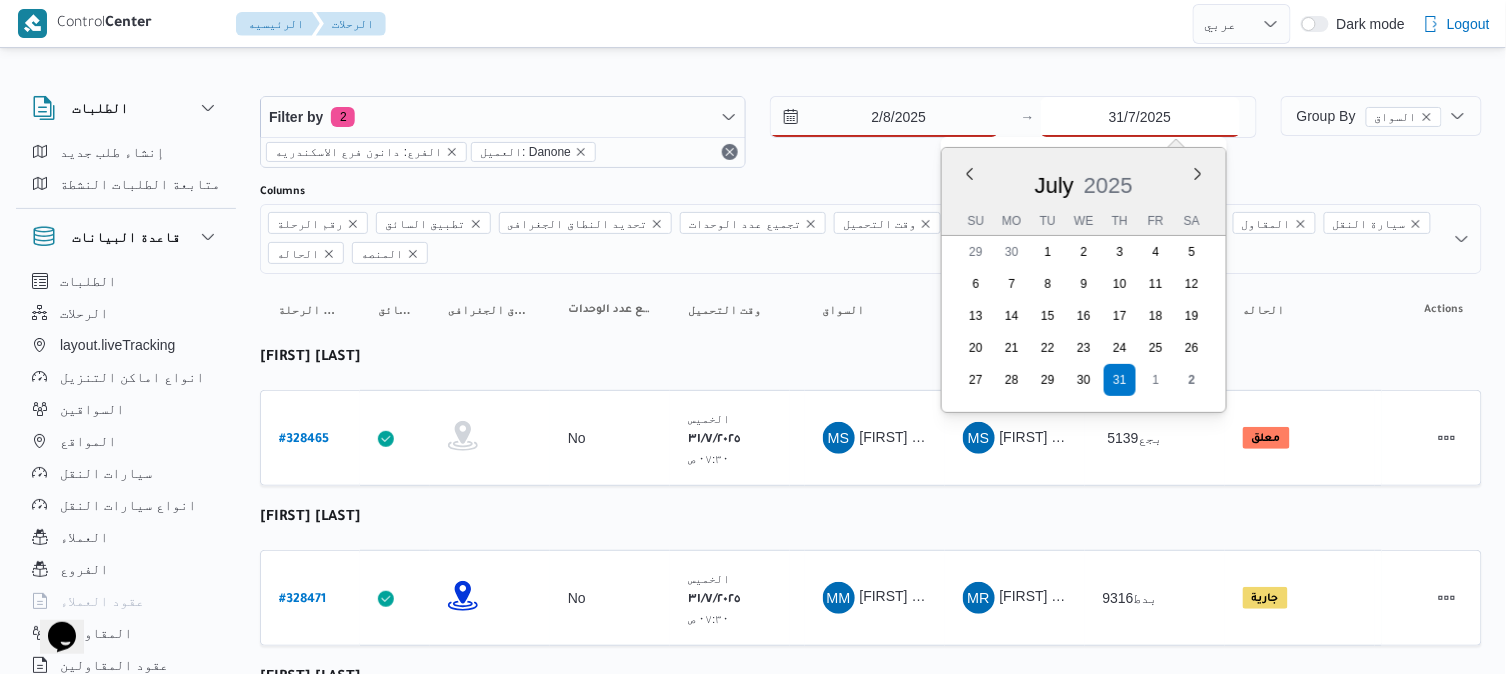 click on "31/7/2025" at bounding box center (1140, 117) 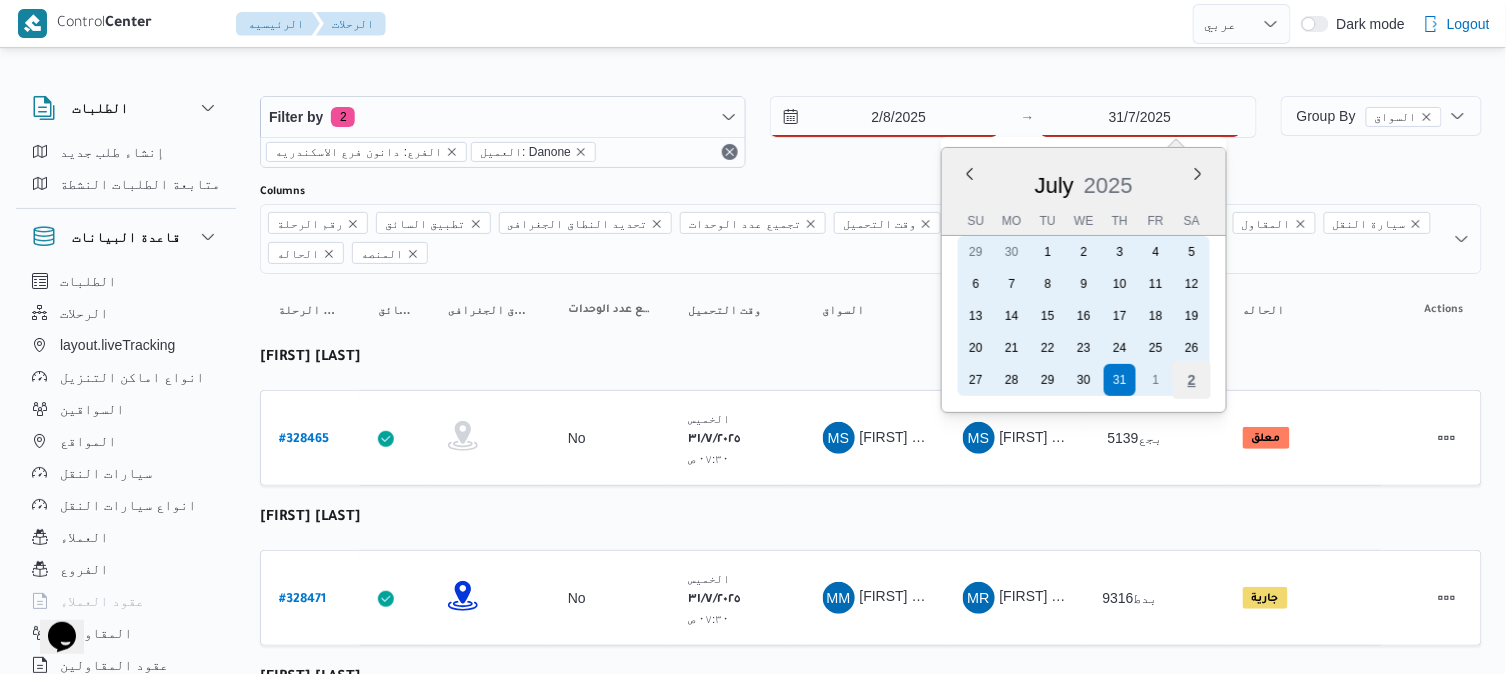 click on "2" at bounding box center (1191, 380) 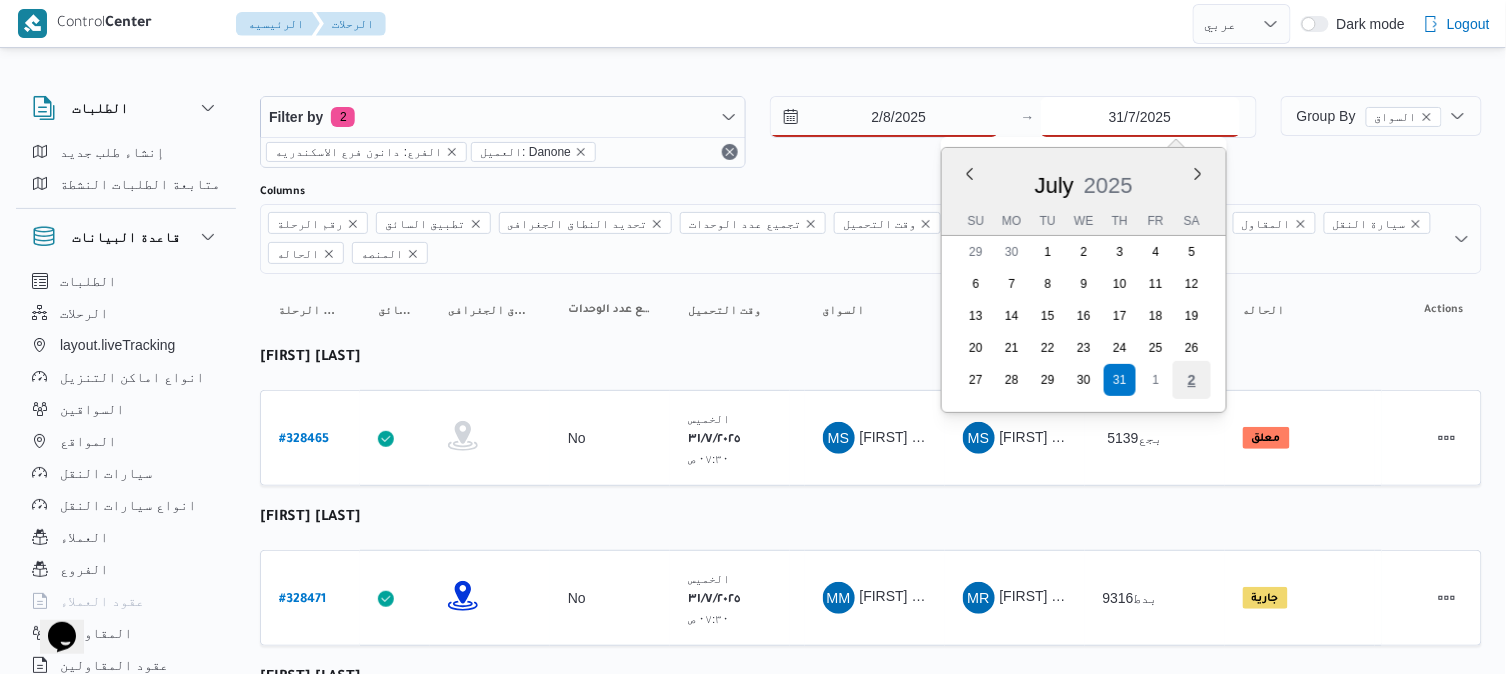 type on "2/8/2025" 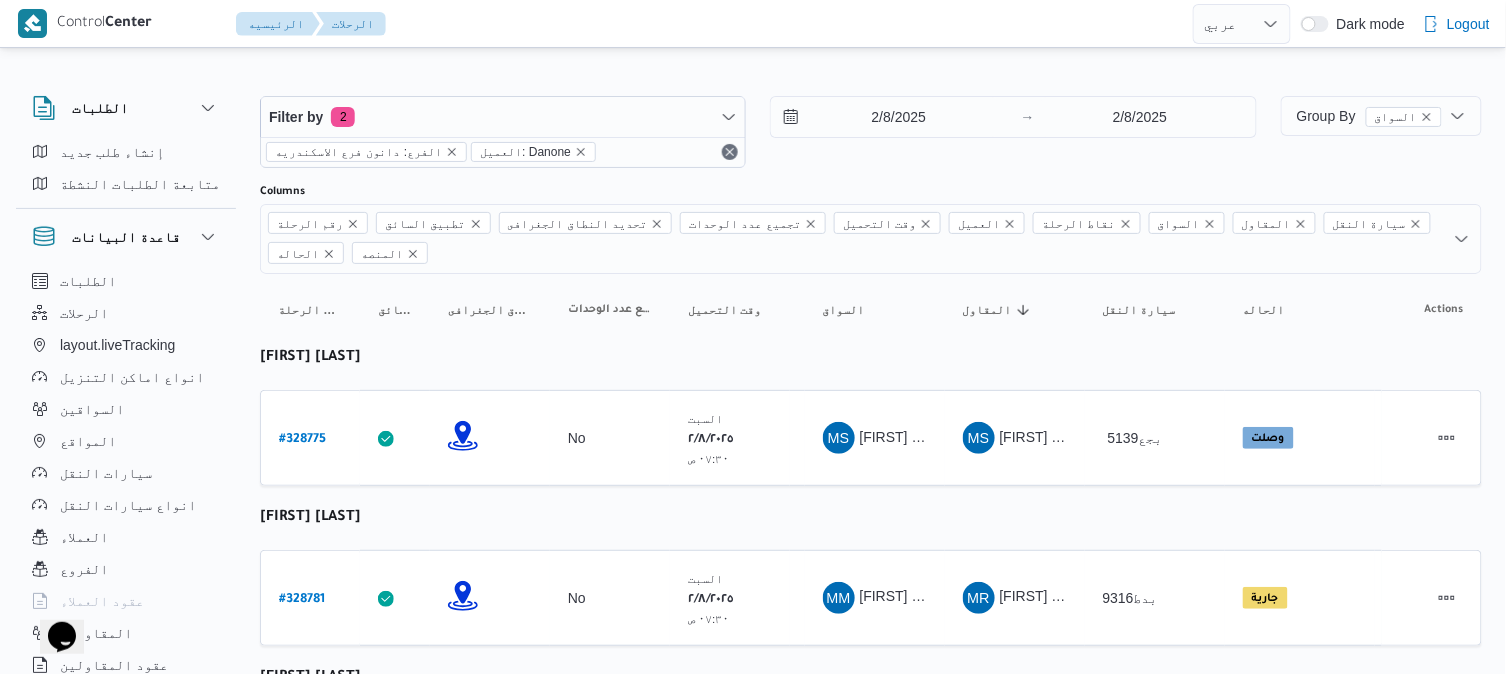 click on "رقم الرحلة Click to sort in ascending order تطبيق السائق Click to sort in ascending order تحديد النطاق الجغرافى Click to sort in ascending order تجميع عدد الوحدات وقت التحميل Click to sort in ascending order العميل Click to sort in ascending order نقاط الرحلة السواق Click to sort in ascending order المقاول Click to sort in ascending order سيارة النقل Click to sort in ascending order الحاله Click to sort in ascending order المنصه Click to sort in ascending order Actions [FIRST] [LAST] [LAST] [LAST] رقم الرحلة # 328775 تطبيق السائق تحديد النطاق الجغرافى تجميع عدد الوحدات No وقت التحميل [DAY] [DATE] [TIME] العميل Danone نقاط الرحلة دانون فرع الاسكندريه [TIME] قسم سيدي جابر دانون فرع الاسكندريه السواق MS MS #" at bounding box center (871, 1350) 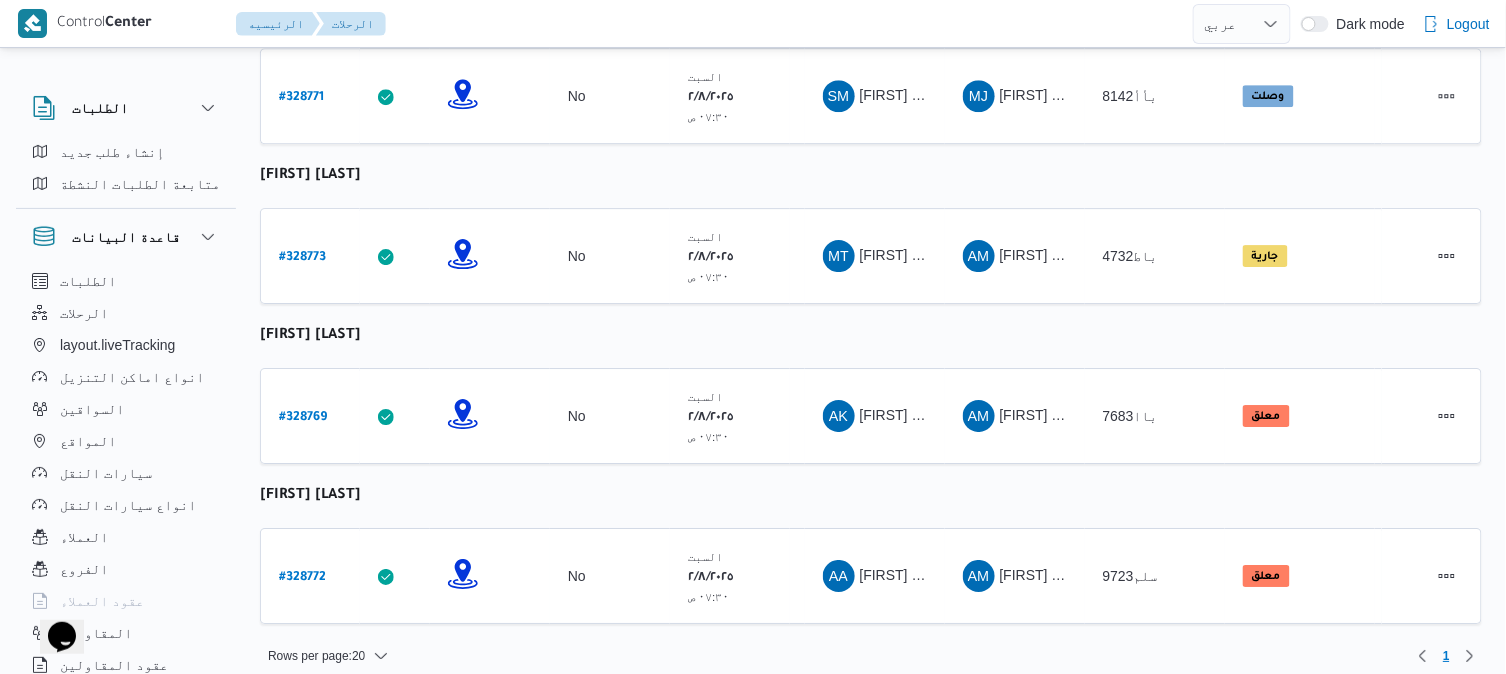 scroll, scrollTop: 1783, scrollLeft: 0, axis: vertical 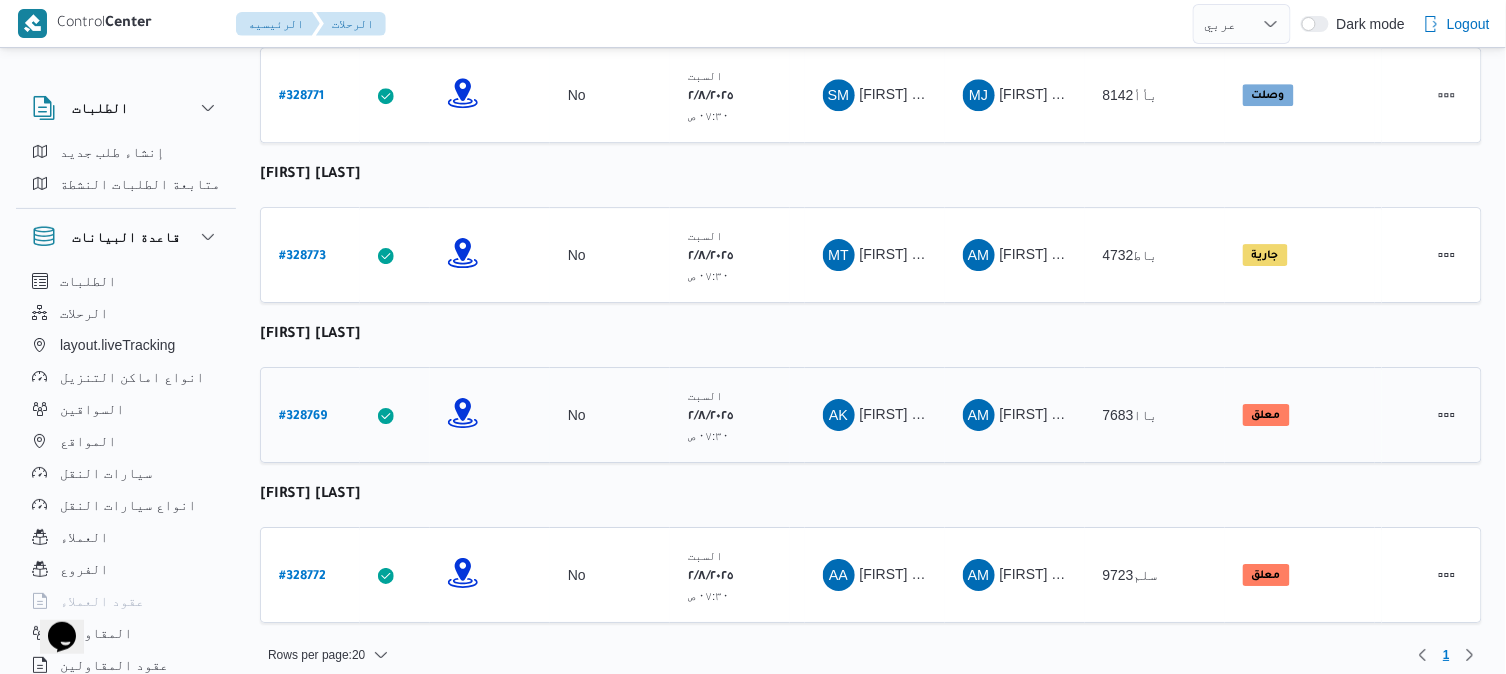 click on "# 328769" at bounding box center (303, 417) 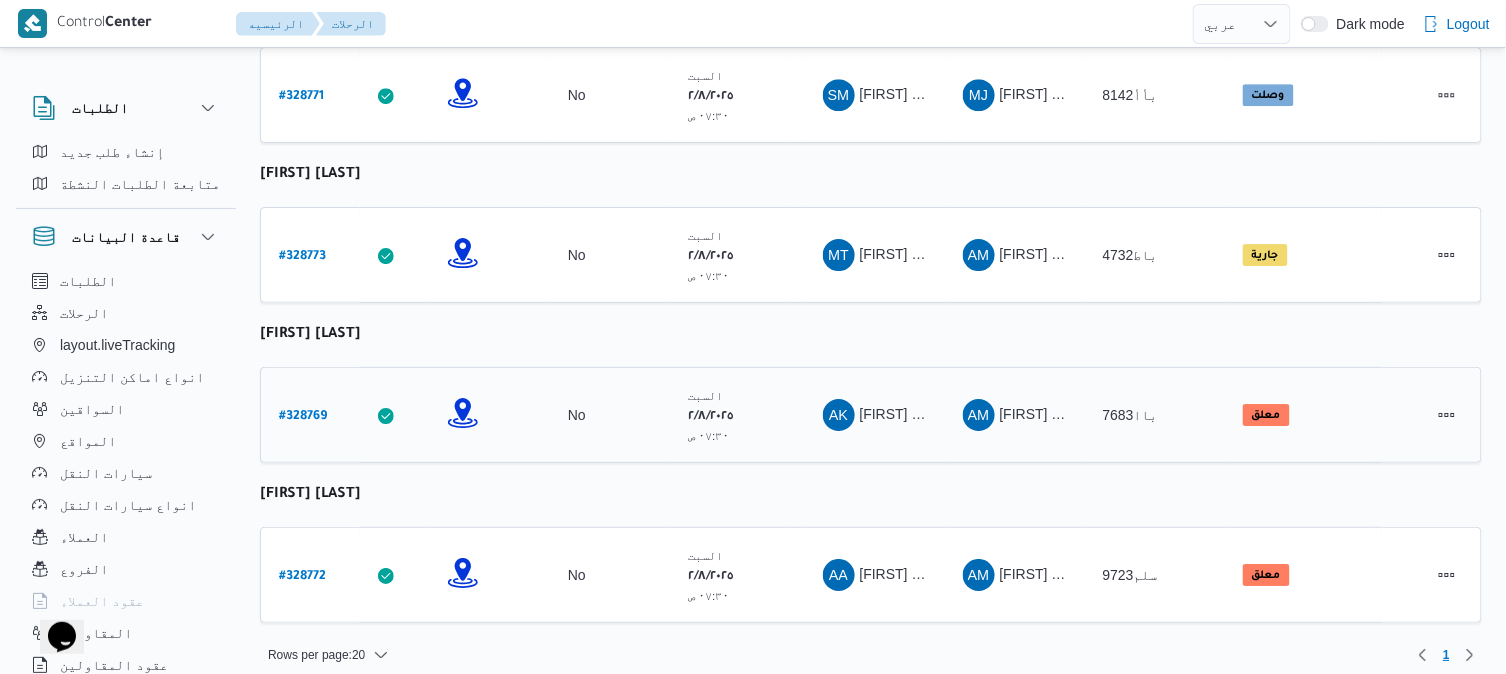 select on "ar" 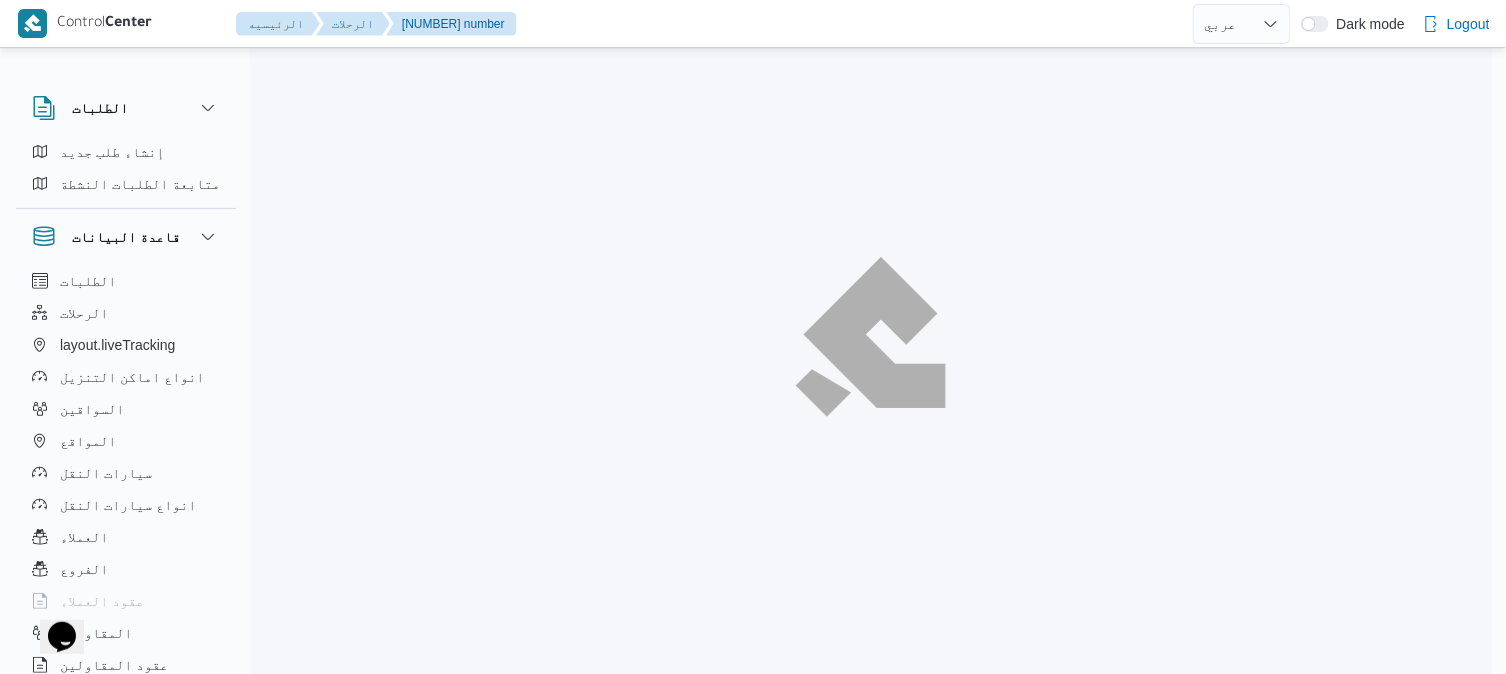 scroll, scrollTop: 0, scrollLeft: 0, axis: both 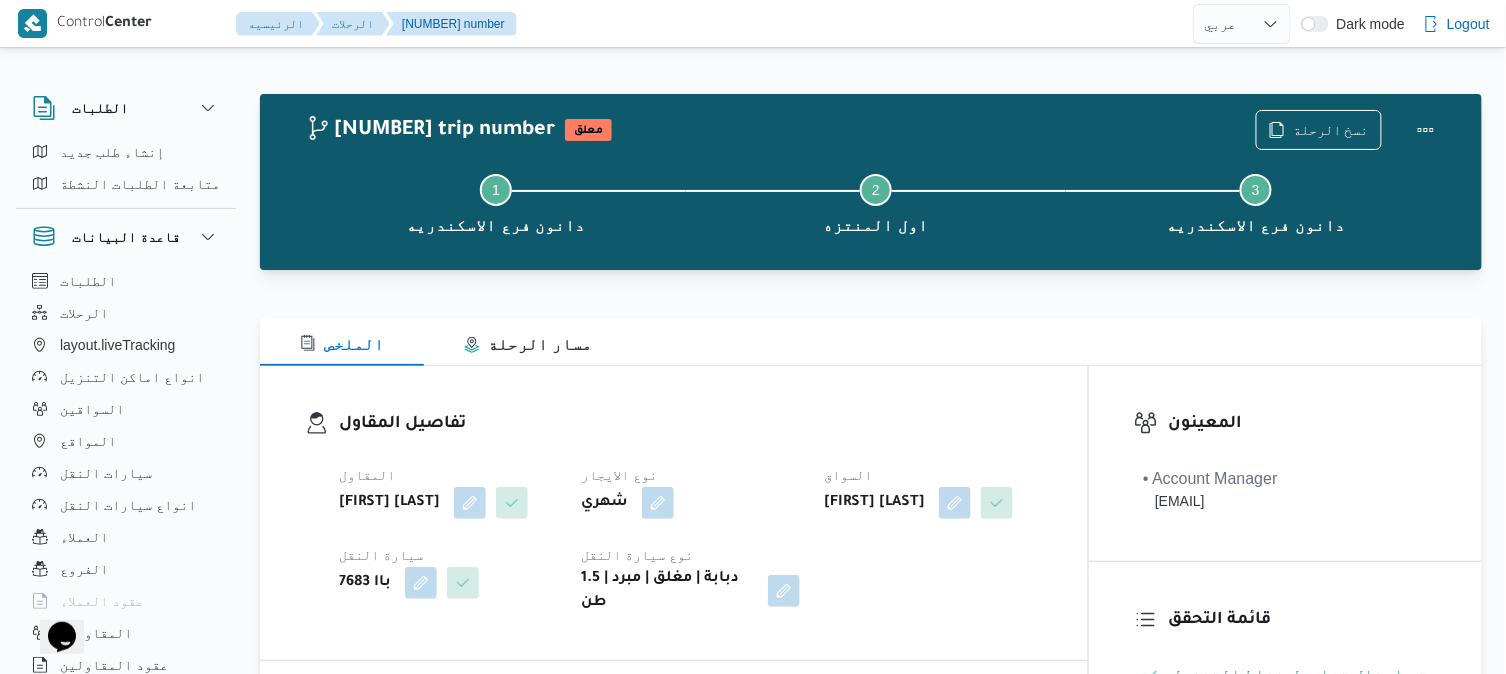 click on "الملخص مسار الرحلة" at bounding box center (871, 342) 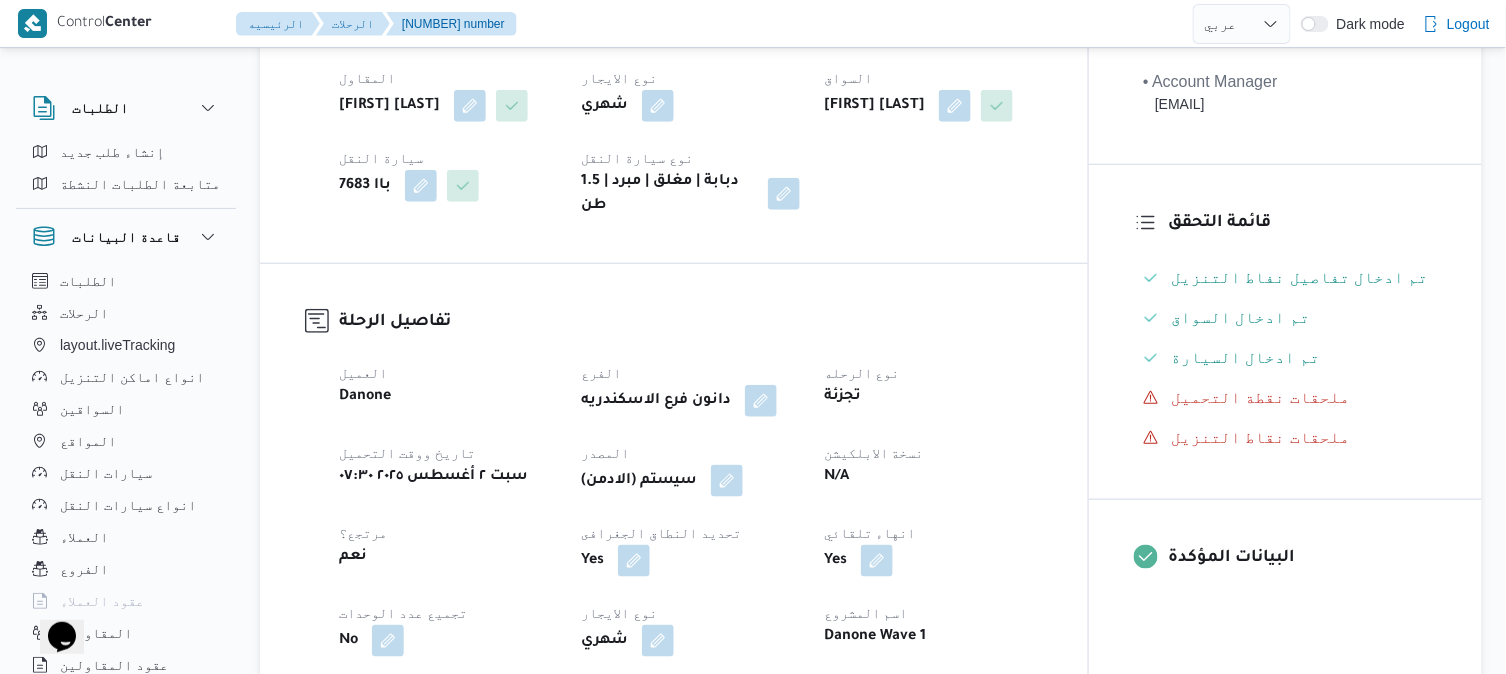 scroll, scrollTop: 400, scrollLeft: 0, axis: vertical 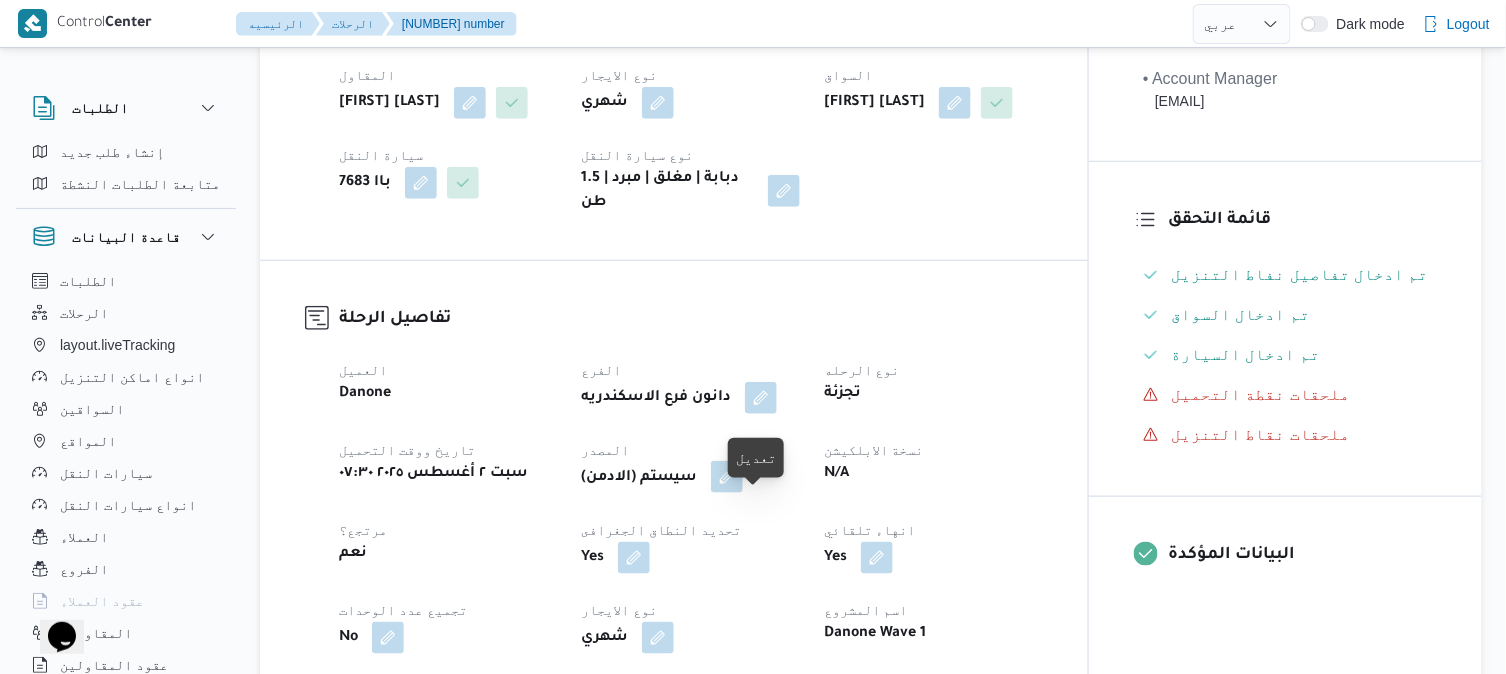 click at bounding box center (727, 477) 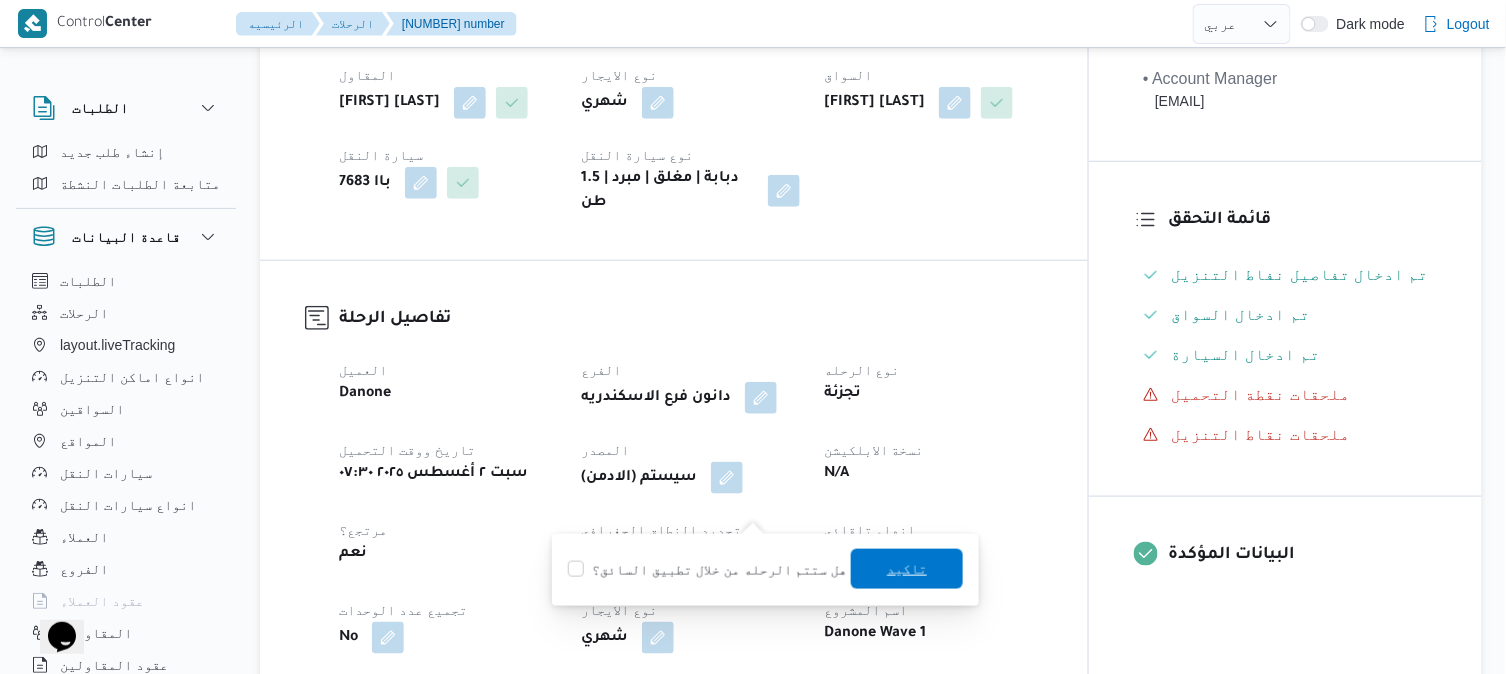 click on "تاكيد" at bounding box center (907, 569) 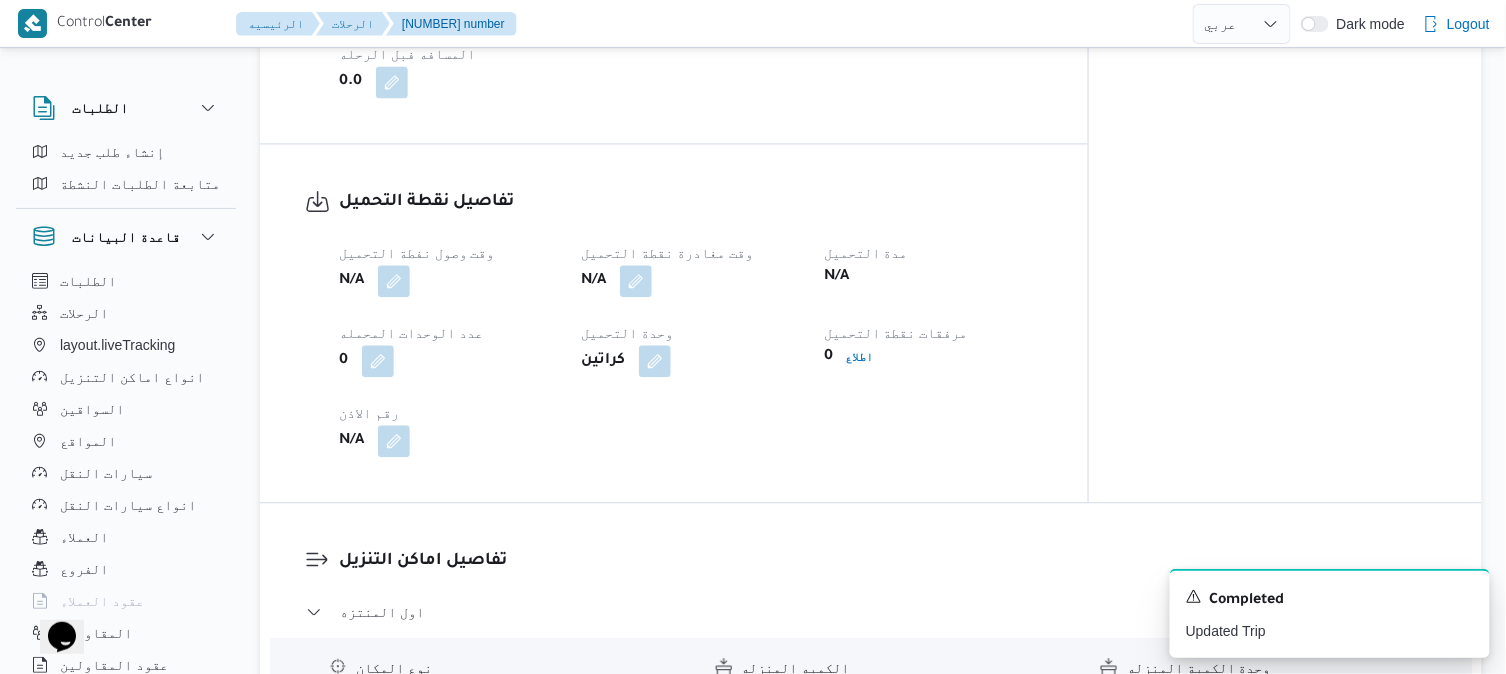 scroll, scrollTop: 1200, scrollLeft: 0, axis: vertical 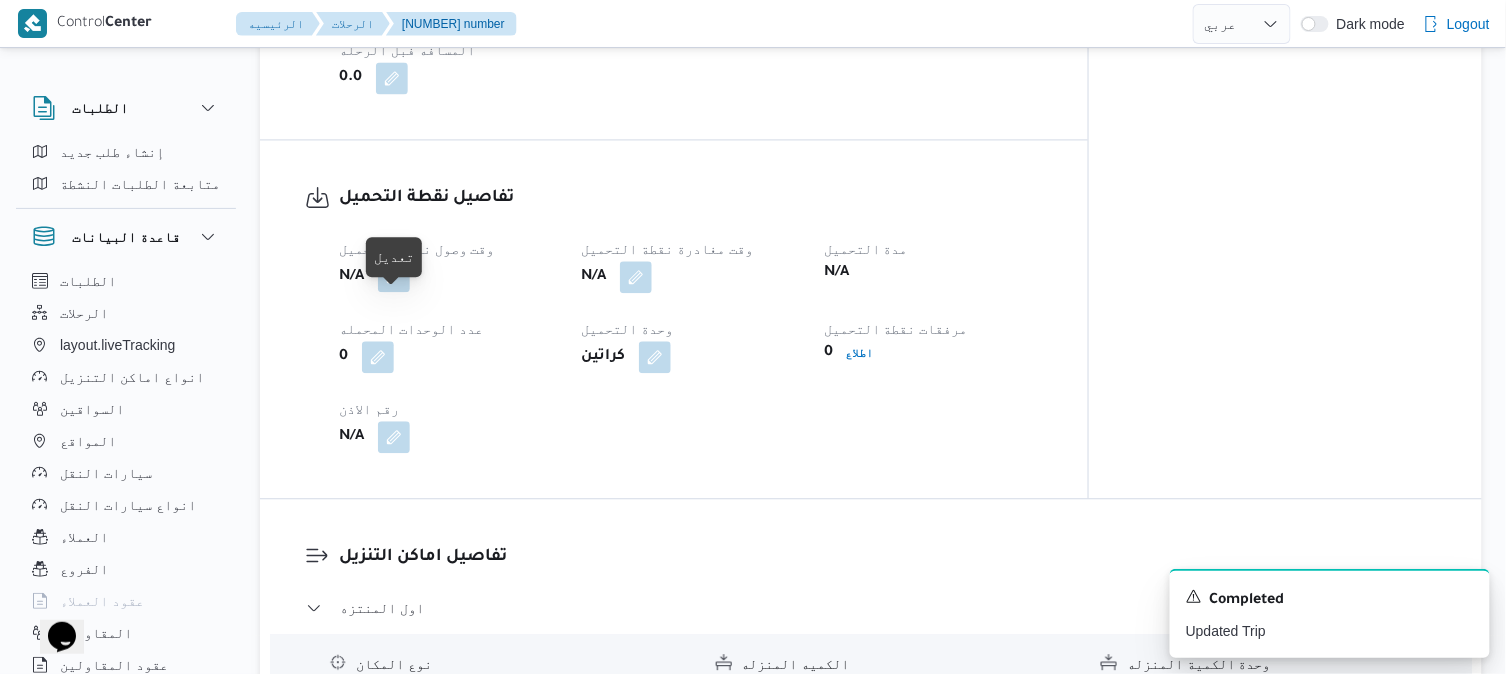 click at bounding box center (394, 276) 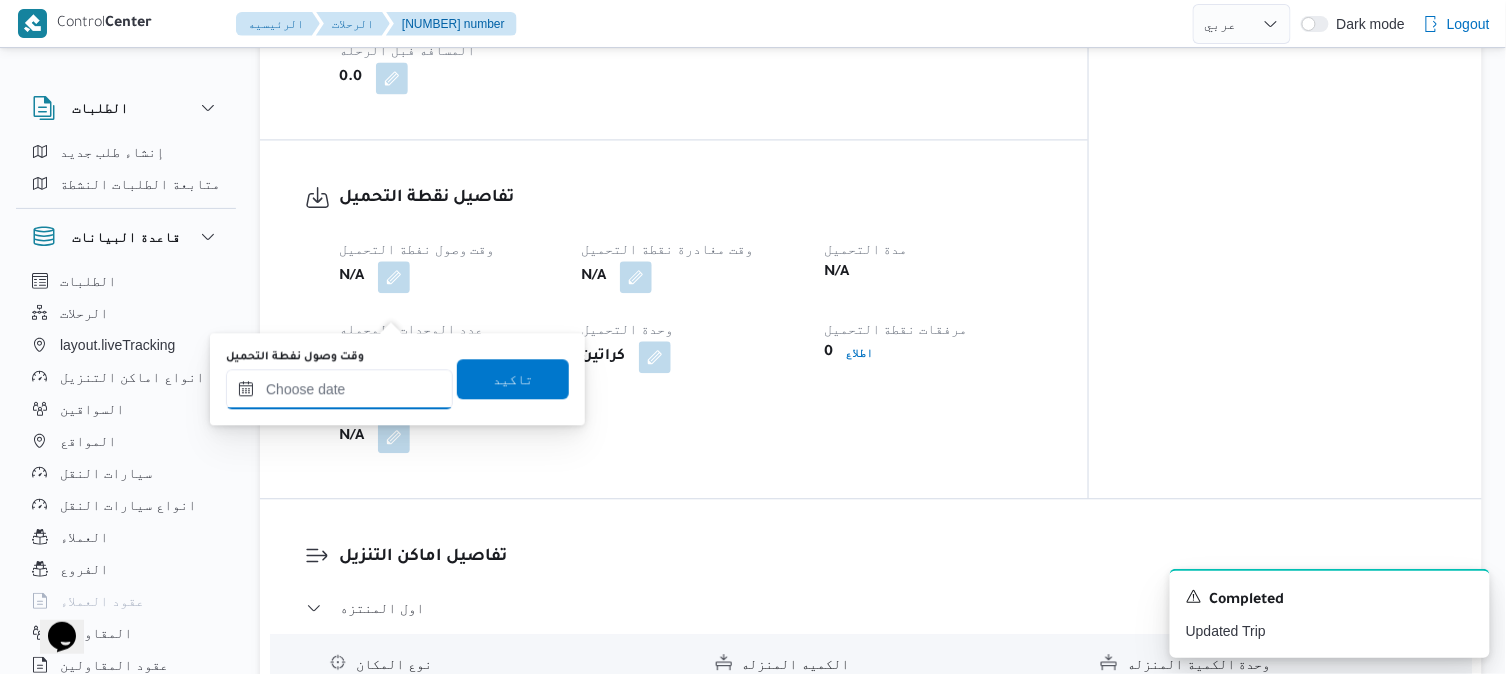 click on "وقت وصول نفطة التحميل" at bounding box center [339, 389] 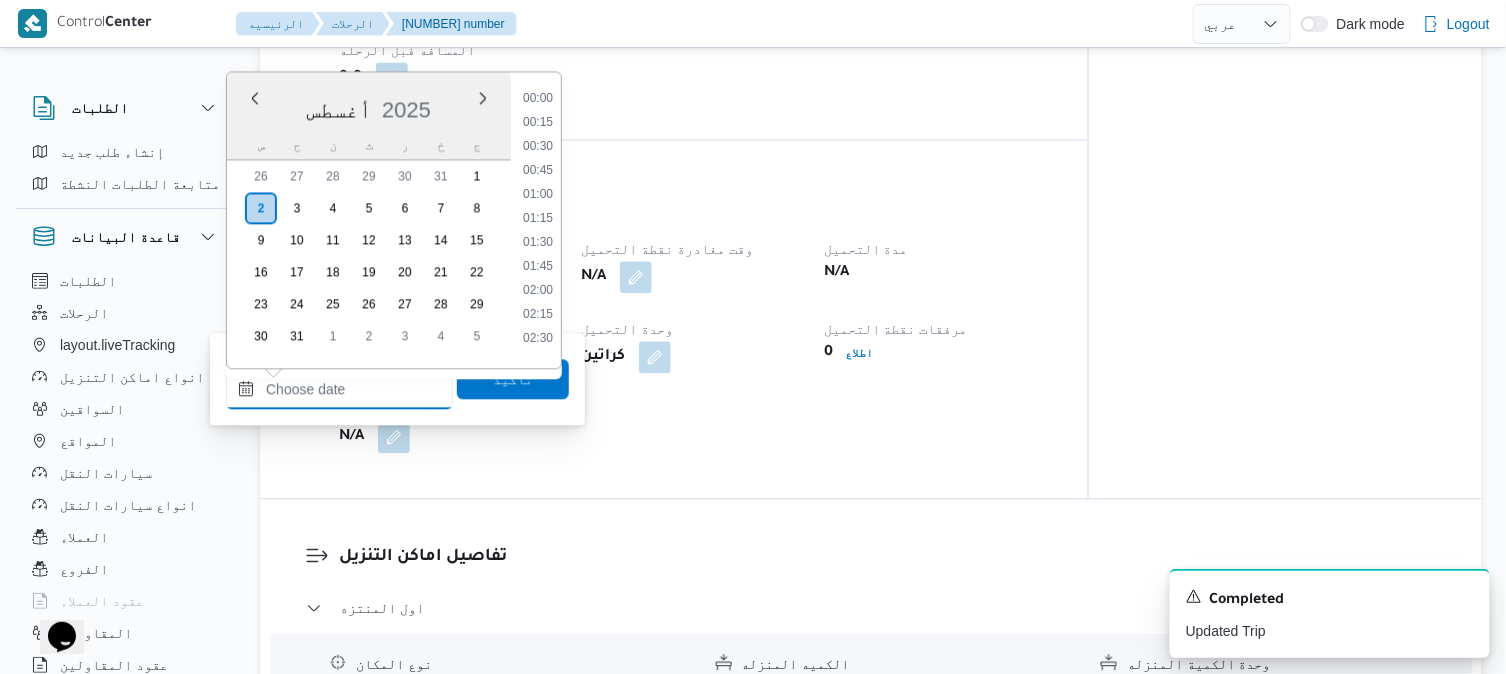 scroll, scrollTop: 922, scrollLeft: 0, axis: vertical 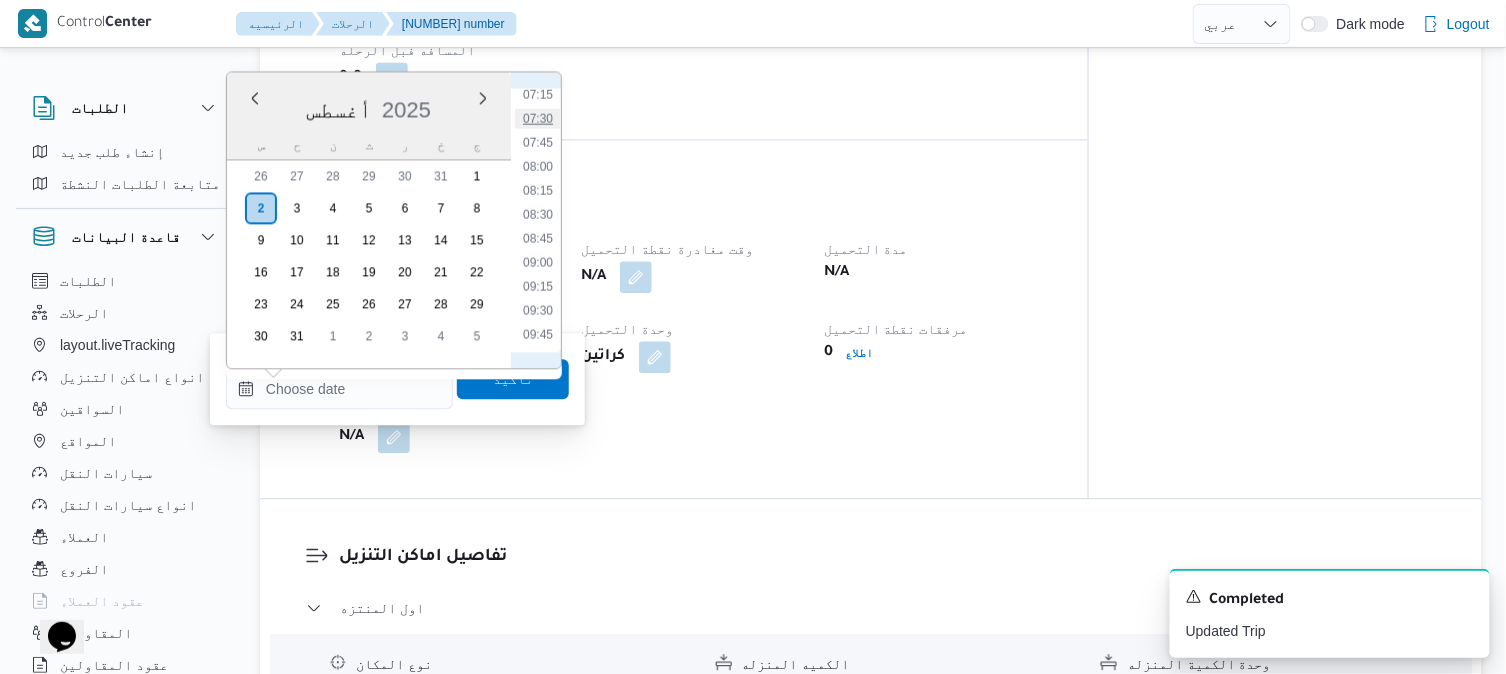 click on "07:30" at bounding box center (538, 118) 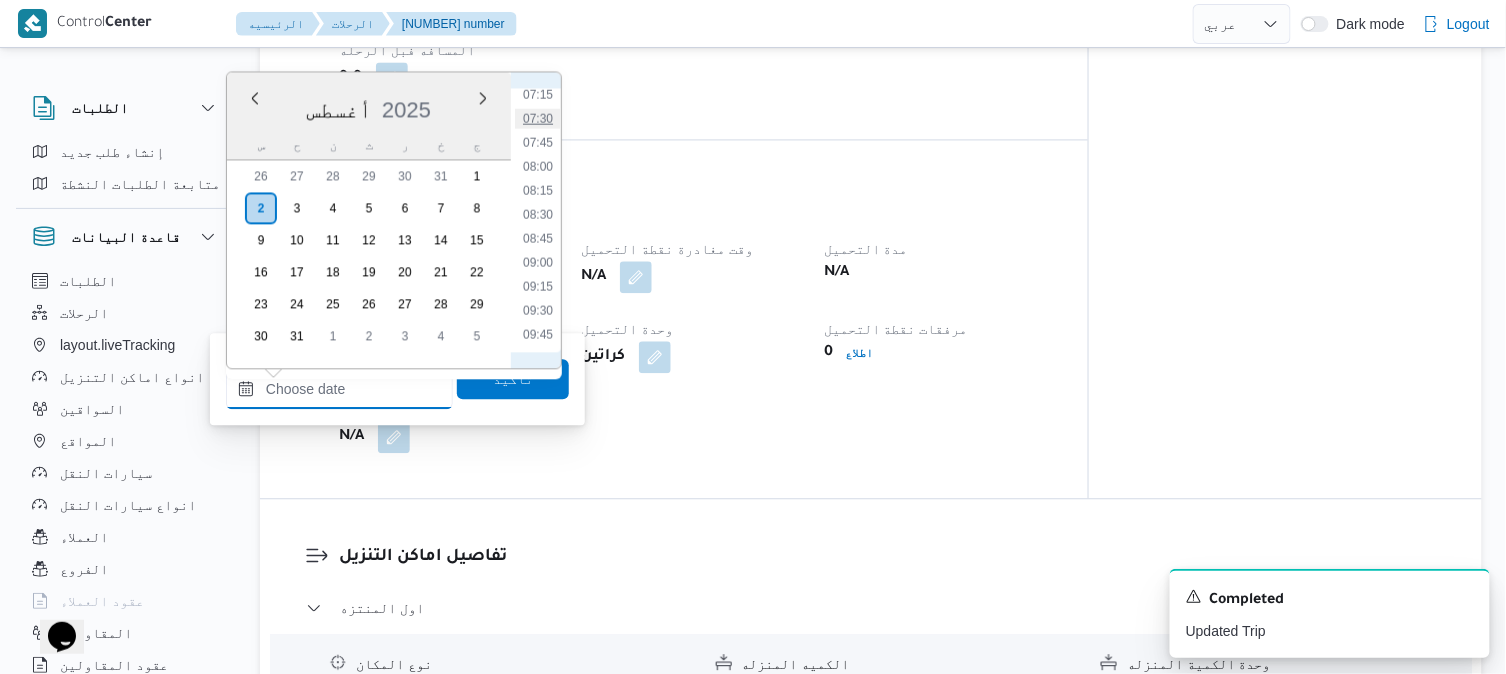 type on "٠٢/٠٨/٢٠٢٥ ٠٧:٣٠" 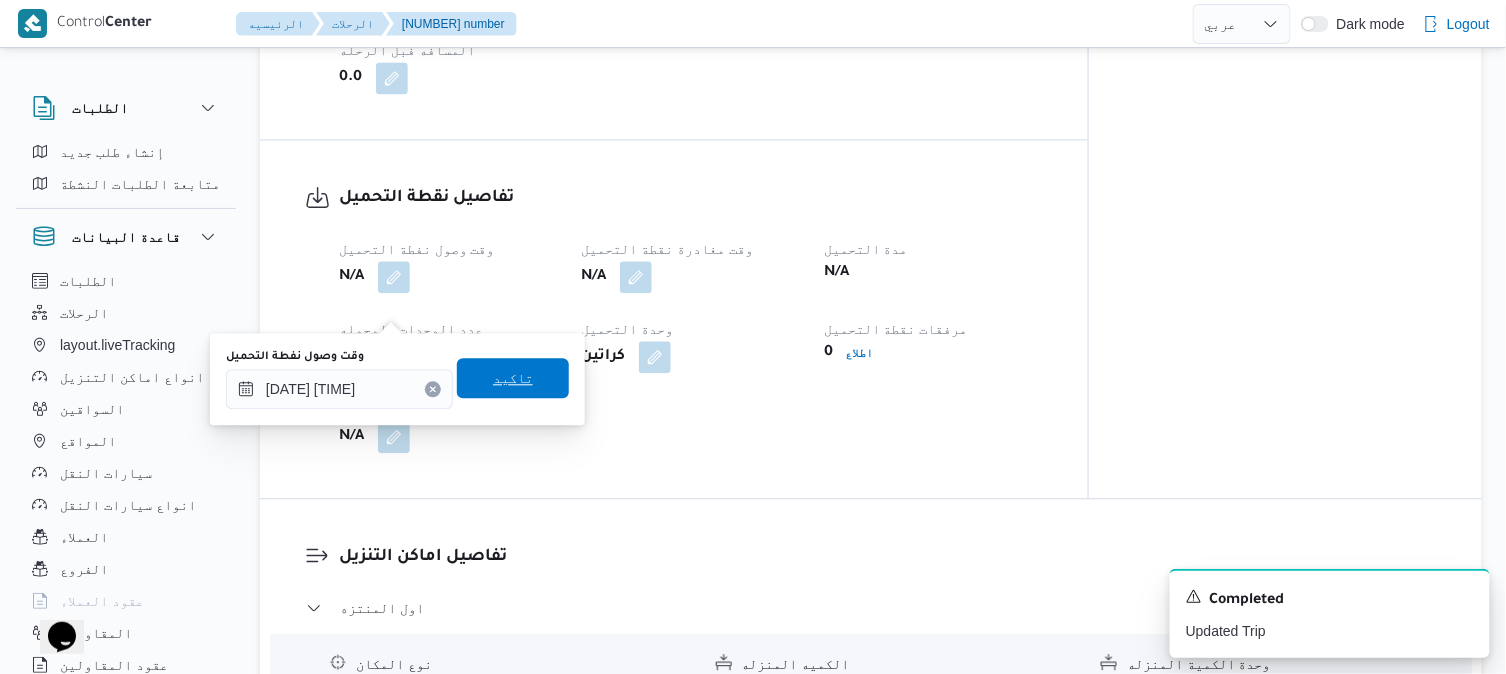 click on "تاكيد" at bounding box center [513, 378] 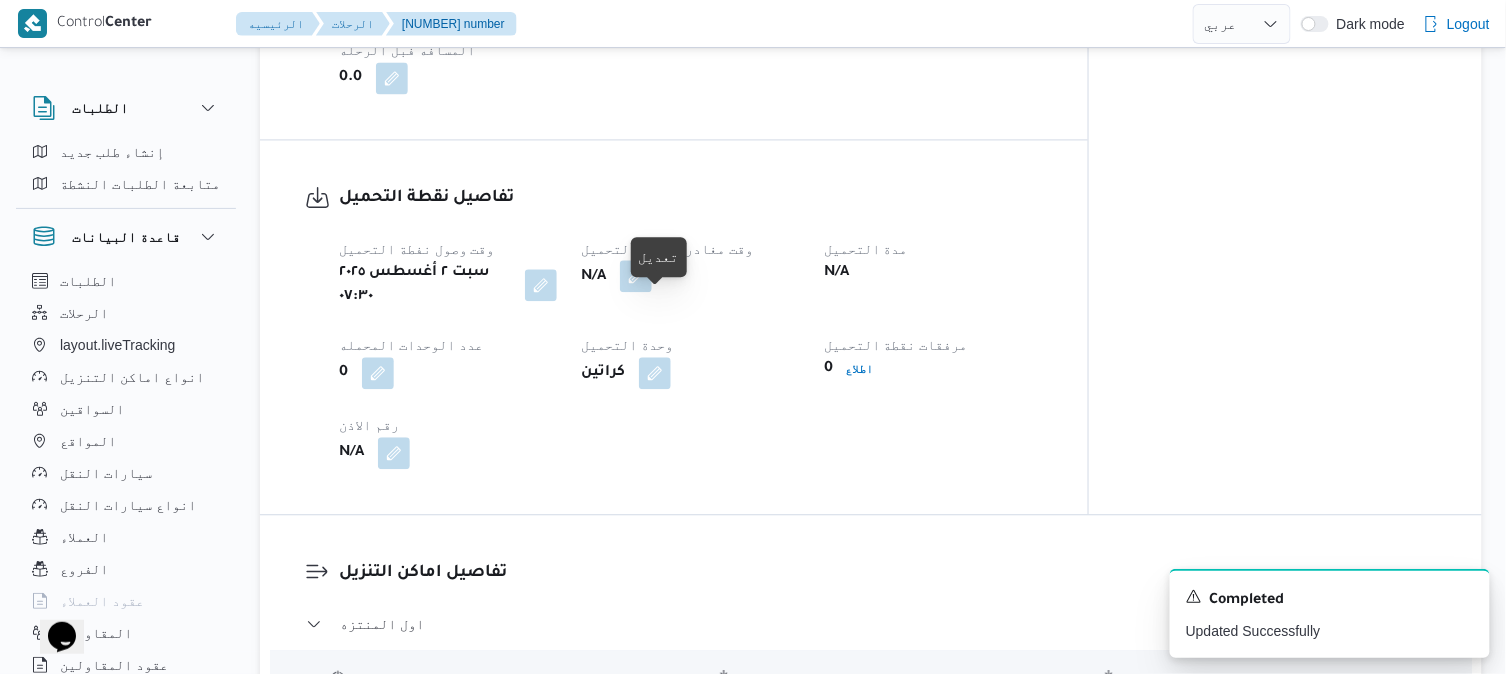 click at bounding box center (636, 276) 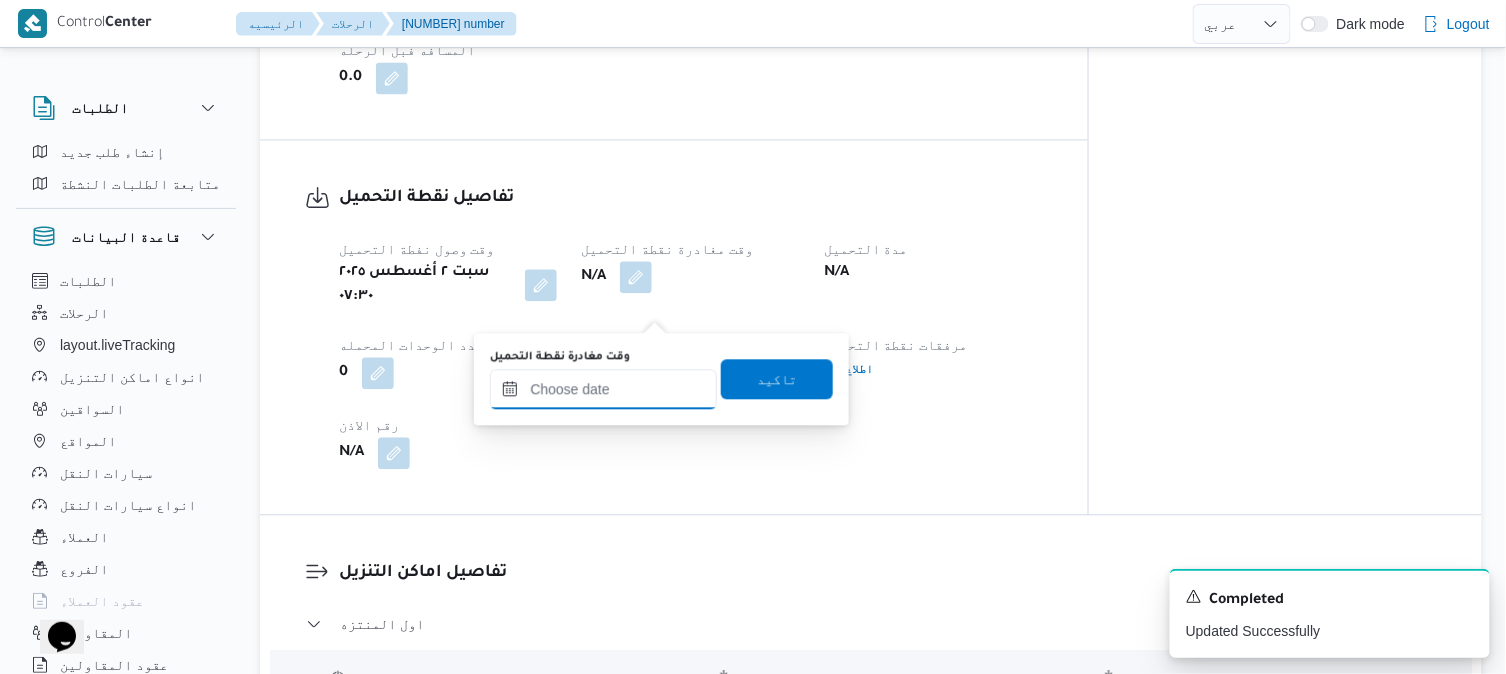 click on "وقت مغادرة نقطة التحميل" at bounding box center [603, 389] 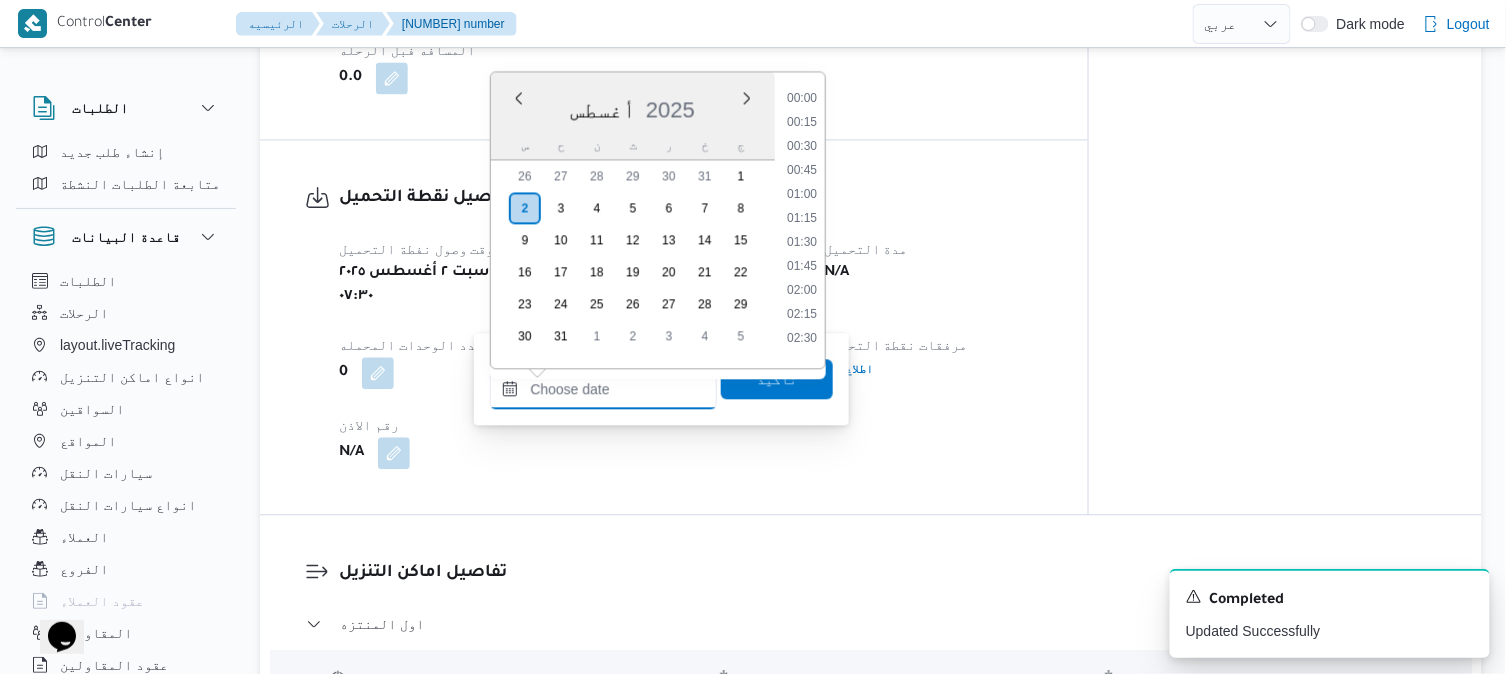 scroll, scrollTop: 922, scrollLeft: 0, axis: vertical 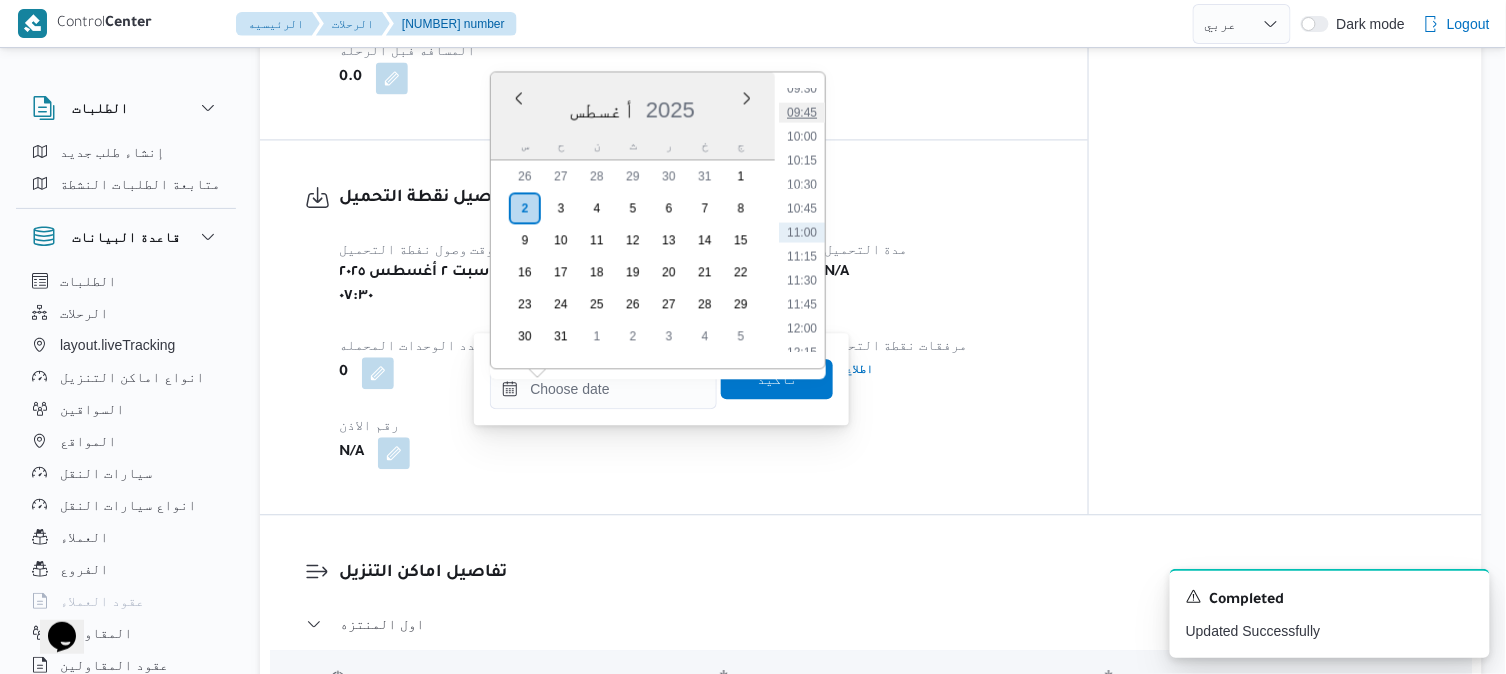 click on "09:45" at bounding box center [802, 112] 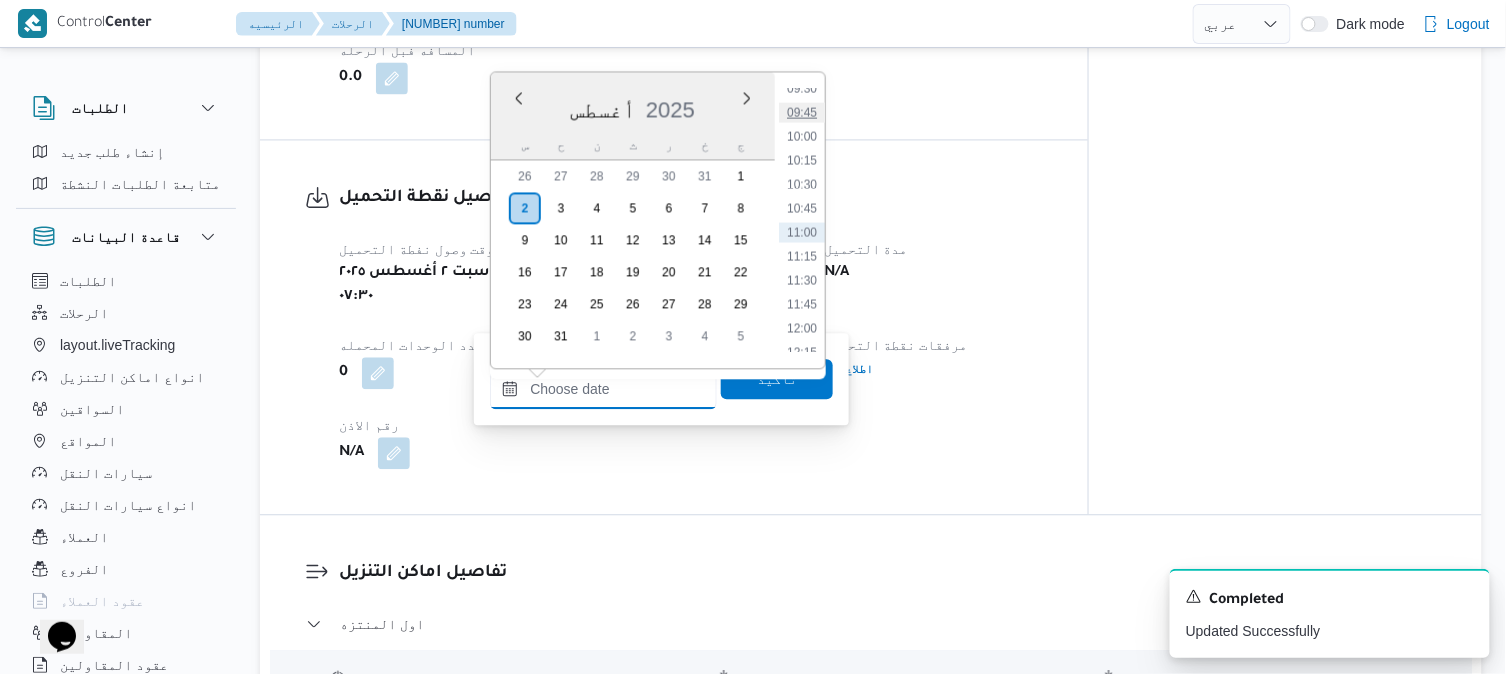 type on "٠٢/٠٨/٢٠٢٥ ٠٩:٤٥" 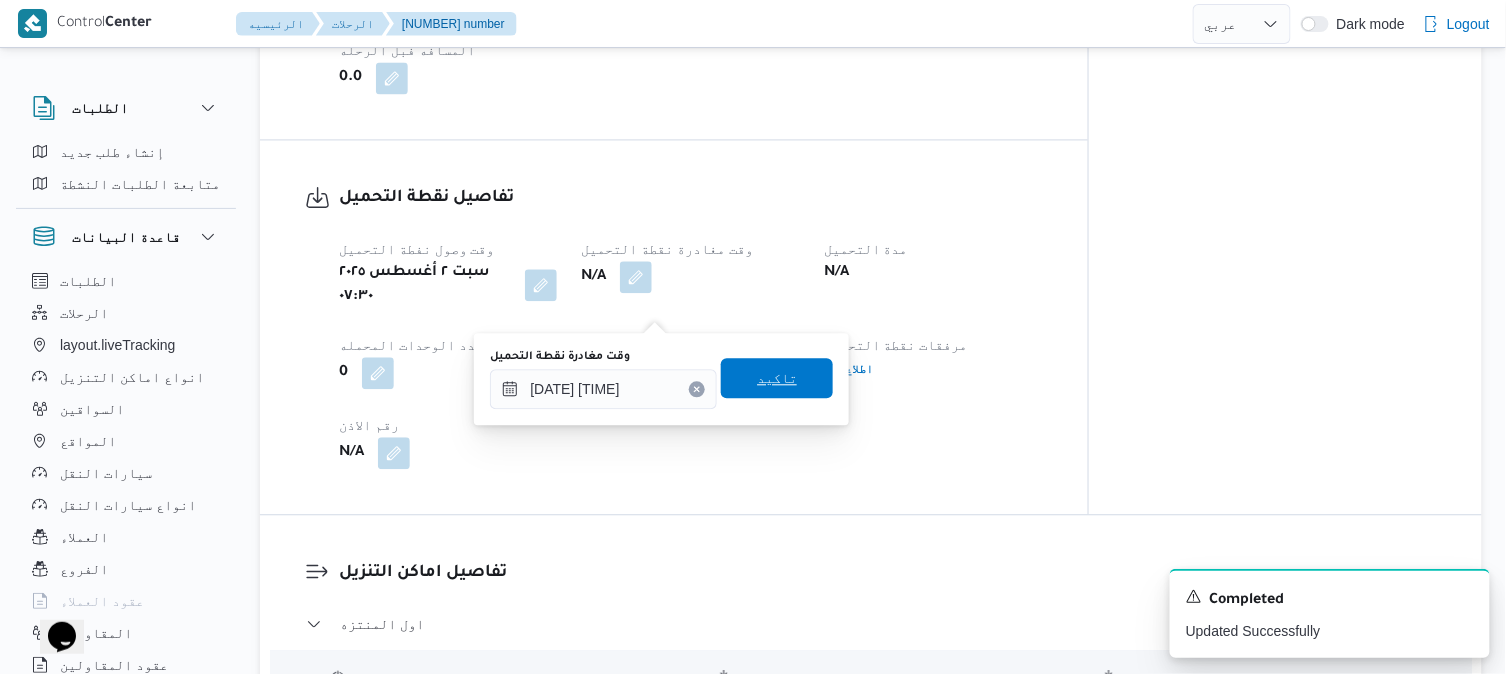 click on "تاكيد" at bounding box center (777, 378) 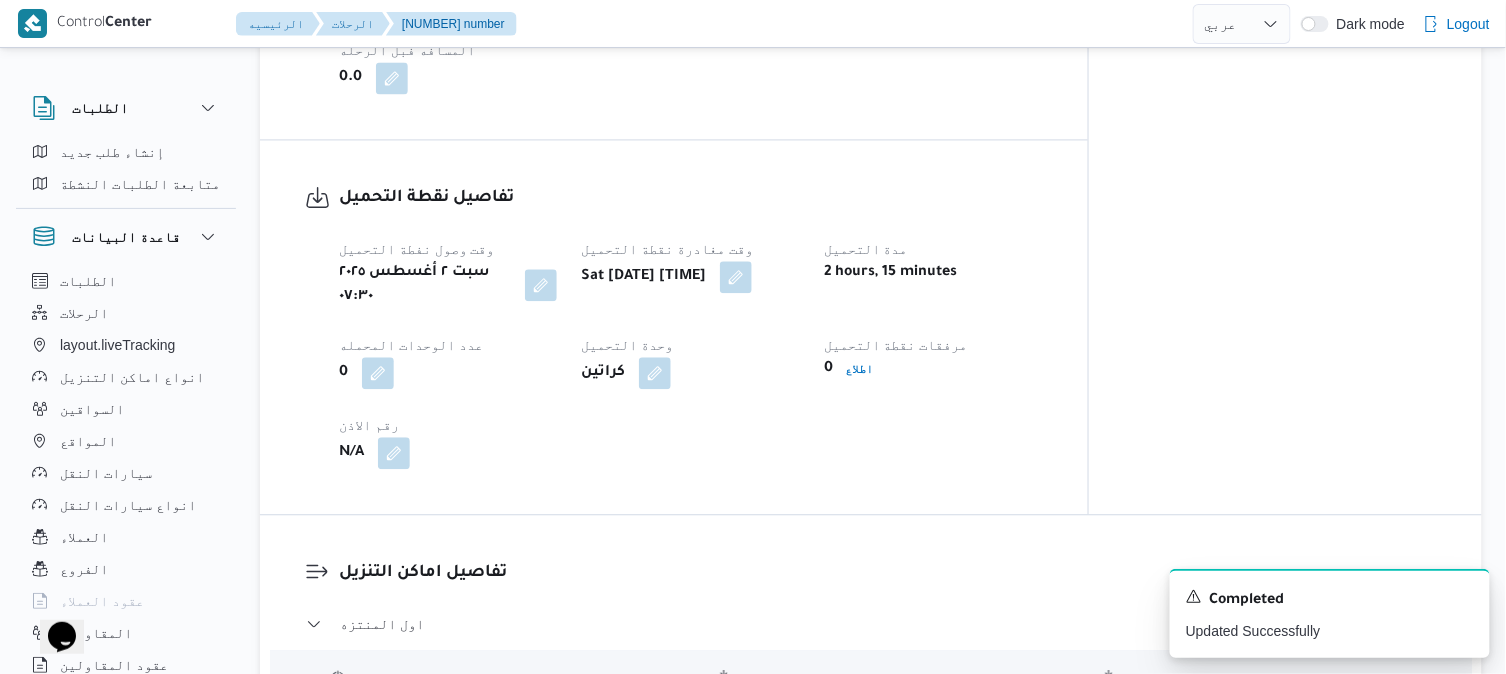 select on "ar" 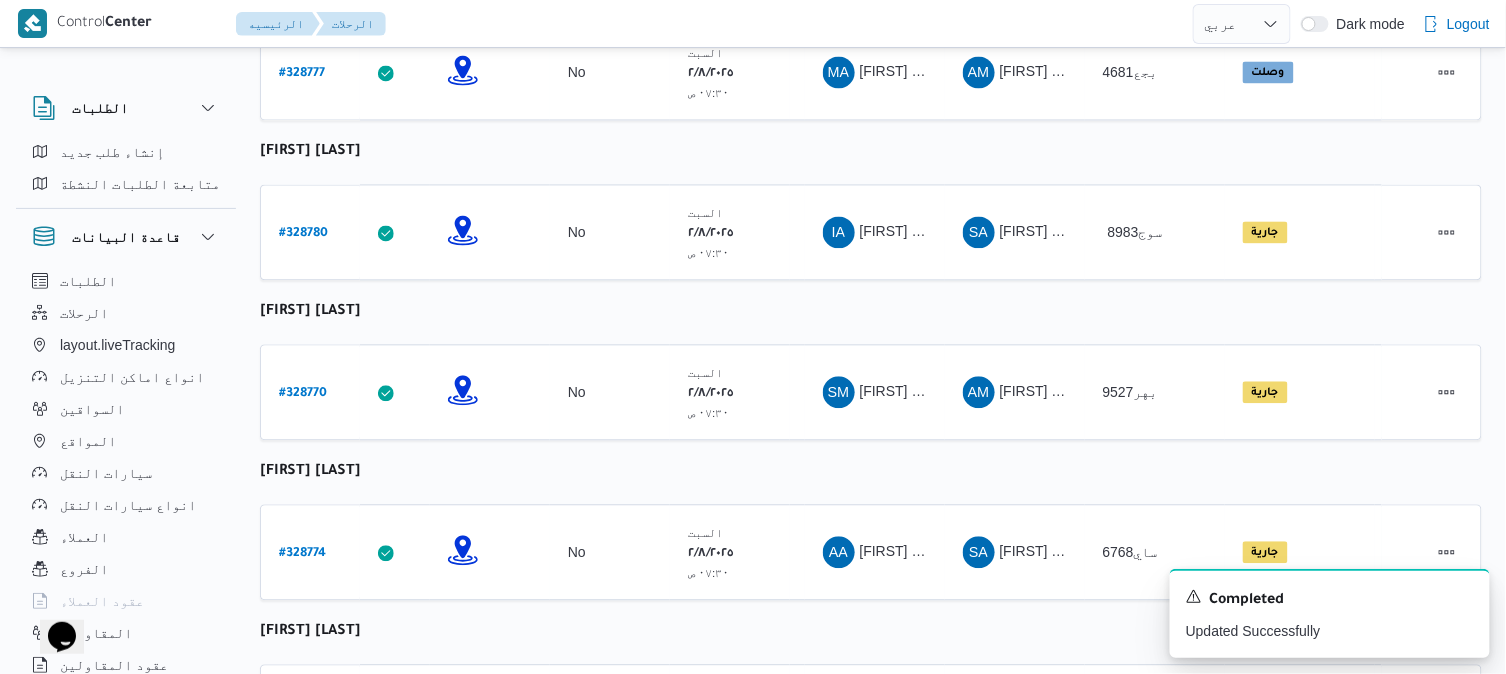 scroll, scrollTop: 1200, scrollLeft: 0, axis: vertical 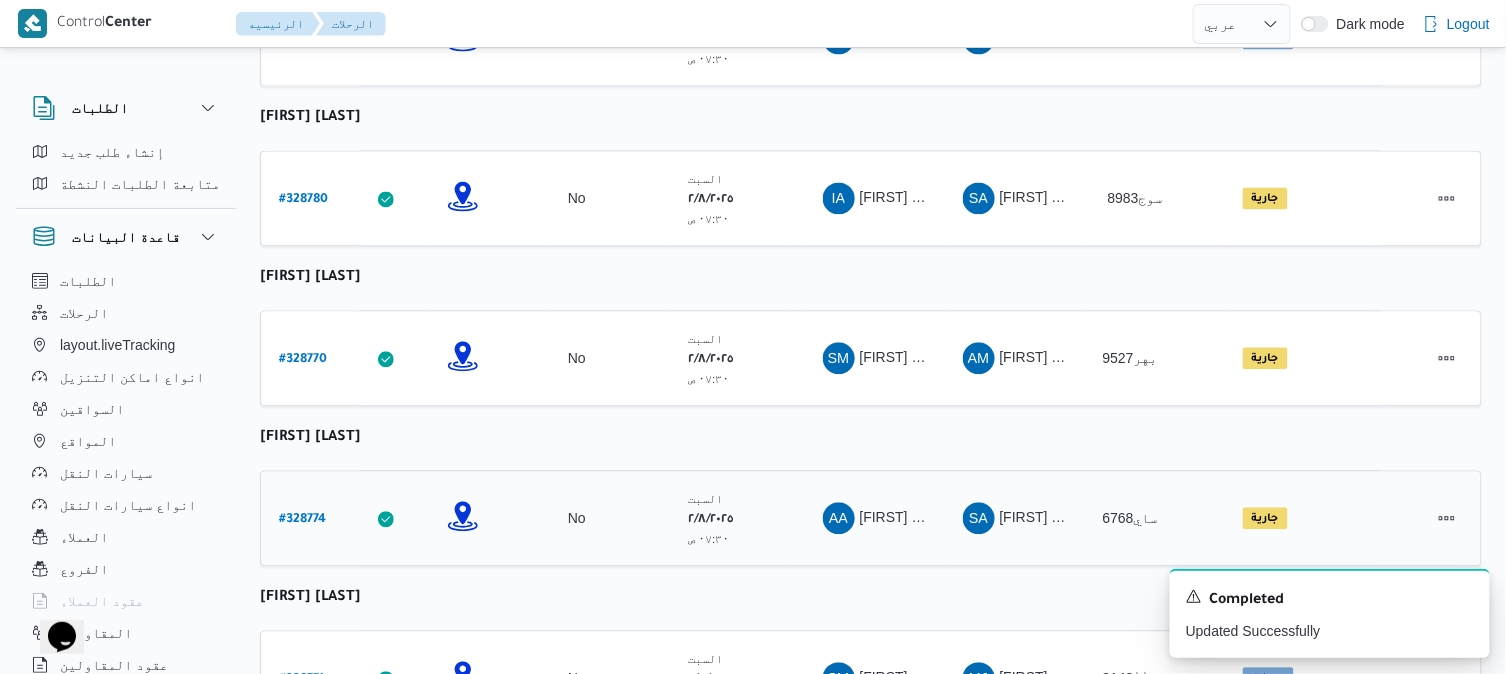 click on "# 328774" at bounding box center (302, 520) 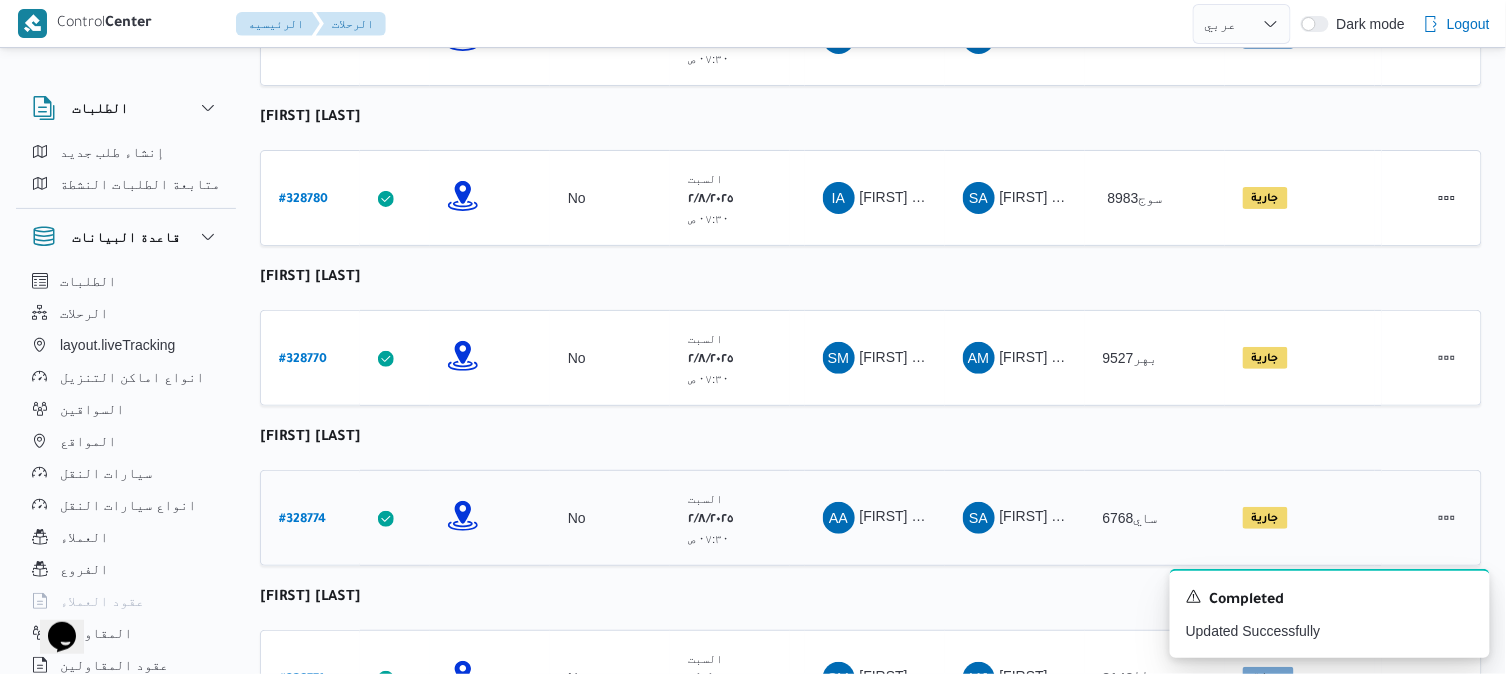 select on "ar" 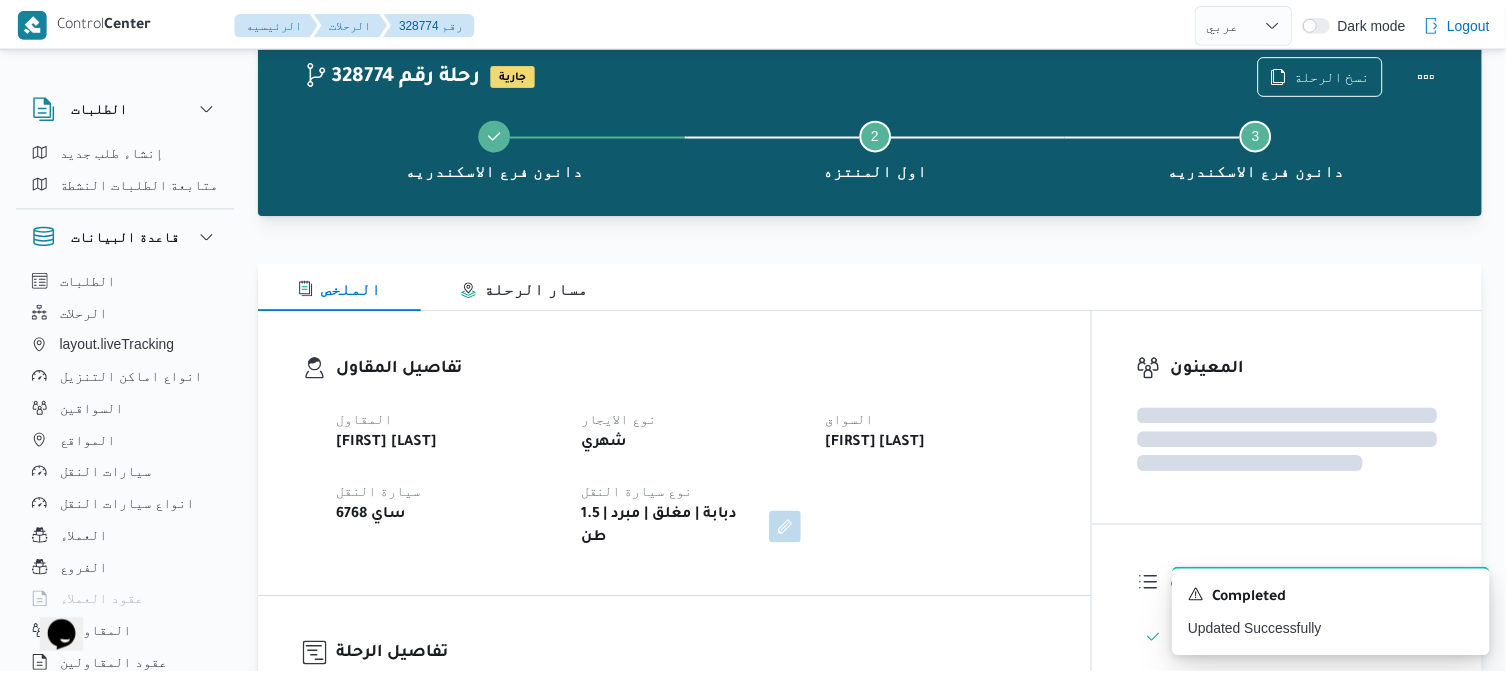scroll, scrollTop: 1200, scrollLeft: 0, axis: vertical 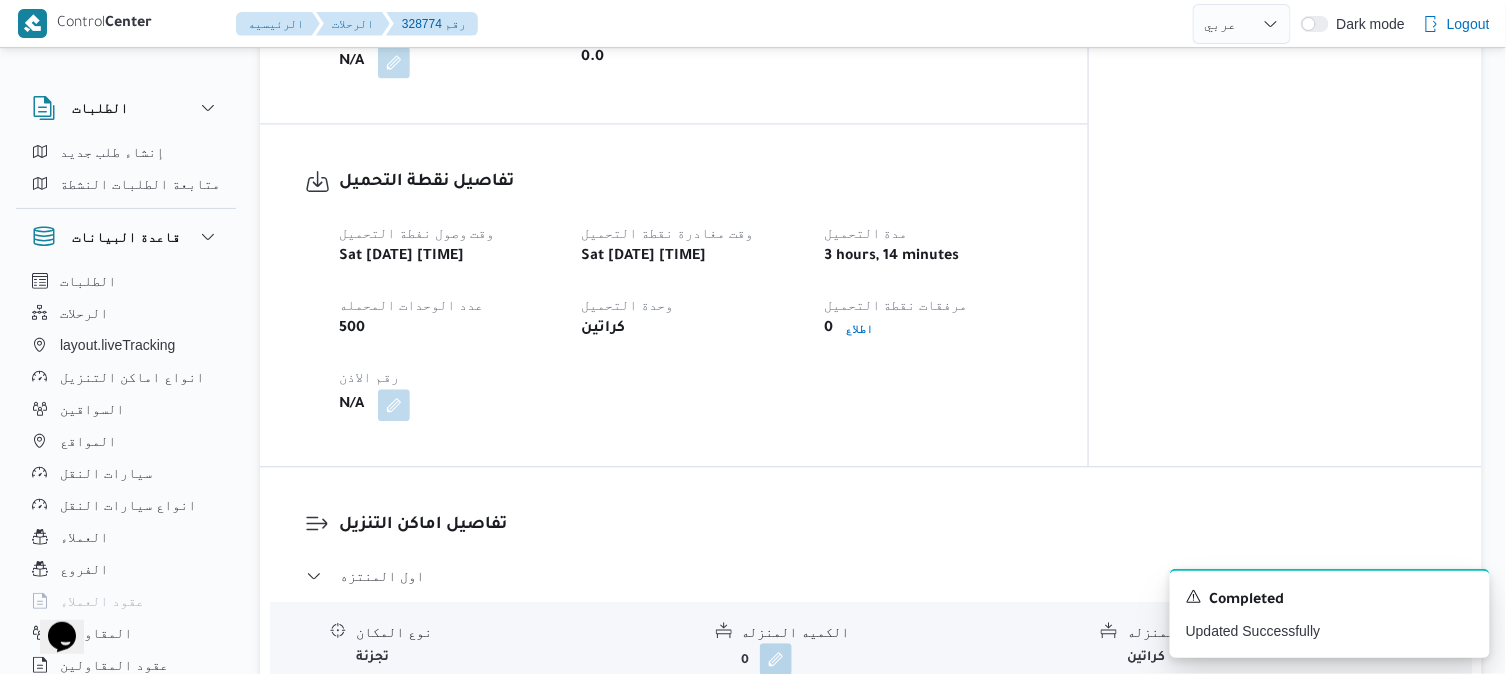 click on "وقت وصول نفطة التحميل سبت ٢ أغسطس ٢٠٢٥ ٠٧:٢٧ وقت مغادرة نقطة التحميل سبت ٢ أغسطس ٢٠٢٥ ١٠:٤٢ مدة التحميل 3 hours, 14 minutes عدد الوحدات المحمله 500 وحدة التحميل كراتين مرفقات نقطة التحميل 0 اطلاع رقم الاذن N/A" at bounding box center (691, 321) 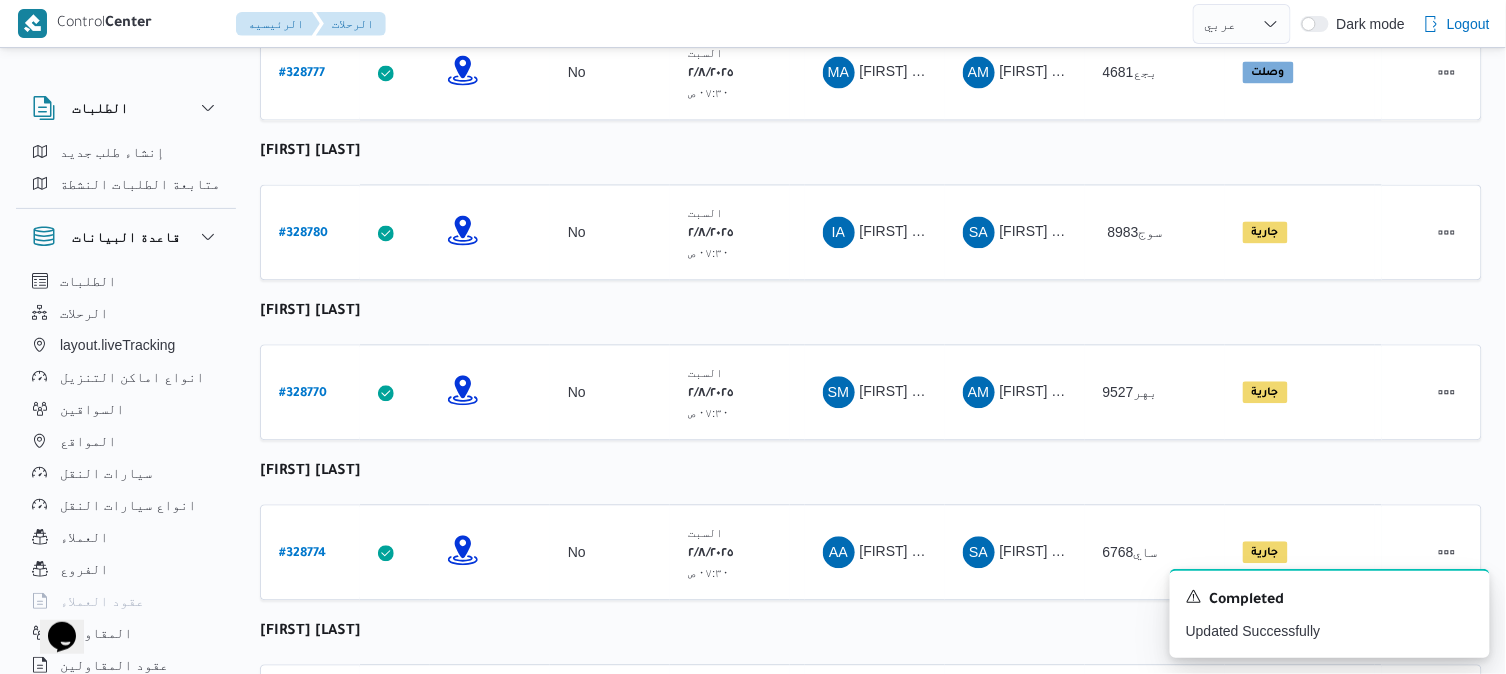 scroll, scrollTop: 1200, scrollLeft: 0, axis: vertical 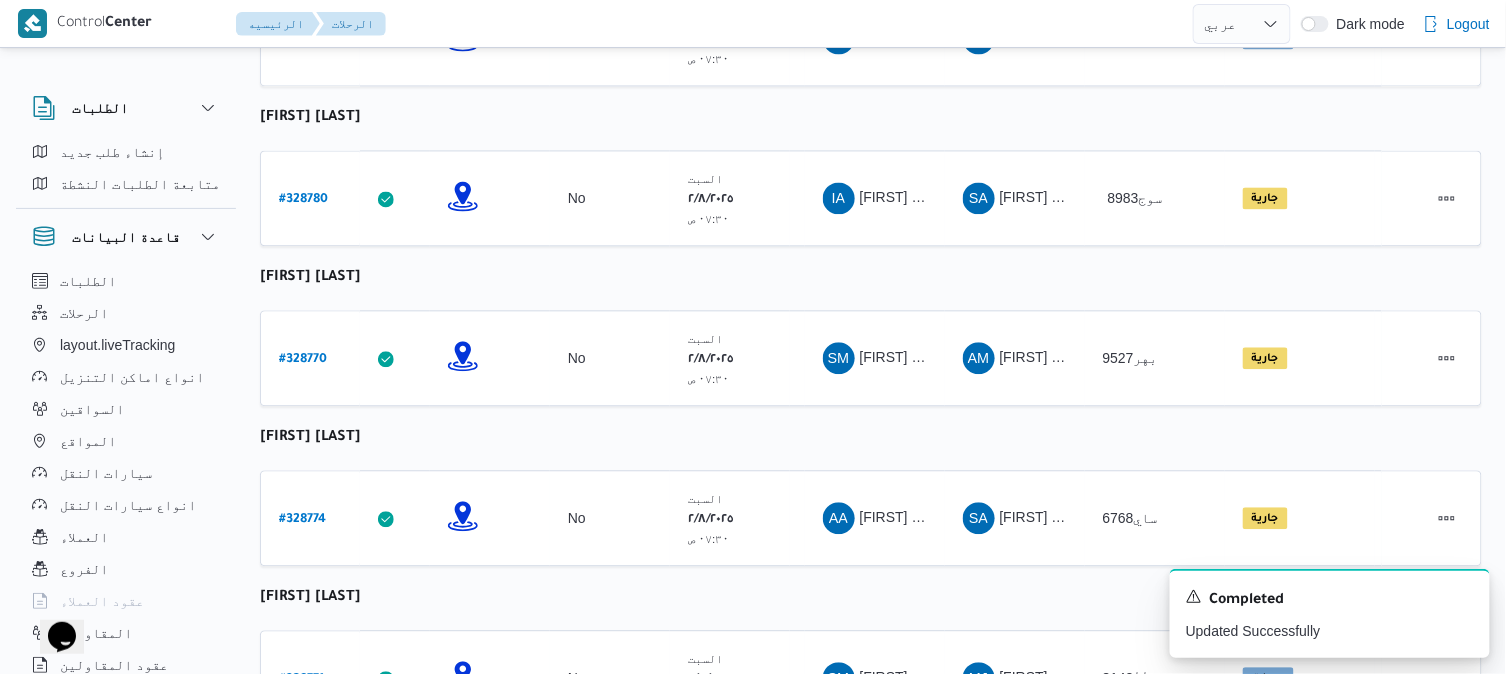 click on "رقم الرحلة Click to sort in ascending order تطبيق السائق Click to sort in ascending order تحديد النطاق الجغرافى Click to sort in ascending order تجميع عدد الوحدات وقت التحميل Click to sort in ascending order العميل Click to sort in ascending order نقاط الرحلة السواق Click to sort in ascending order المقاول Click to sort in ascending order سيارة النقل Click to sort in ascending order الحاله Click to sort in ascending order المنصه Click to sort in ascending order Actions محمود سامى عبدالله ابراهيم خليفة رقم الرحلة # 328775 تطبيق السائق تحديد النطاق الجغرافى تجميع عدد الوحدات No وقت التحميل السبت ٢/٨/٢٠٢٥ ٠٧:٣٠ ص   العميل Danone نقاط الرحلة دانون فرع الاسكندريه  ٠٧:٤٨ م قسم  سيدى جابر دانون فرع الاسكندريه  السواق MS MS #" at bounding box center [871, 150] 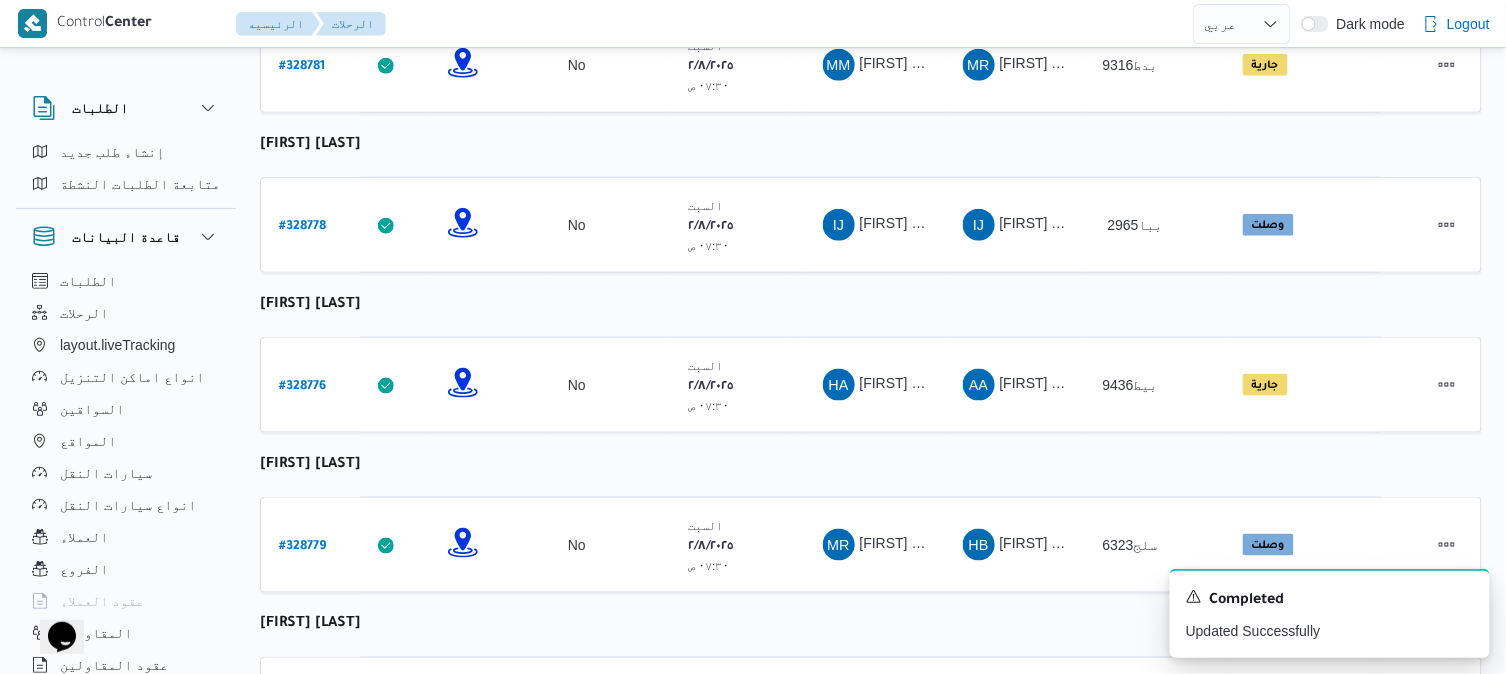 scroll, scrollTop: 488, scrollLeft: 0, axis: vertical 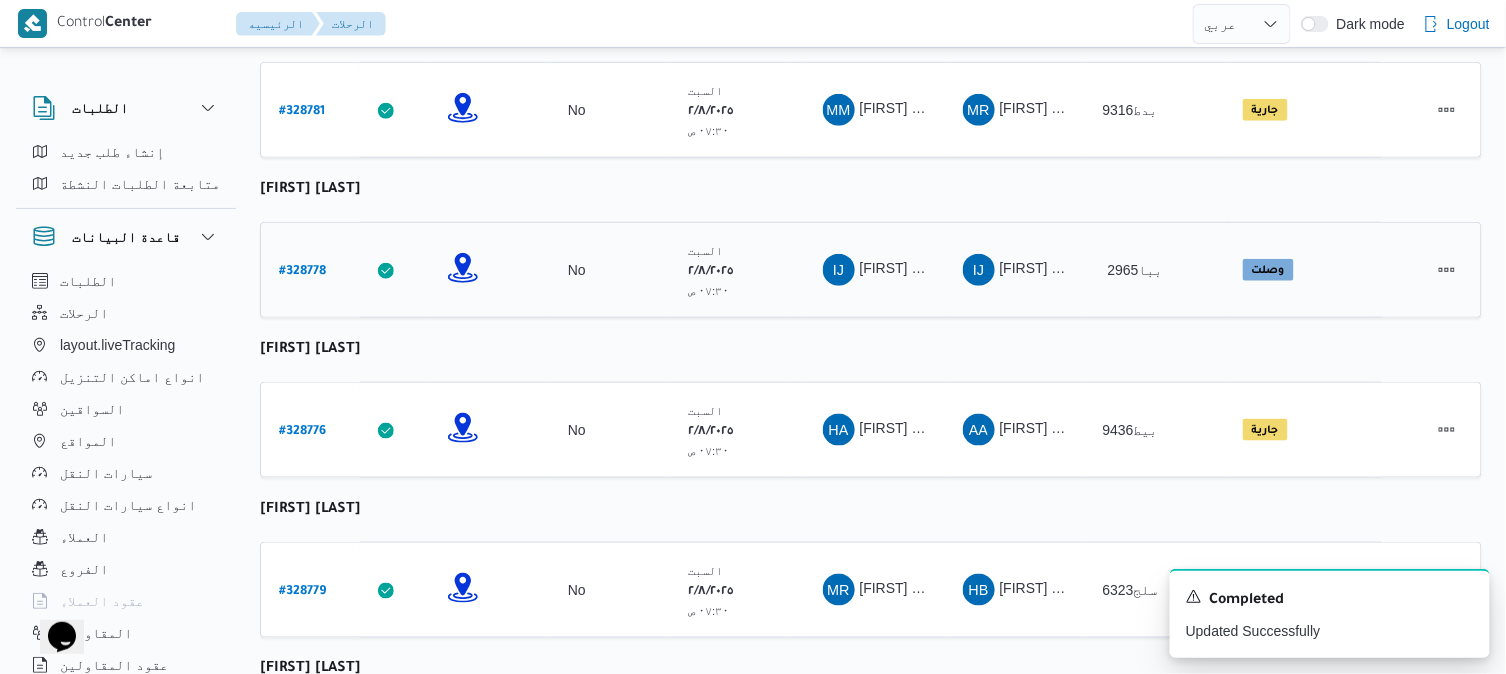 click on "# 328778" at bounding box center [302, 272] 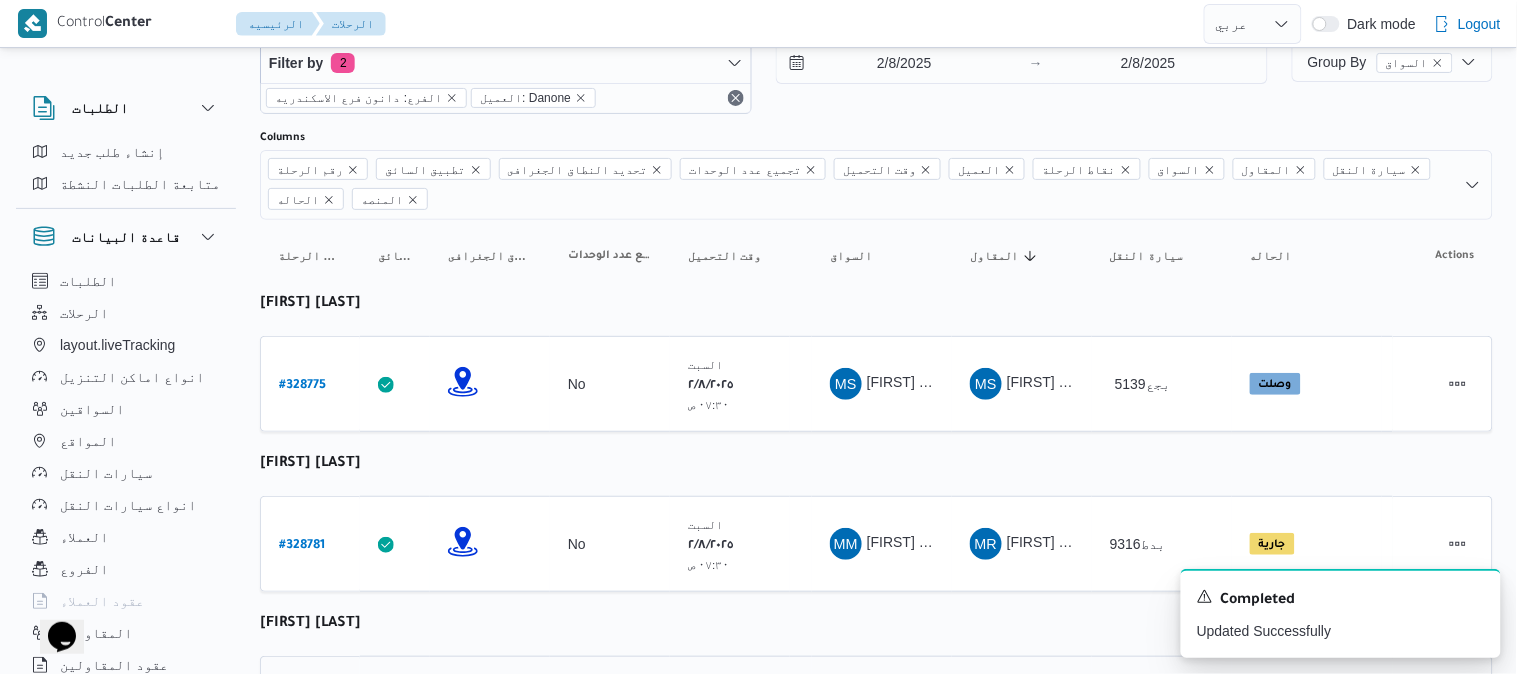 select on "ar" 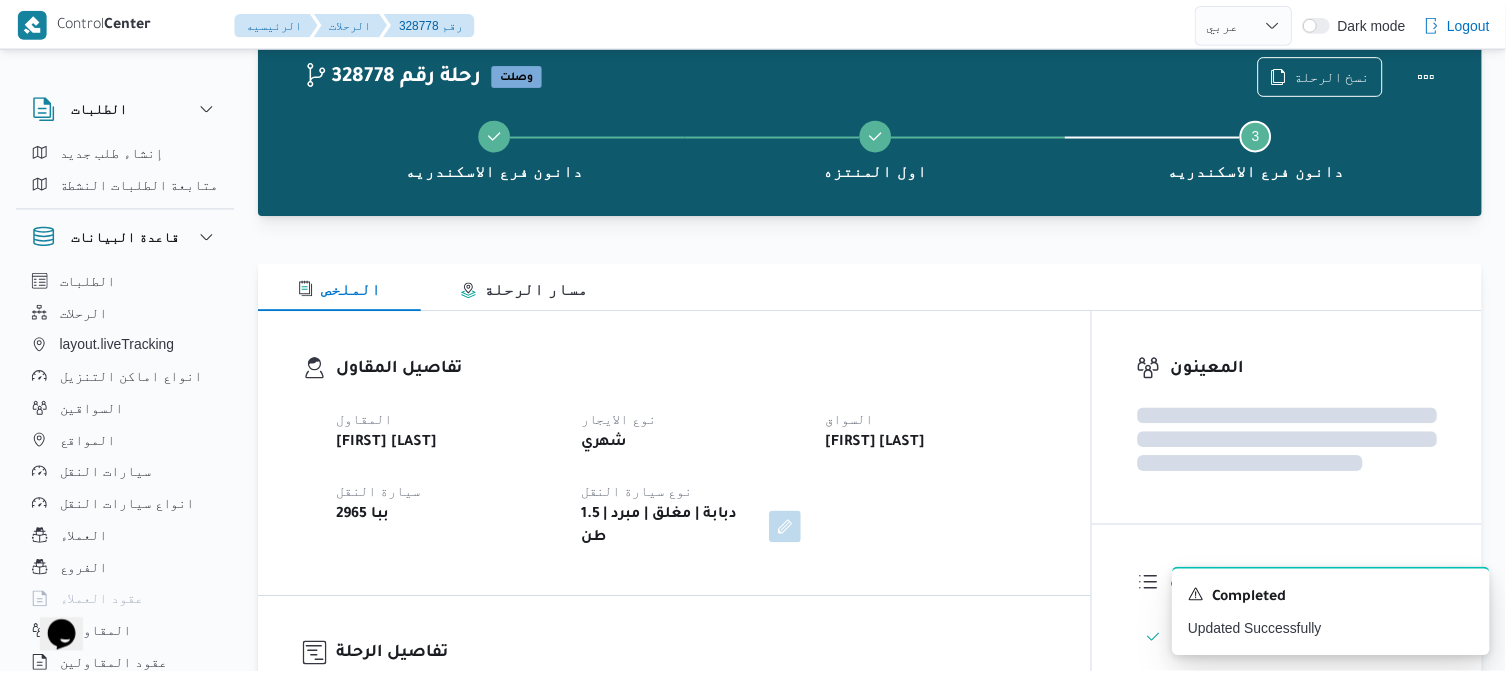 scroll, scrollTop: 488, scrollLeft: 0, axis: vertical 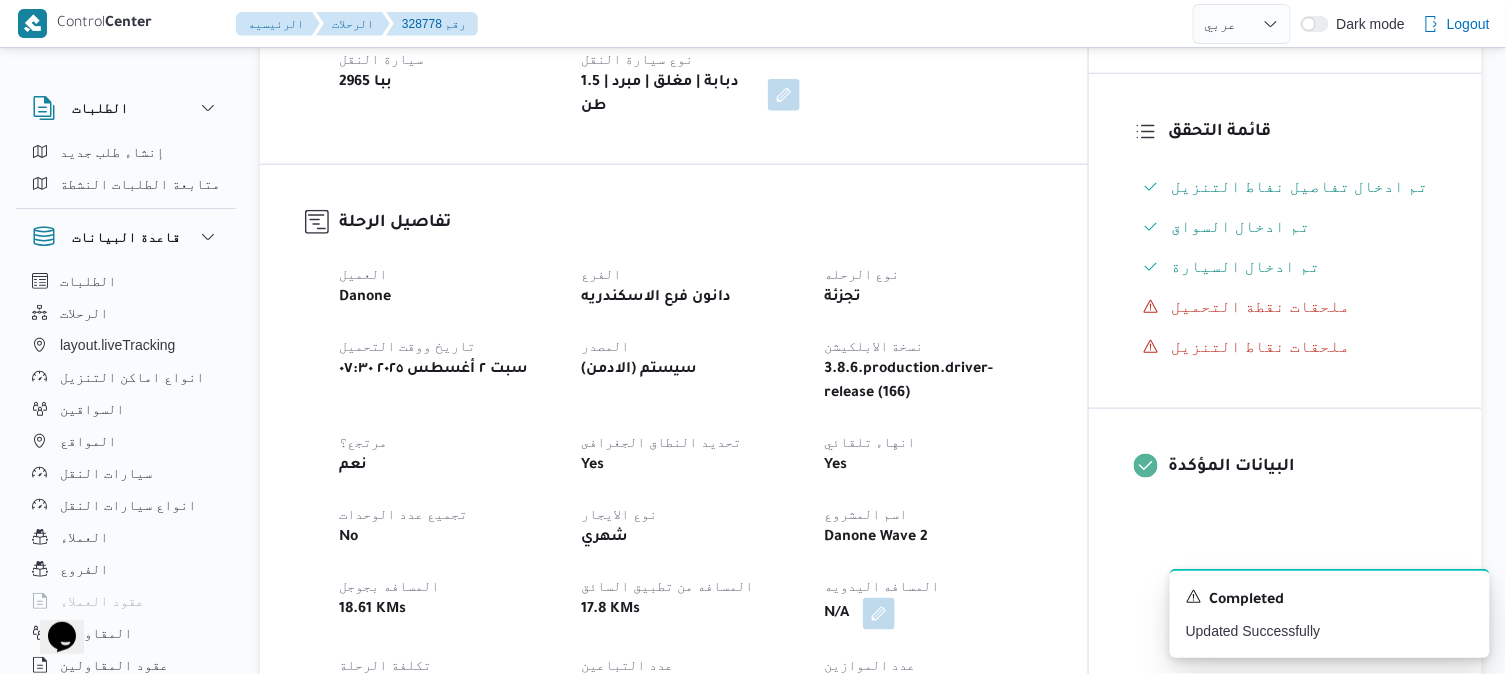 click on "مرتجع؟" at bounding box center (448, 442) 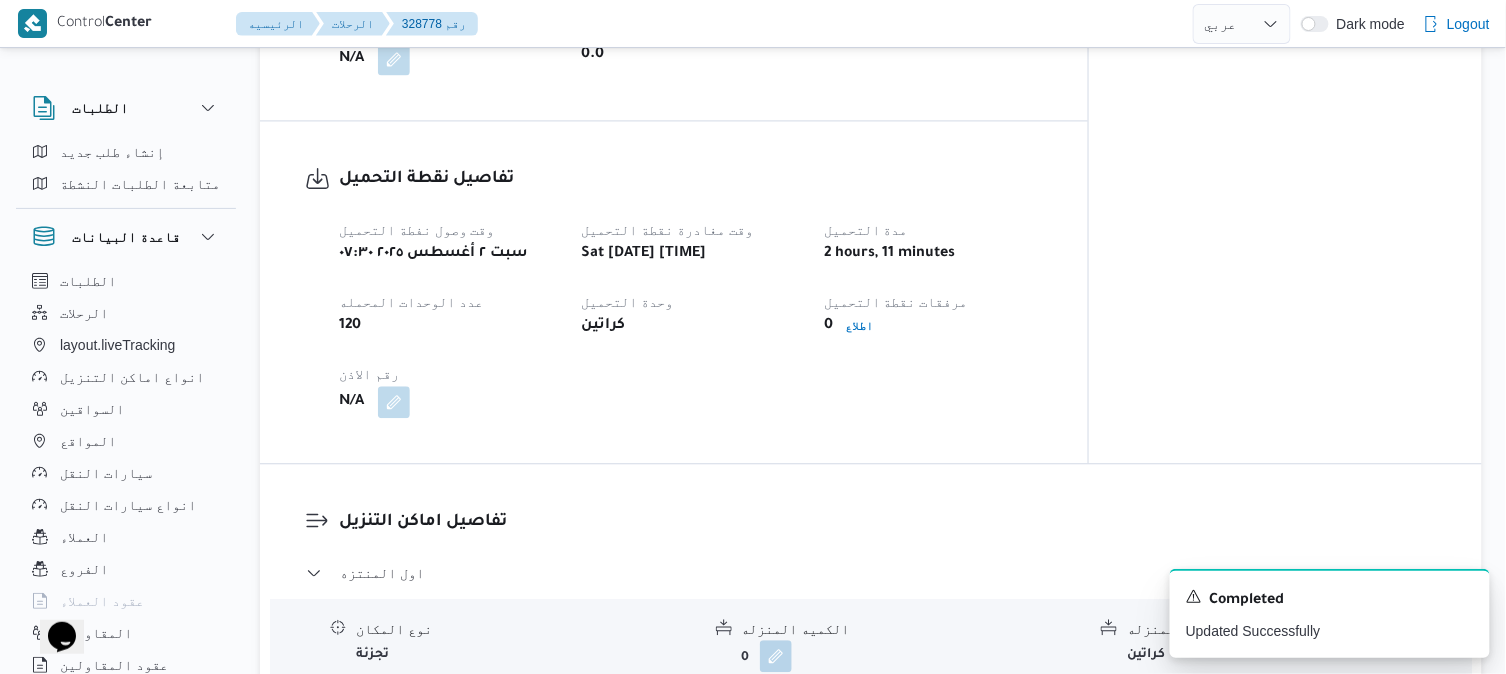 scroll, scrollTop: 1200, scrollLeft: 0, axis: vertical 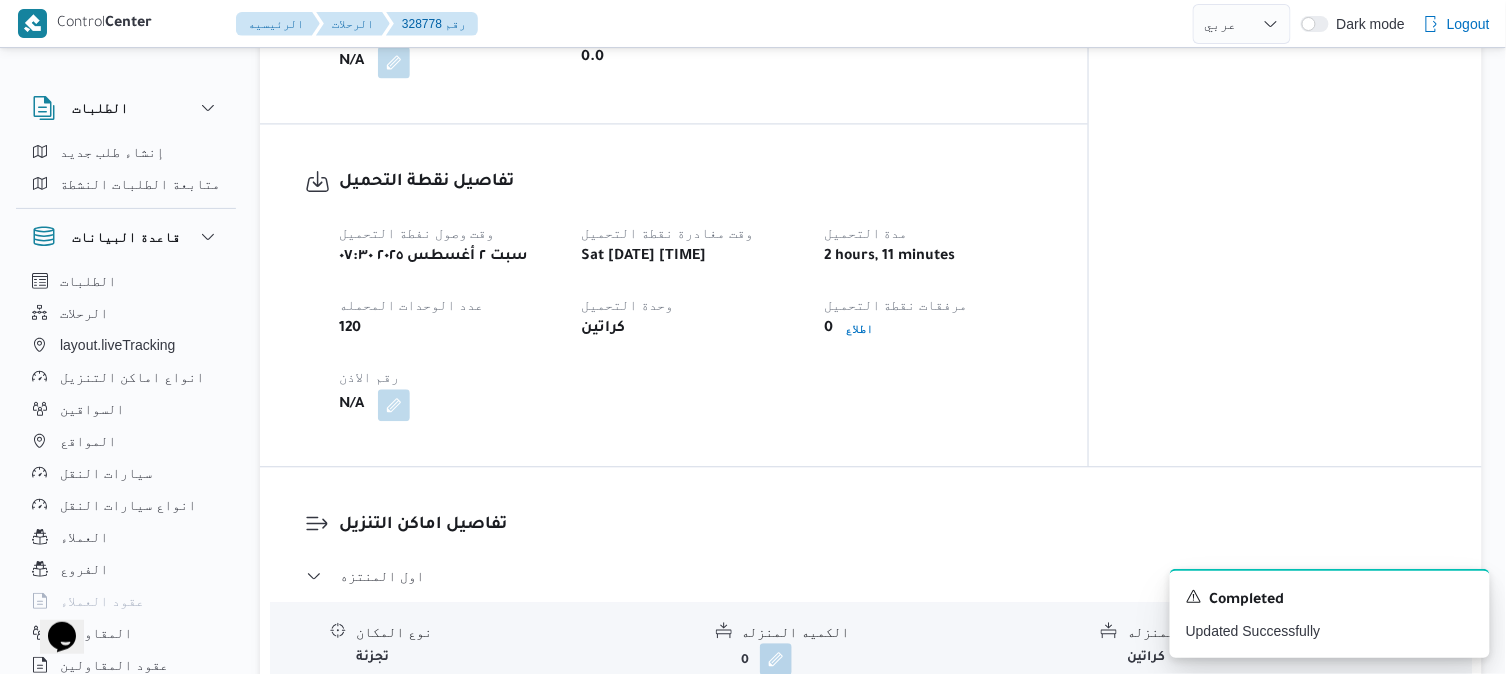select on "ar" 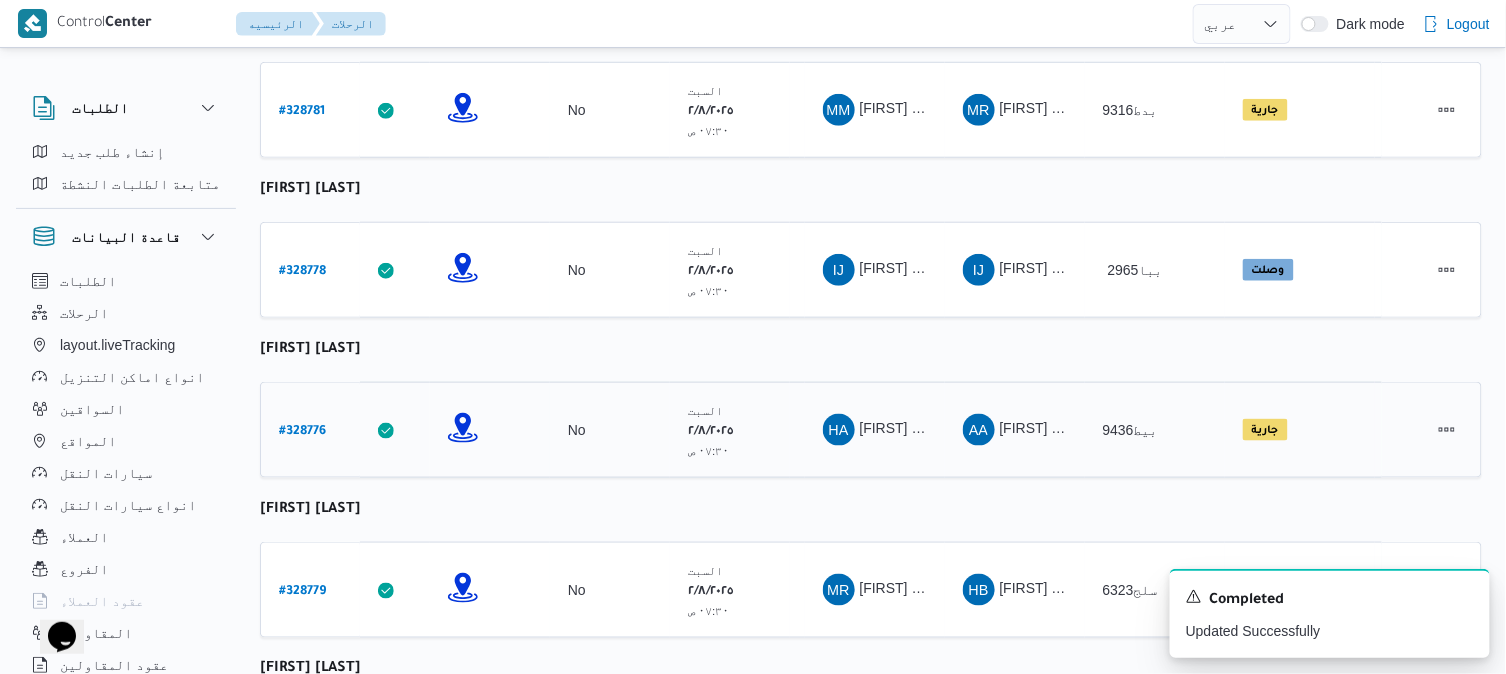 scroll, scrollTop: 577, scrollLeft: 0, axis: vertical 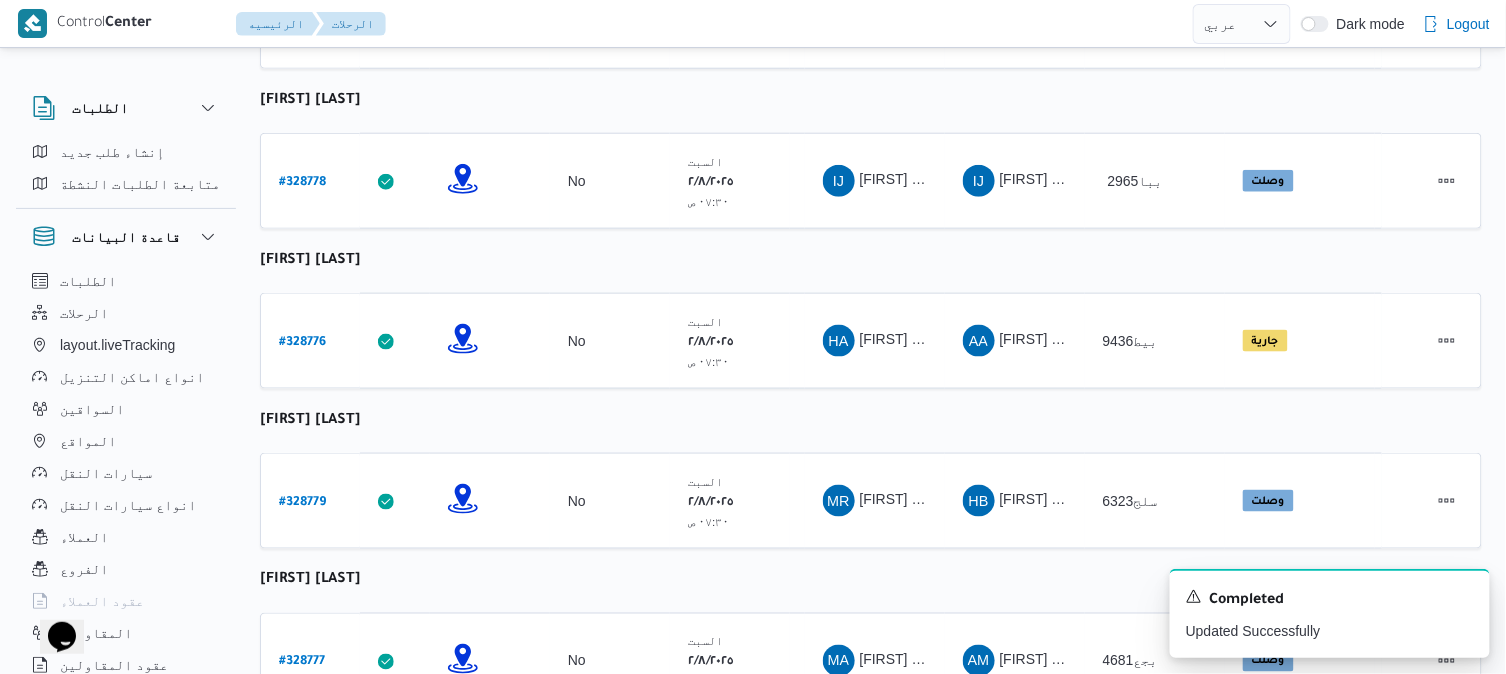 click on "رقم الرحلة Click to sort in ascending order تطبيق السائق Click to sort in ascending order تحديد النطاق الجغرافى Click to sort in ascending order تجميع عدد الوحدات وقت التحميل Click to sort in ascending order العميل Click to sort in ascending order نقاط الرحلة السواق Click to sort in ascending order المقاول Click to sort in ascending order سيارة النقل Click to sort in ascending order الحاله Click to sort in ascending order المنصه Click to sort in ascending order Actions محمود سامى عبدالله ابراهيم خليفة رقم الرحلة # 328775 تطبيق السائق تحديد النطاق الجغرافى تجميع عدد الوحدات No وقت التحميل السبت ٢/٨/٢٠٢٥ ٠٧:٣٠ ص   العميل Danone نقاط الرحلة دانون فرع الاسكندريه  ٠٧:٤٨ م قسم  سيدى جابر دانون فرع الاسكندريه  السواق MS MS #" at bounding box center (871, 773) 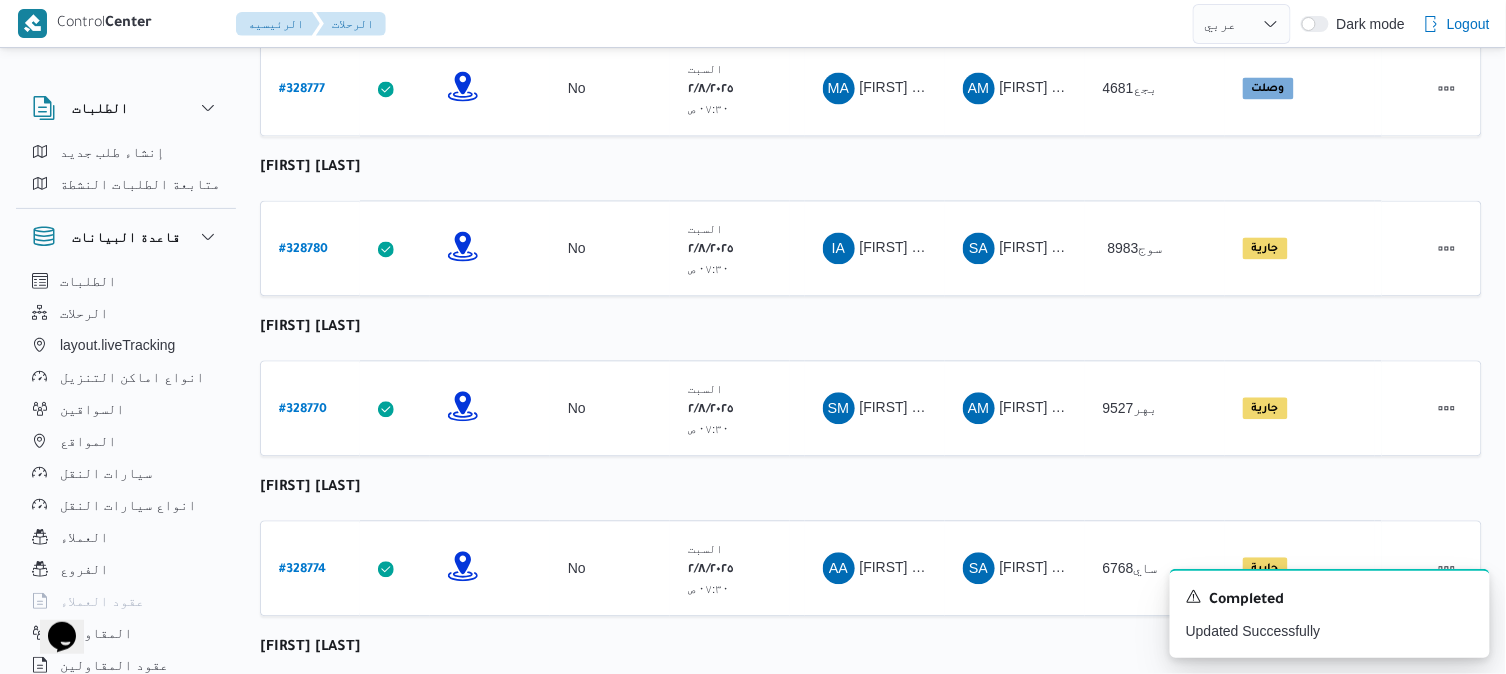 scroll, scrollTop: 1111, scrollLeft: 0, axis: vertical 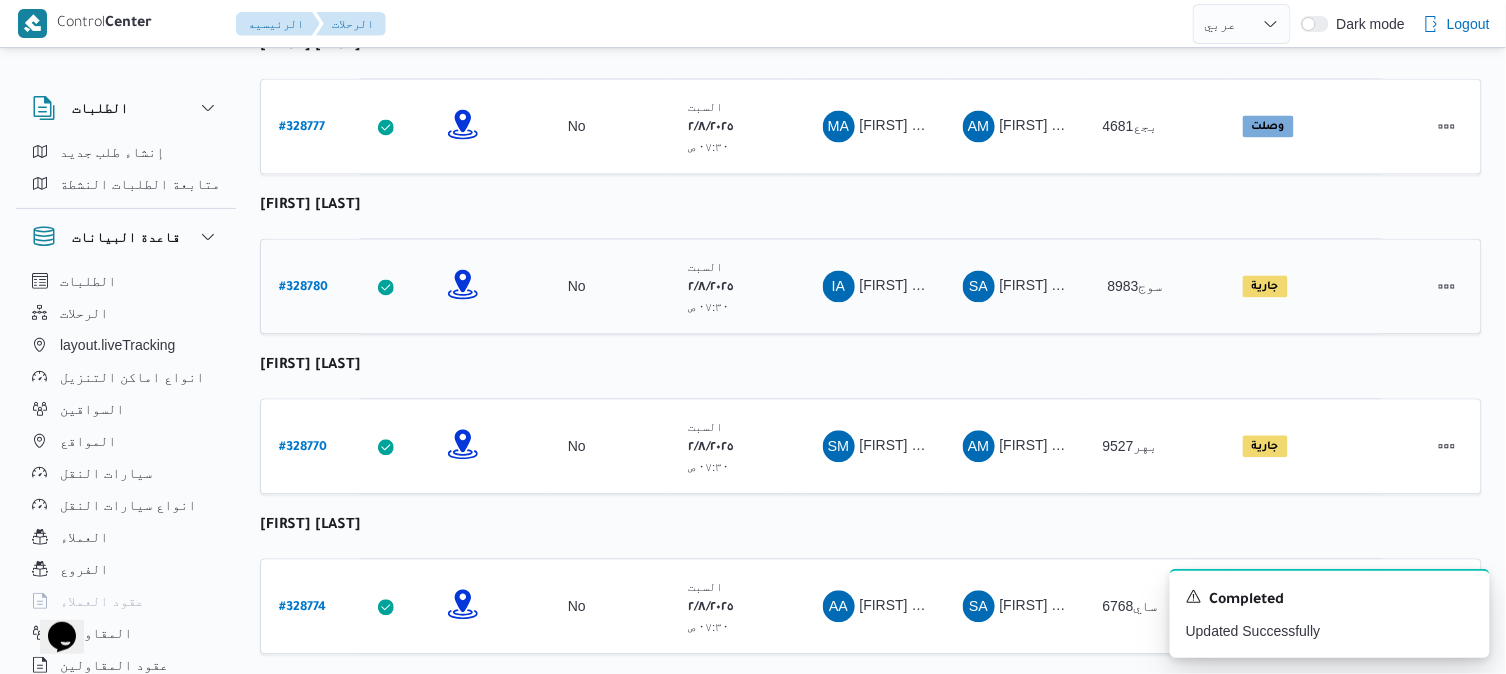 click on "# 328780" at bounding box center [303, 289] 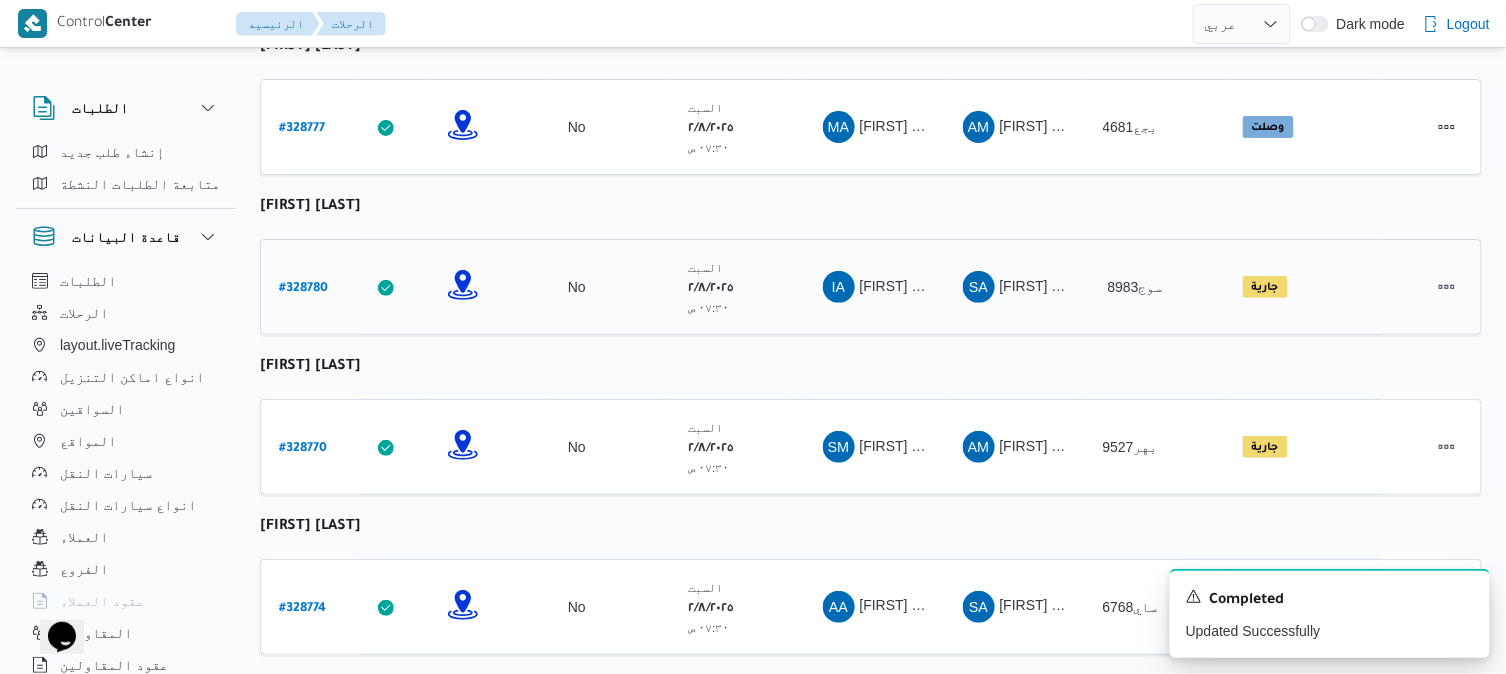 select on "ar" 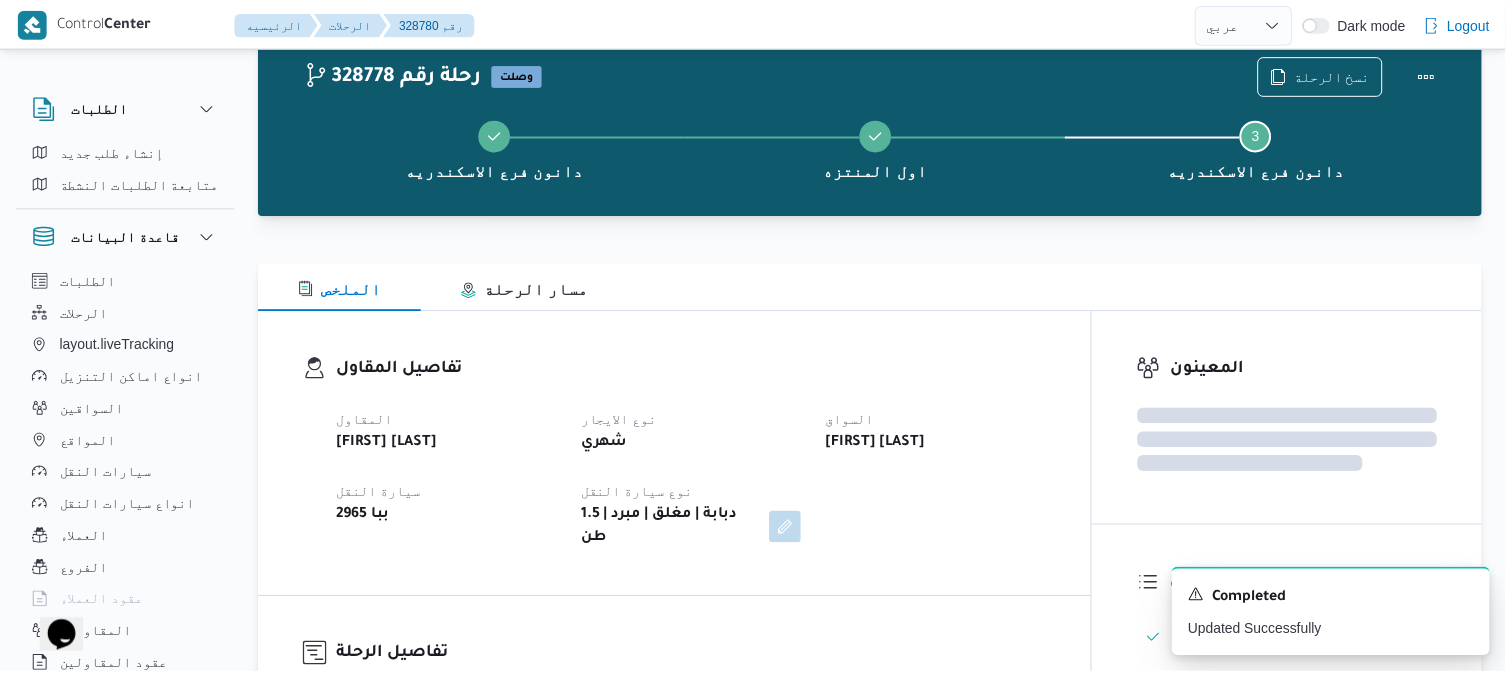 scroll, scrollTop: 1111, scrollLeft: 0, axis: vertical 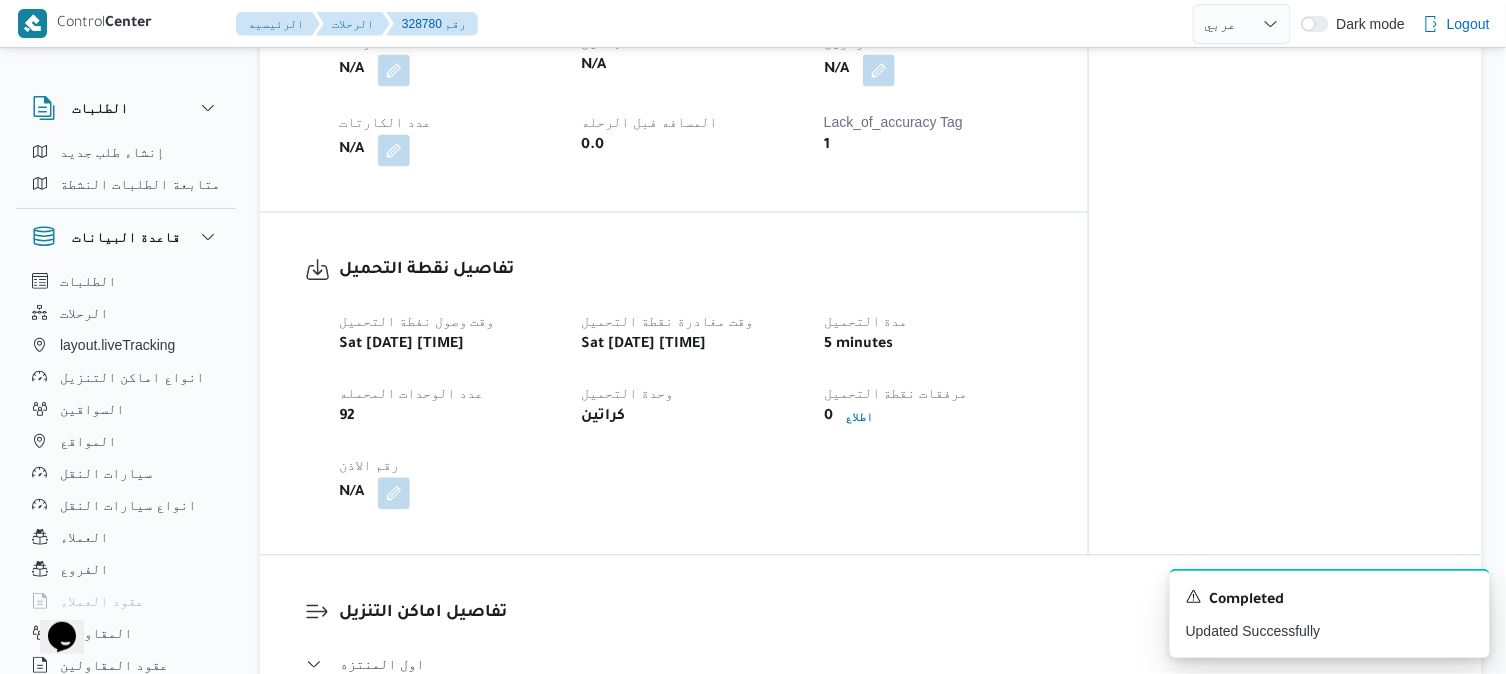 select on "ar" 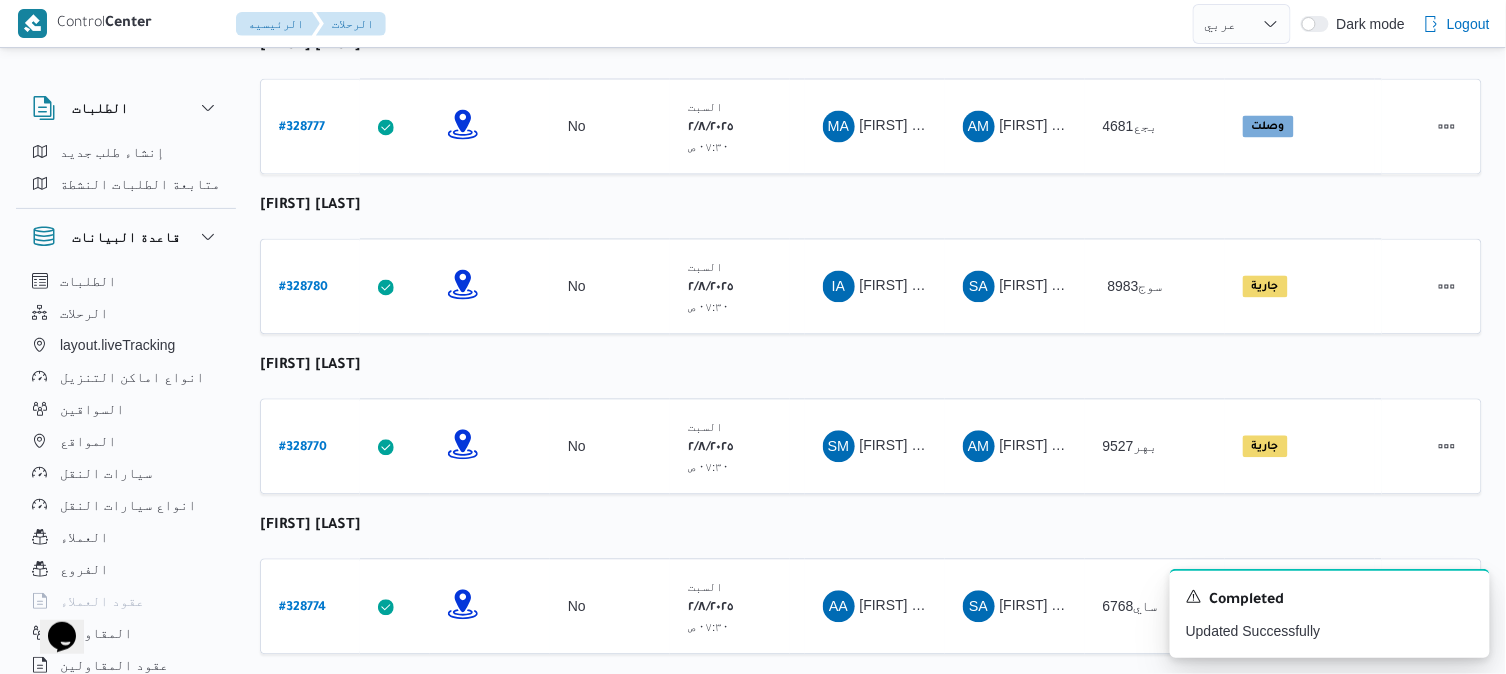 click on "رقم الرحلة Click to sort in ascending order تطبيق السائق Click to sort in ascending order تحديد النطاق الجغرافى Click to sort in ascending order تجميع عدد الوحدات وقت التحميل Click to sort in ascending order العميل Click to sort in ascending order نقاط الرحلة السواق Click to sort in ascending order المقاول Click to sort in ascending order سيارة النقل Click to sort in ascending order الحاله Click to sort in ascending order المنصه Click to sort in ascending order Actions محمود سامى عبدالله ابراهيم خليفة رقم الرحلة # 328775 تطبيق السائق تحديد النطاق الجغرافى تجميع عدد الوحدات No وقت التحميل السبت ٢/٨/٢٠٢٥ ٠٧:٣٠ ص   العميل Danone نقاط الرحلة دانون فرع الاسكندريه  ٠٧:٤٨ م قسم  سيدى جابر دانون فرع الاسكندريه  السواق MS MS #" at bounding box center (871, 239) 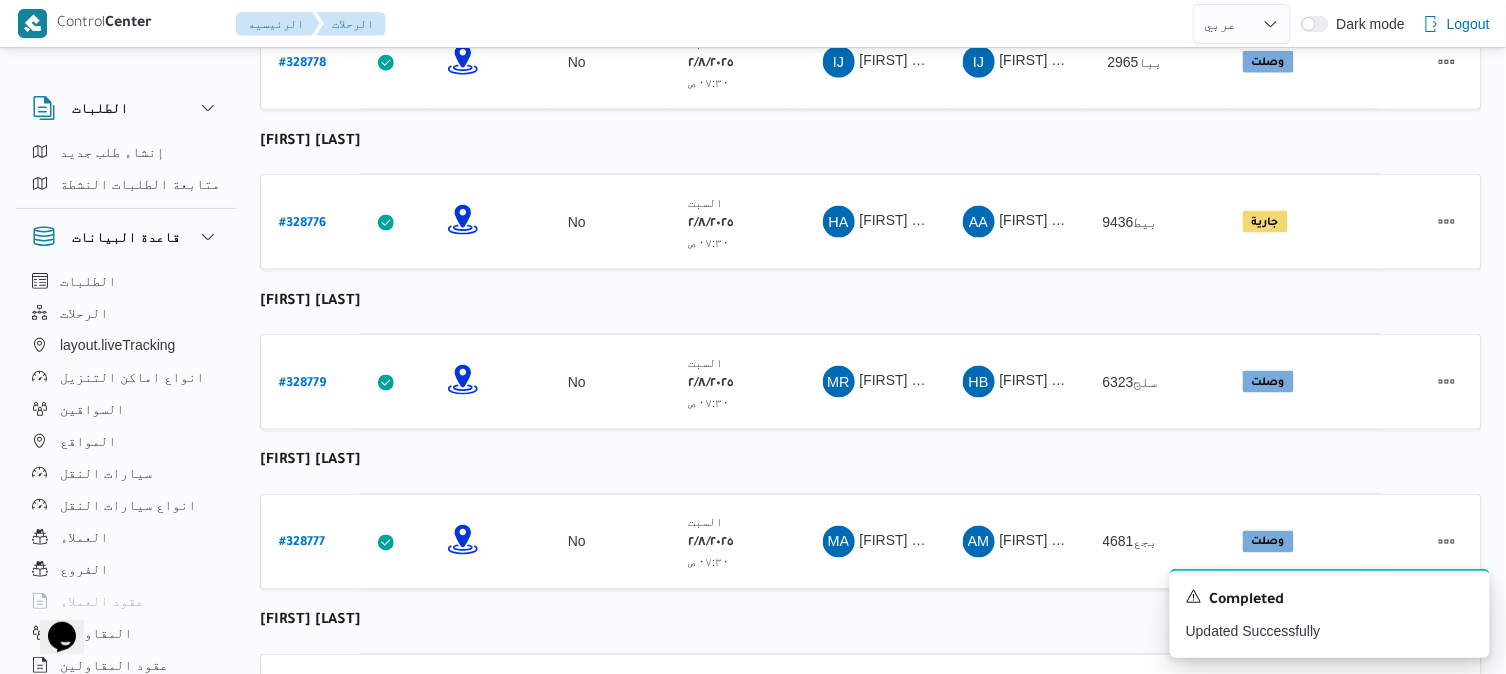 scroll, scrollTop: 672, scrollLeft: 0, axis: vertical 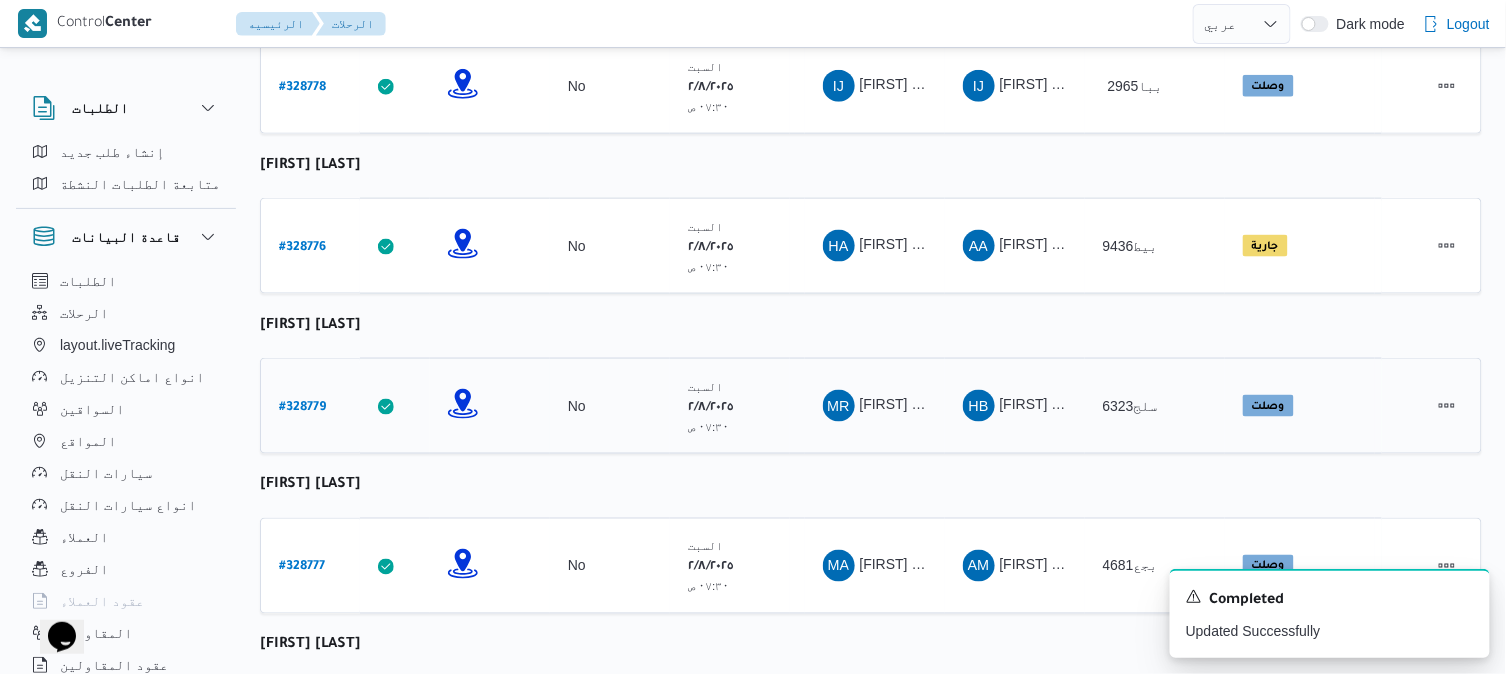 click on "# 328779" at bounding box center (302, 408) 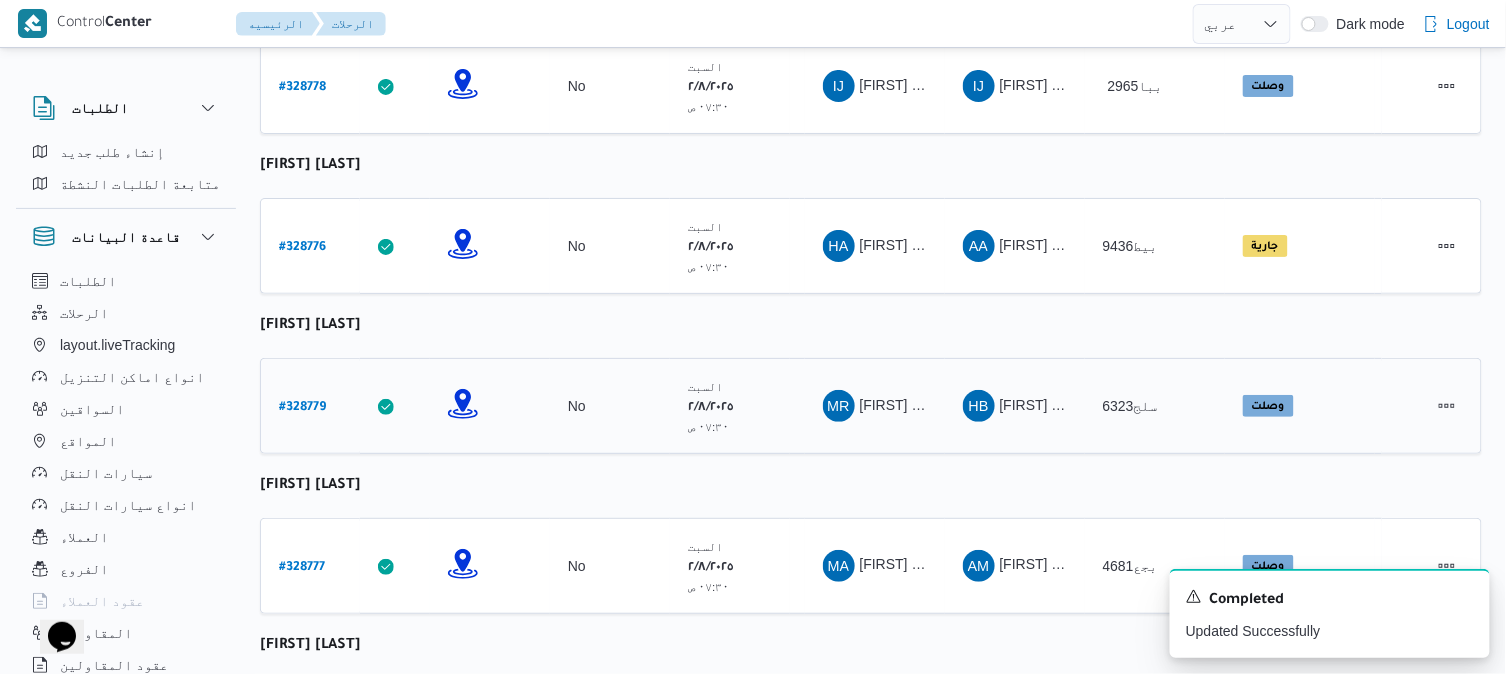 select on "ar" 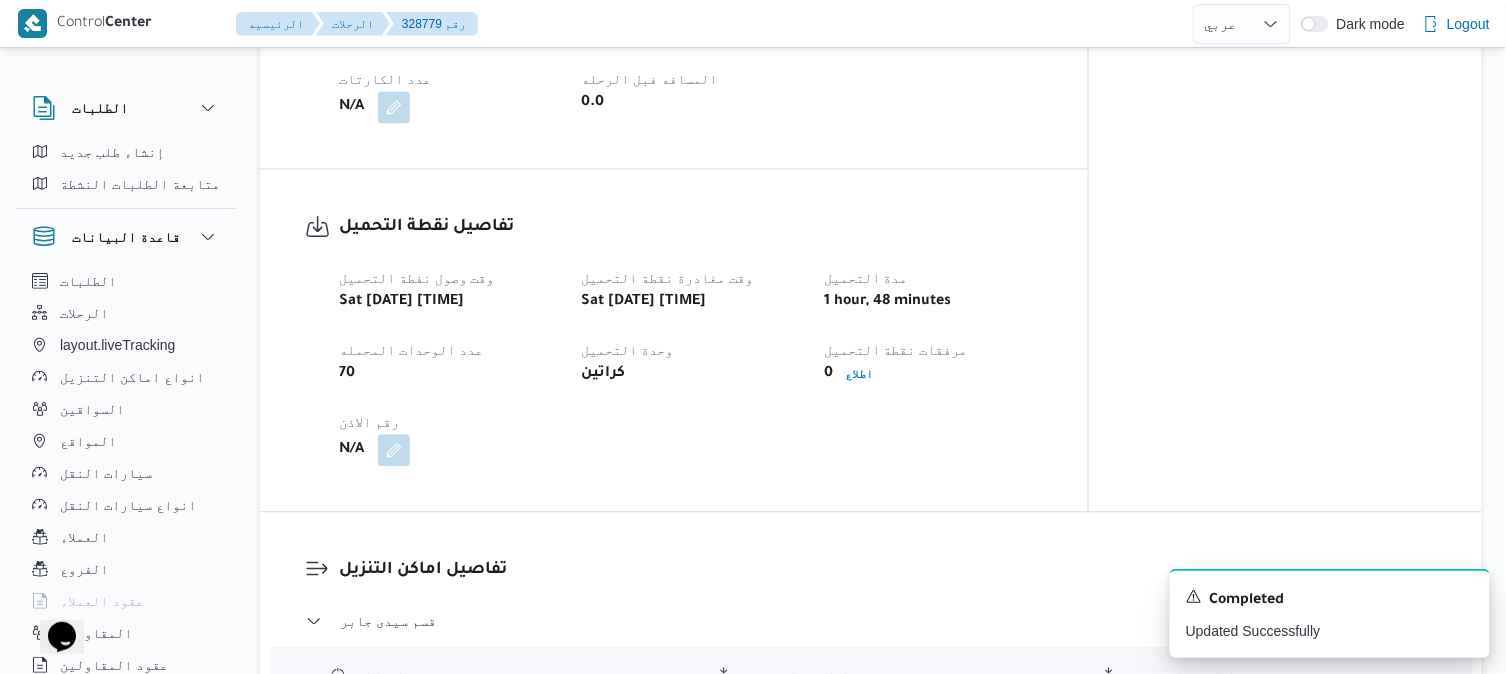 scroll, scrollTop: 1200, scrollLeft: 0, axis: vertical 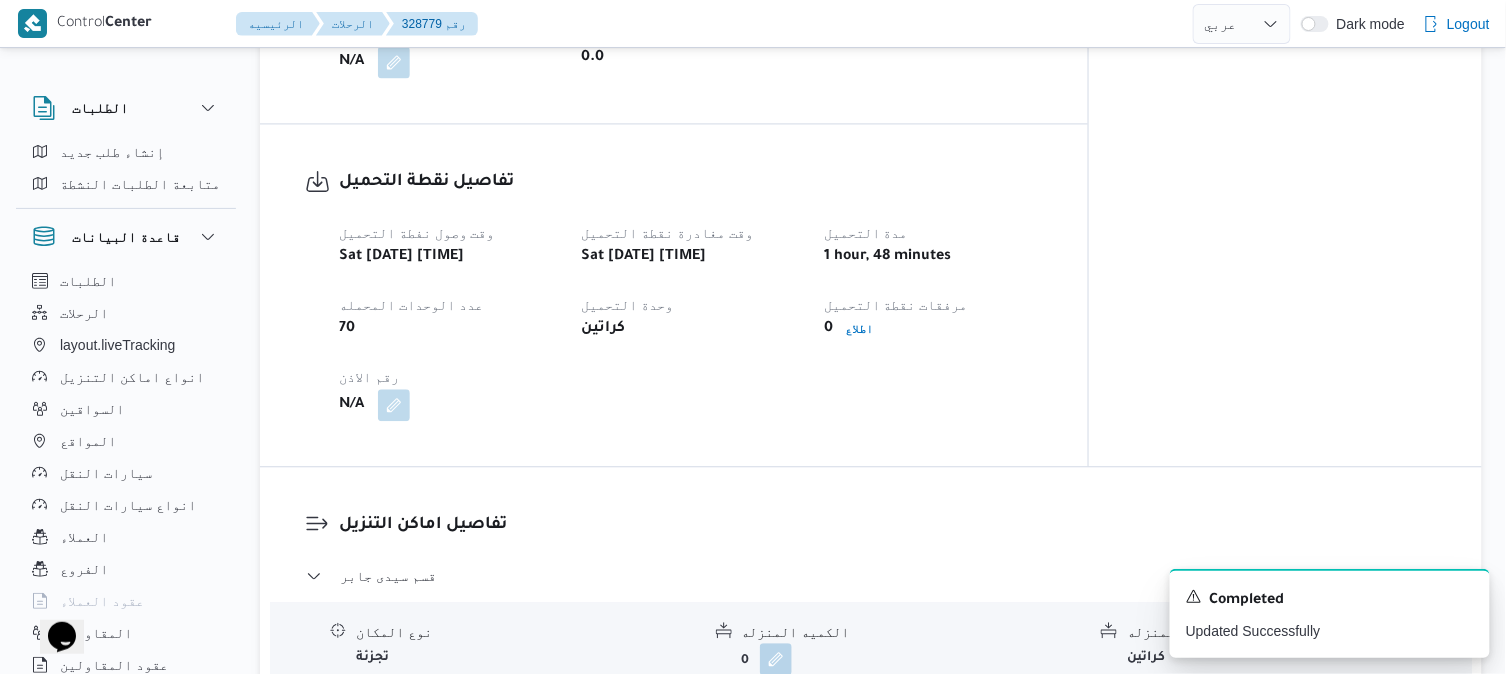 select on "ar" 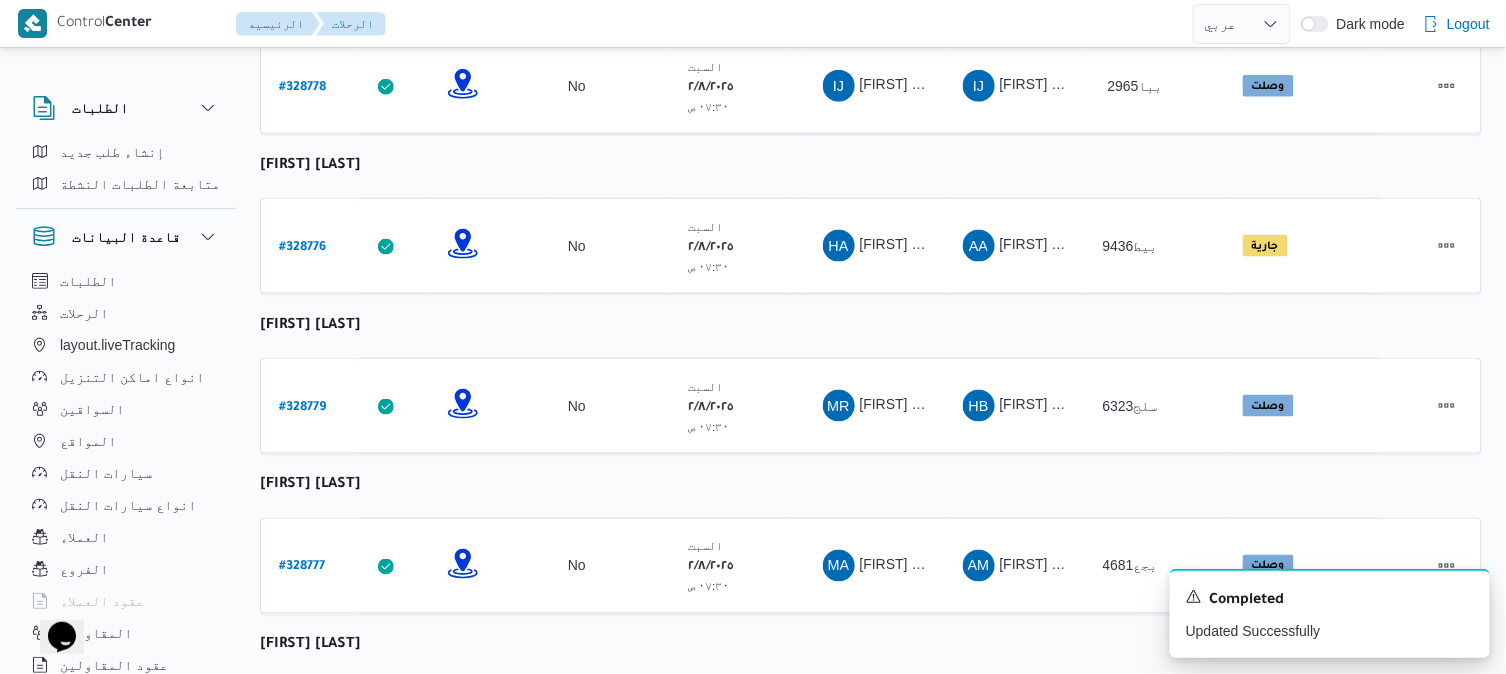 scroll, scrollTop: 858, scrollLeft: 0, axis: vertical 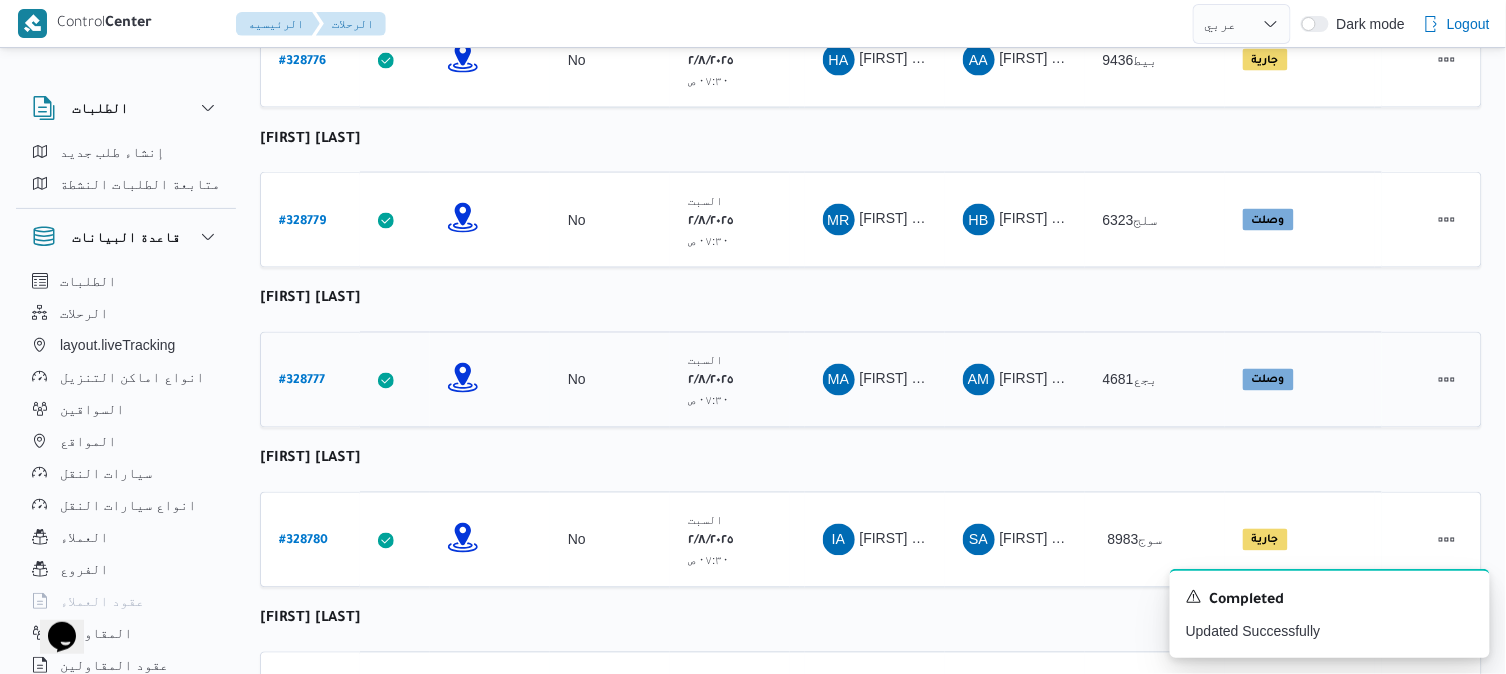 click on "# 328777" at bounding box center (302, 382) 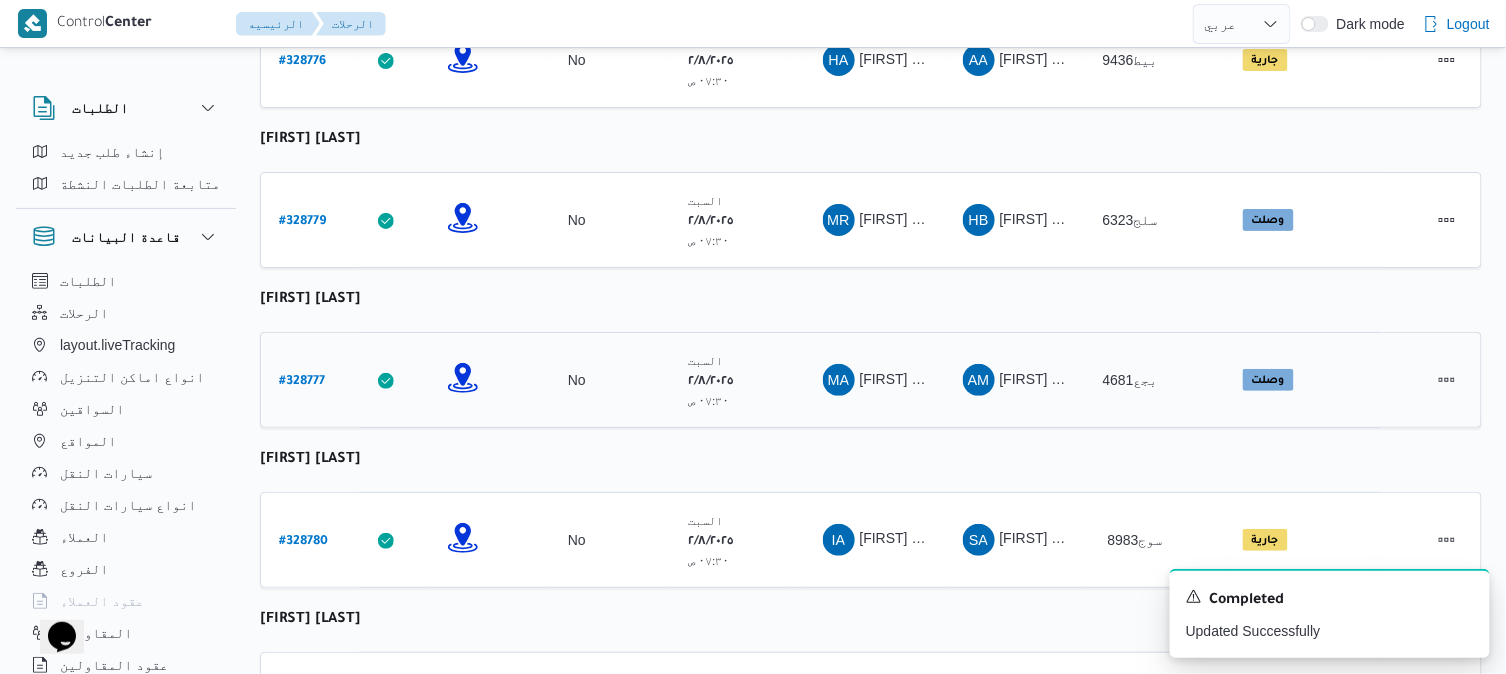 select on "ar" 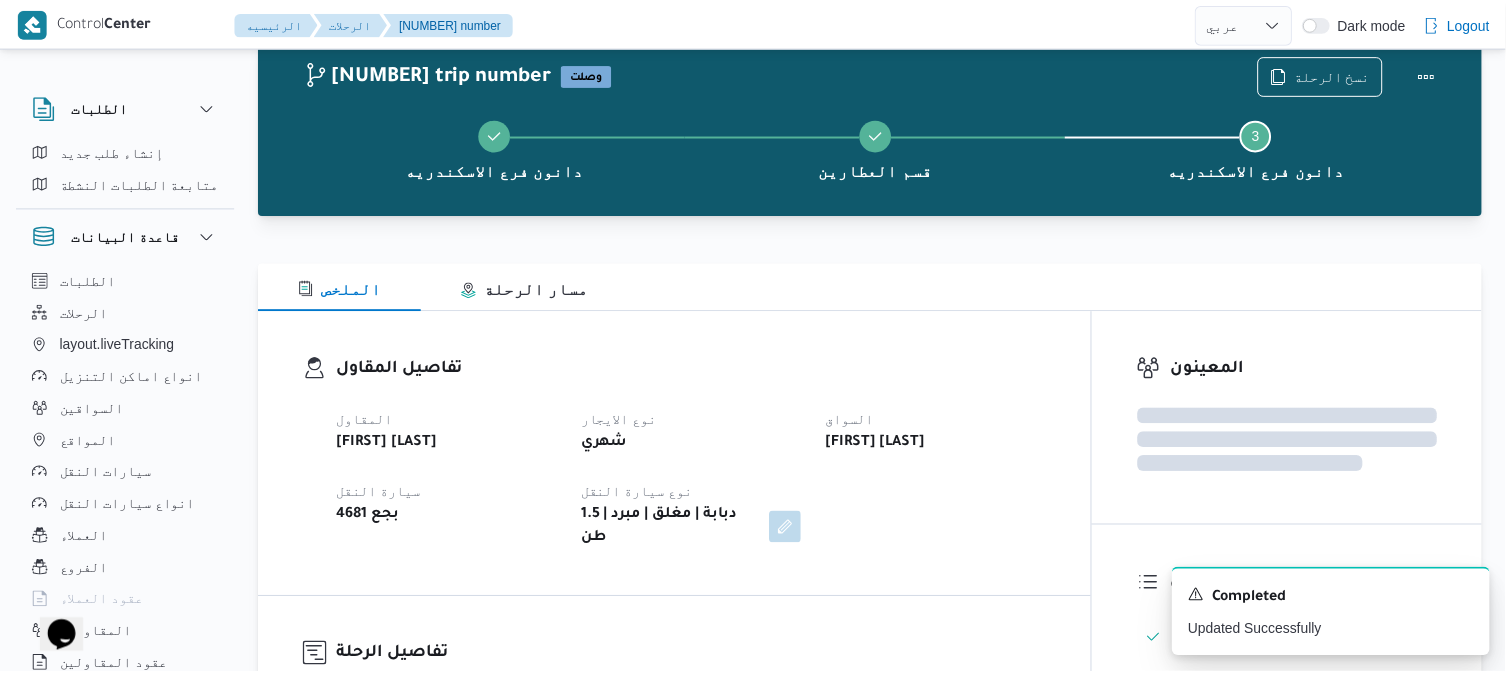 scroll, scrollTop: 858, scrollLeft: 0, axis: vertical 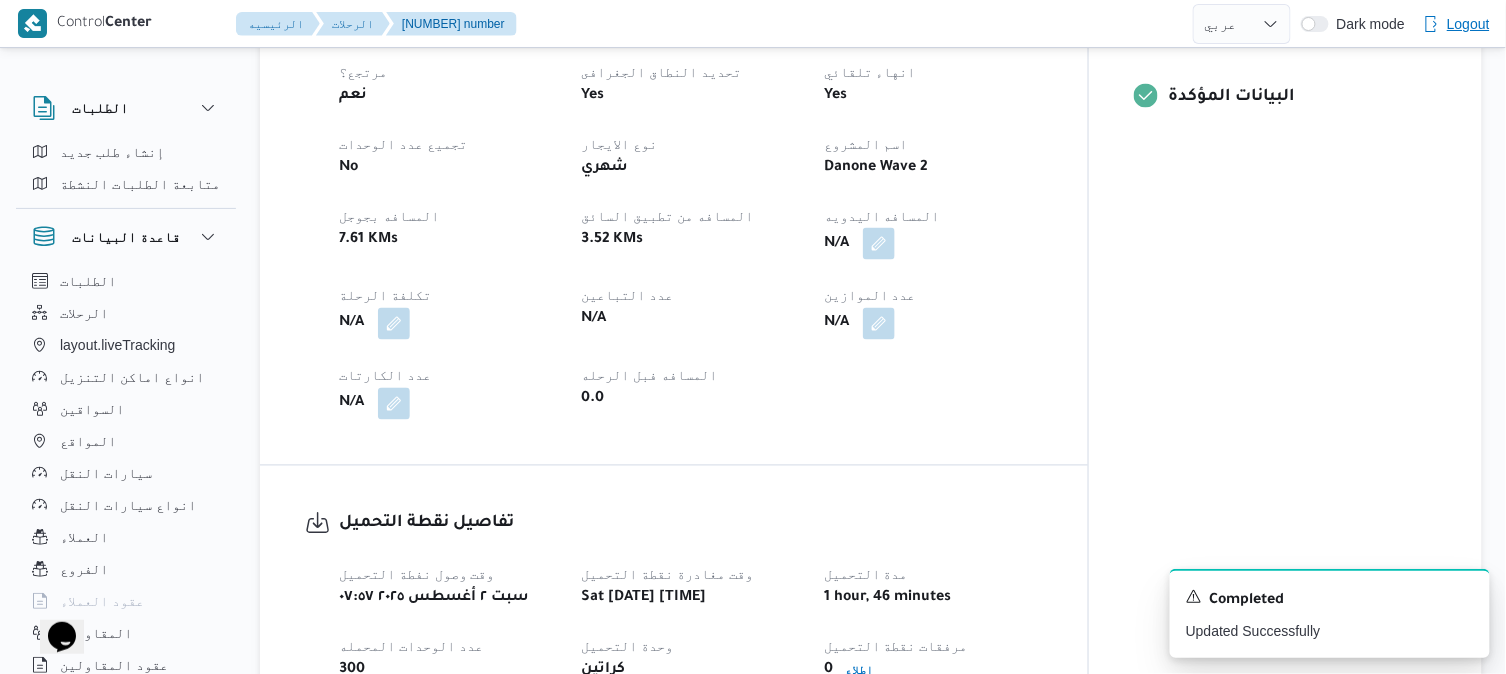 select on "ar" 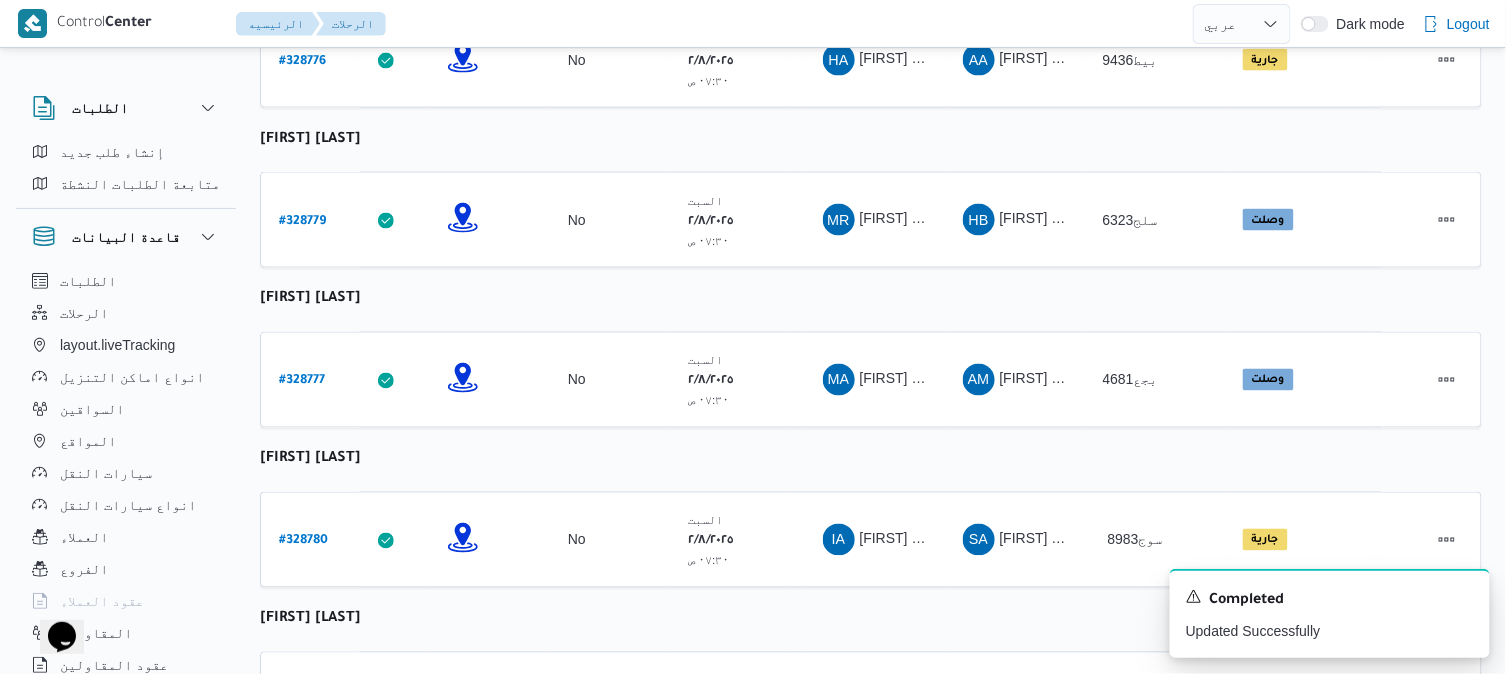 click on "رقم الرحلة Click to sort in ascending order تطبيق السائق Click to sort in ascending order تحديد النطاق الجغرافى Click to sort in ascending order تجميع عدد الوحدات وقت التحميل Click to sort in ascending order العميل Click to sort in ascending order نقاط الرحلة السواق Click to sort in ascending order المقاول Click to sort in ascending order سيارة النقل Click to sort in ascending order الحاله Click to sort in ascending order المنصه Click to sort in ascending order Actions محمود سامى عبدالله ابراهيم خليفة رقم الرحلة # 328775 تطبيق السائق تحديد النطاق الجغرافى تجميع عدد الوحدات No وقت التحميل السبت ٢/٨/٢٠٢٥ ٠٧:٣٠ ص   العميل Danone نقاط الرحلة دانون فرع الاسكندريه  ٠٧:٤٨ م قسم  سيدى جابر دانون فرع الاسكندريه  السواق MS MS #" at bounding box center [871, 492] 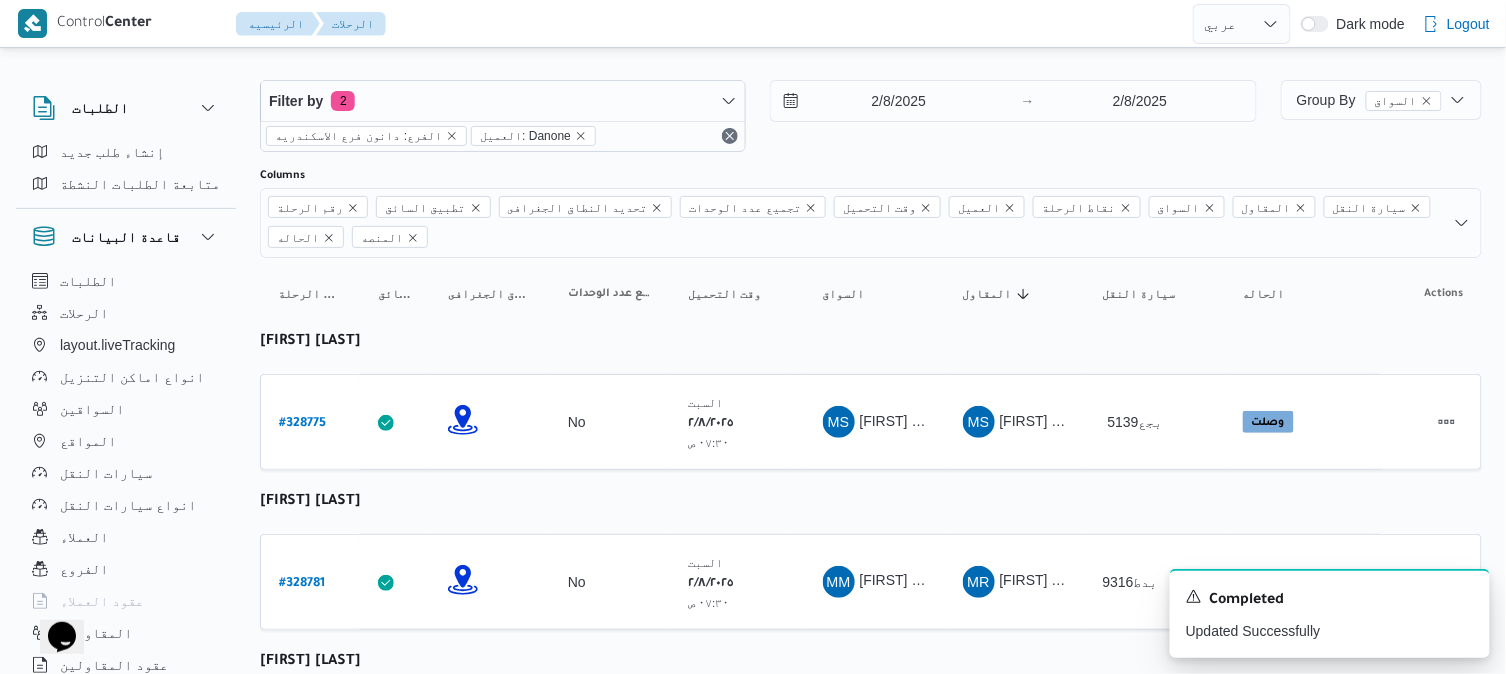 scroll, scrollTop: 0, scrollLeft: 0, axis: both 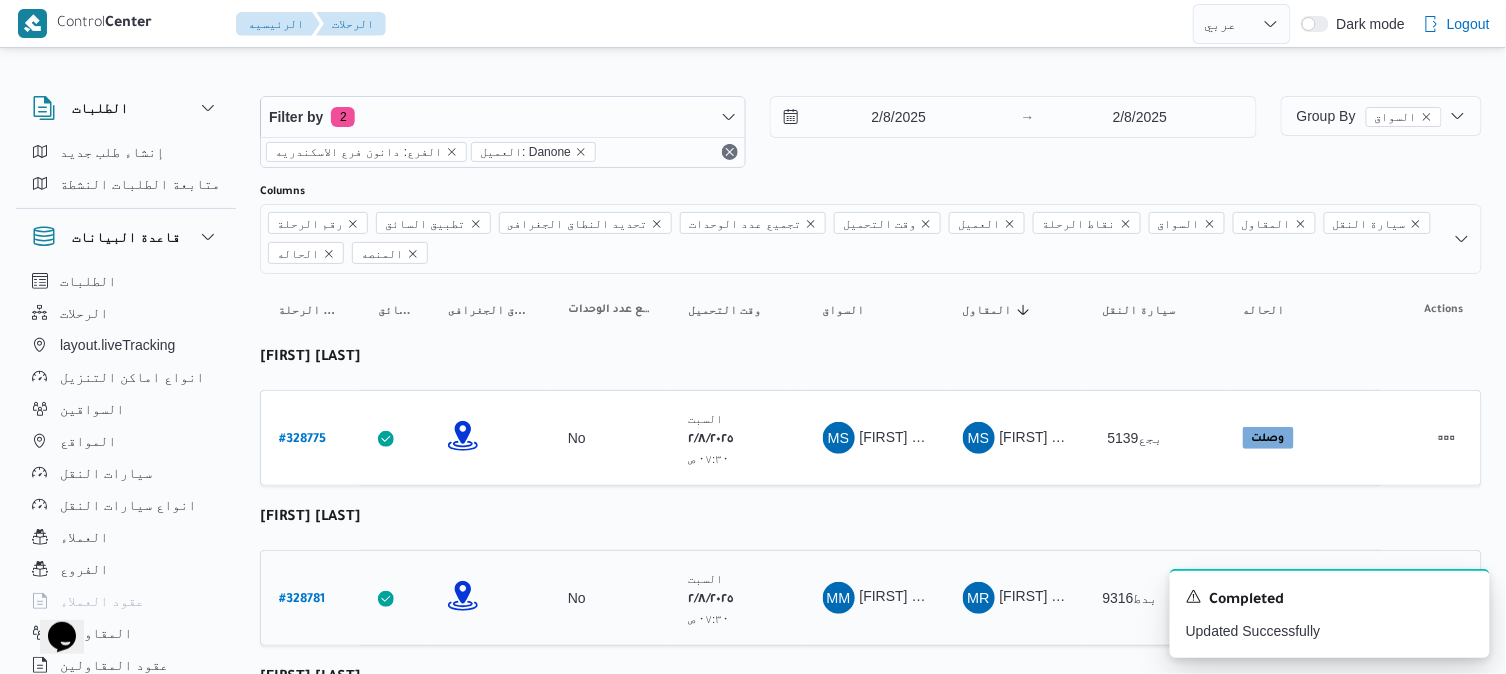 click on "# 328781" at bounding box center (302, 600) 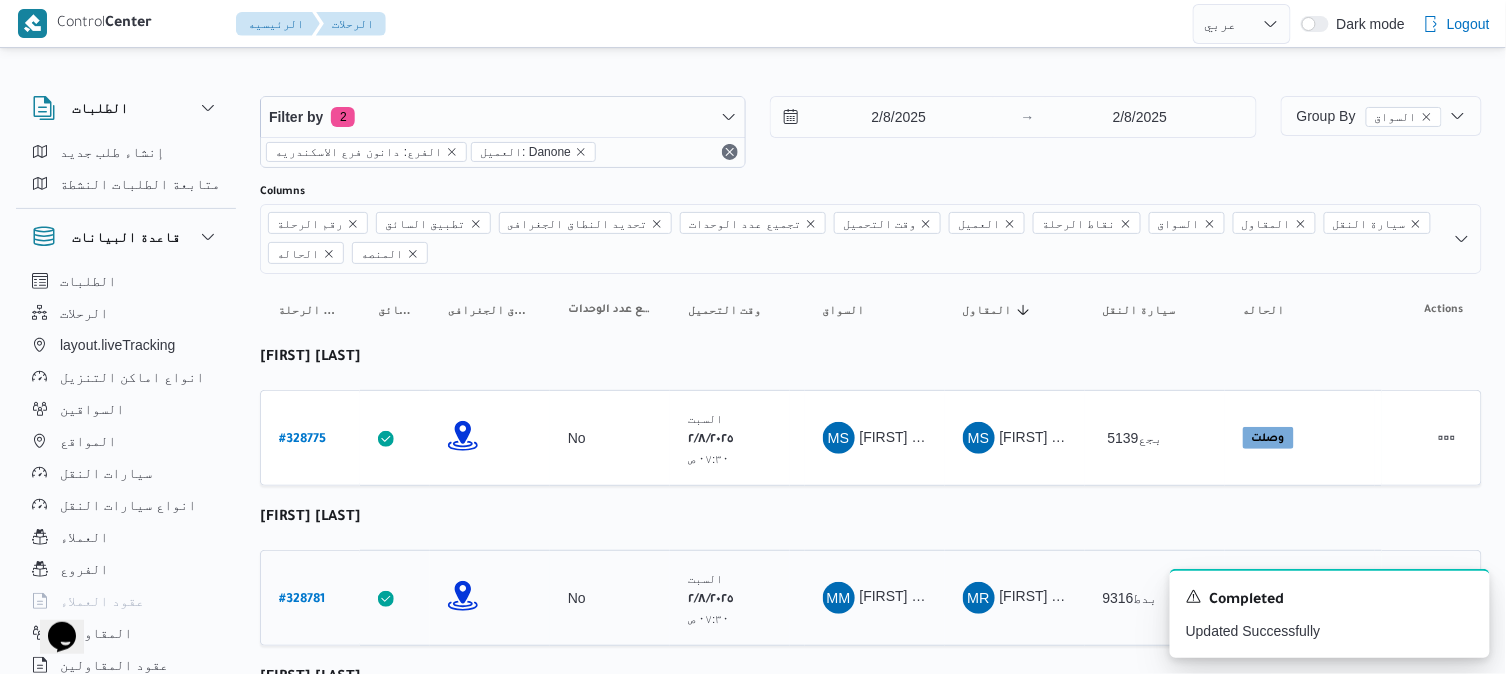 select on "ar" 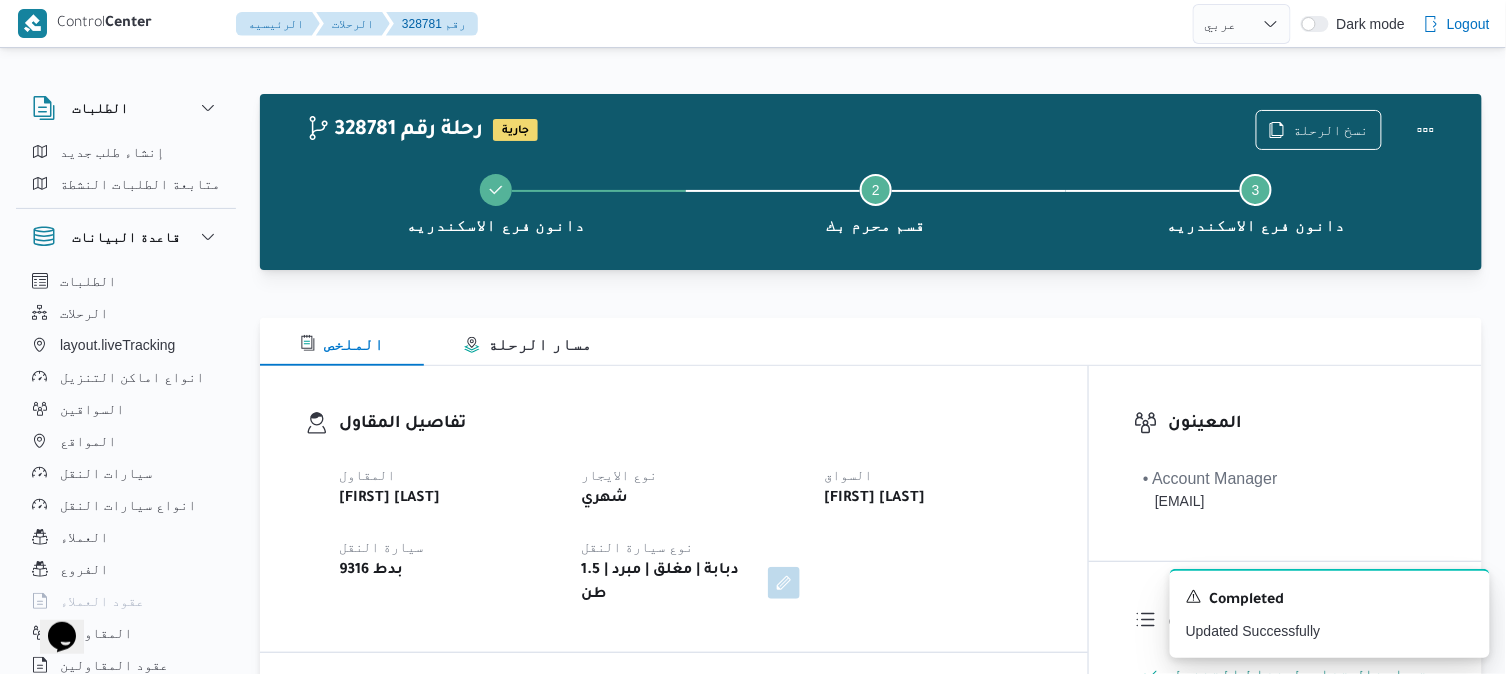 click on "تفاصيل المقاول المقاول محمد رضا ابراهيم سيد احمد علي نوع الايجار شهري السواق محمد مبروك محمد عبدالعاطي  سيارة النقل بدط 9316 نوع سيارة النقل دبابة | مغلق | مبرد | 1.5 طن" at bounding box center (674, 509) 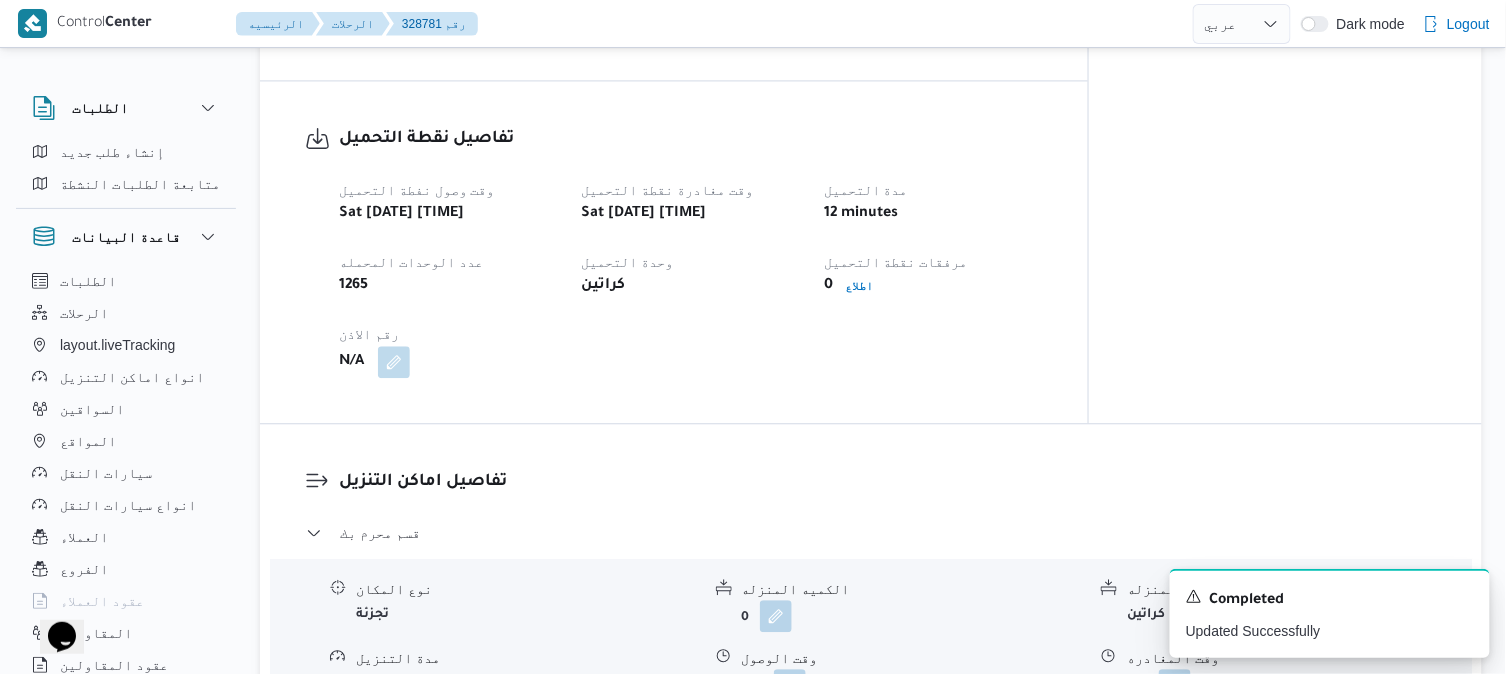 scroll, scrollTop: 1244, scrollLeft: 0, axis: vertical 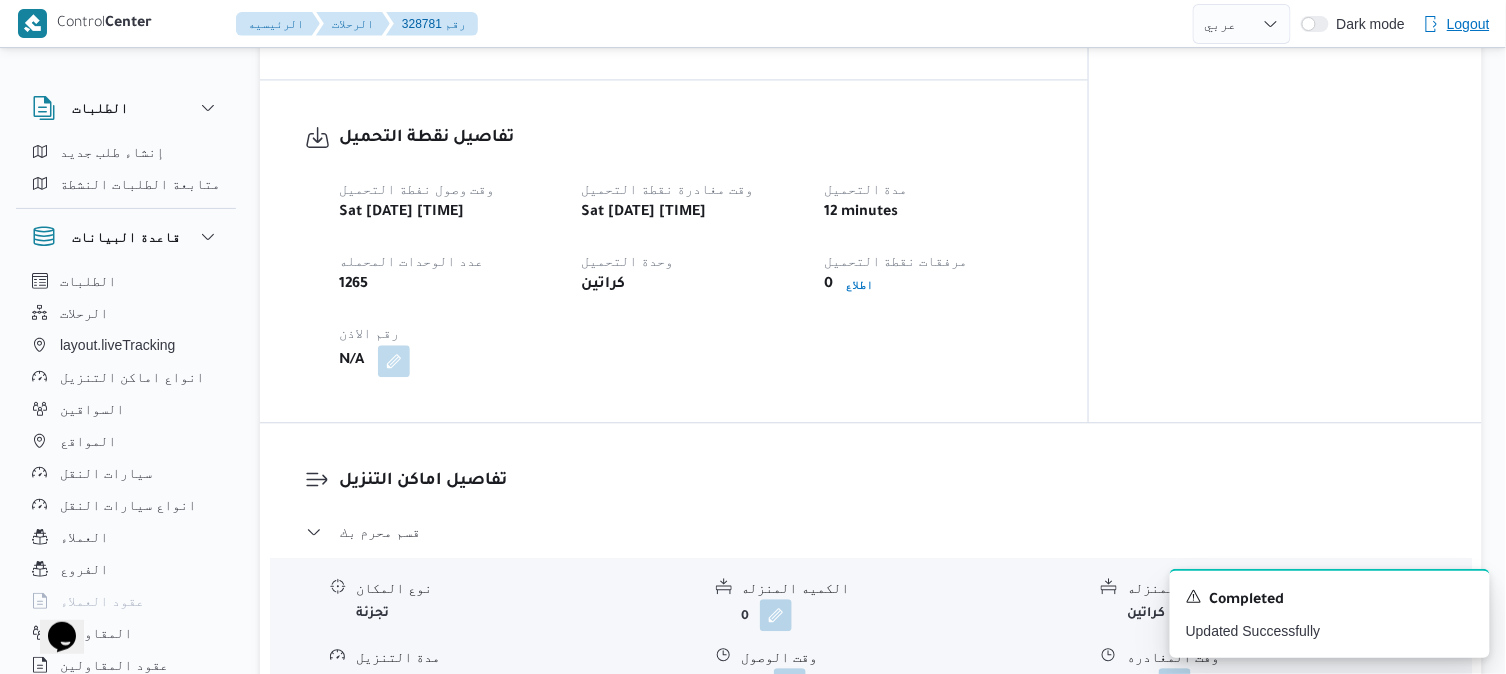 select on "ar" 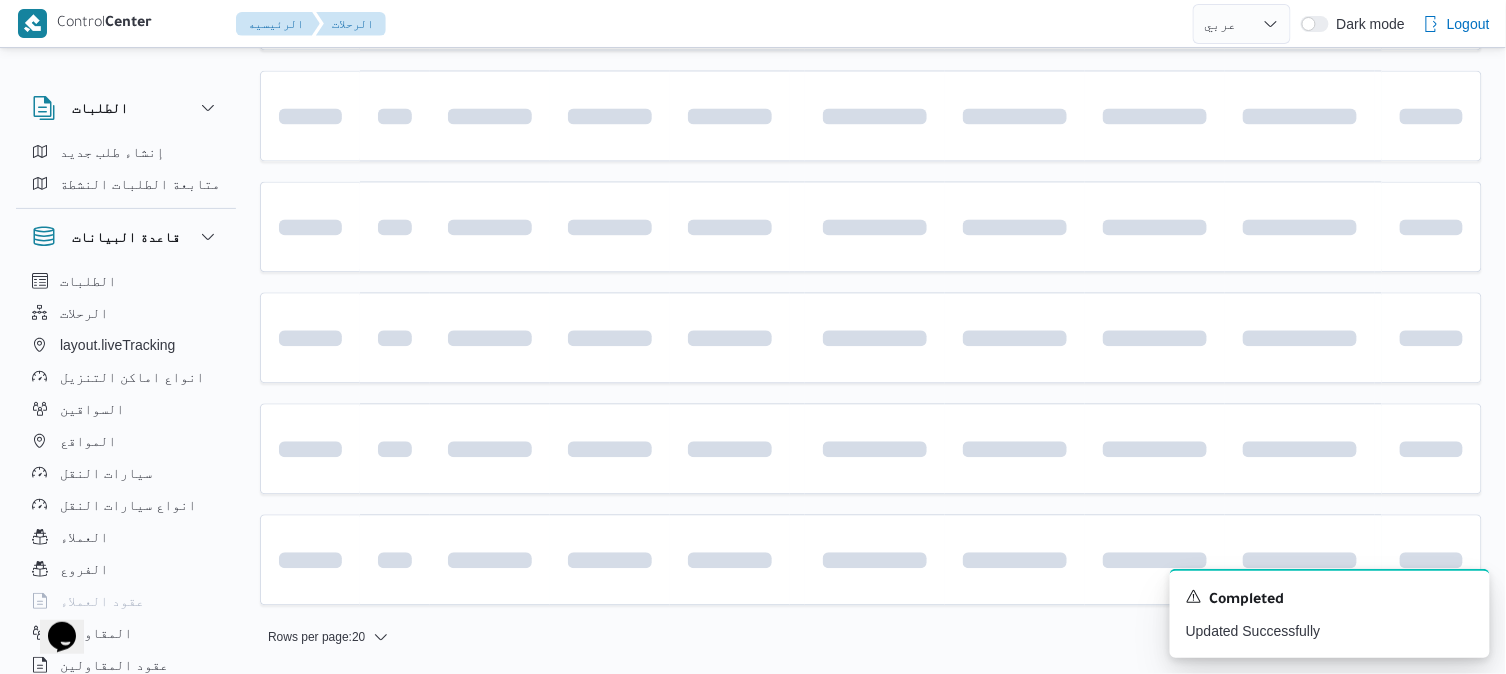 scroll, scrollTop: 0, scrollLeft: 0, axis: both 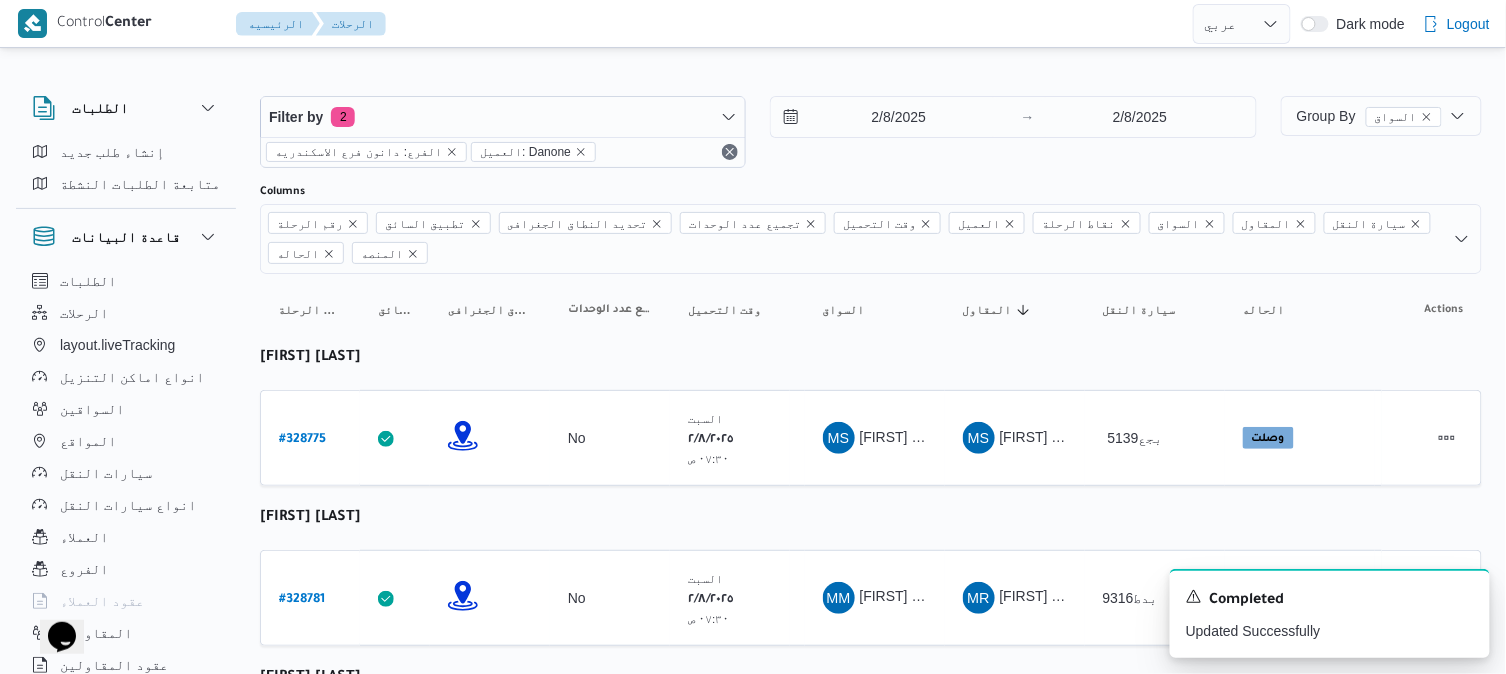 click on "رقم الرحلة Click to sort in ascending order تطبيق السائق Click to sort in ascending order تحديد النطاق الجغرافى Click to sort in ascending order تجميع عدد الوحدات وقت التحميل Click to sort in ascending order العميل Click to sort in ascending order نقاط الرحلة السواق Click to sort in ascending order المقاول Click to sort in ascending order سيارة النقل Click to sort in ascending order الحاله Click to sort in ascending order المنصه Click to sort in ascending order Actions محمود سامى عبدالله ابراهيم خليفة رقم الرحلة # 328775 تطبيق السائق تحديد النطاق الجغرافى تجميع عدد الوحدات No وقت التحميل السبت ٢/٨/٢٠٢٥ ٠٧:٣٠ ص   العميل Danone نقاط الرحلة دانون فرع الاسكندريه  ٠٧:٤٨ م قسم  سيدى جابر دانون فرع الاسكندريه  السواق MS MS #" at bounding box center (871, 1350) 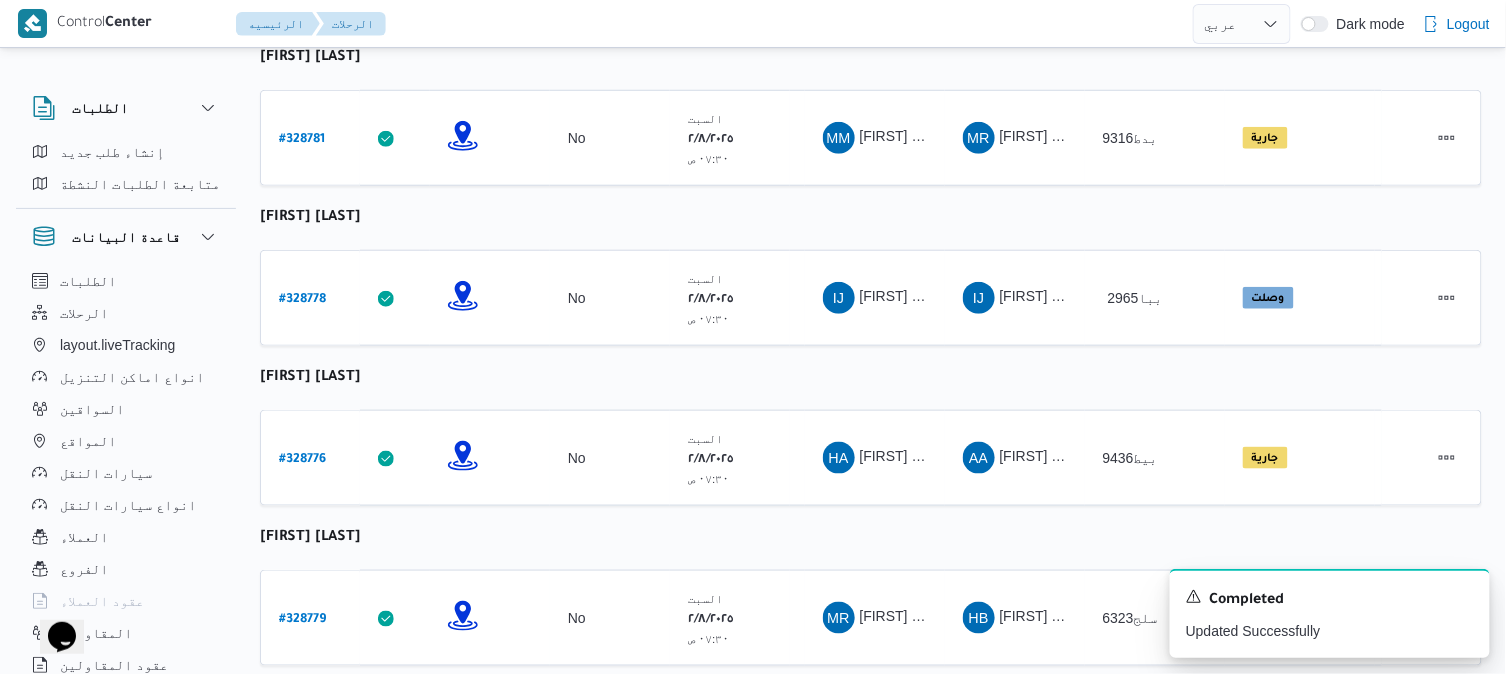 scroll, scrollTop: 488, scrollLeft: 0, axis: vertical 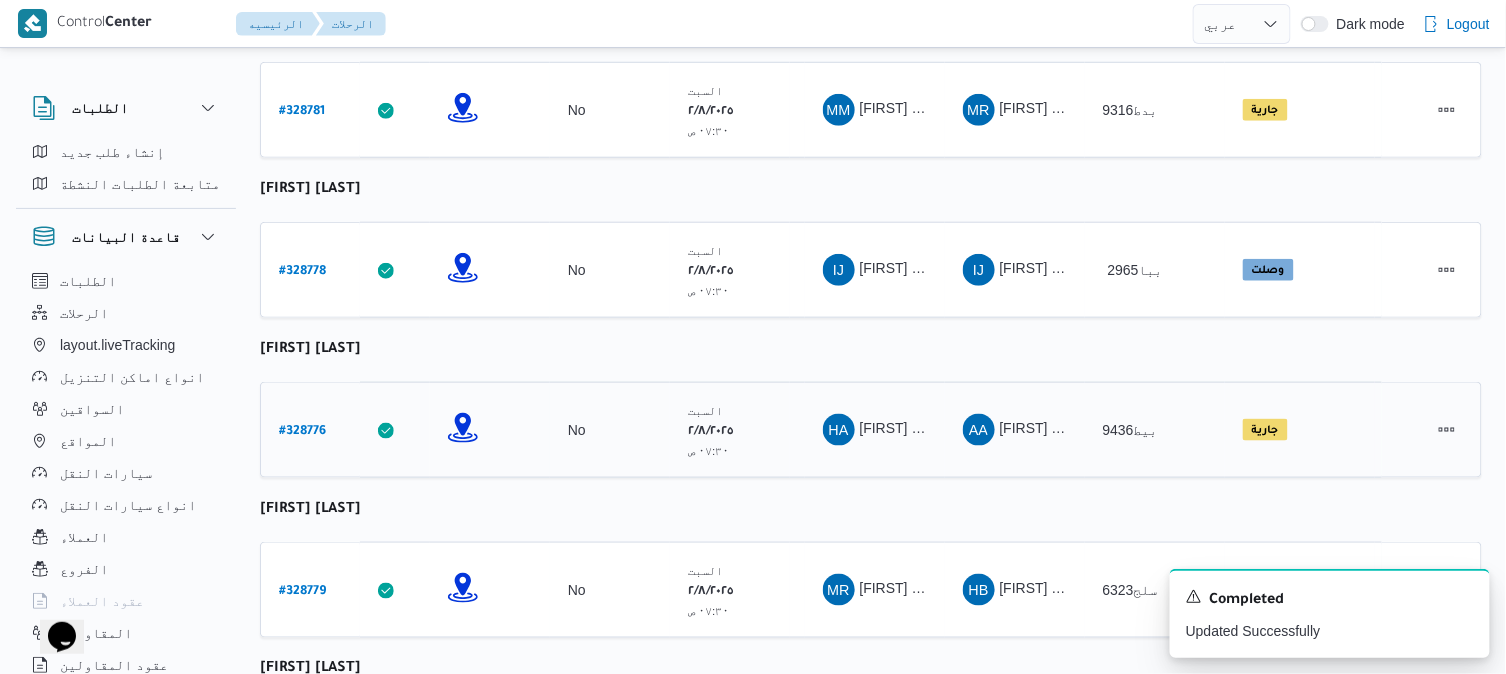 click on "# 328776" at bounding box center [302, 432] 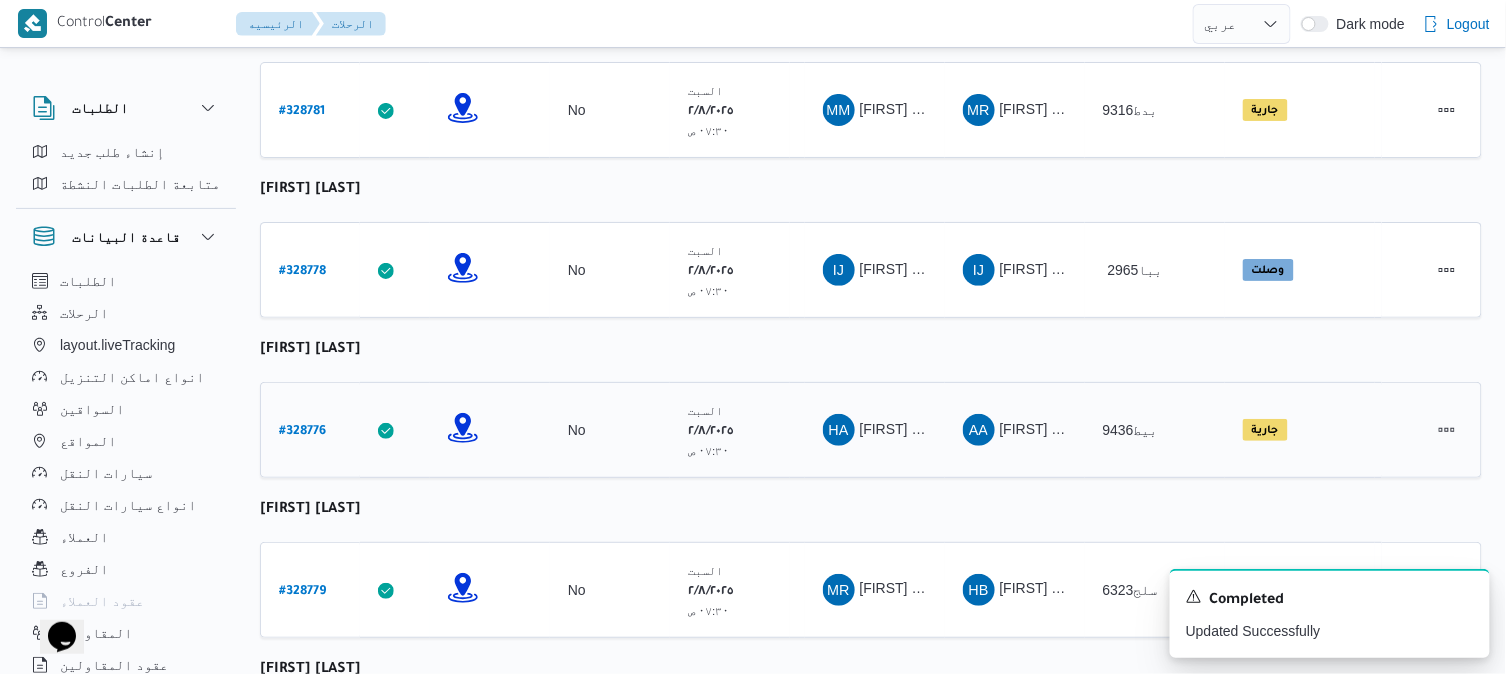 select on "ar" 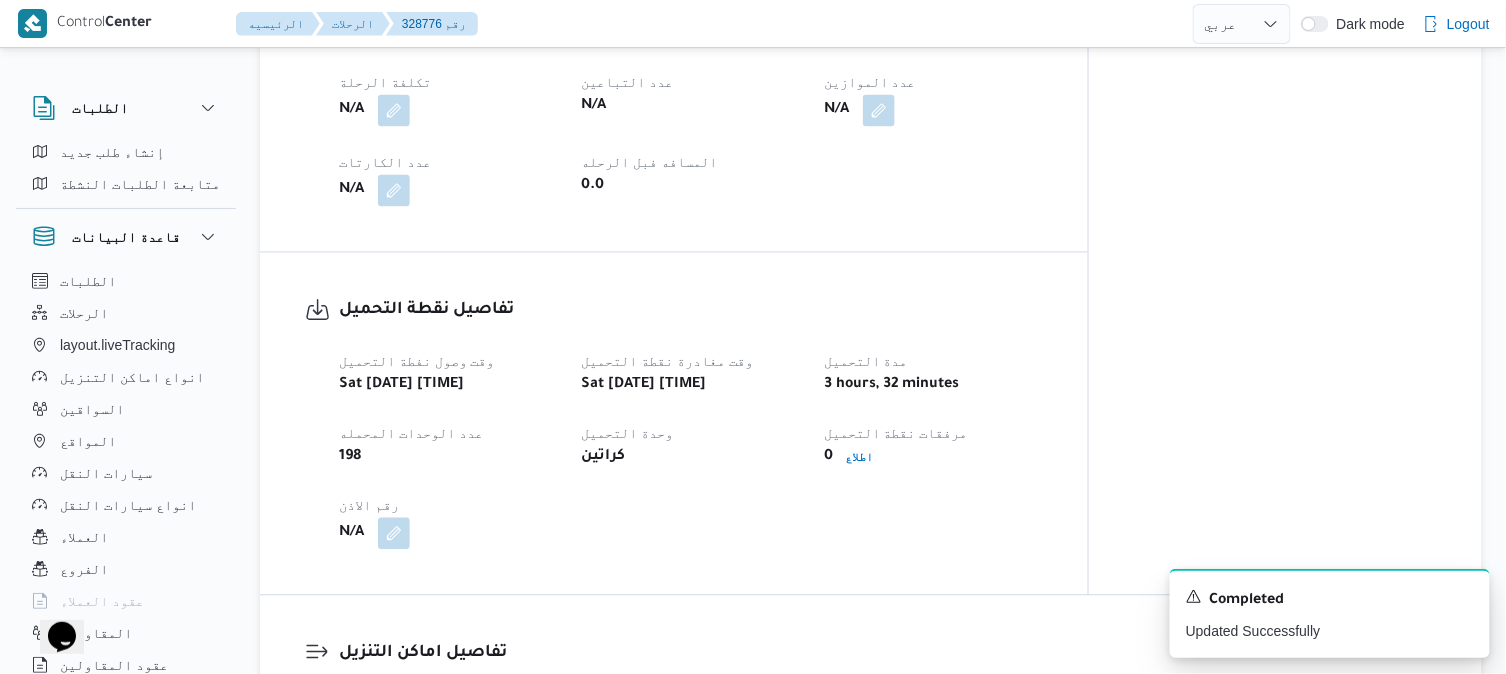 scroll, scrollTop: 1111, scrollLeft: 0, axis: vertical 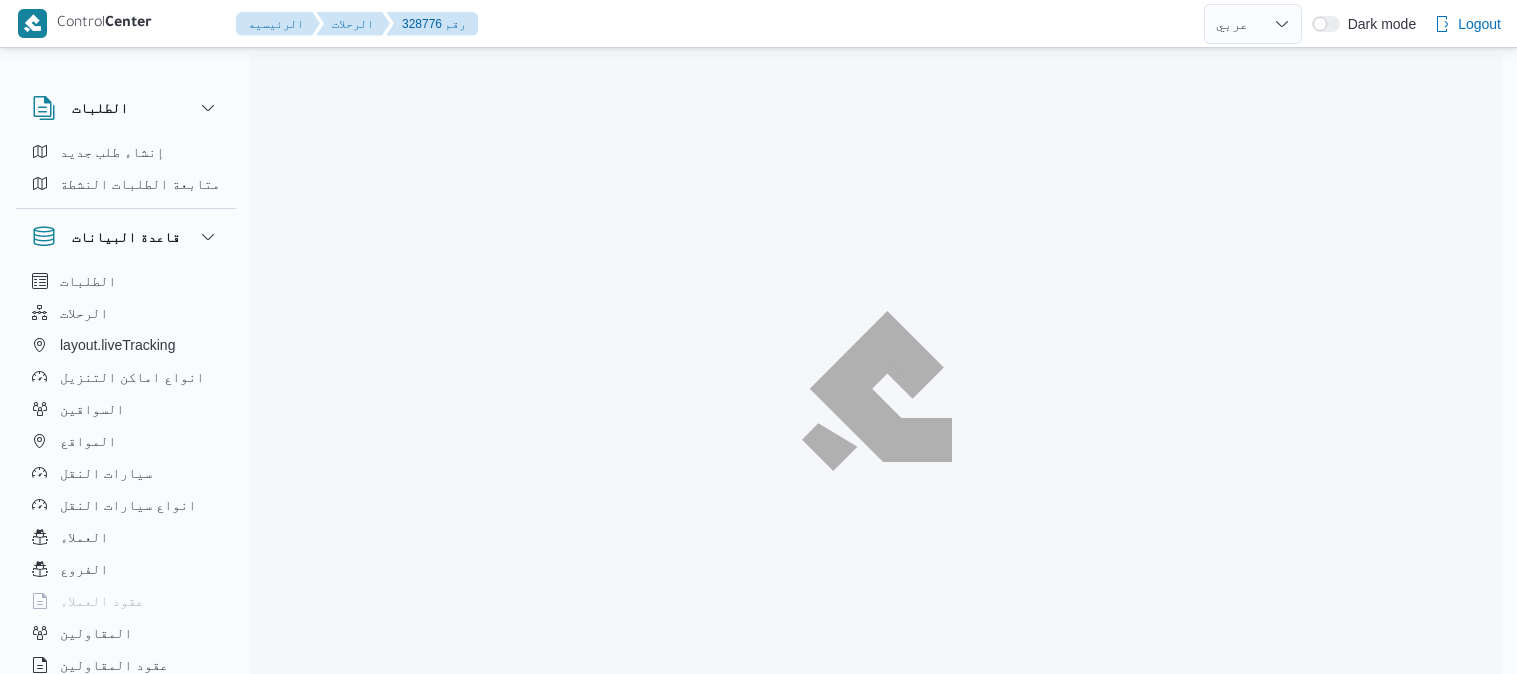 select on "ar" 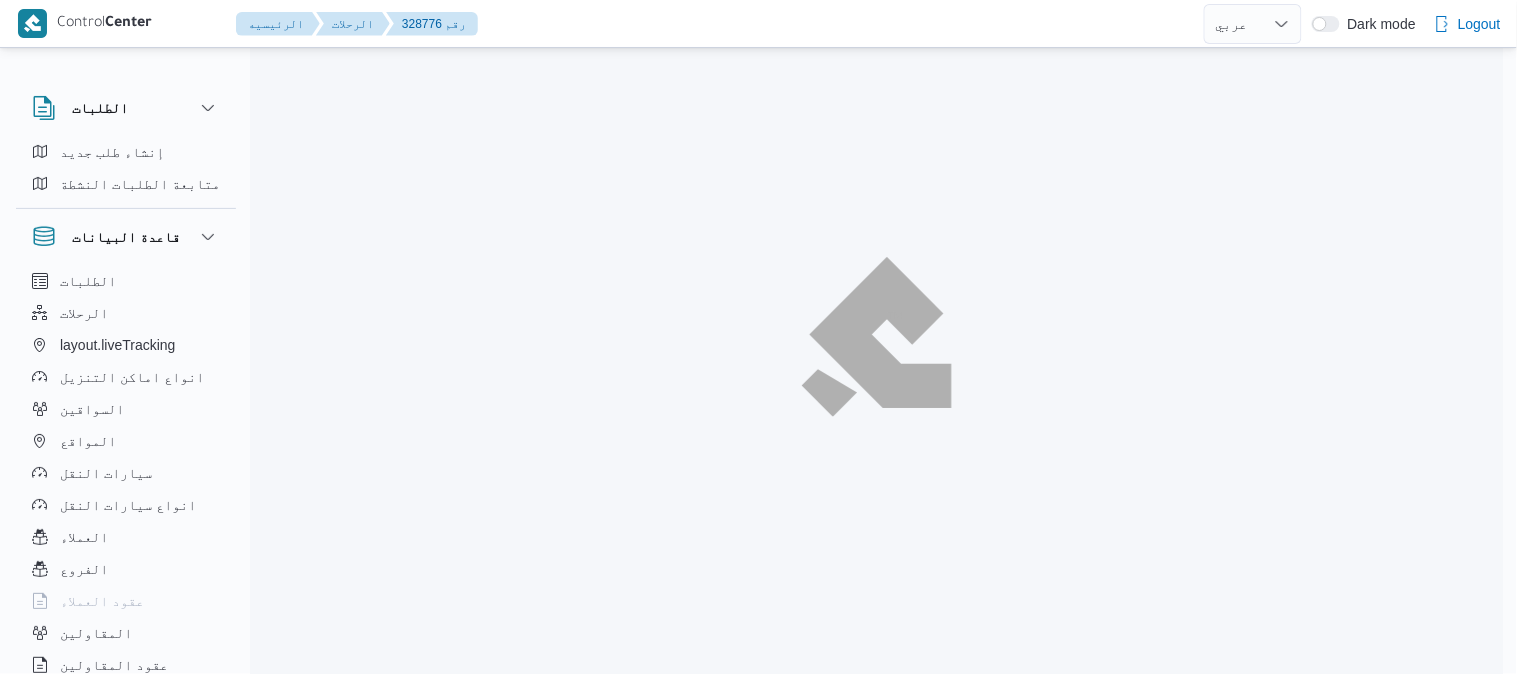 select on "ar" 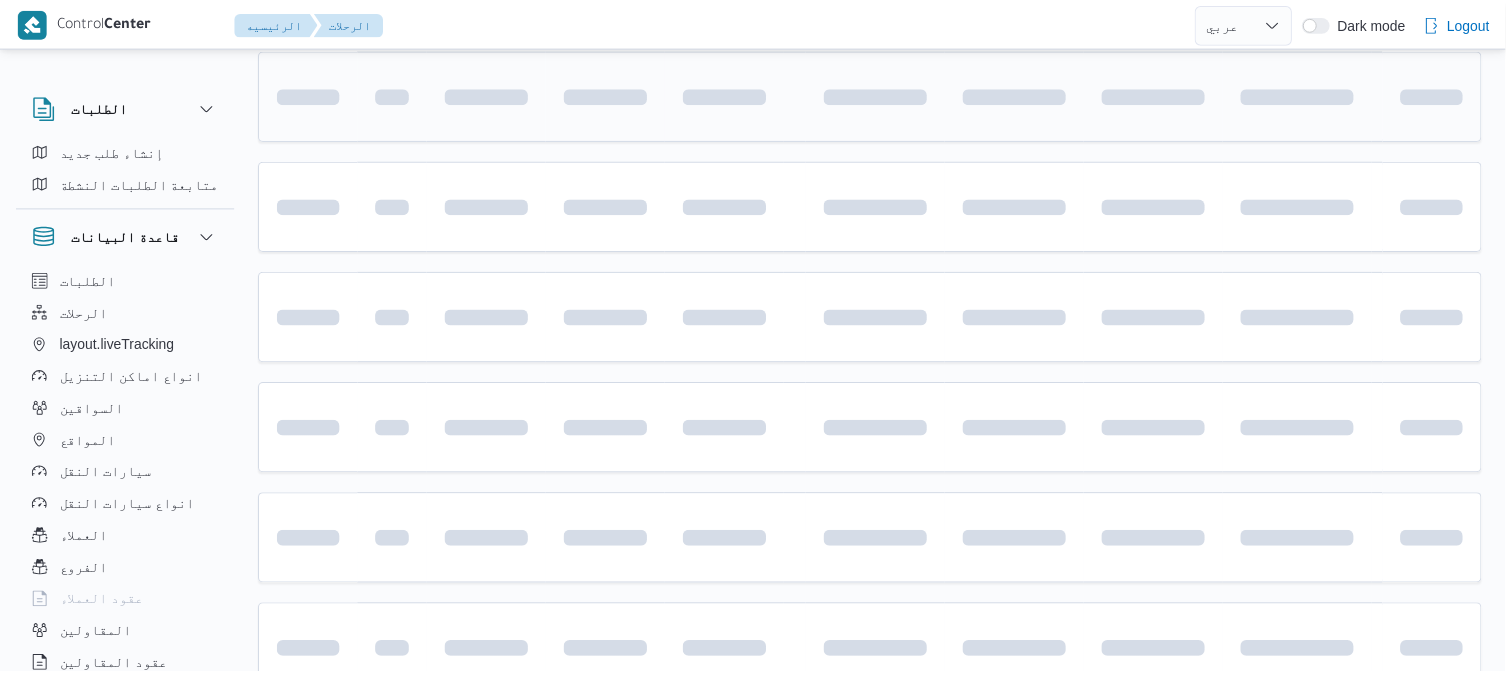 scroll, scrollTop: 518, scrollLeft: 0, axis: vertical 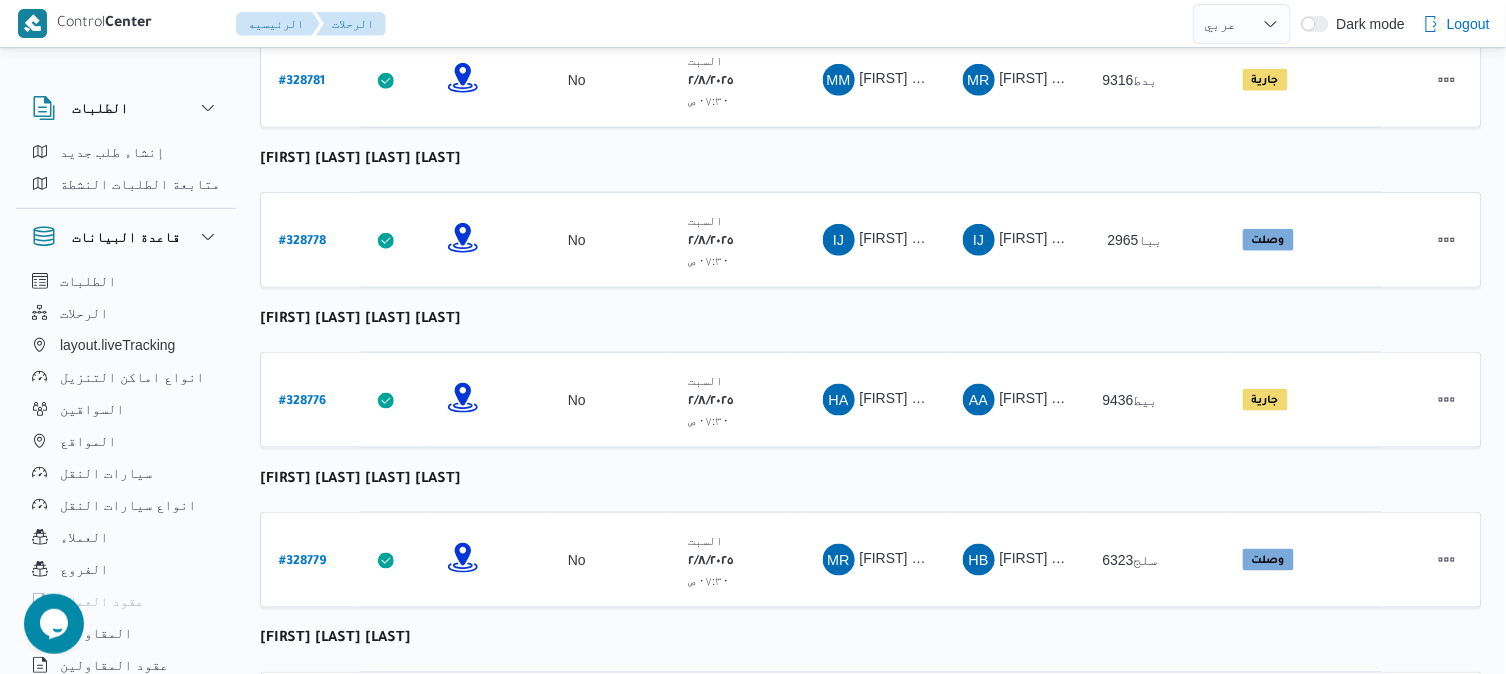 click on "رقم الرحلة Click to sort in ascending order تطبيق السائق Click to sort in ascending order تحديد النطاق الجغرافى Click to sort in ascending order تجميع عدد الوحدات وقت التحميل Click to sort in ascending order العميل Click to sort in ascending order نقاط الرحلة السواق Click to sort in ascending order المقاول Click to sort in ascending order سيارة النقل Click to sort in ascending order الحاله Click to sort in ascending order المنصه Click to sort in ascending order Actions [FIRST] [LAST] [LAST] [LAST] رقم الرحلة # 328775 تطبيق السائق تحديد النطاق الجغرافى تجميع عدد الوحدات No وقت التحميل [DAY] [DATE] [TIME] العميل Danone نقاط الرحلة دانون فرع الاسكندريه [TIME] قسم سيدي جابر دانون فرع الاسكندريه السواق MS MS #" at bounding box center (871, 832) 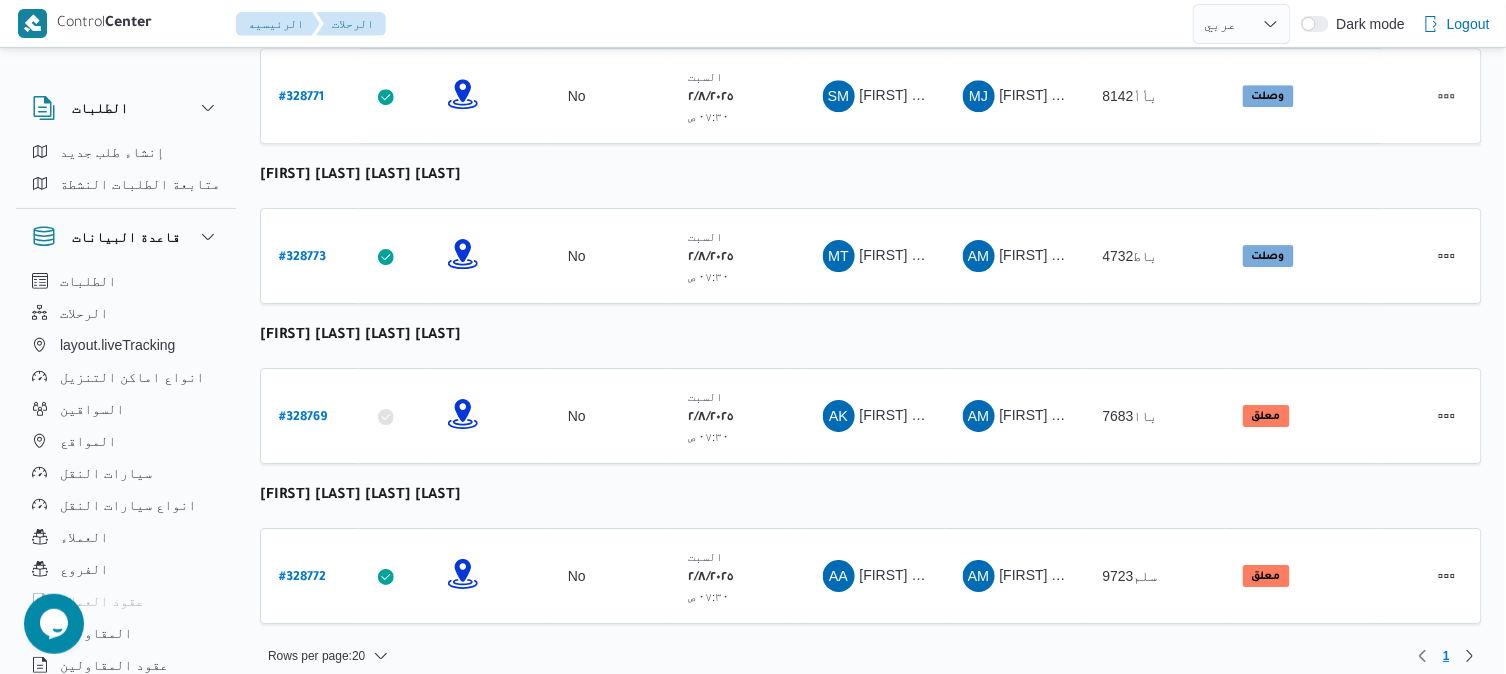 scroll, scrollTop: 1783, scrollLeft: 0, axis: vertical 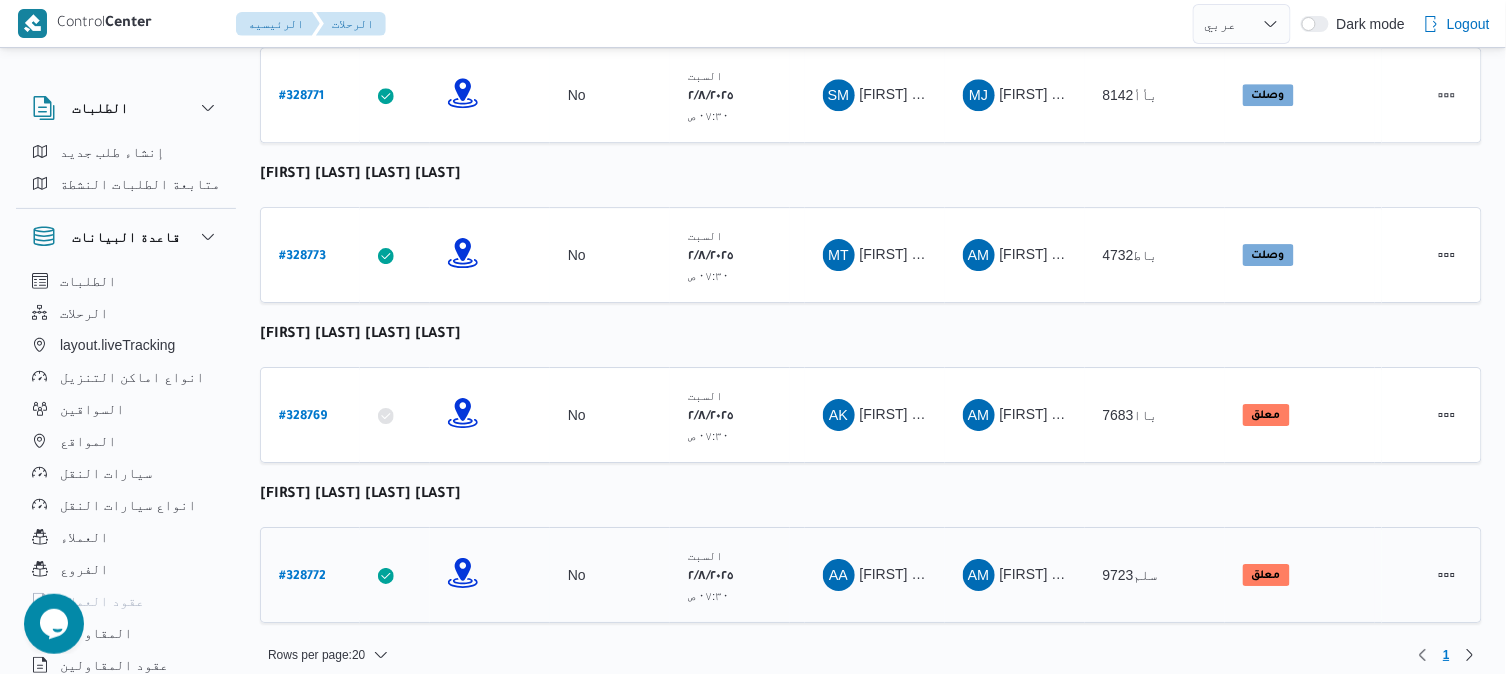 click on "# 328772" at bounding box center [302, 577] 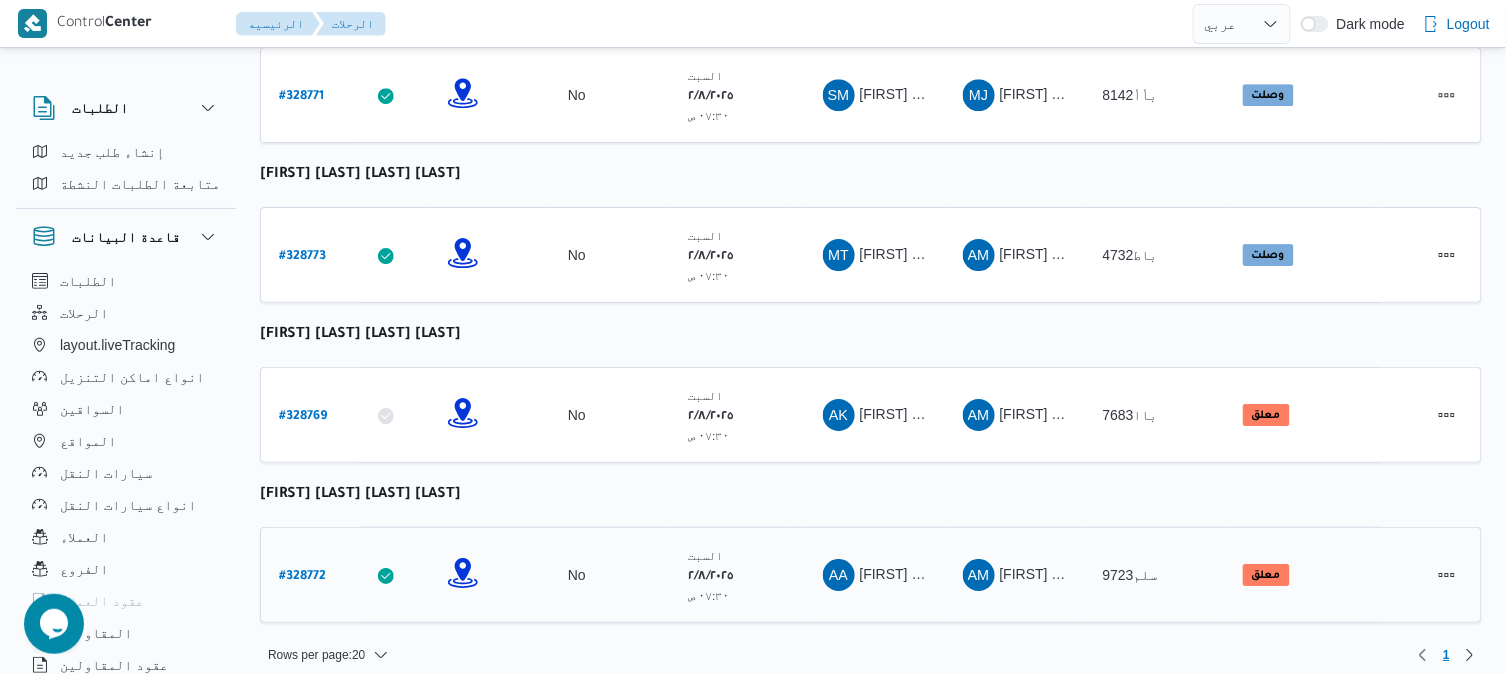 select on "ar" 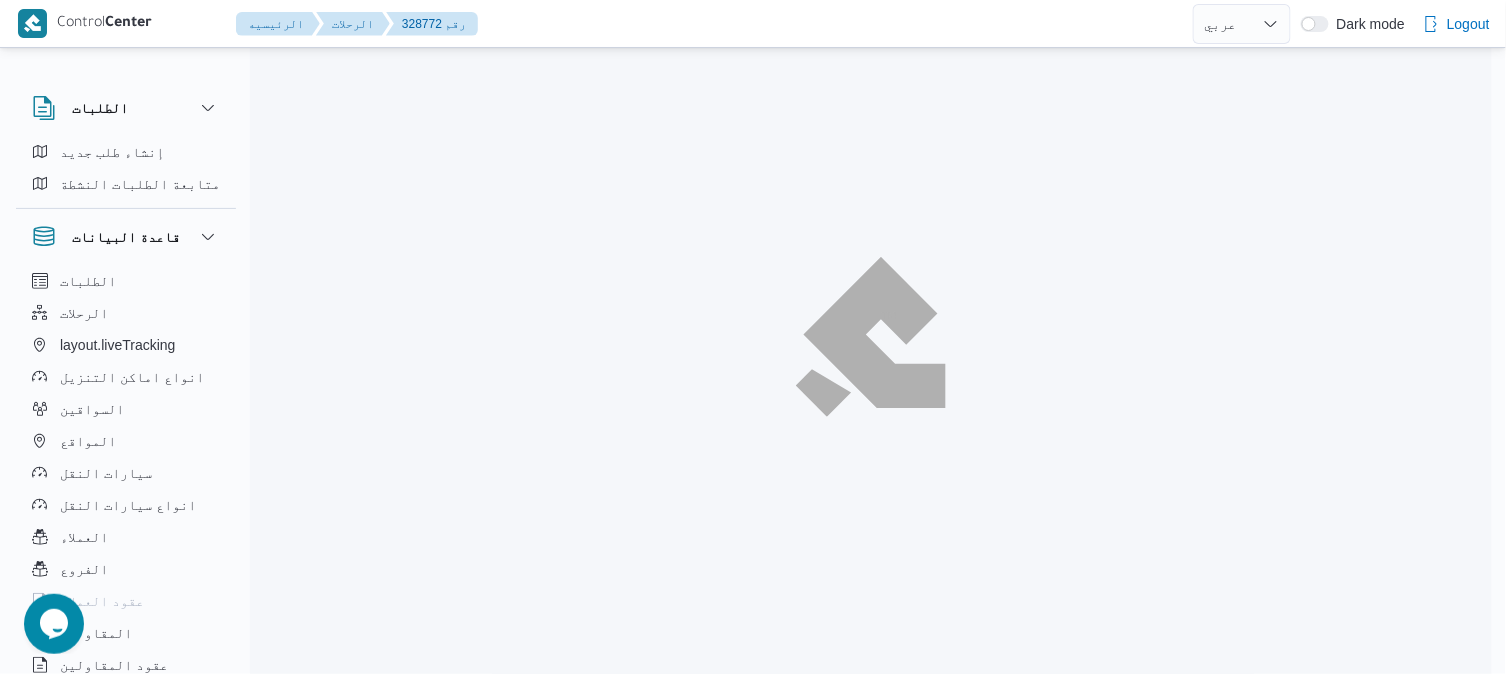 scroll, scrollTop: 0, scrollLeft: 0, axis: both 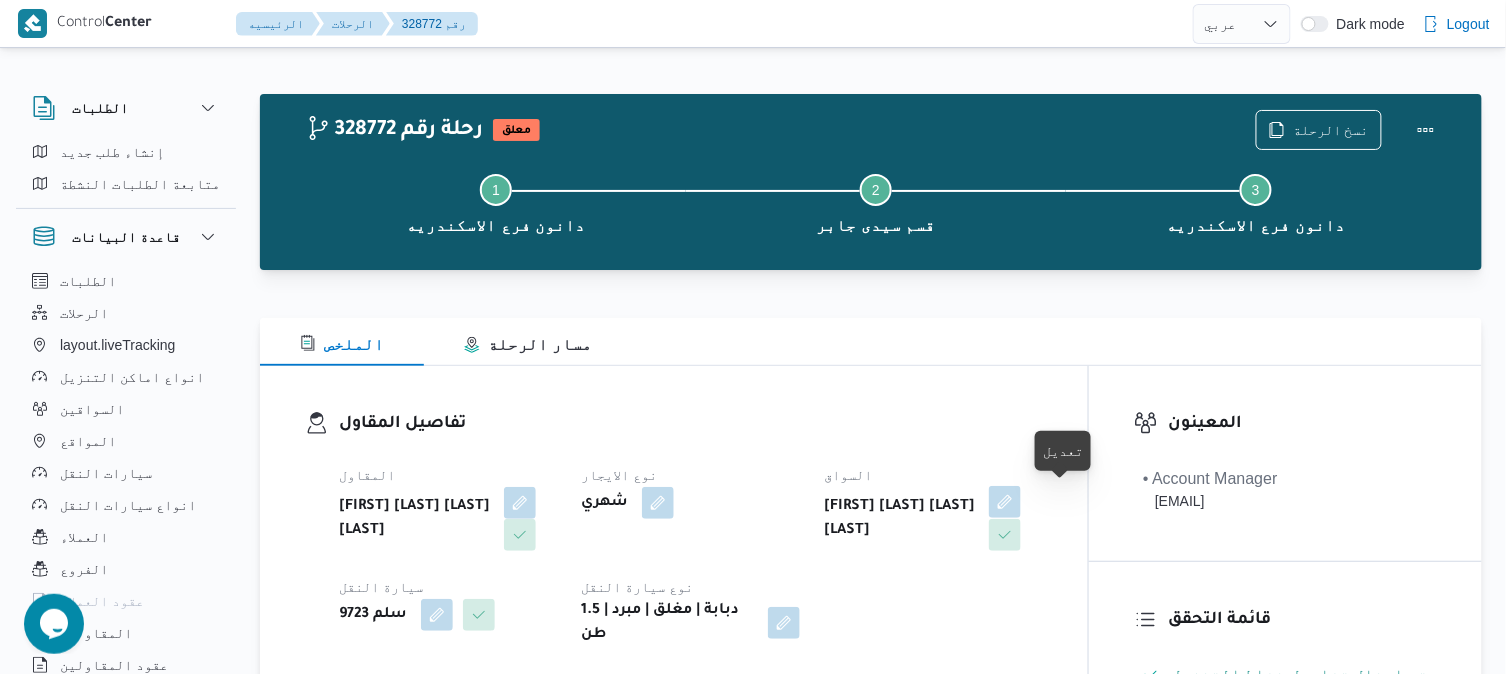 click at bounding box center [1005, 502] 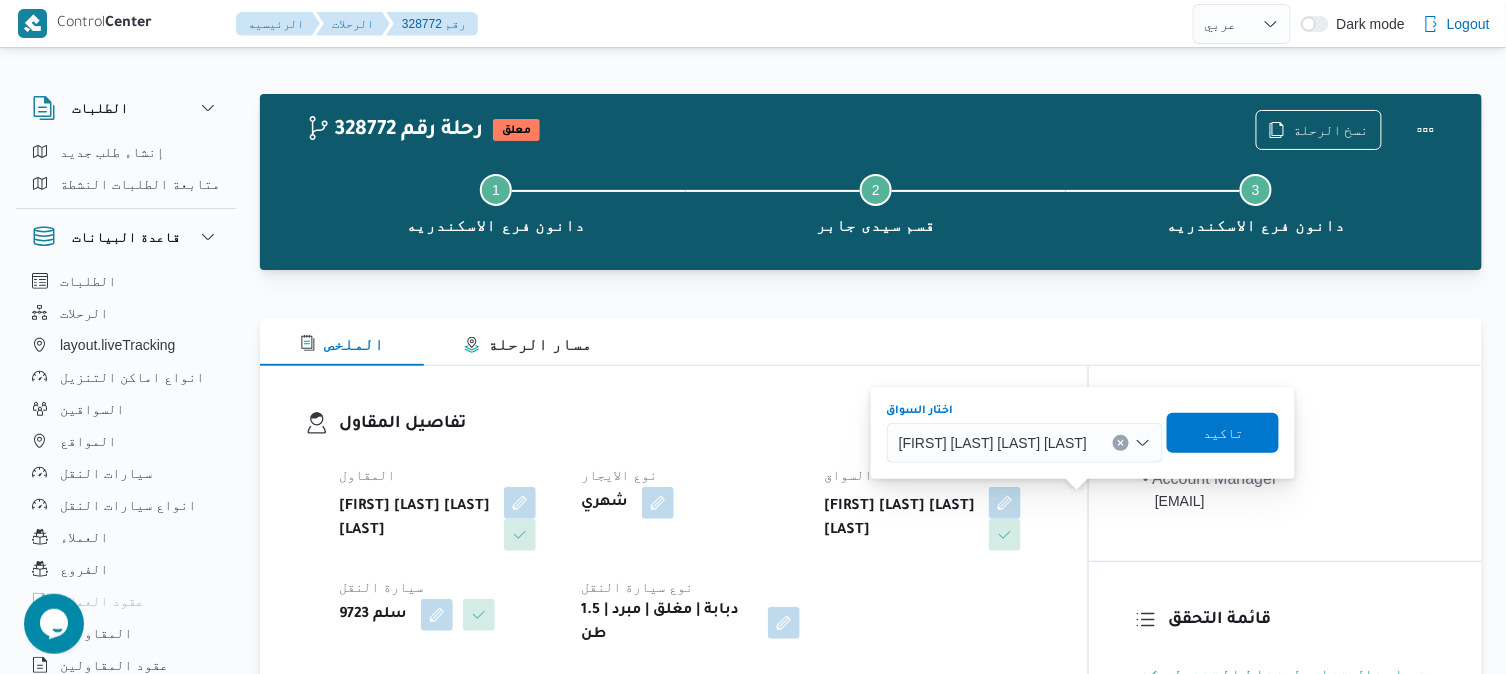 click on "احمد السيد رمضان السيد خلاف" at bounding box center (993, 442) 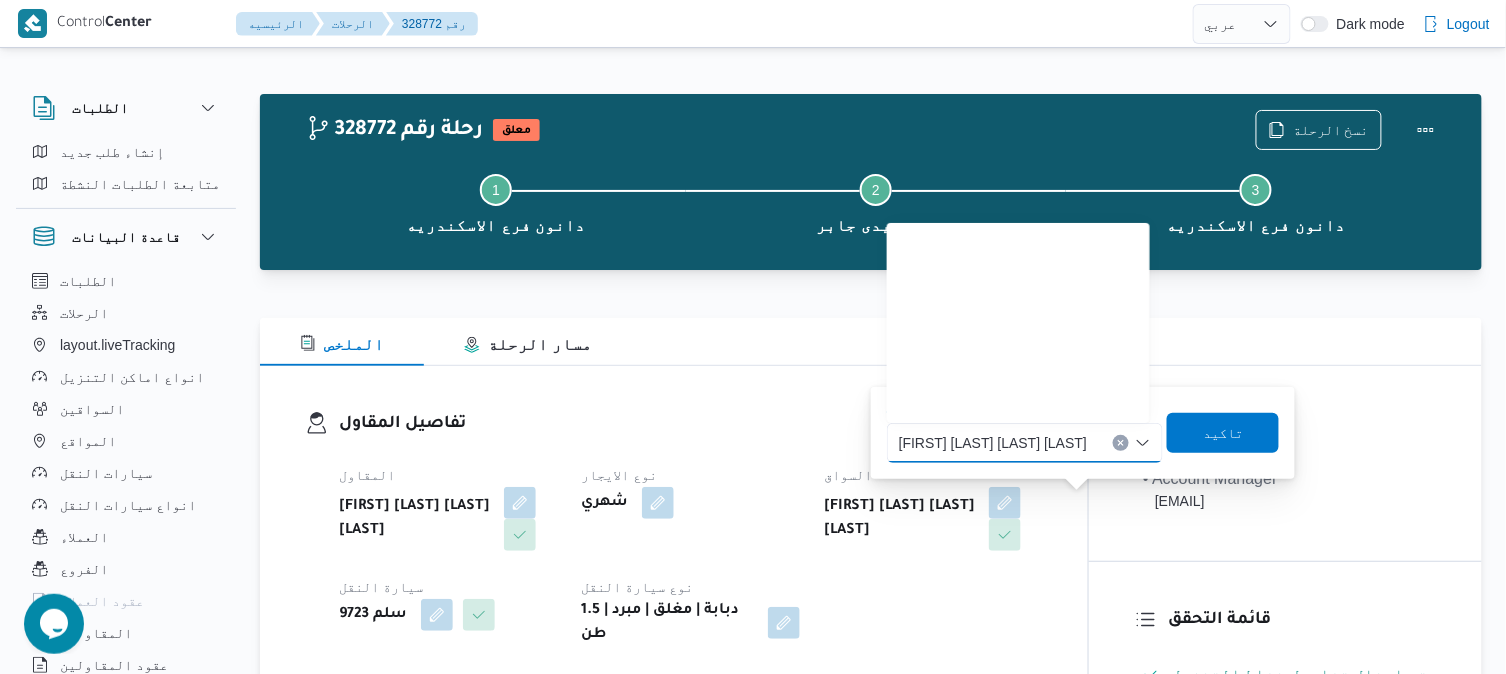scroll, scrollTop: 264, scrollLeft: 0, axis: vertical 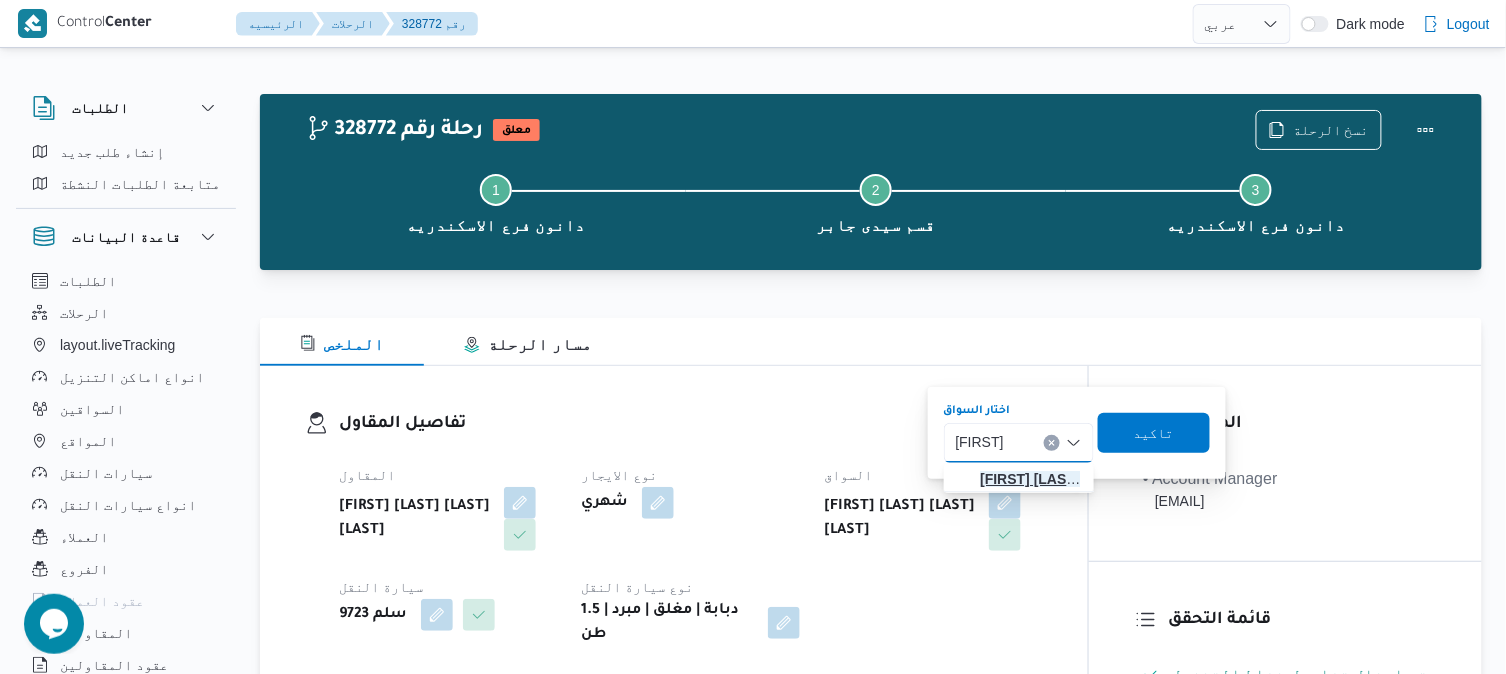 type on "محمد فه" 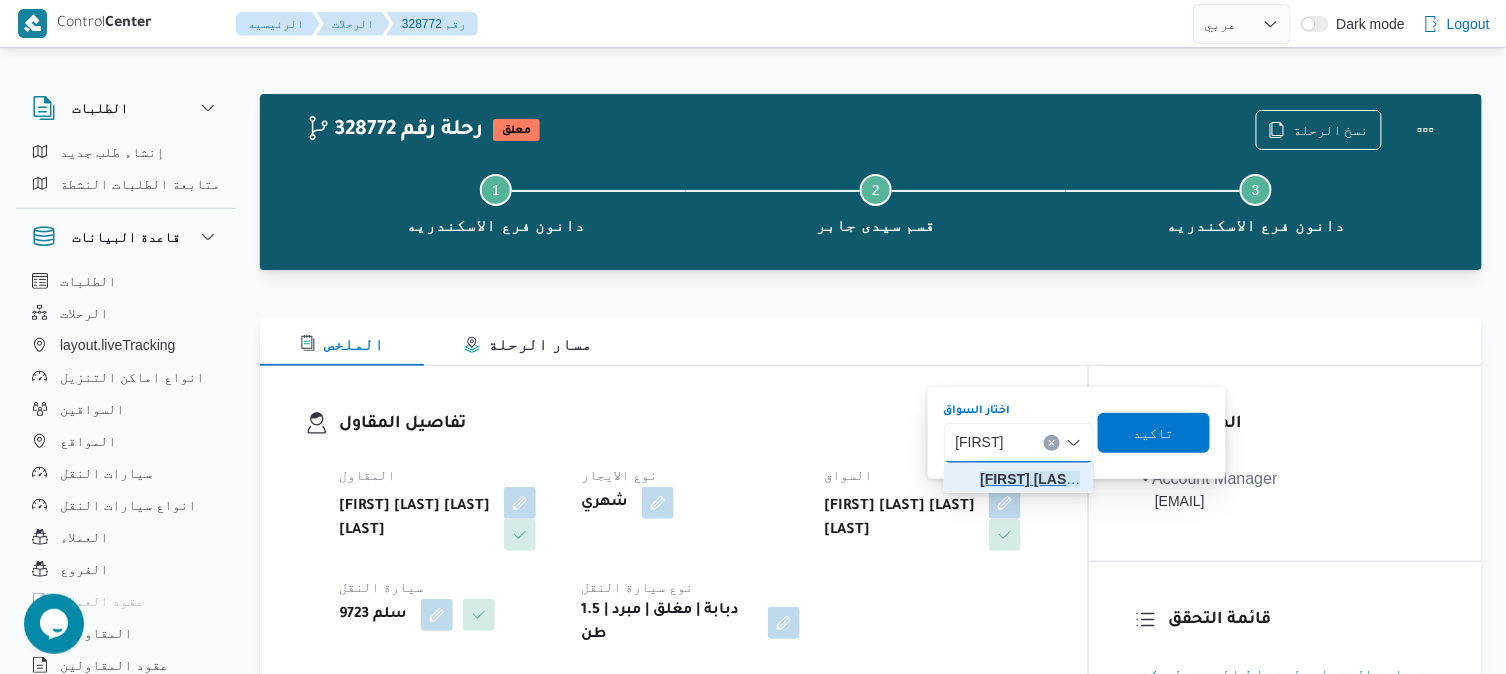 click on "محمد فه مي فرج عبدالفتاح" at bounding box center [1031, 479] 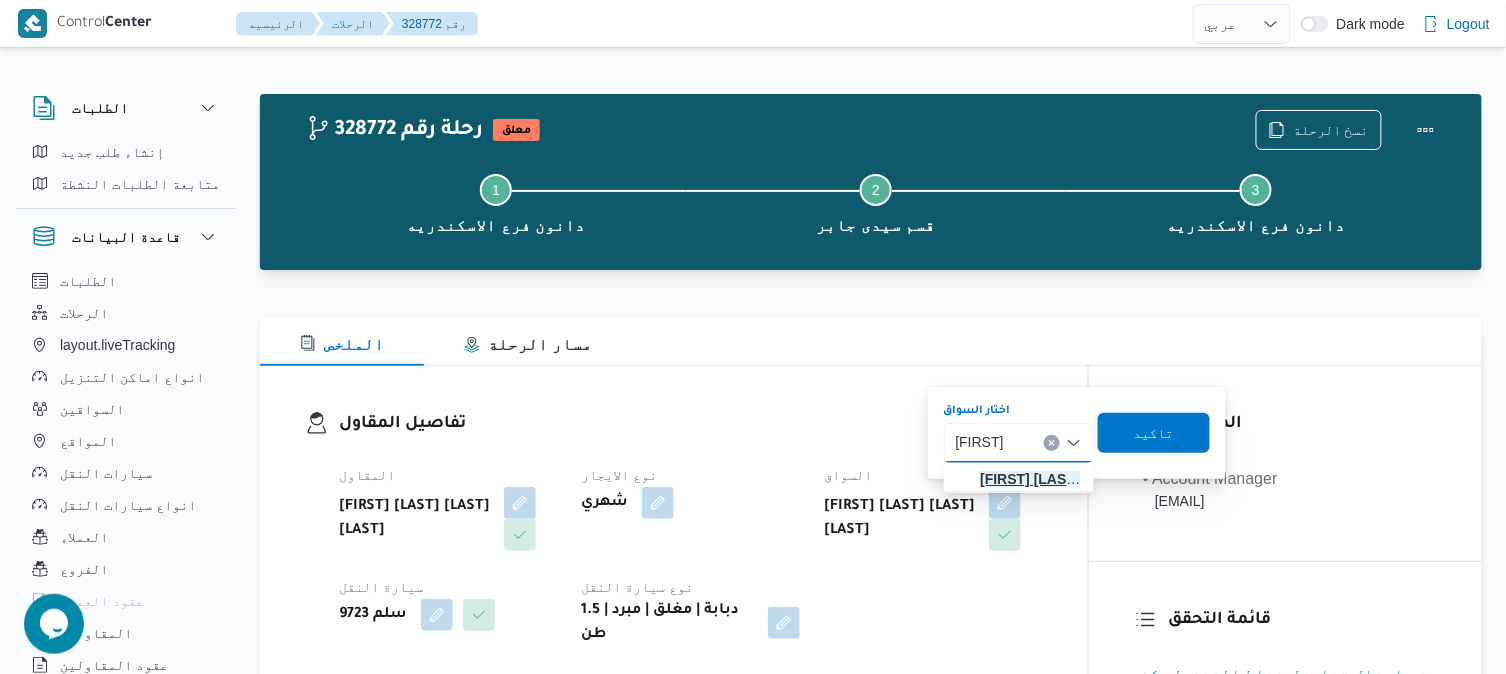 type 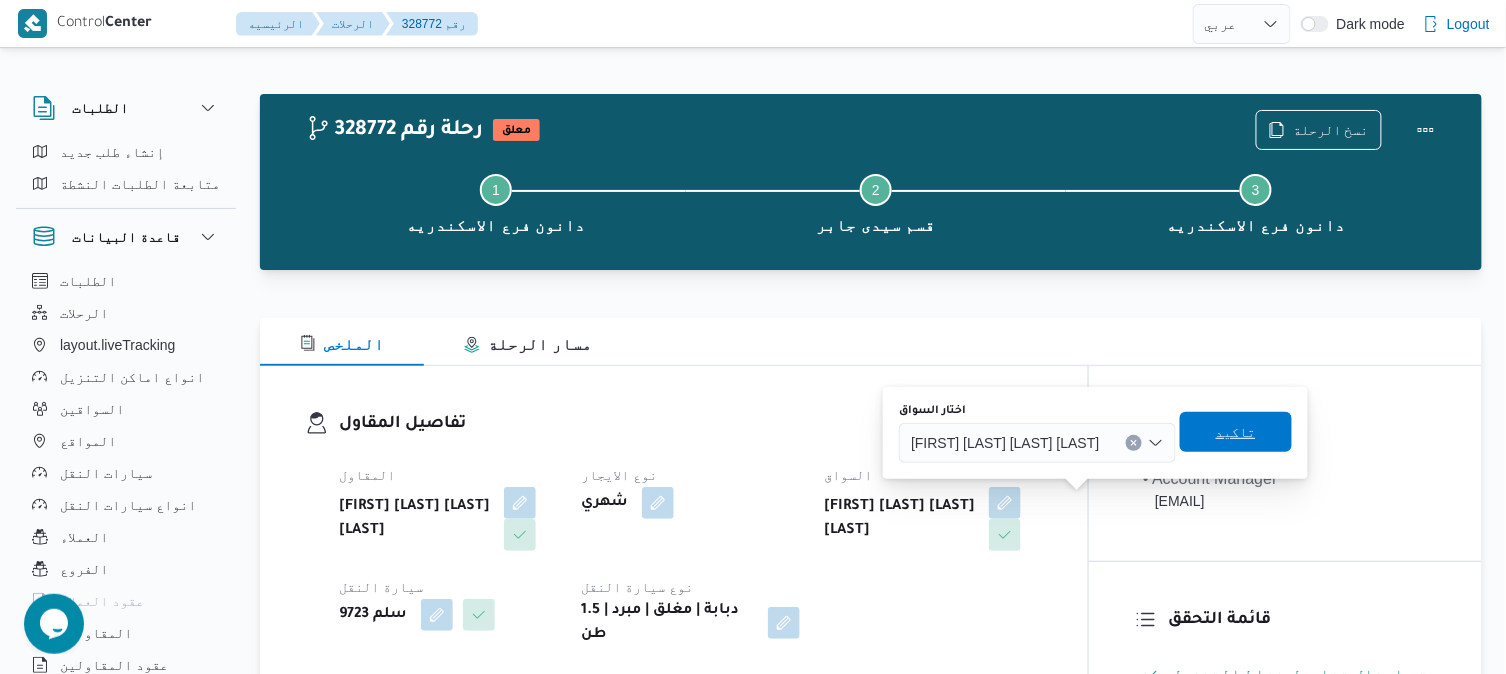 click on "تاكيد" at bounding box center (1236, 432) 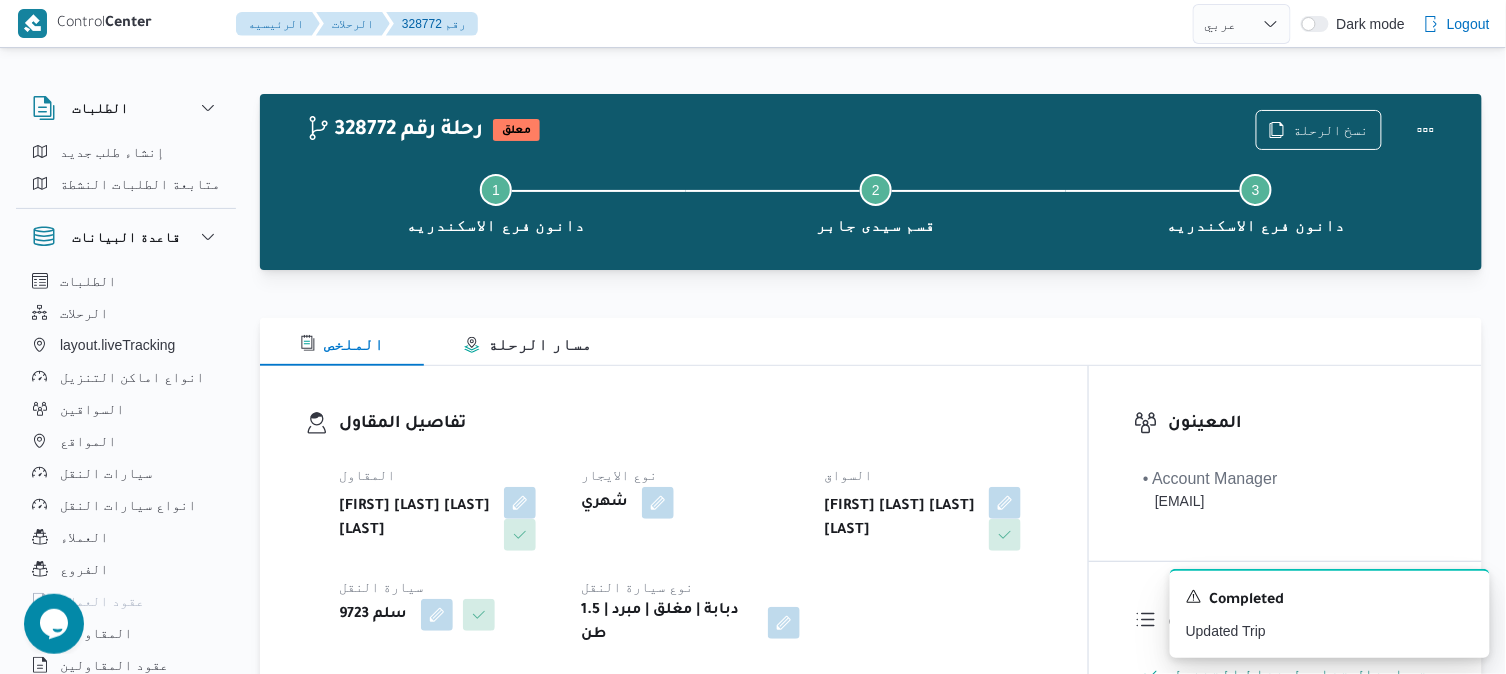 click on "تفاصيل المقاول" at bounding box center (691, 424) 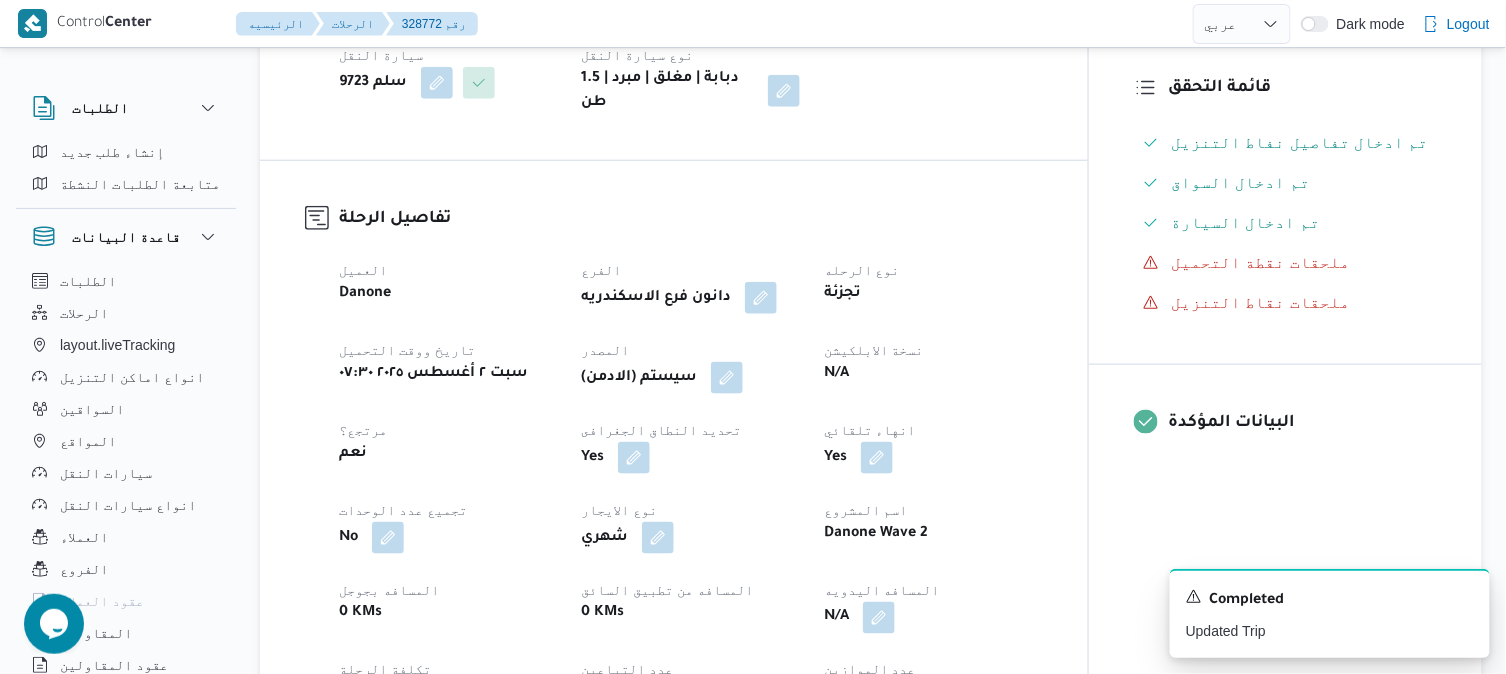 scroll, scrollTop: 533, scrollLeft: 0, axis: vertical 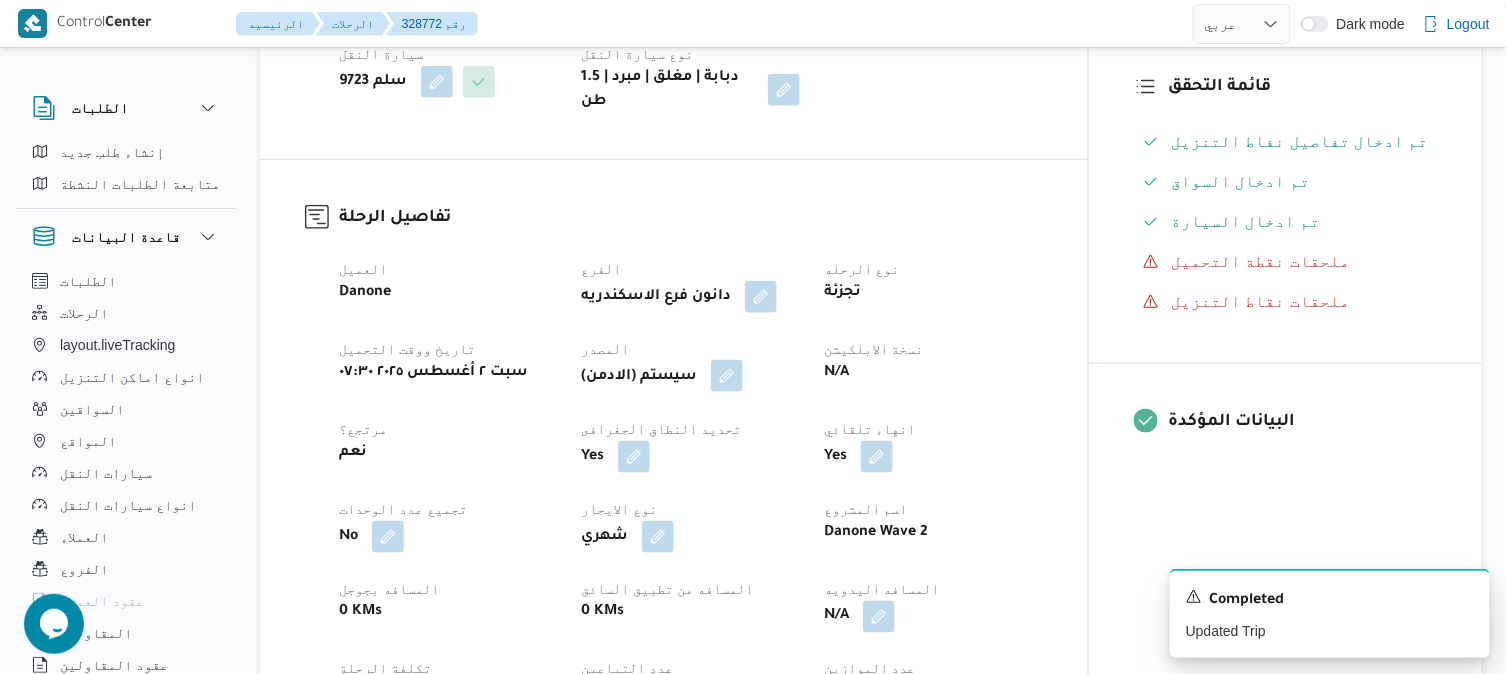 click at bounding box center [727, 376] 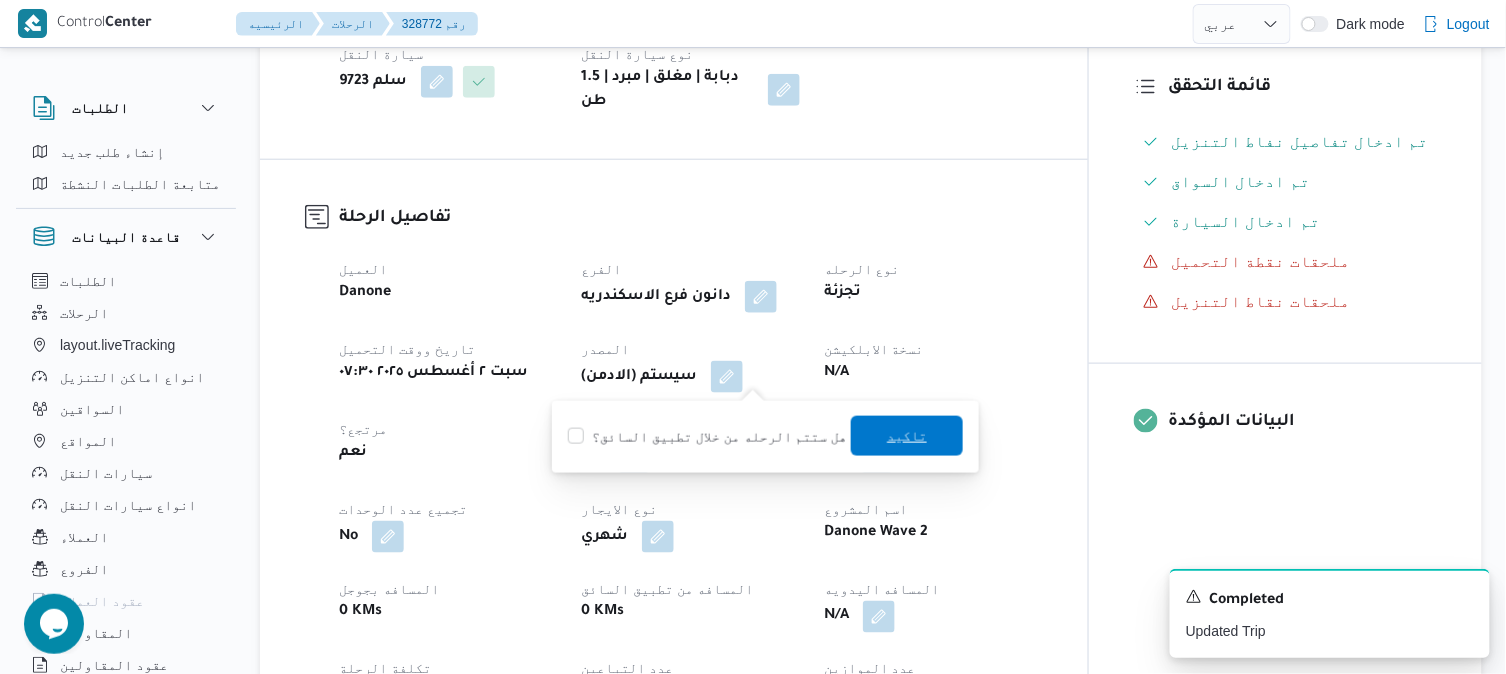 click on "تاكيد" at bounding box center (907, 436) 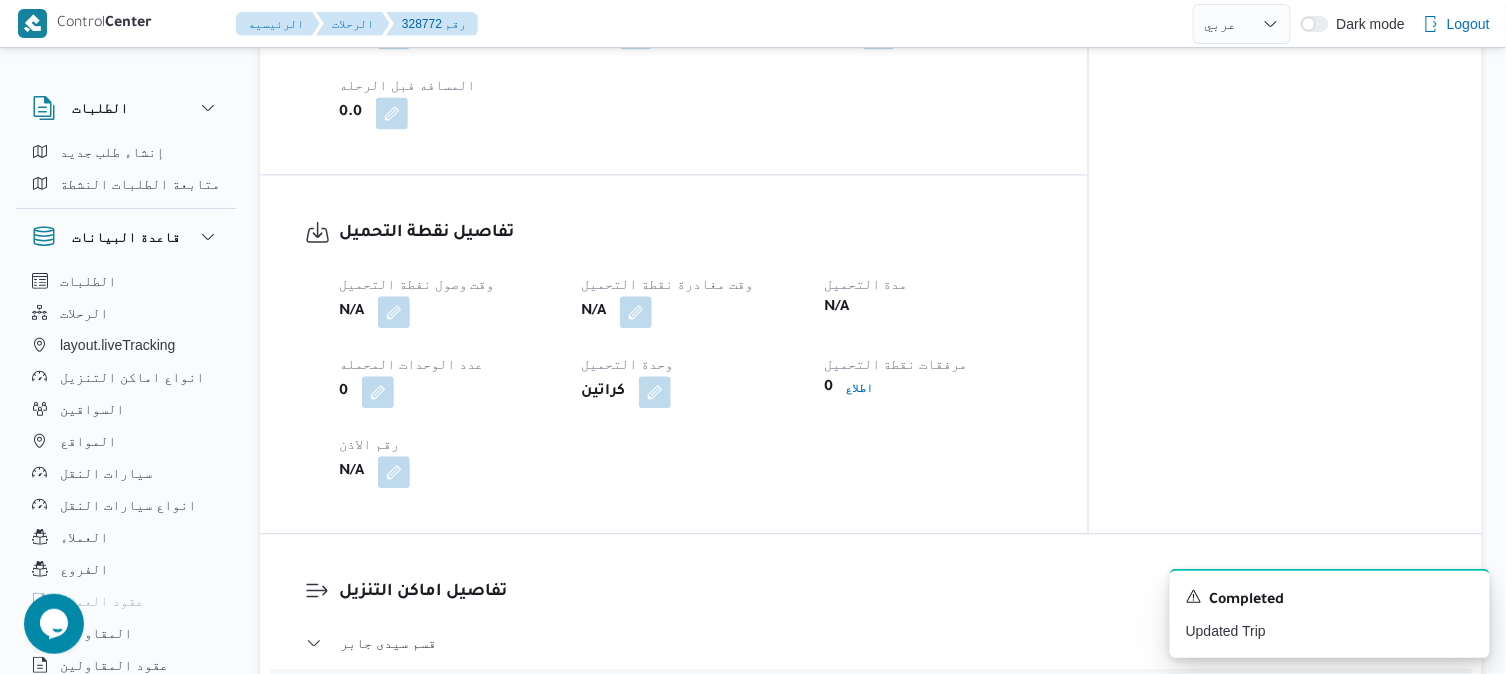 scroll, scrollTop: 1200, scrollLeft: 0, axis: vertical 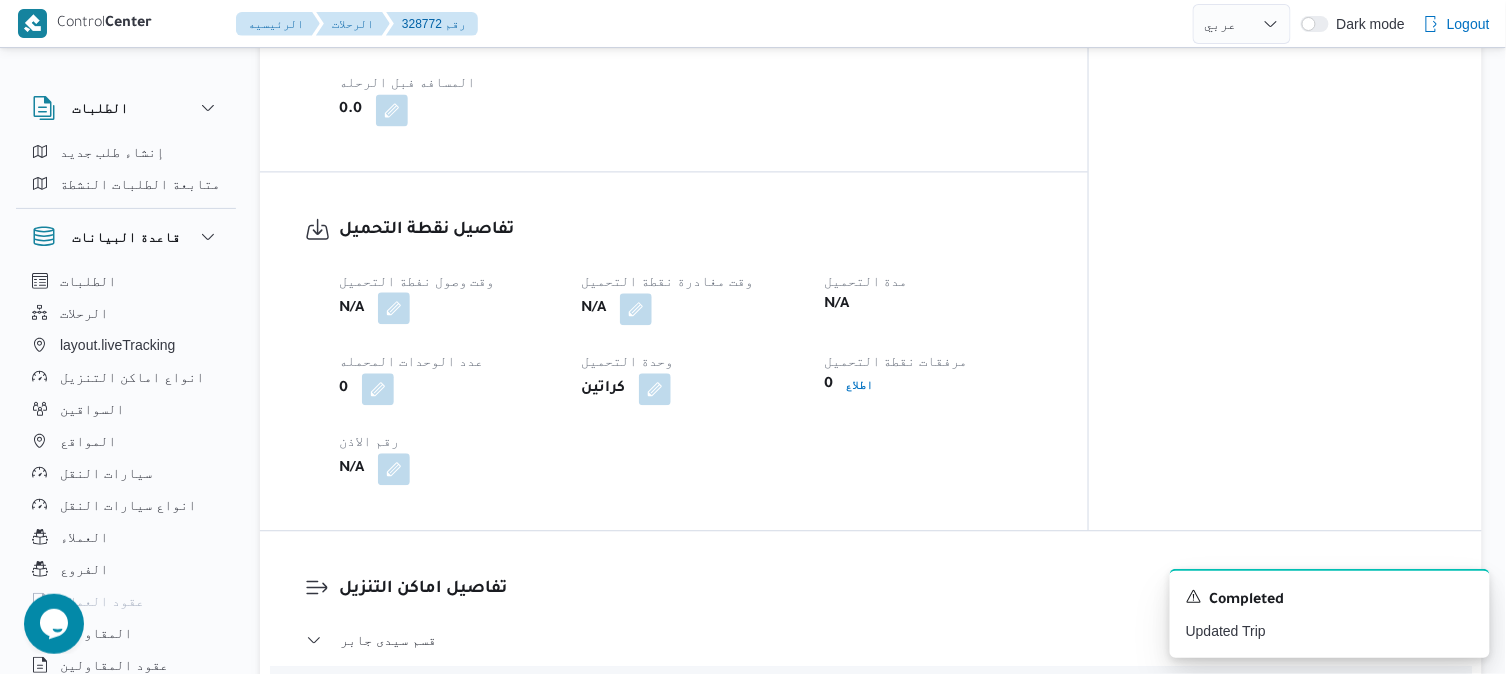 click at bounding box center (394, 308) 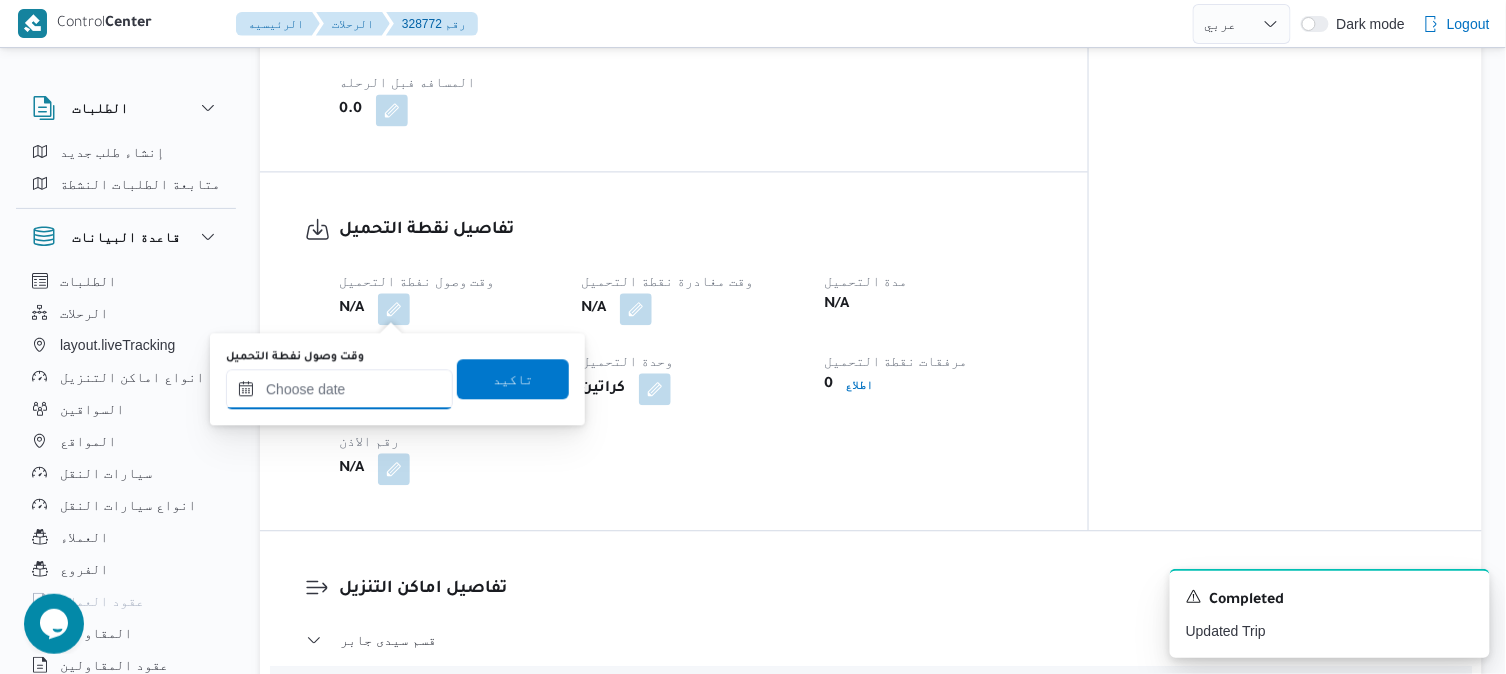 click on "وقت وصول نفطة التحميل" at bounding box center [339, 389] 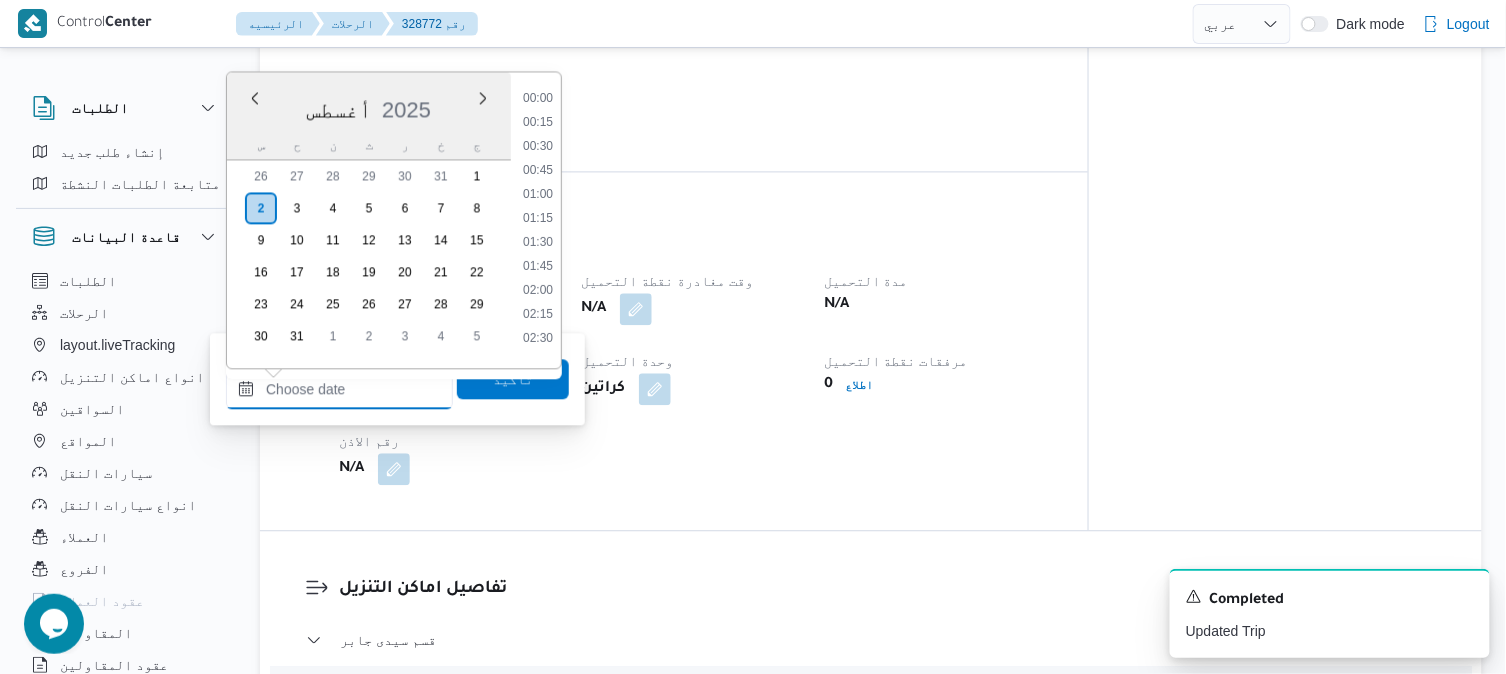 scroll, scrollTop: 922, scrollLeft: 0, axis: vertical 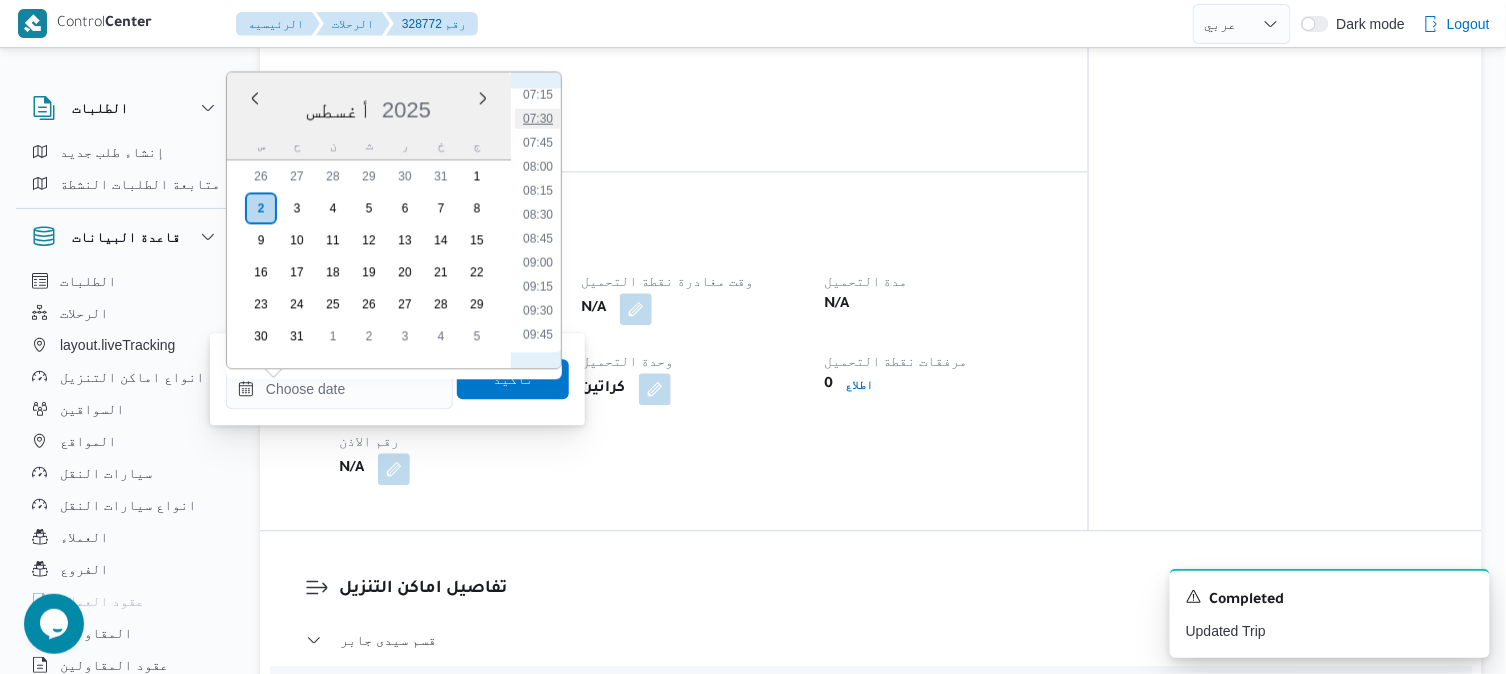 click on "07:30" at bounding box center [538, 118] 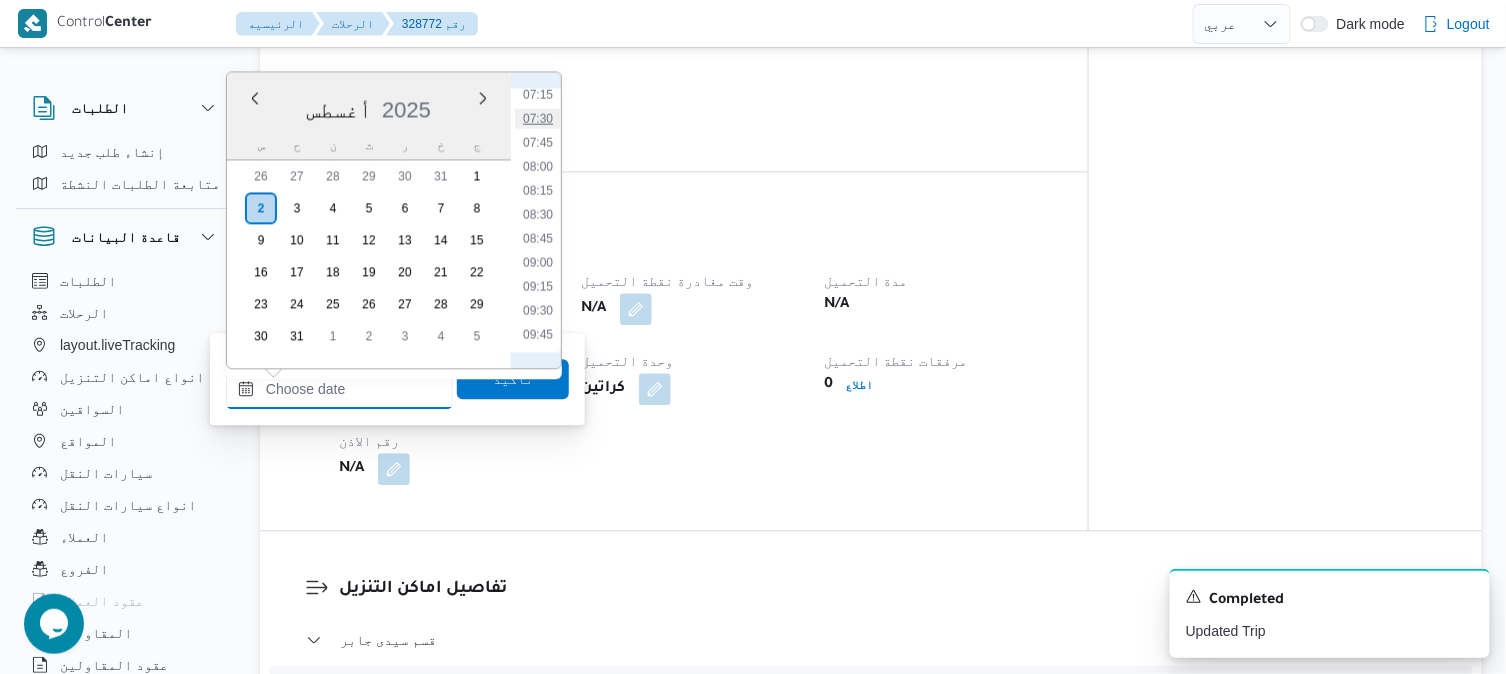 type on "٠٢/٠٨/٢٠٢٥ ٠٧:٣٠" 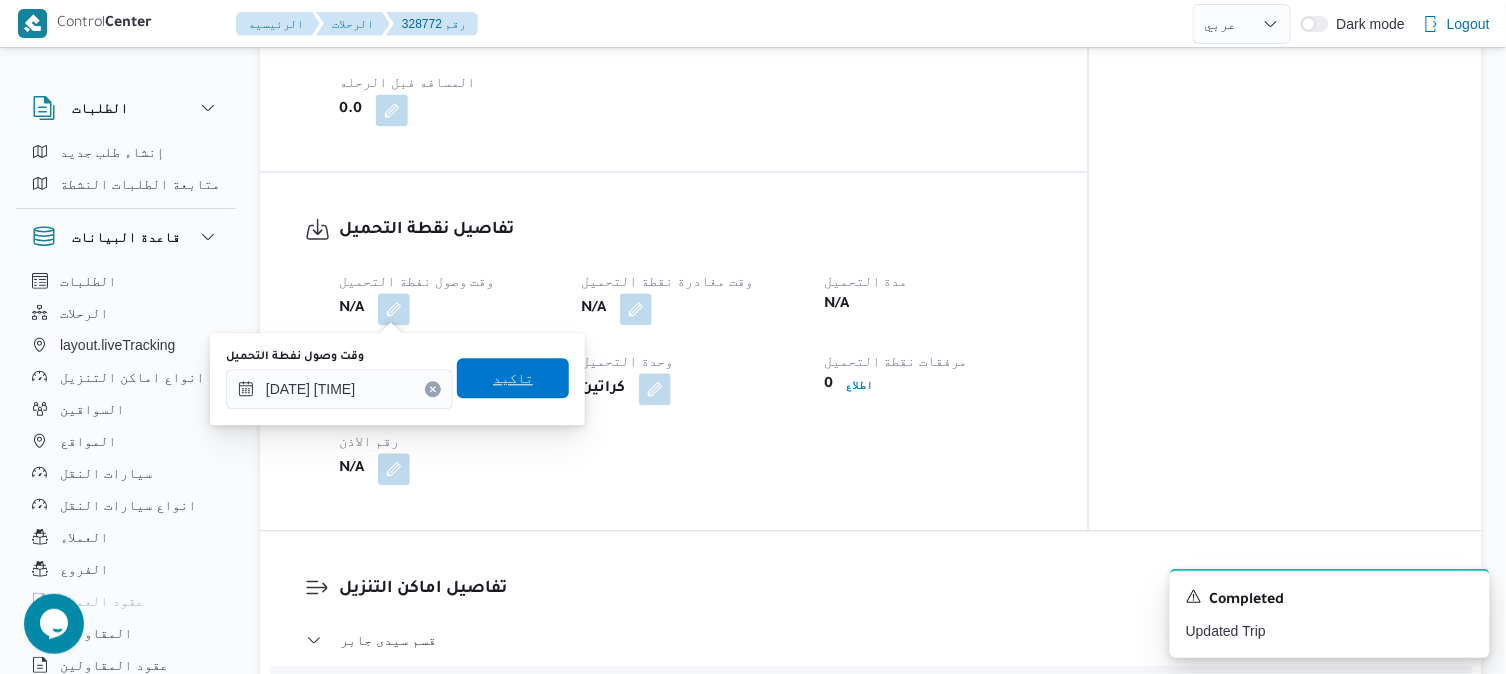 click on "تاكيد" at bounding box center (513, 378) 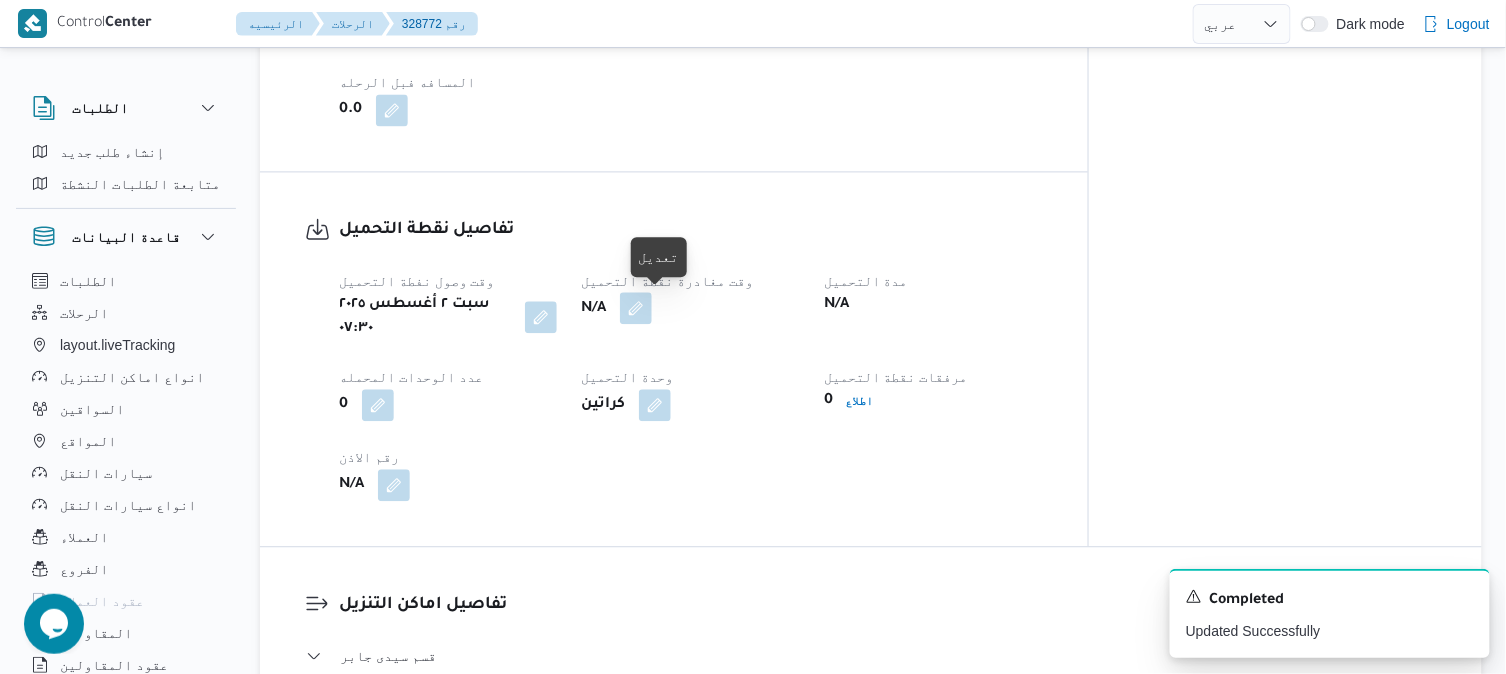 click at bounding box center [636, 308] 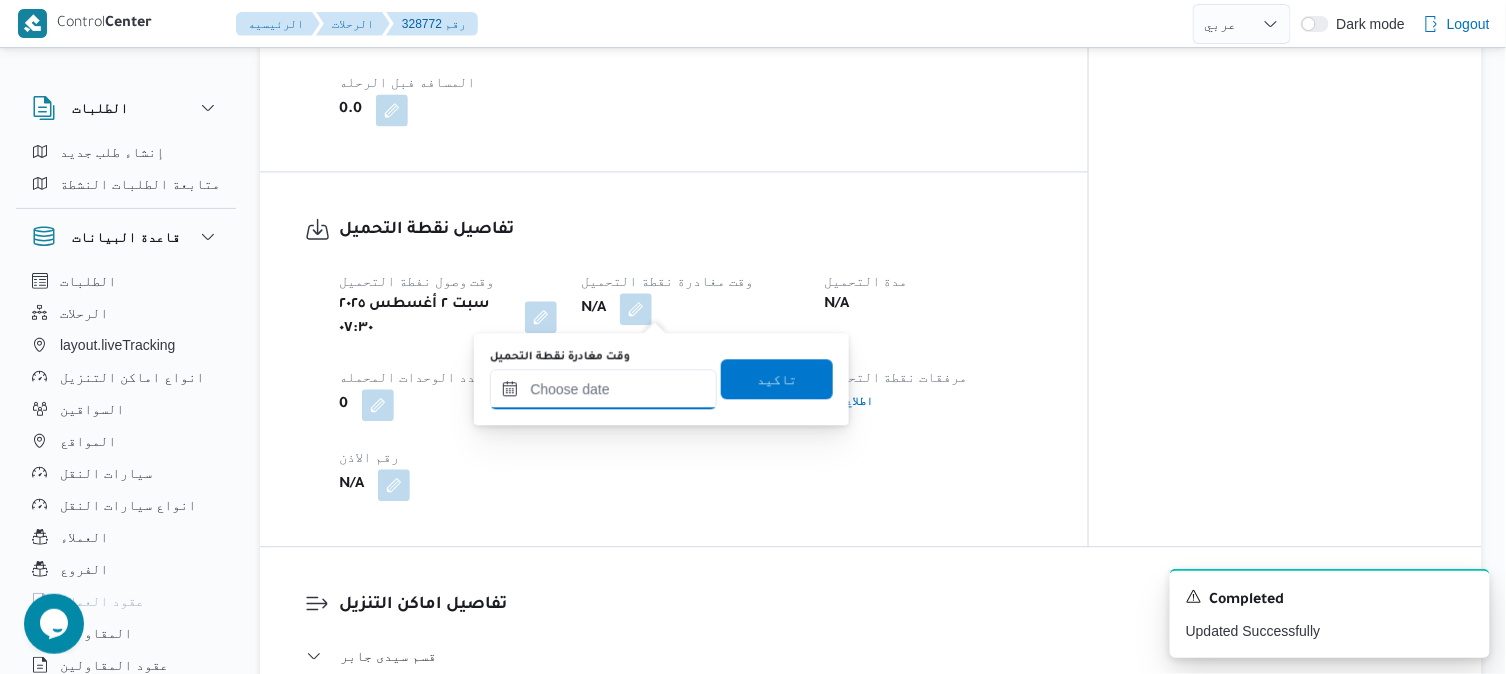 click on "وقت مغادرة نقطة التحميل" at bounding box center (603, 389) 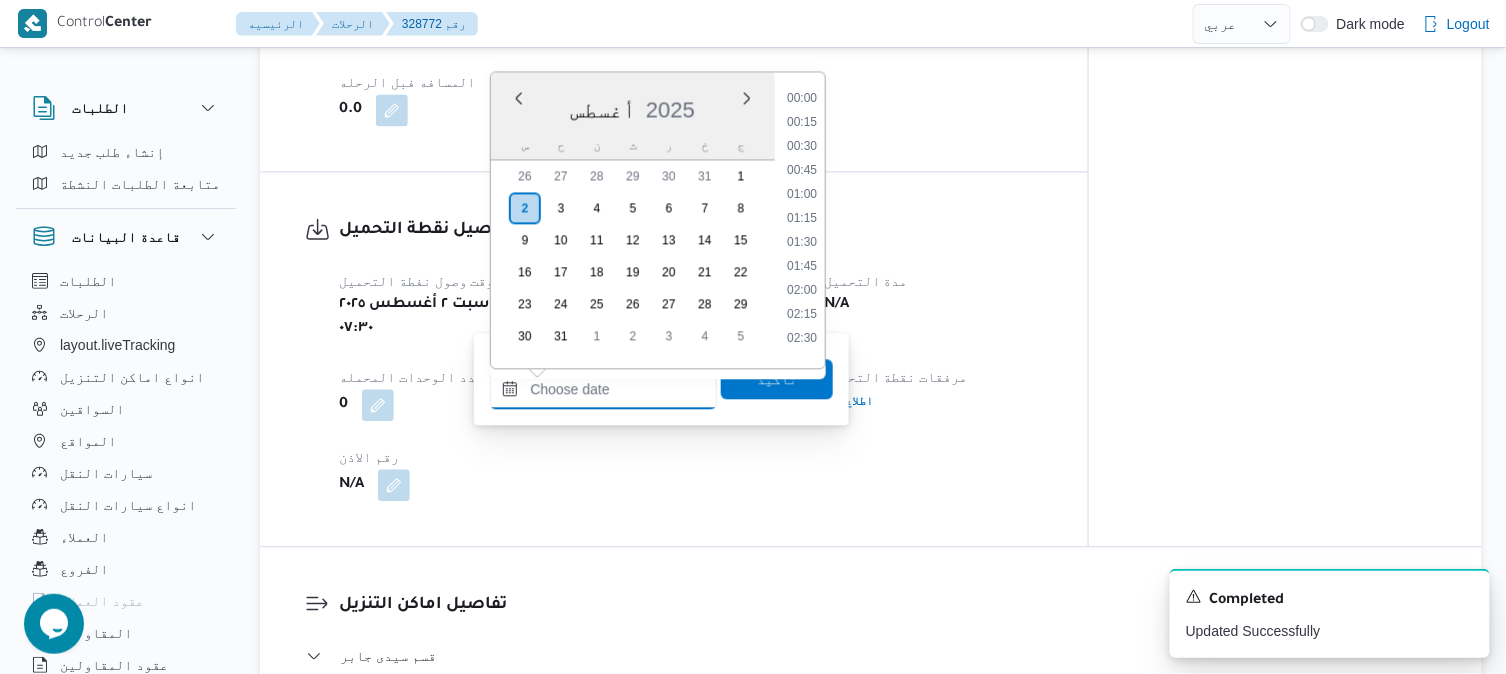scroll, scrollTop: 922, scrollLeft: 0, axis: vertical 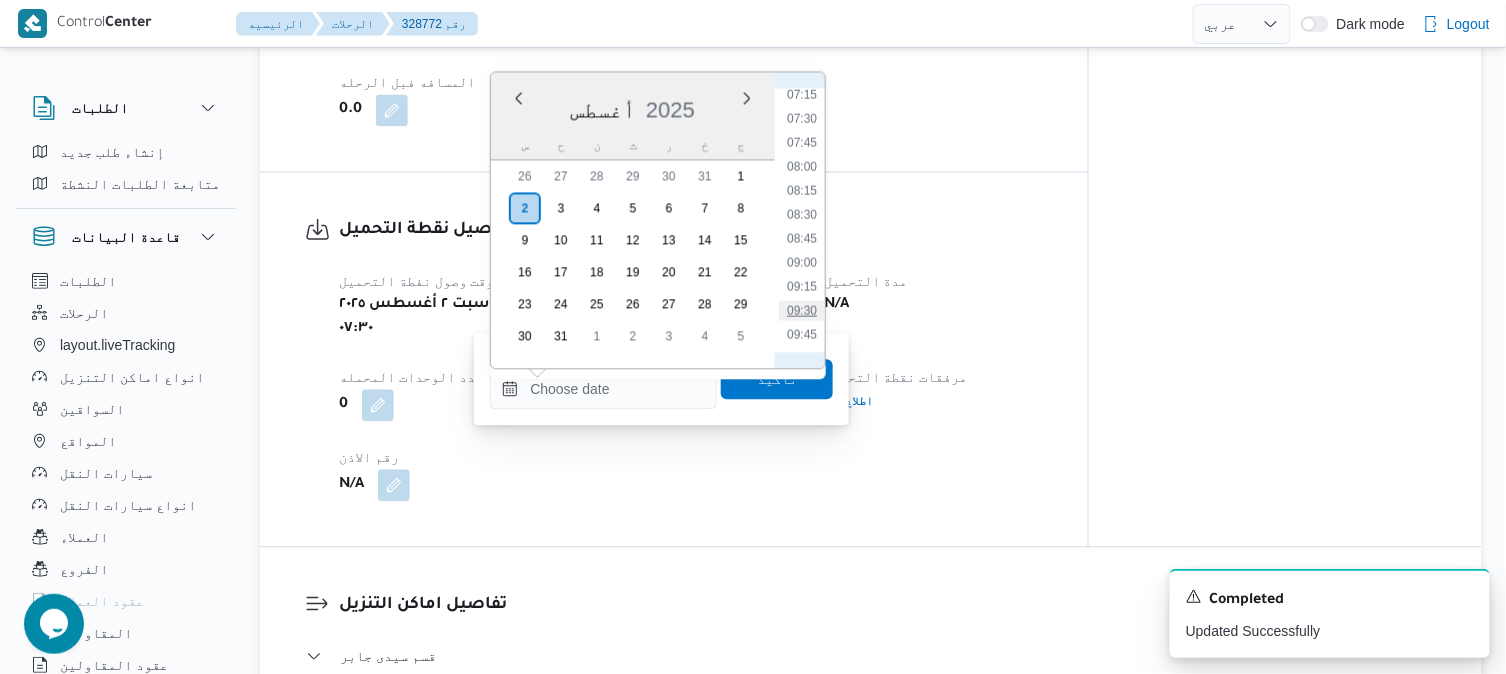 click on "09:30" at bounding box center [802, 310] 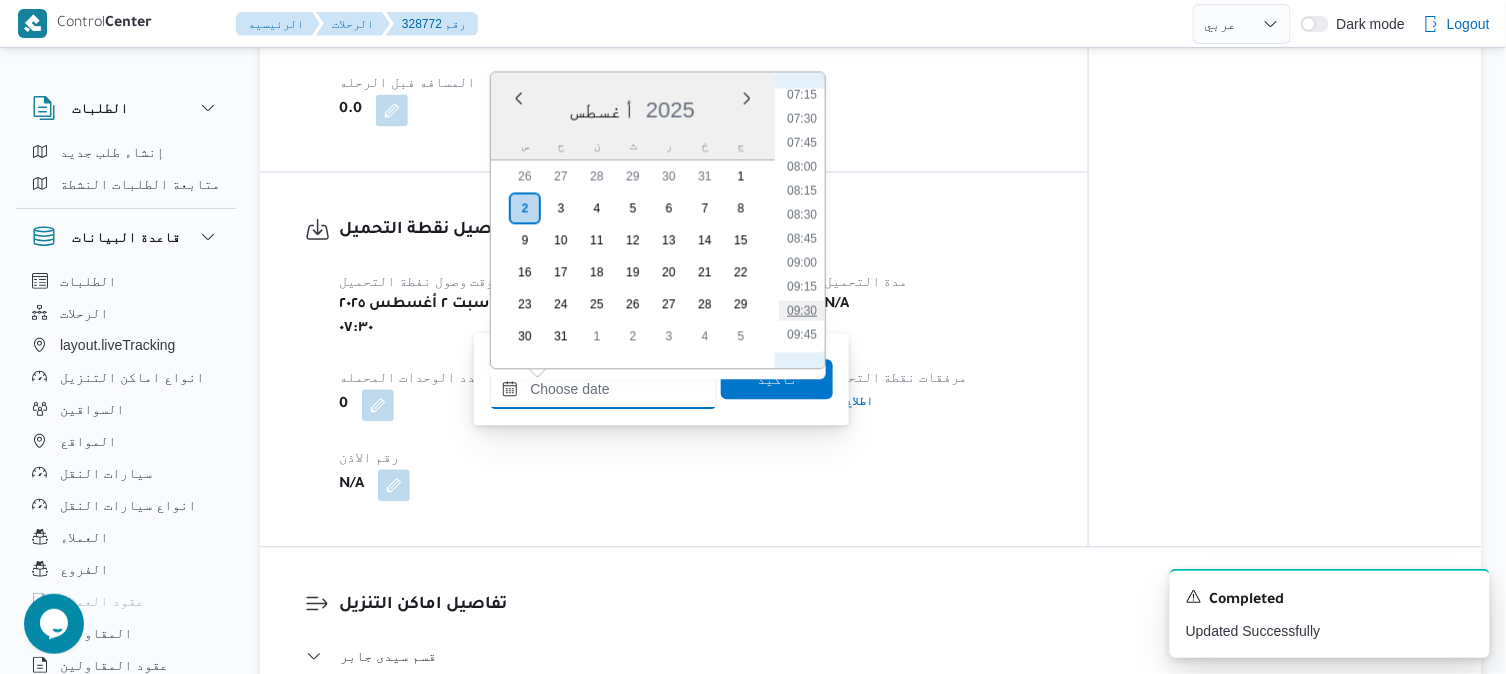 type on "٠٢/٠٨/٢٠٢٥ ٠٩:٣٠" 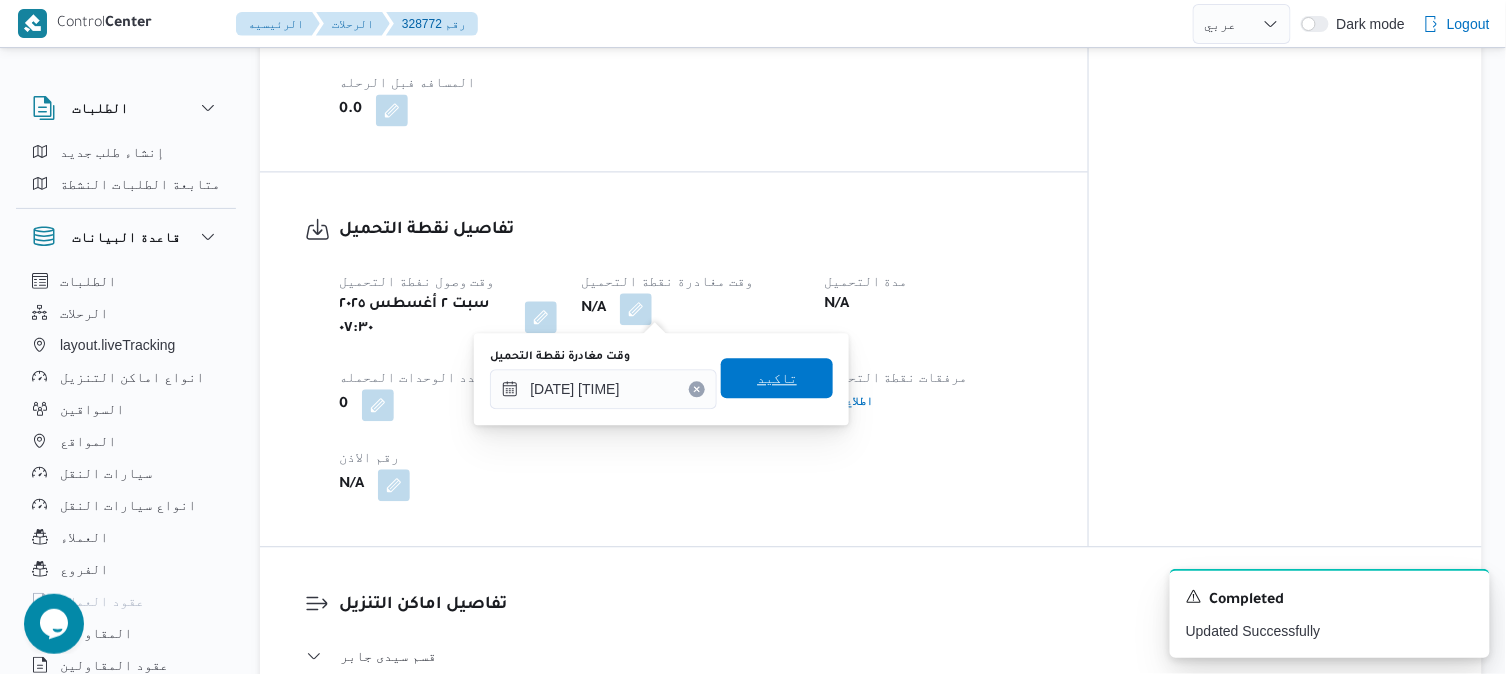 click on "تاكيد" at bounding box center [777, 378] 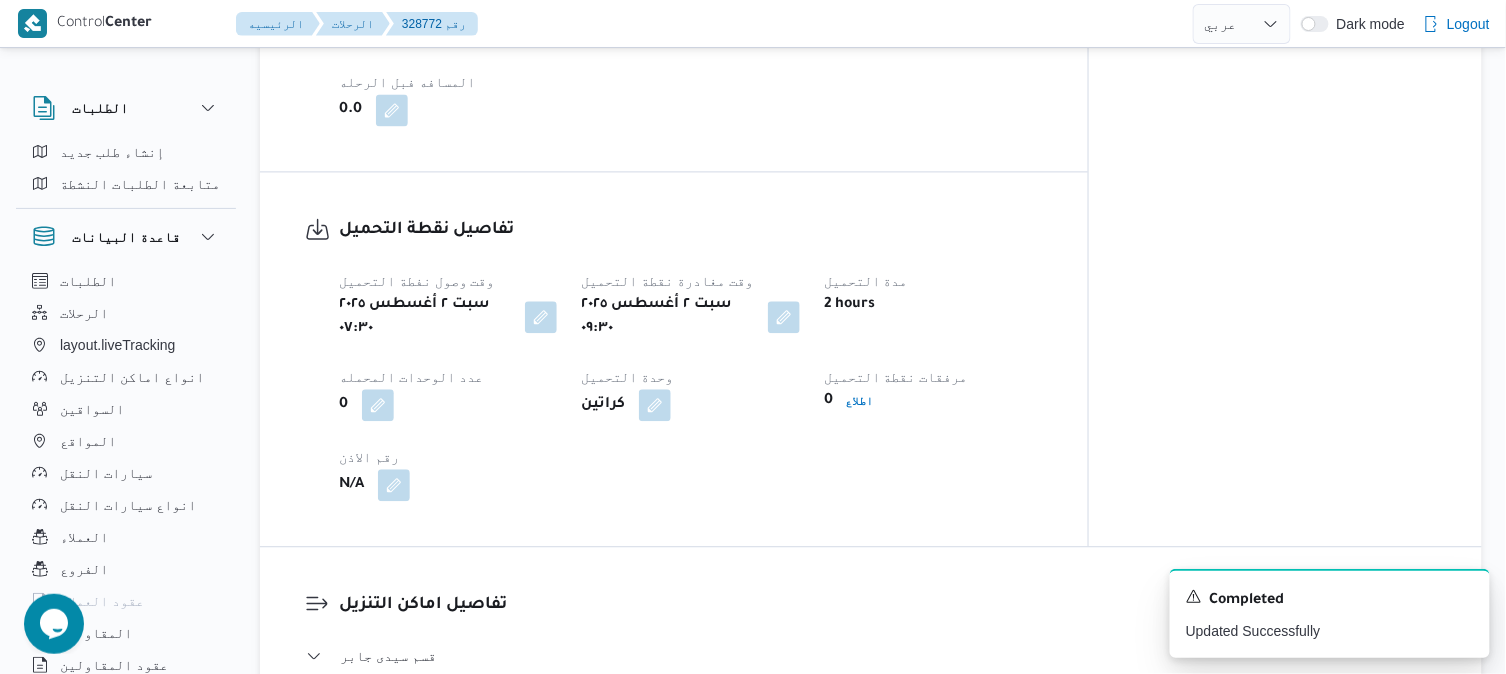 select on "ar" 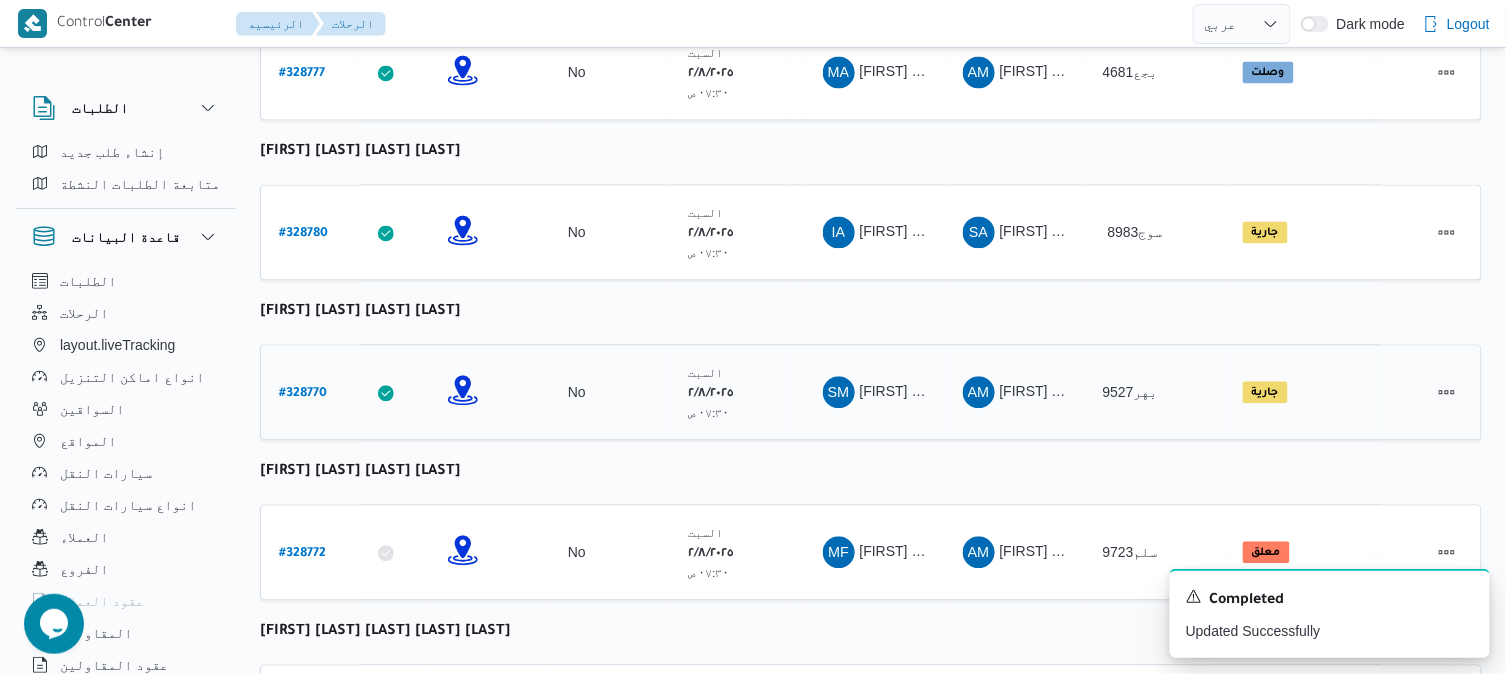 scroll, scrollTop: 1200, scrollLeft: 0, axis: vertical 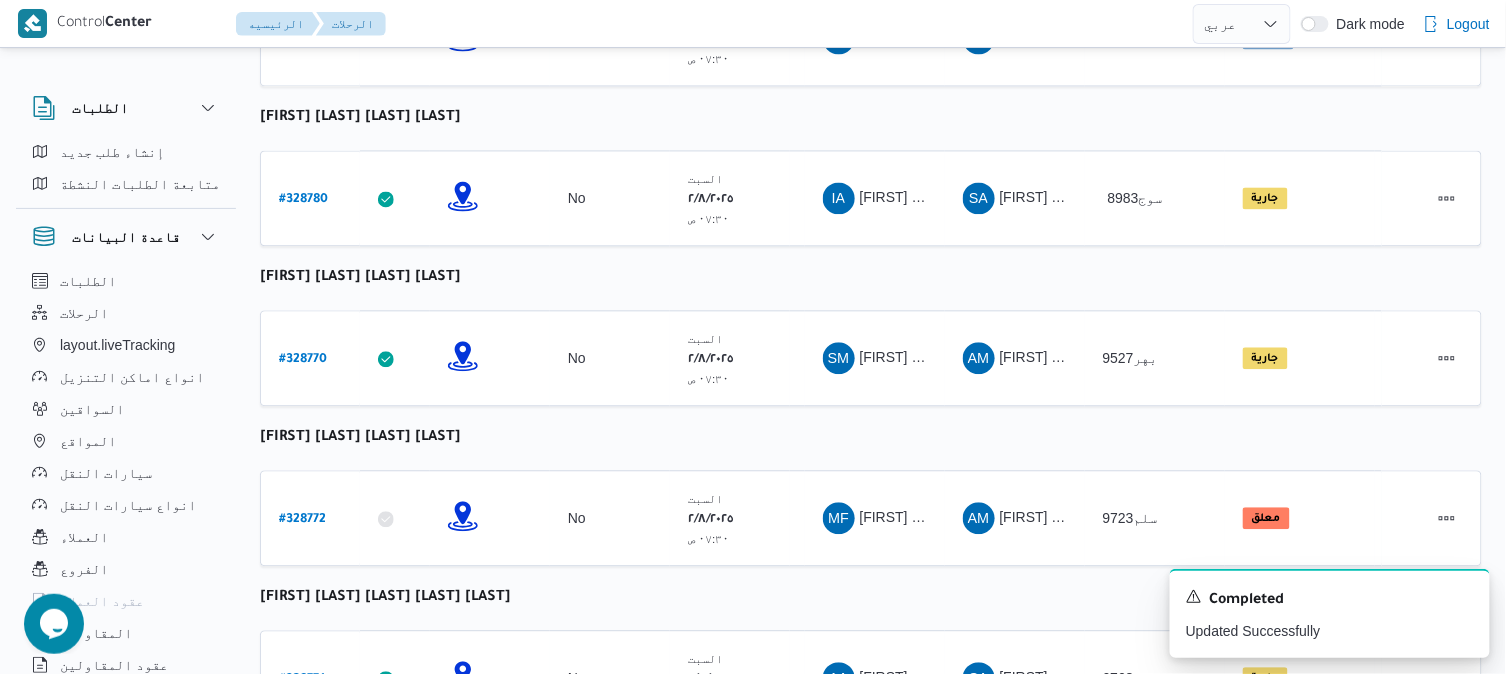 click on "رقم الرحلة Click to sort in ascending order تطبيق السائق Click to sort in ascending order تحديد النطاق الجغرافى Click to sort in ascending order تجميع عدد الوحدات وقت التحميل Click to sort in ascending order العميل Click to sort in ascending order نقاط الرحلة السواق Click to sort in ascending order المقاول Click to sort in ascending order سيارة النقل Click to sort in ascending order الحاله Click to sort in ascending order المنصه Click to sort in ascending order Actions محمود سامى عبدالله ابراهيم خليفة رقم الرحلة # 328775 تطبيق السائق تحديد النطاق الجغرافى تجميع عدد الوحدات No وقت التحميل السبت ٢/٨/٢٠٢٥ ٠٧:٣٠ ص   العميل Danone نقاط الرحلة دانون فرع الاسكندريه  ٠٧:٤٨ م قسم  سيدى جابر دانون فرع الاسكندريه  السواق MS MS #" at bounding box center [871, 150] 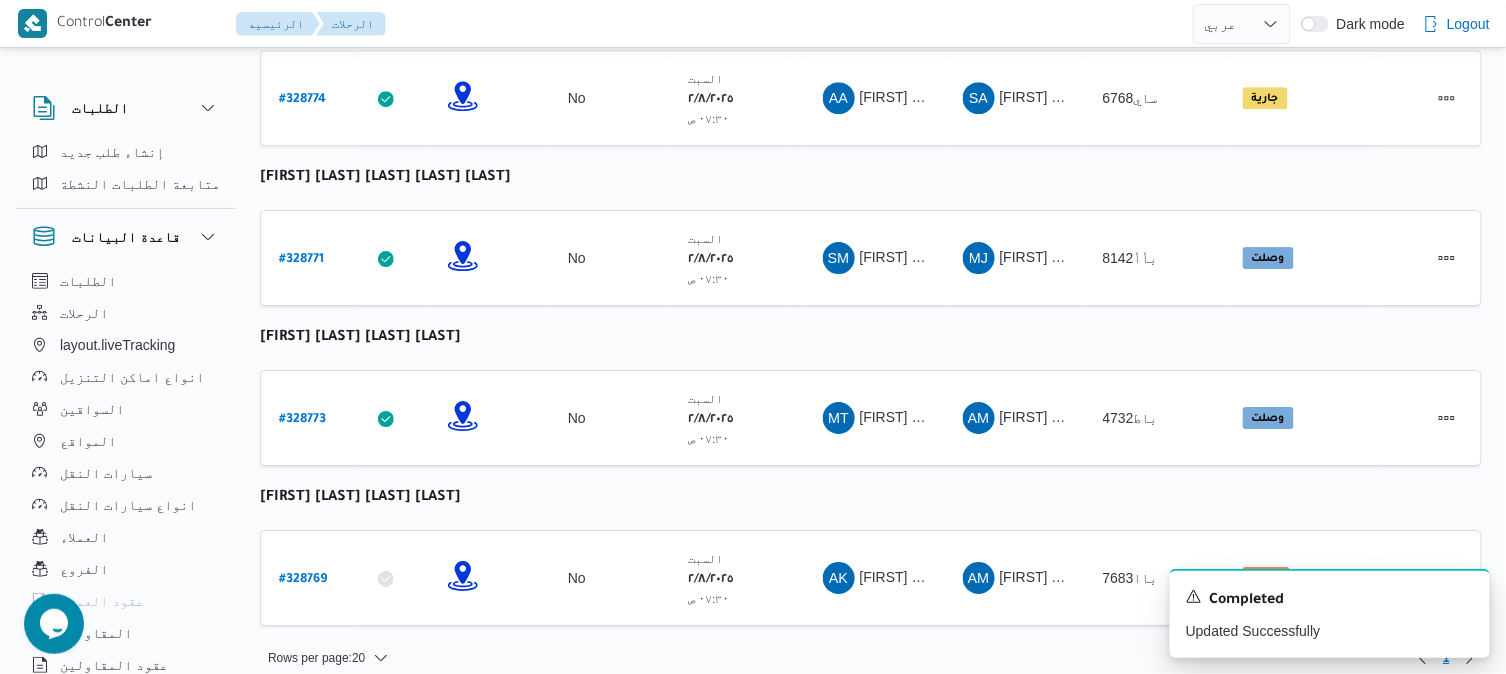 scroll, scrollTop: 1783, scrollLeft: 0, axis: vertical 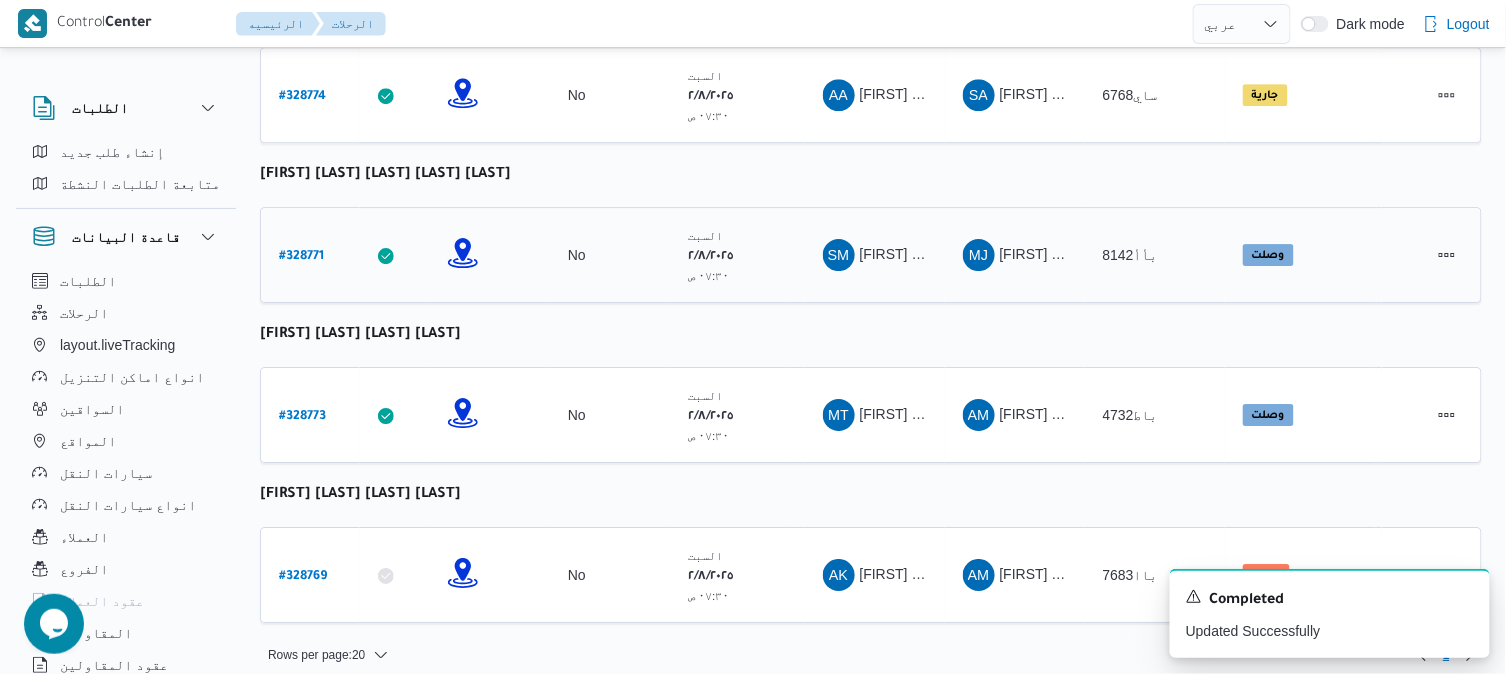 click on "# 328771" at bounding box center (301, 257) 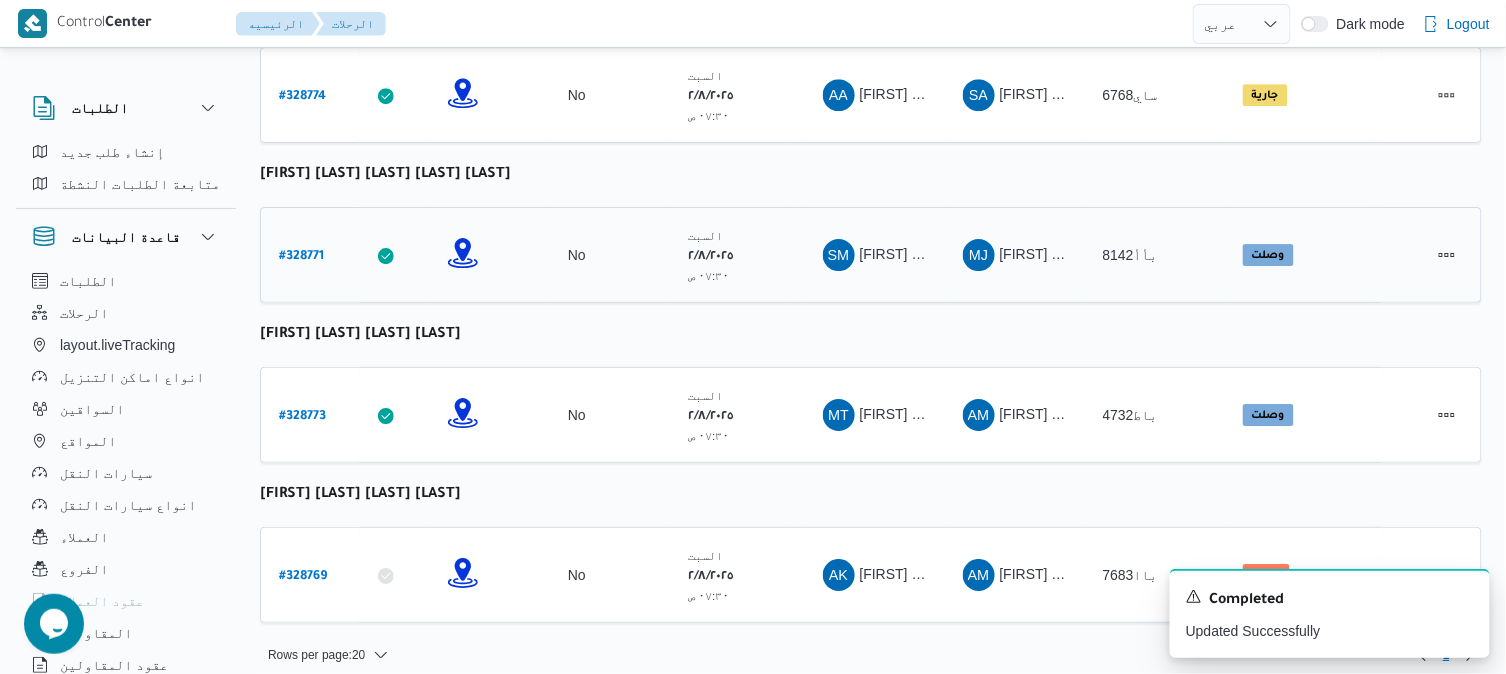 select on "ar" 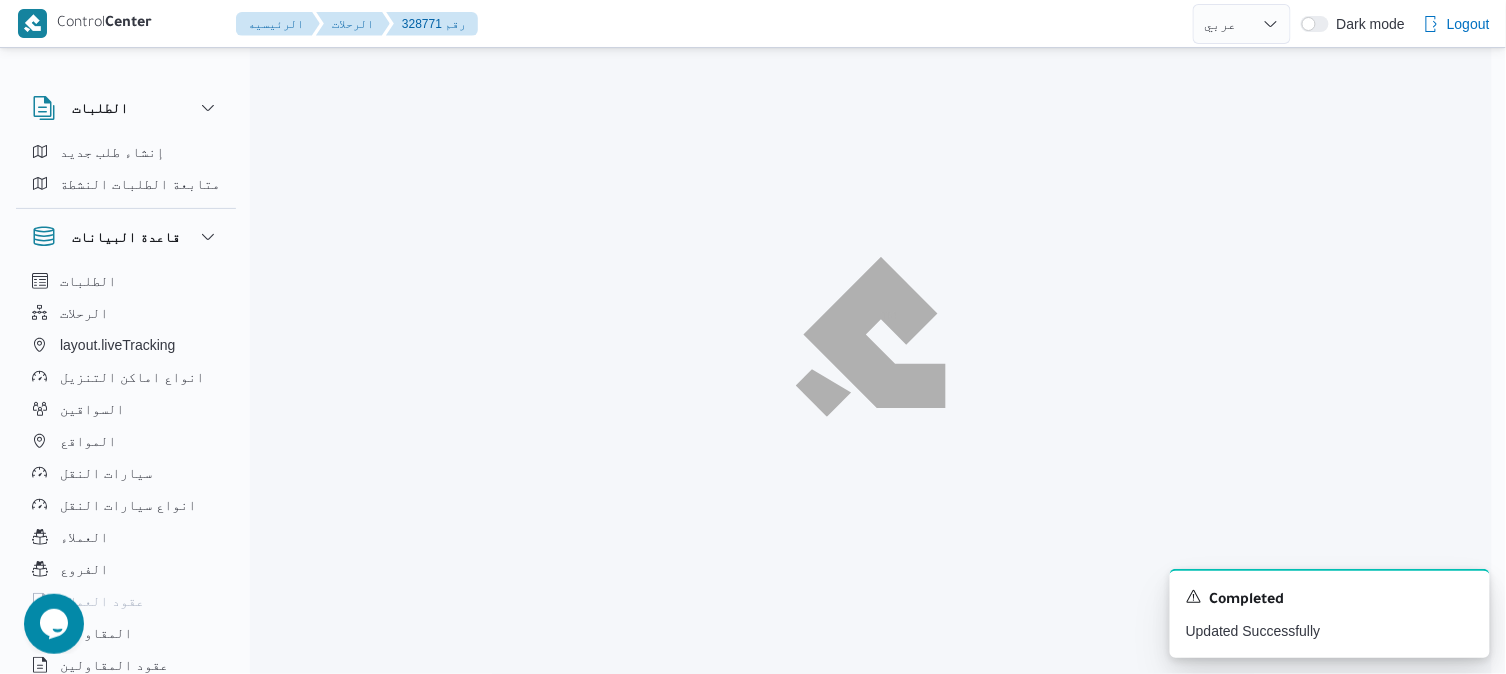 scroll, scrollTop: 0, scrollLeft: 0, axis: both 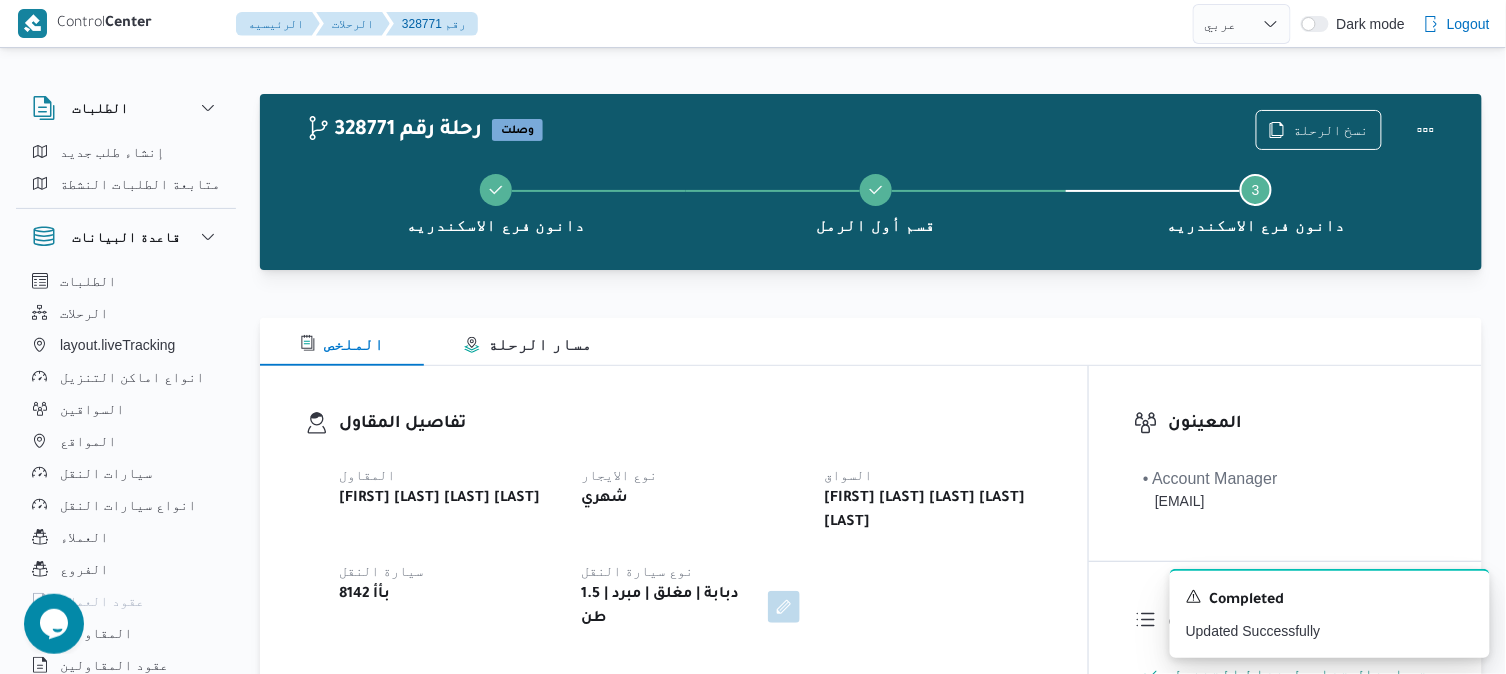 click on "الملخص مسار الرحلة" at bounding box center [871, 342] 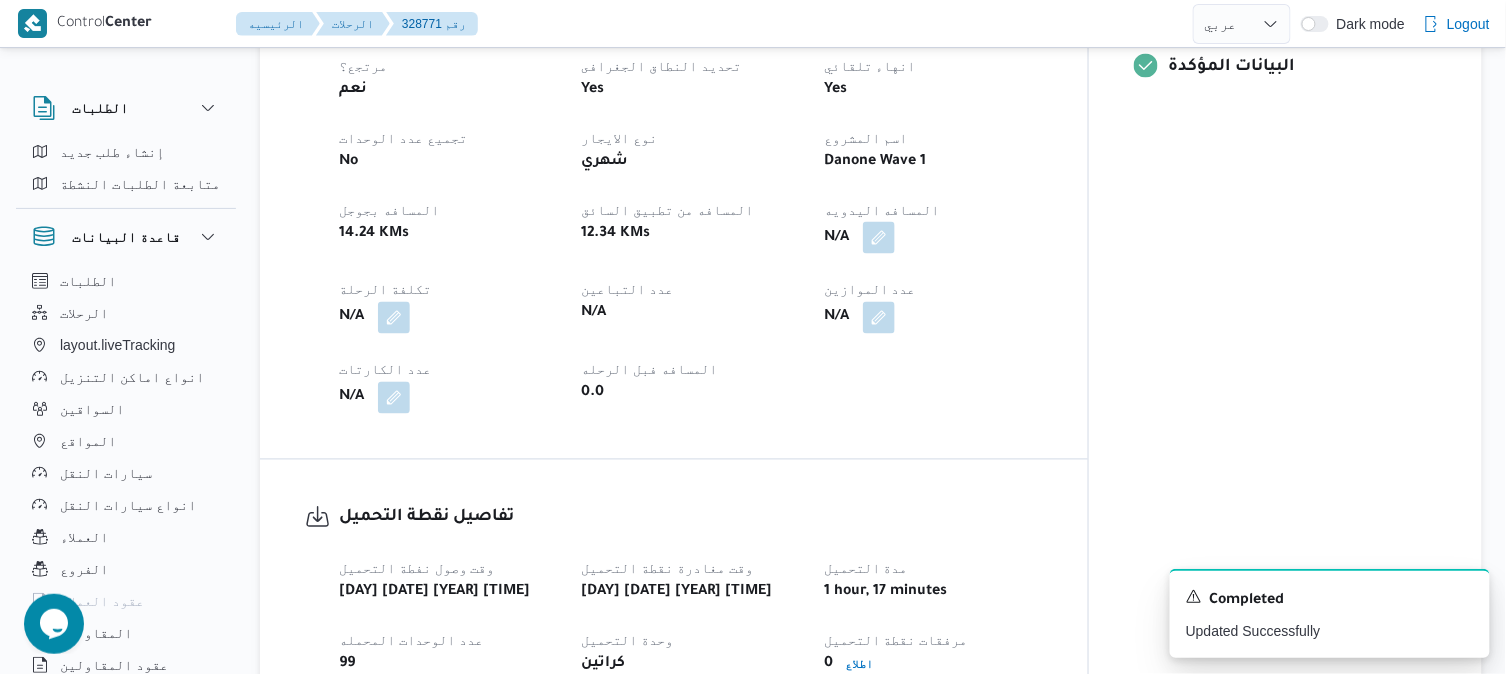 scroll, scrollTop: 933, scrollLeft: 0, axis: vertical 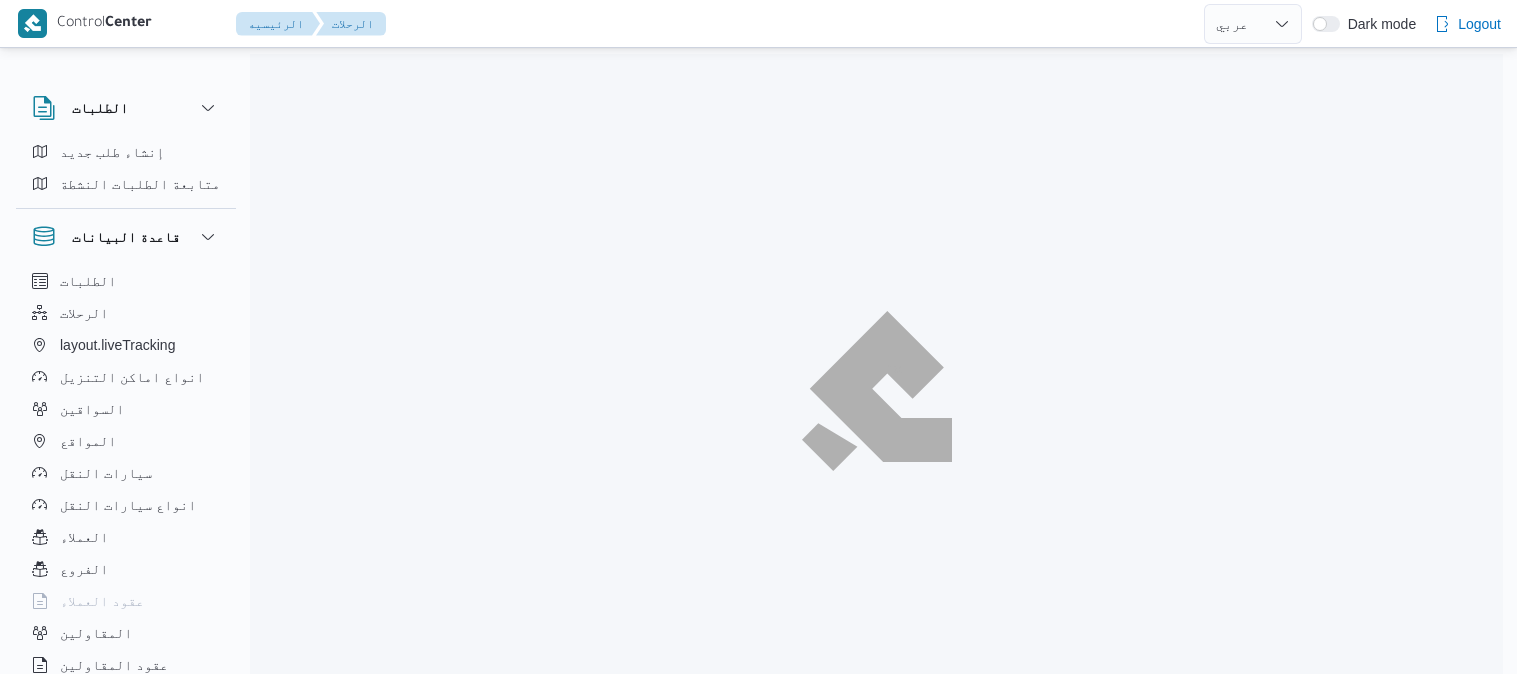 select on "ar" 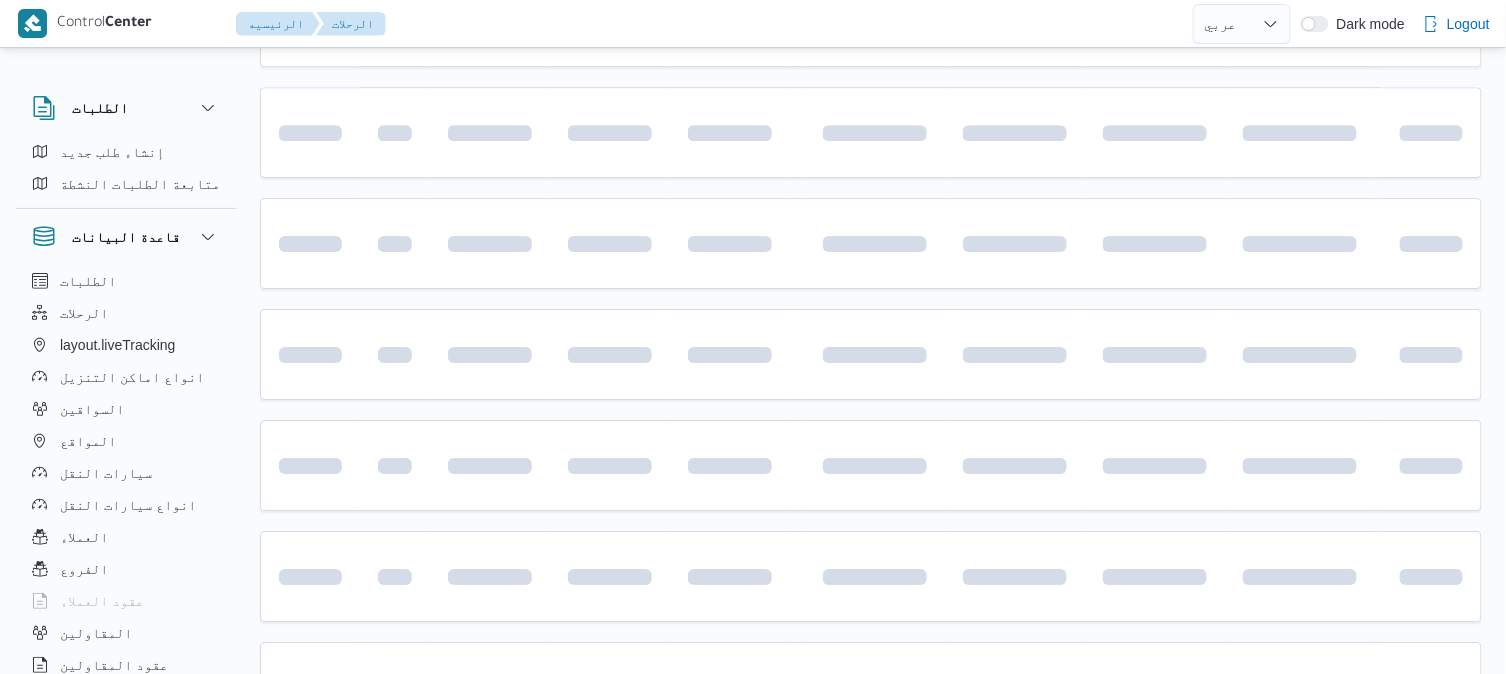 scroll, scrollTop: 1813, scrollLeft: 0, axis: vertical 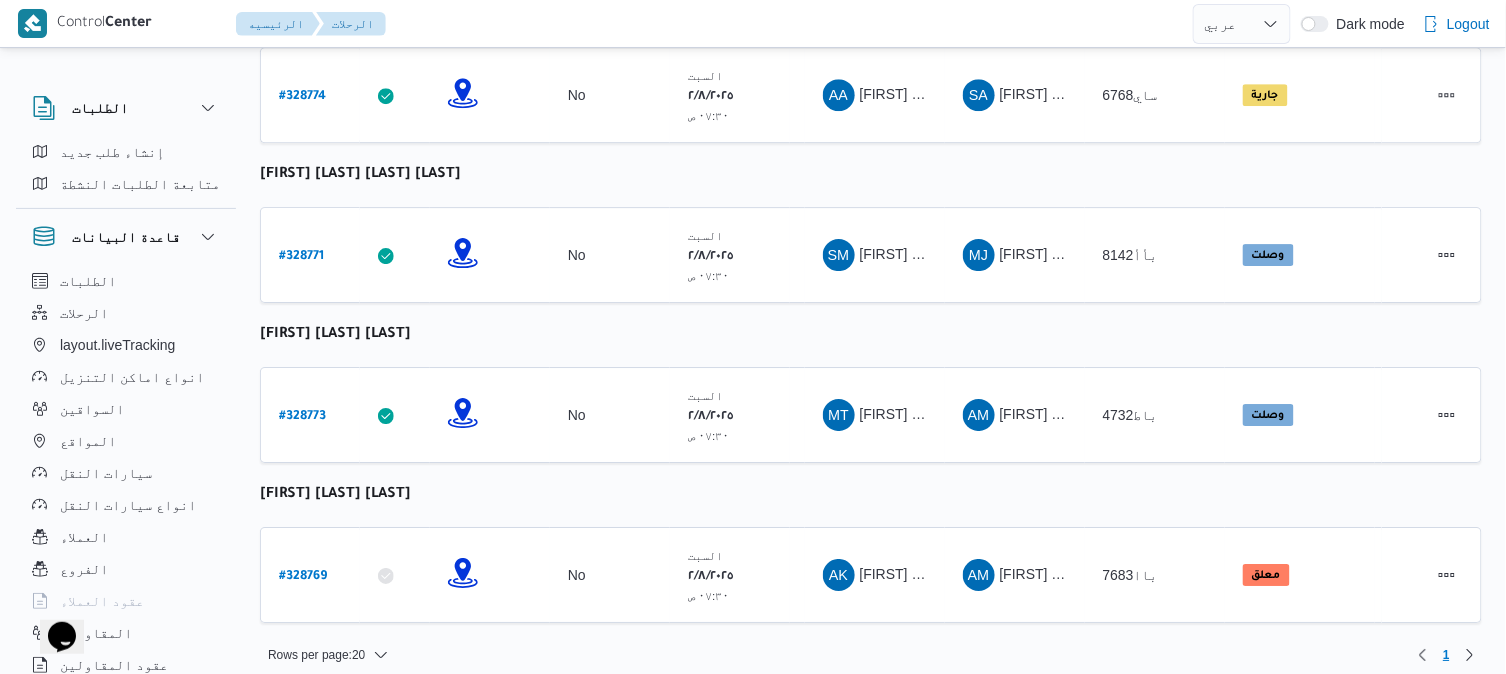 click on "رقم الرحلة Click to sort in ascending order تطبيق السائق Click to sort in ascending order تحديد النطاق الجغرافى Click to sort in ascending order تجميع عدد الوحدات وقت التحميل Click to sort in ascending order العميل Click to sort in ascending order نقاط الرحلة السواق Click to sort in ascending order المقاول Click to sort in ascending order سيارة النقل Click to sort in ascending order الحاله Click to sort in ascending order المنصه Click to sort in ascending order Actions [FIRST] [LAST] [LAST] [LAST] رقم الرحلة # 328775 تطبيق السائق تحديد النطاق الجغرافى تجميع عدد الوحدات No وقت التحميل [DAY] [DATE]/[YEAR] [TIME] ص   العميل Danone نقاط الرحلة دانون فرع الاسكندريه  [TIME] قسم  سيدى جابر دانون فرع الاسكندريه  السواق MS MS #" at bounding box center [871, -433] 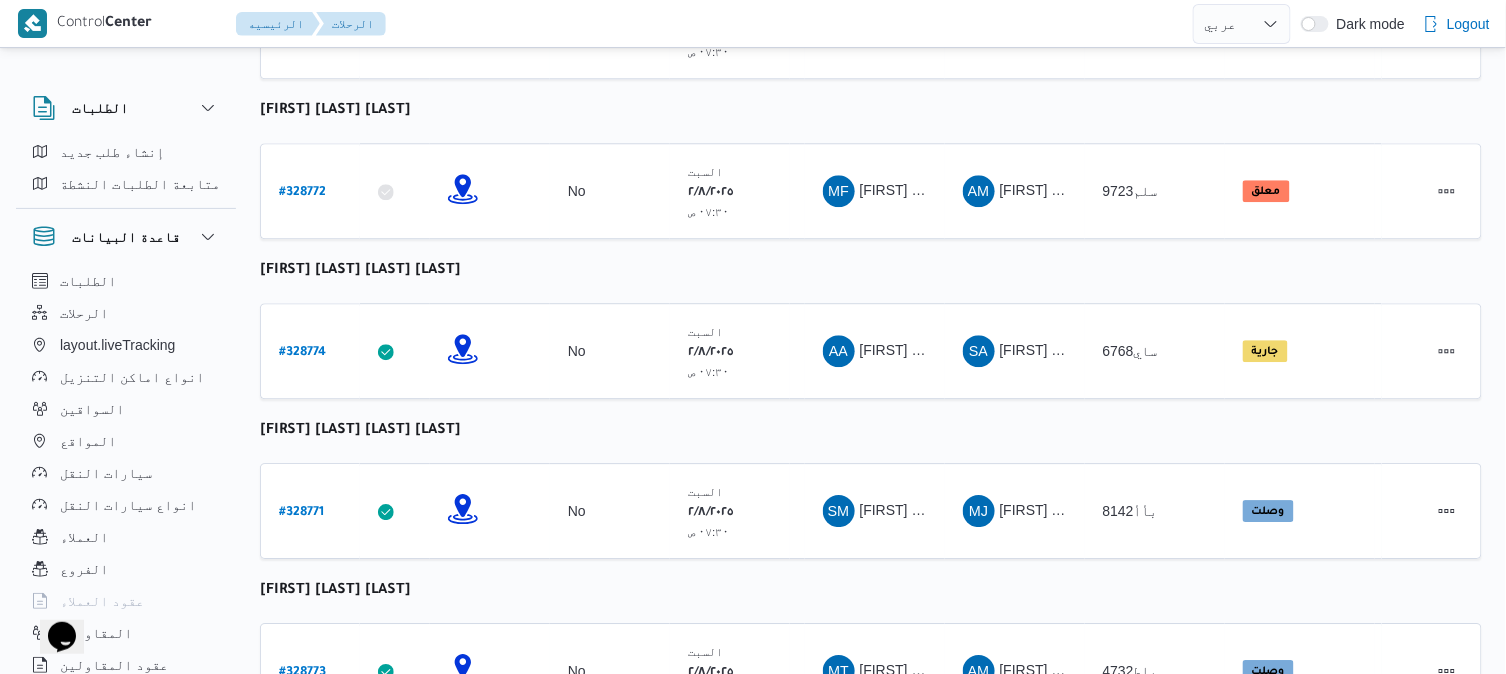 scroll, scrollTop: 1338, scrollLeft: 0, axis: vertical 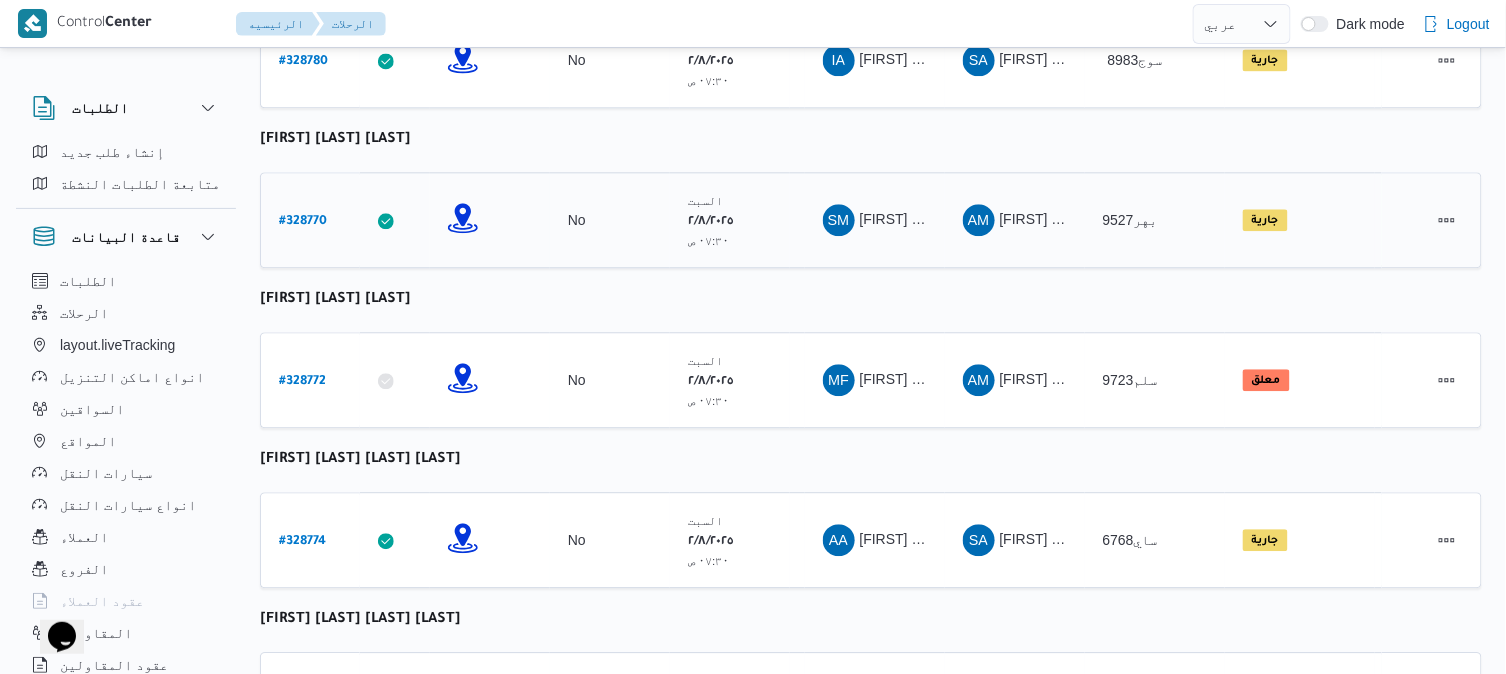 click on "# 328770" at bounding box center (303, 222) 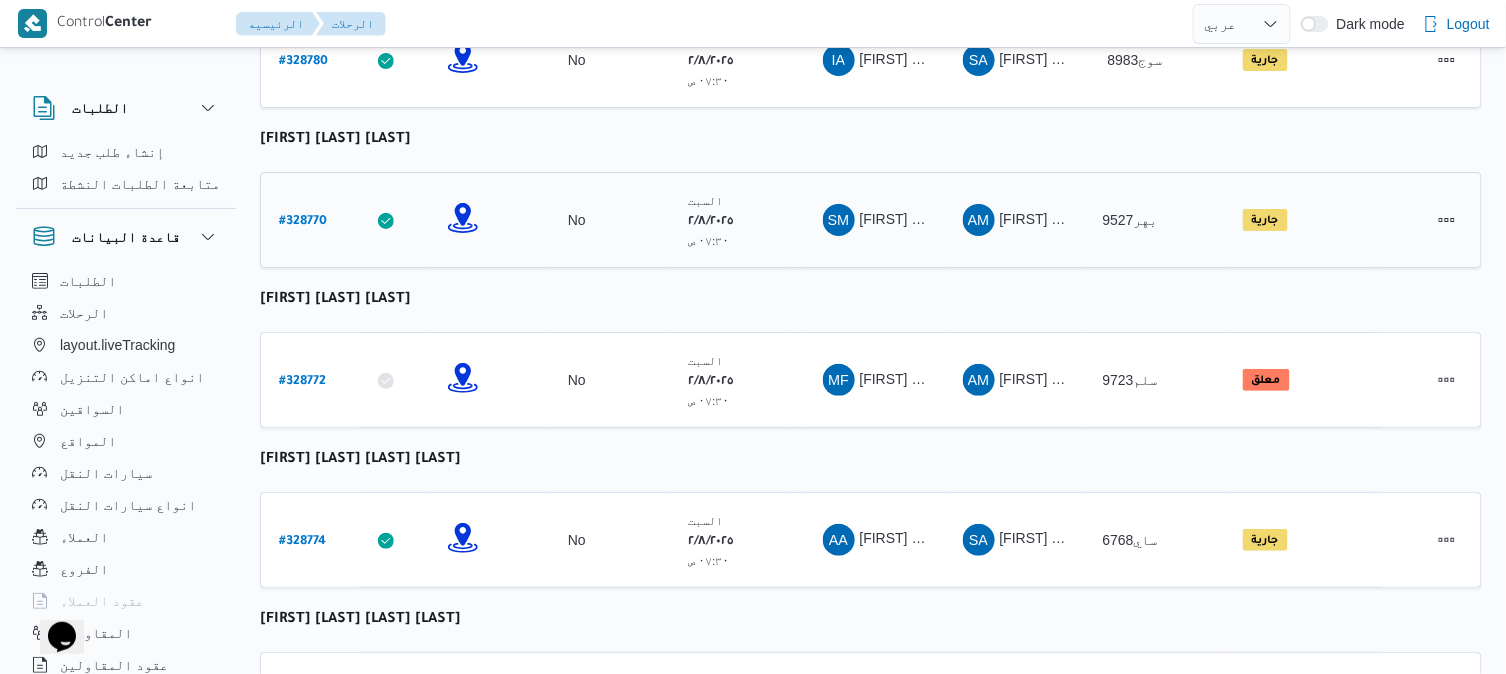 select on "ar" 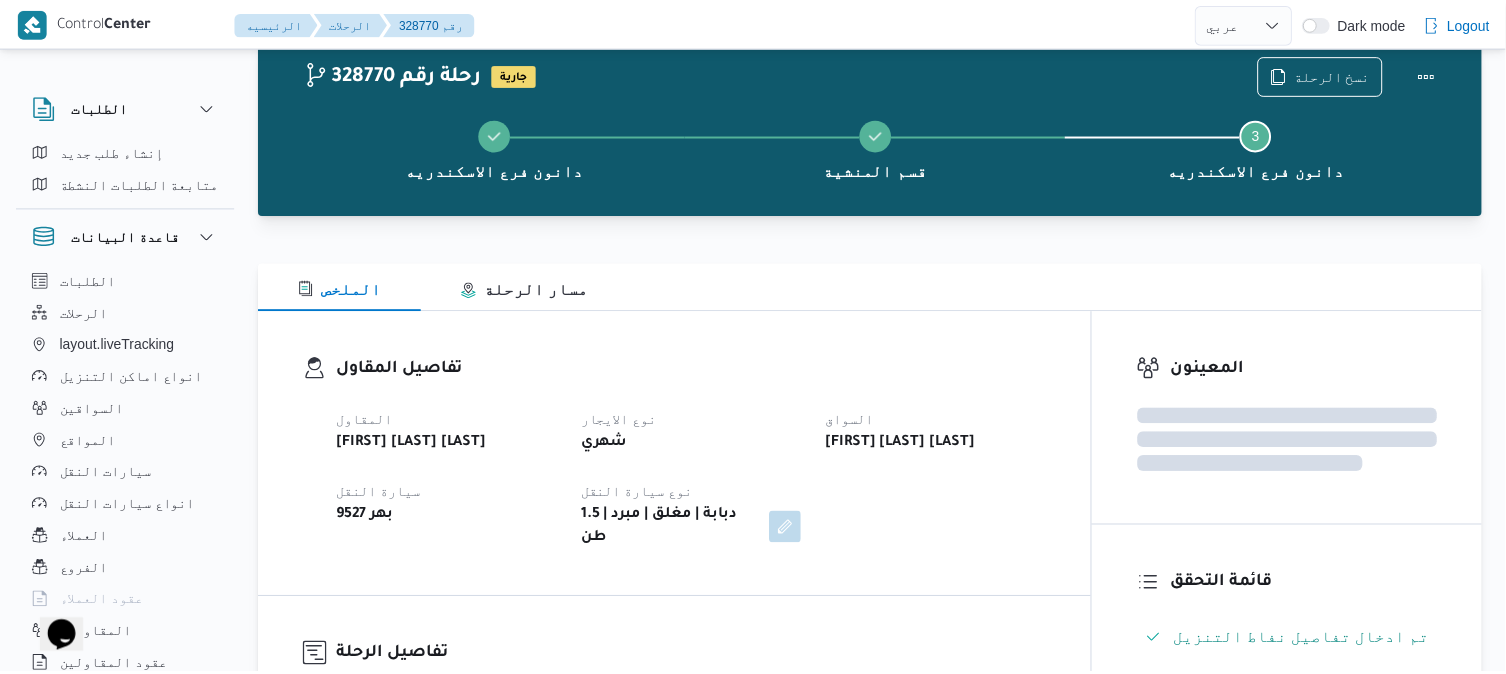 scroll, scrollTop: 1338, scrollLeft: 0, axis: vertical 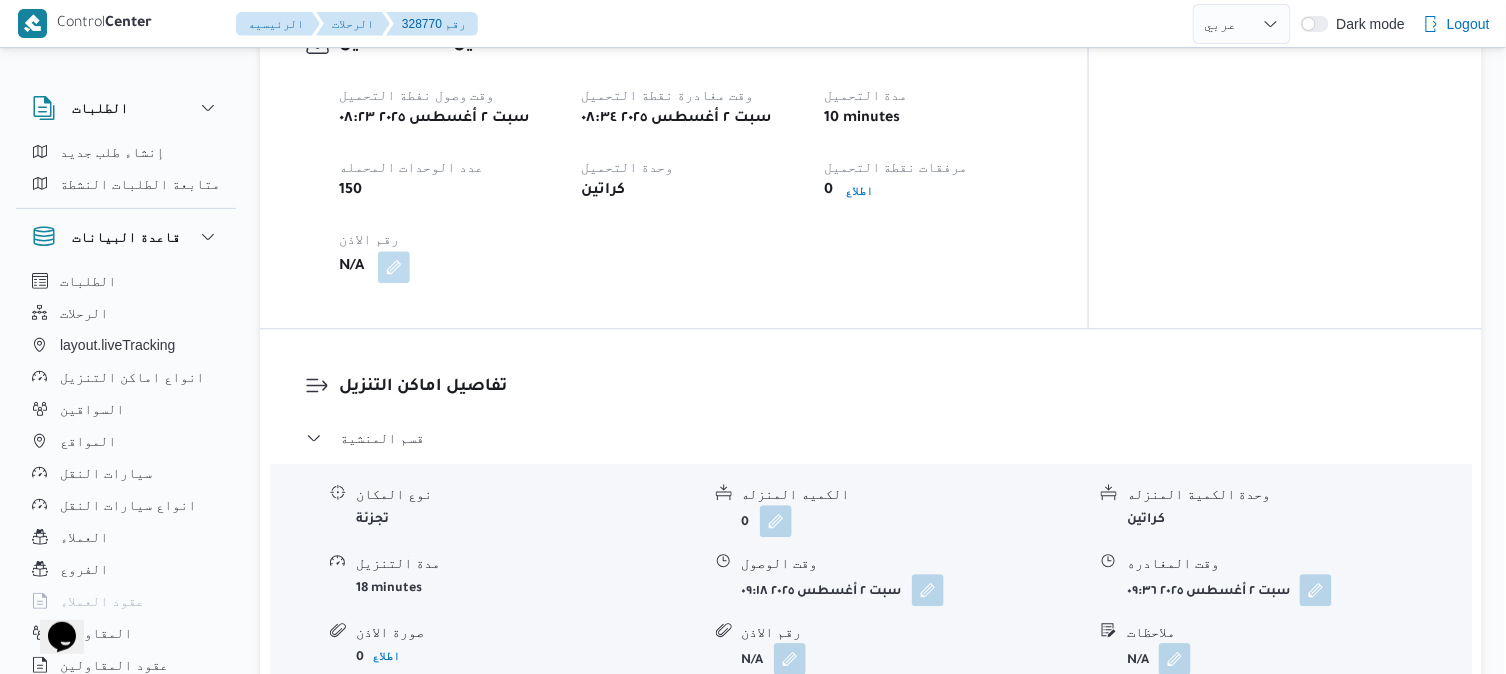 click on "وقت وصول نفطة التحميل سبت ٢ أغسطس ٢٠٢٥ ٠٨:٢٣ وقت مغادرة نقطة التحميل سبت ٢ أغسطس ٢٠٢٥ ٠٨:٣٤ مدة التحميل 10 minutes عدد الوحدات المحمله 150 وحدة التحميل كراتين مرفقات نقطة التحميل 0 اطلاع رقم الاذن N/A" at bounding box center (691, 183) 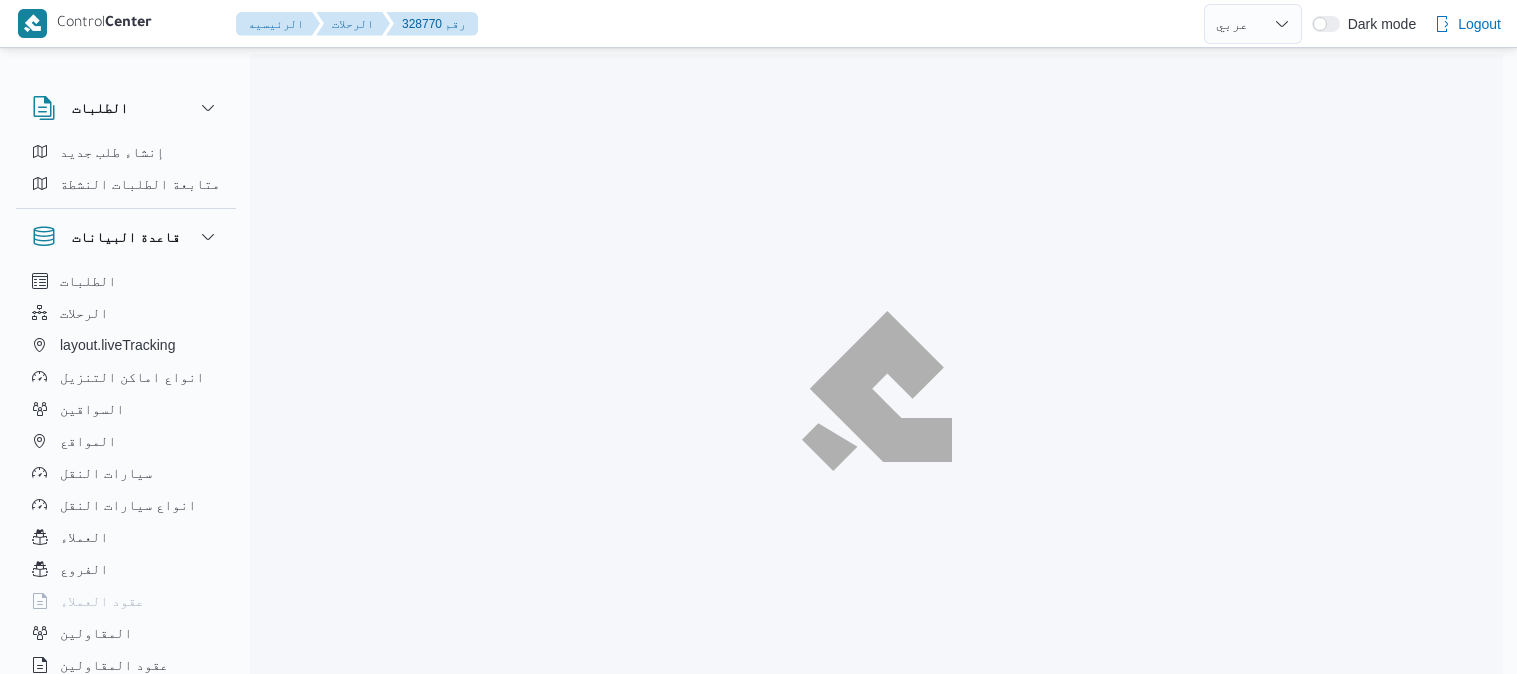 select on "ar" 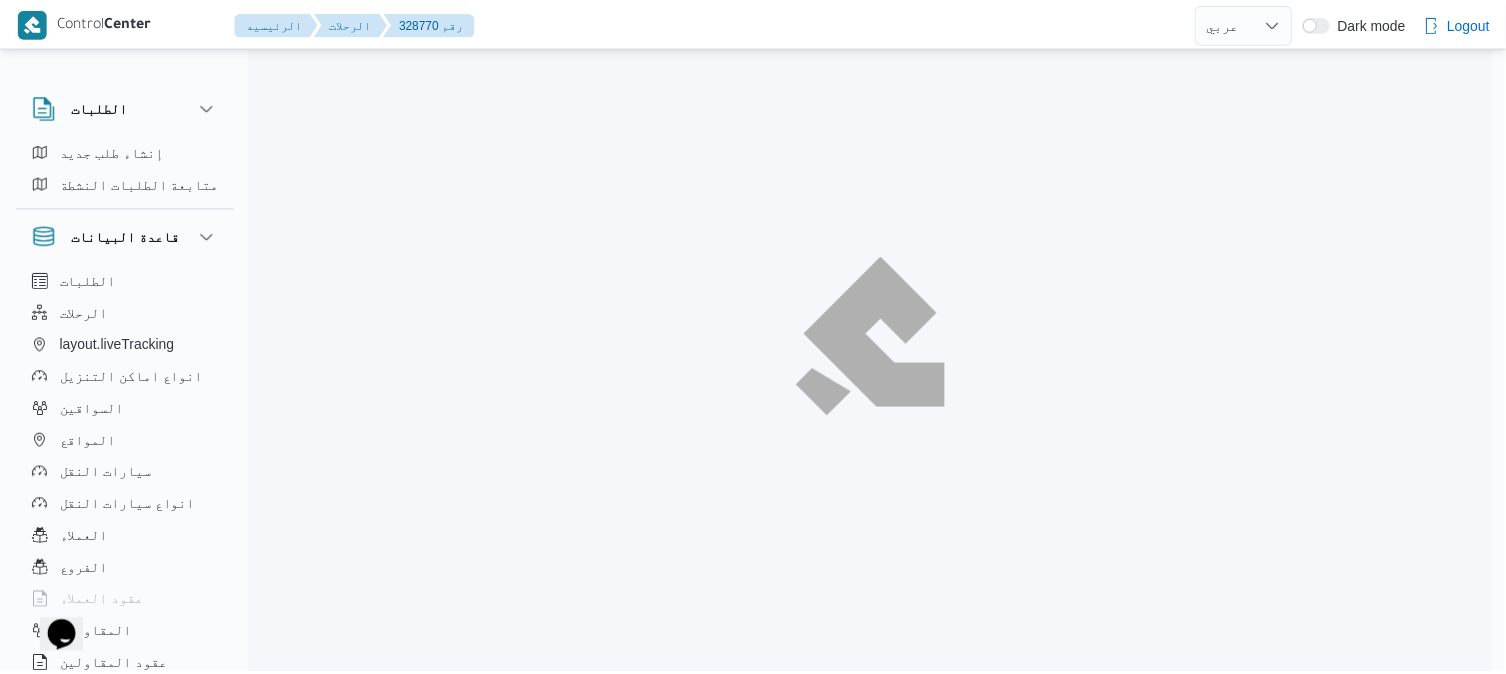 scroll, scrollTop: 0, scrollLeft: 0, axis: both 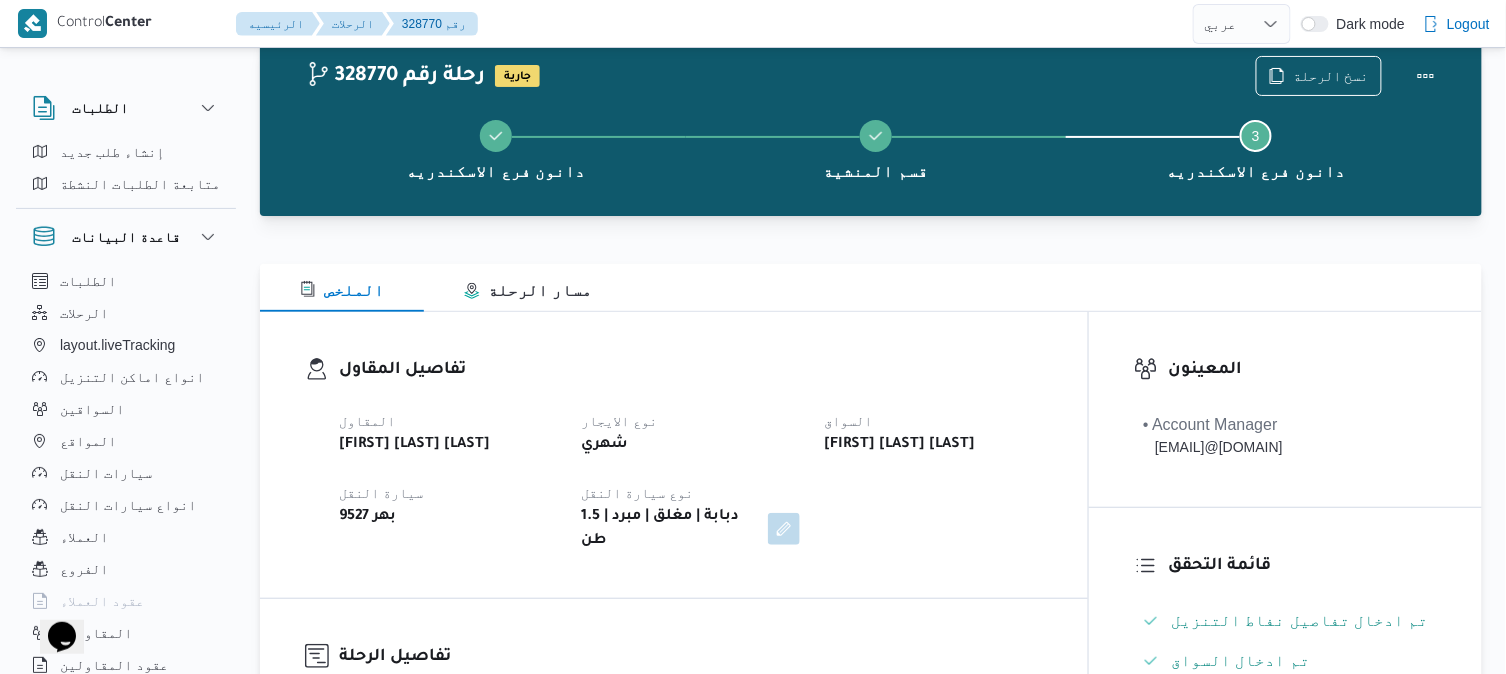 click on "تفاصيل المقاول" at bounding box center [691, 370] 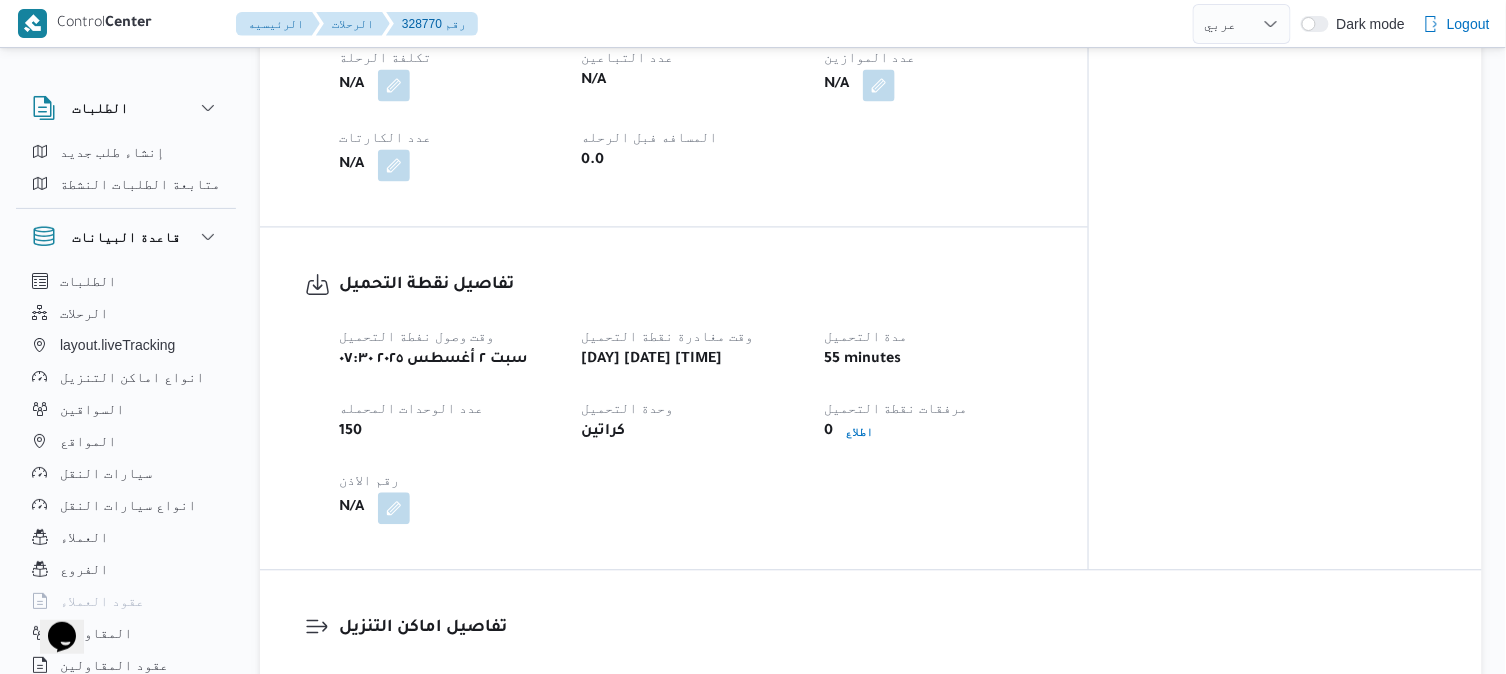 scroll, scrollTop: 1165, scrollLeft: 0, axis: vertical 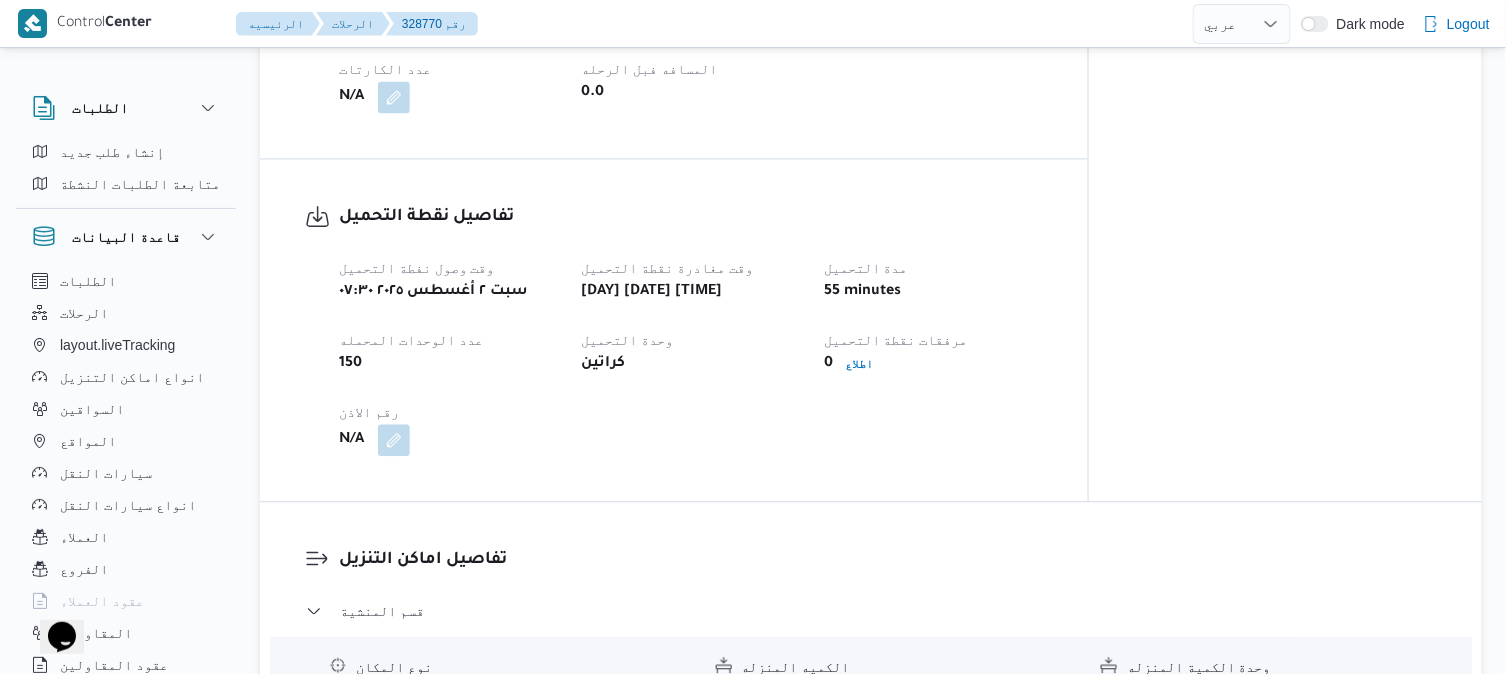 select on "ar" 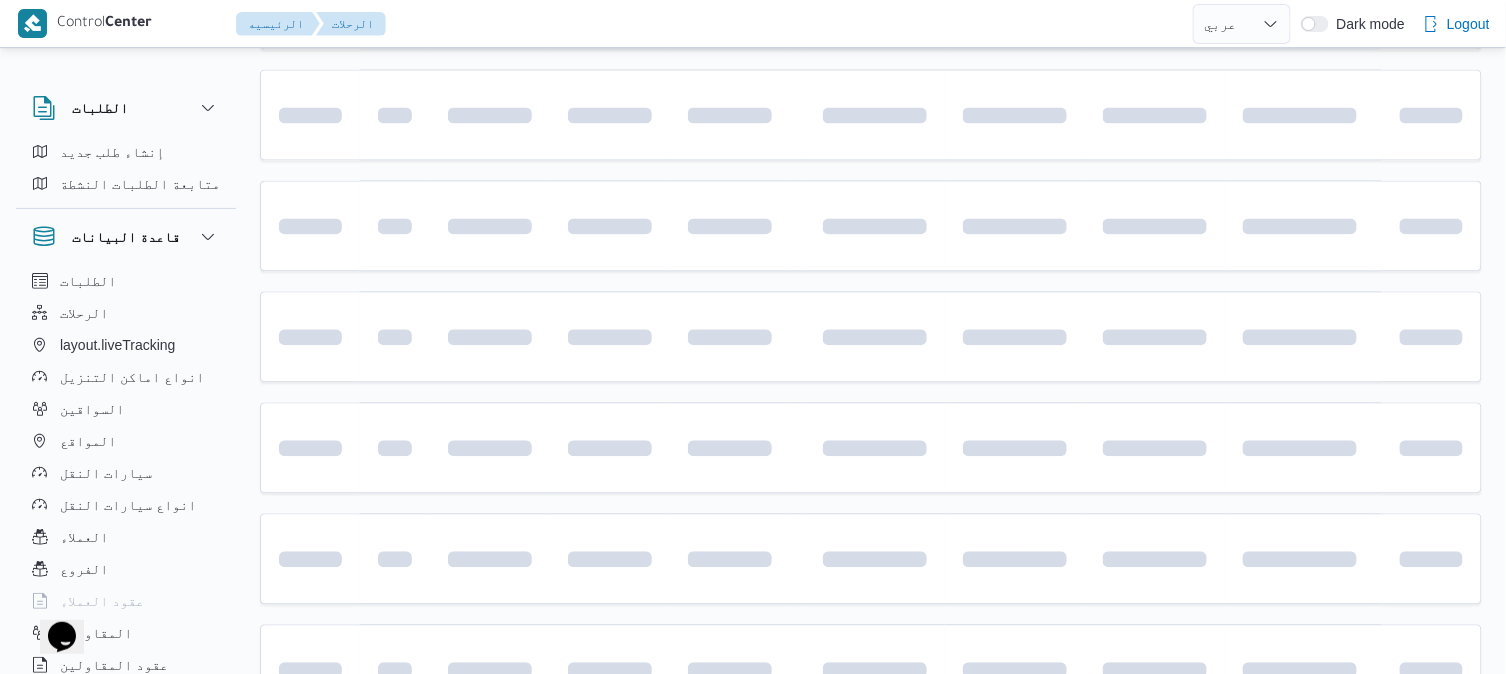 scroll, scrollTop: 1338, scrollLeft: 0, axis: vertical 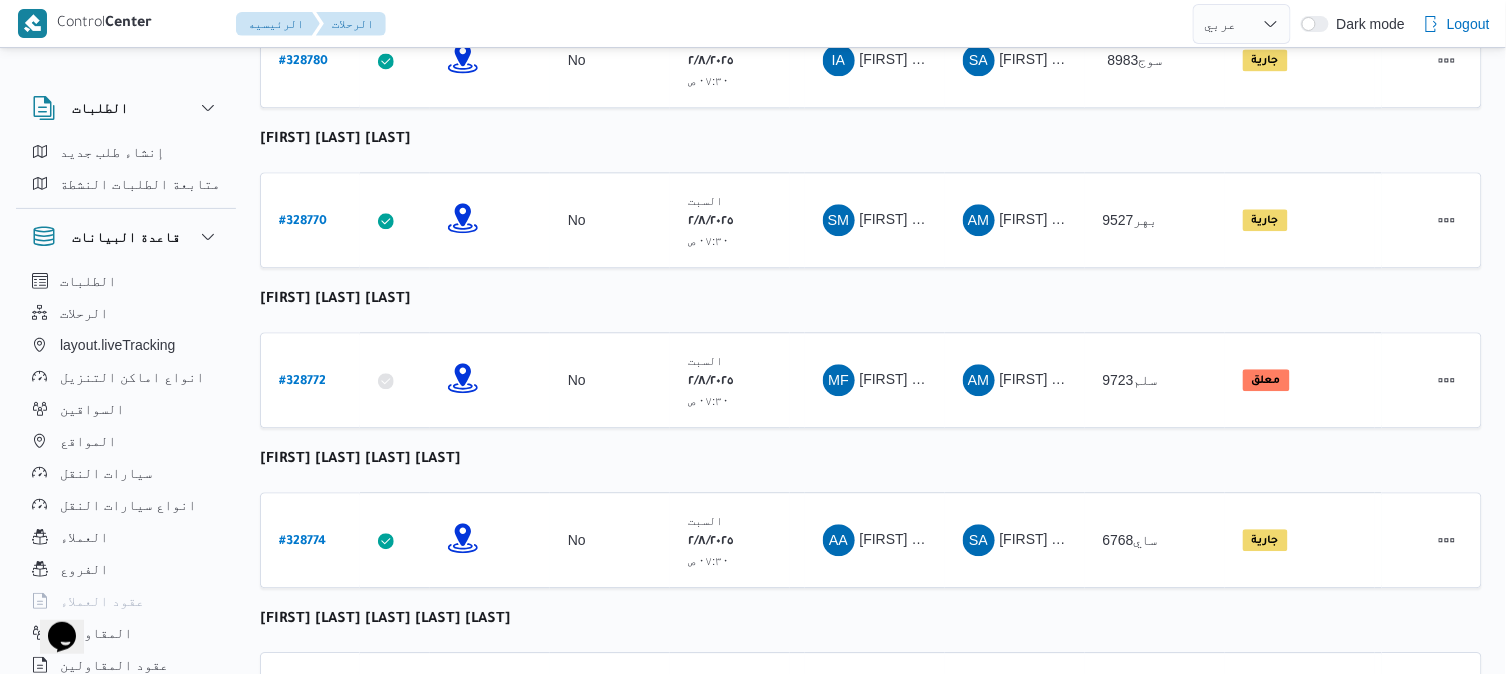 click on "رقم الرحلة Click to sort in ascending order تطبيق السائق Click to sort in ascending order تحديد النطاق الجغرافى Click to sort in ascending order تجميع عدد الوحدات وقت التحميل Click to sort in ascending order العميل Click to sort in ascending order نقاط الرحلة السواق Click to sort in ascending order المقاول Click to sort in ascending order سيارة النقل Click to sort in ascending order الحاله Click to sort in ascending order المنصه Click to sort in ascending order Actions [FIRST] [LAST] [LAST] [LAST] رقم الرحلة # 328775 تطبيق السائق تحديد النطاق الجغرافى تجميع عدد الوحدات No وقت التحميل [DAY] [DATE] [TIME] العميل Danone نقاط الرحلة دانون فرع الاسكندريه [TIME] قسم سيدي جابر دانون فرع الاسكندريه السواق MS MS #" at bounding box center (871, 12) 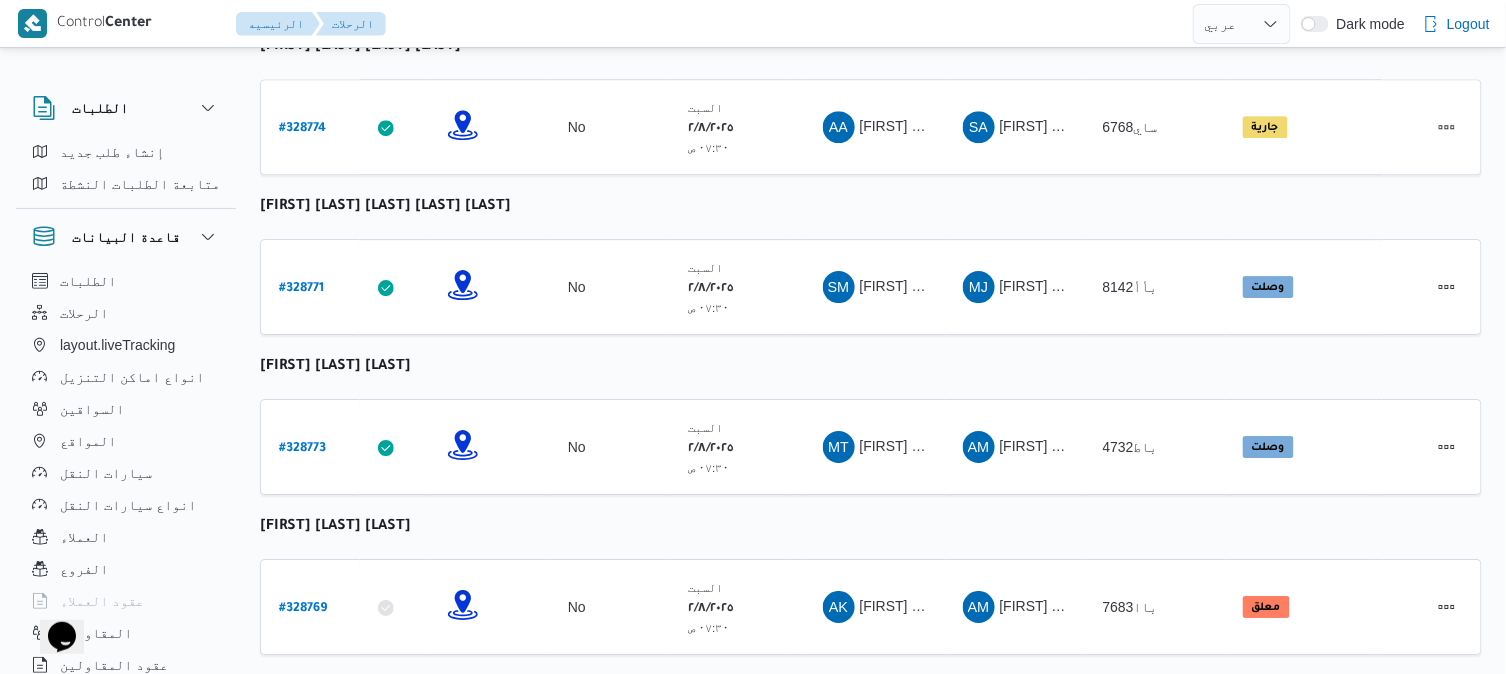 scroll, scrollTop: 1783, scrollLeft: 0, axis: vertical 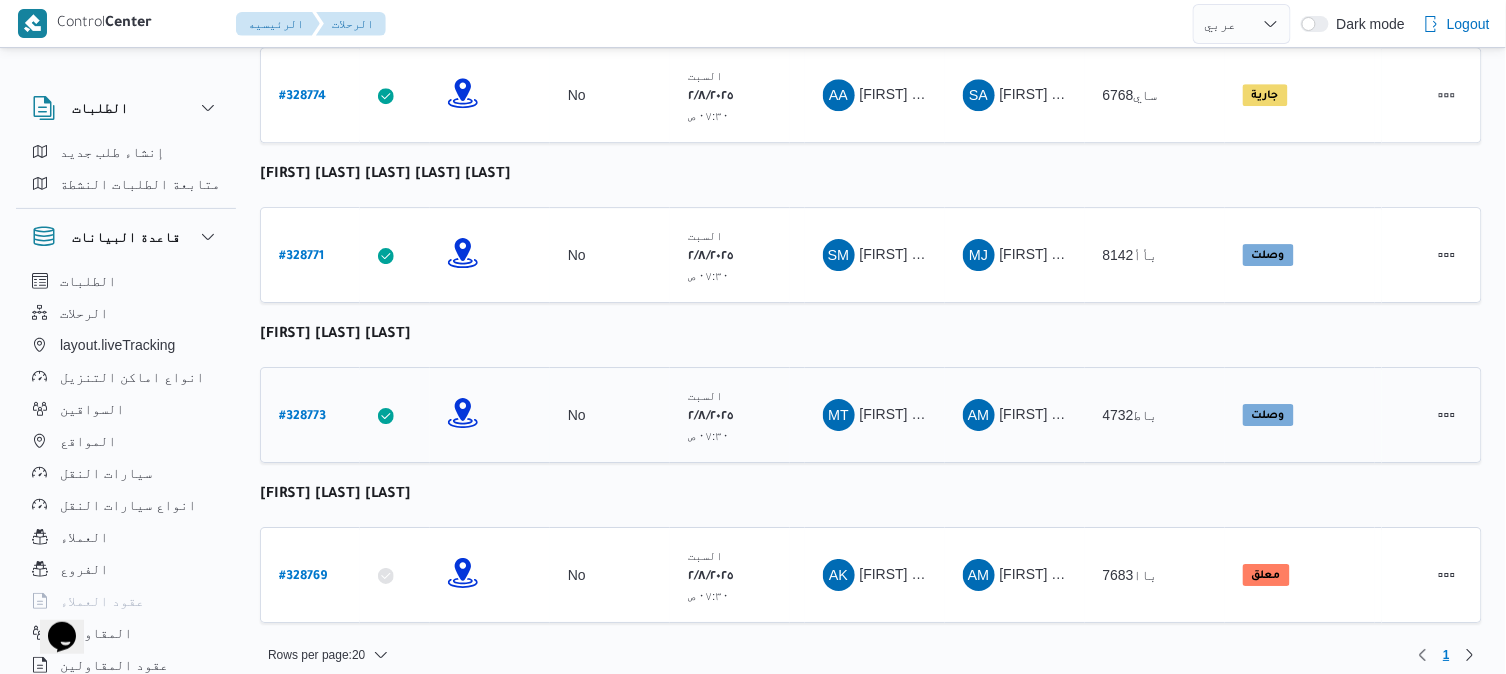 click on "# 328773" at bounding box center [302, 417] 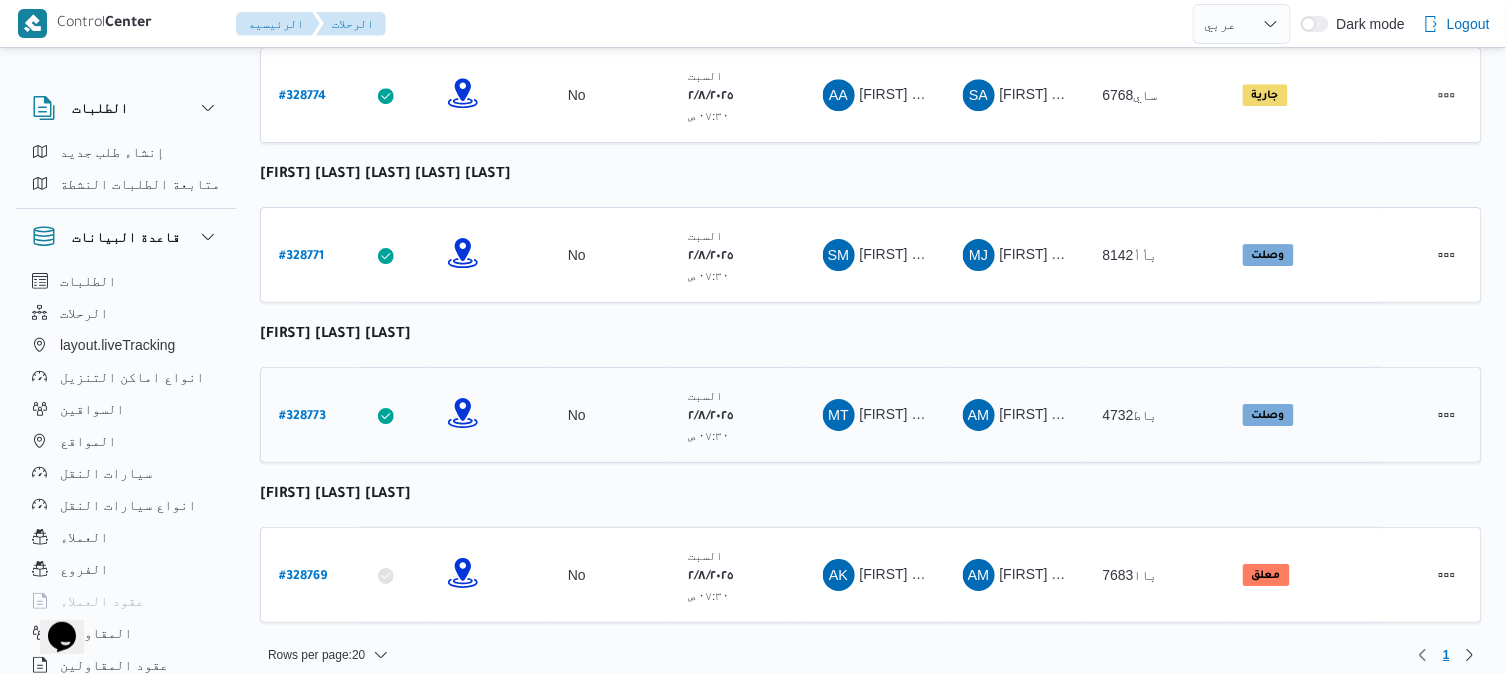 select on "ar" 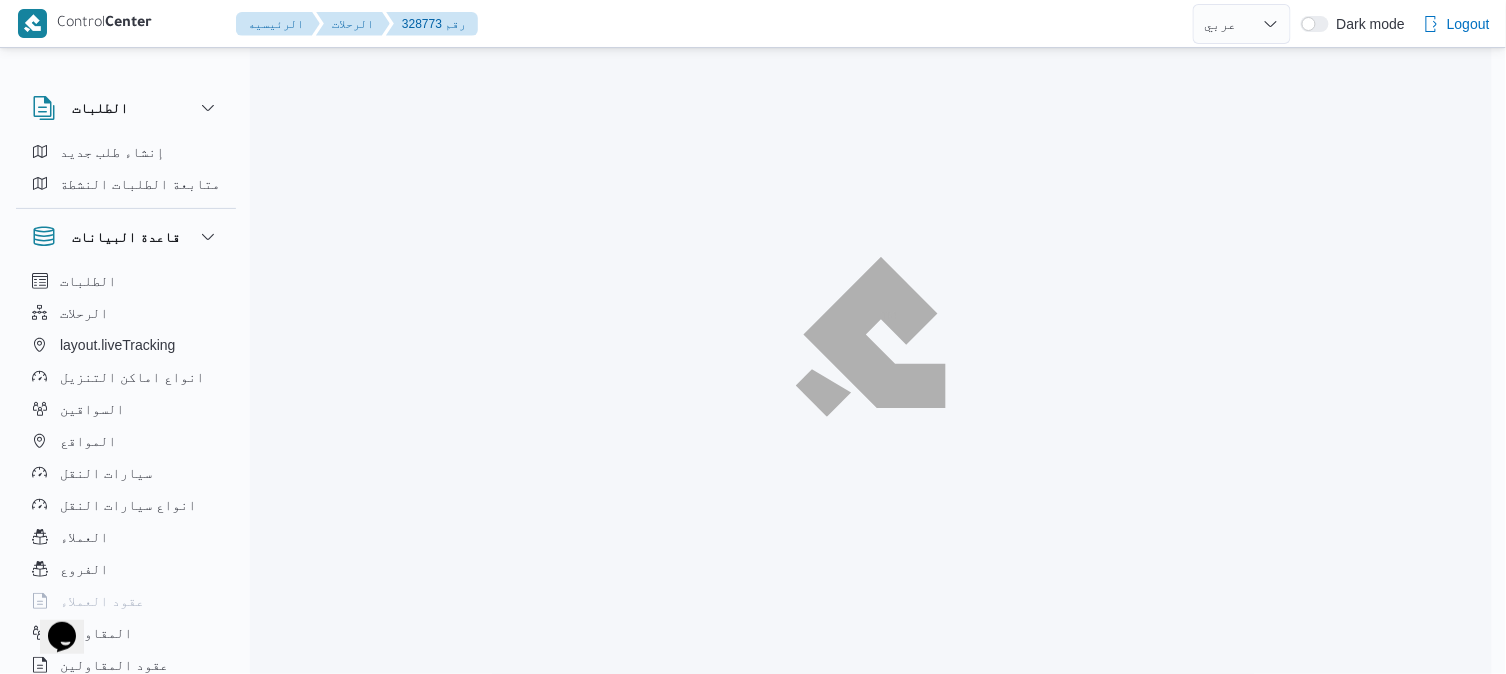 scroll, scrollTop: 0, scrollLeft: 0, axis: both 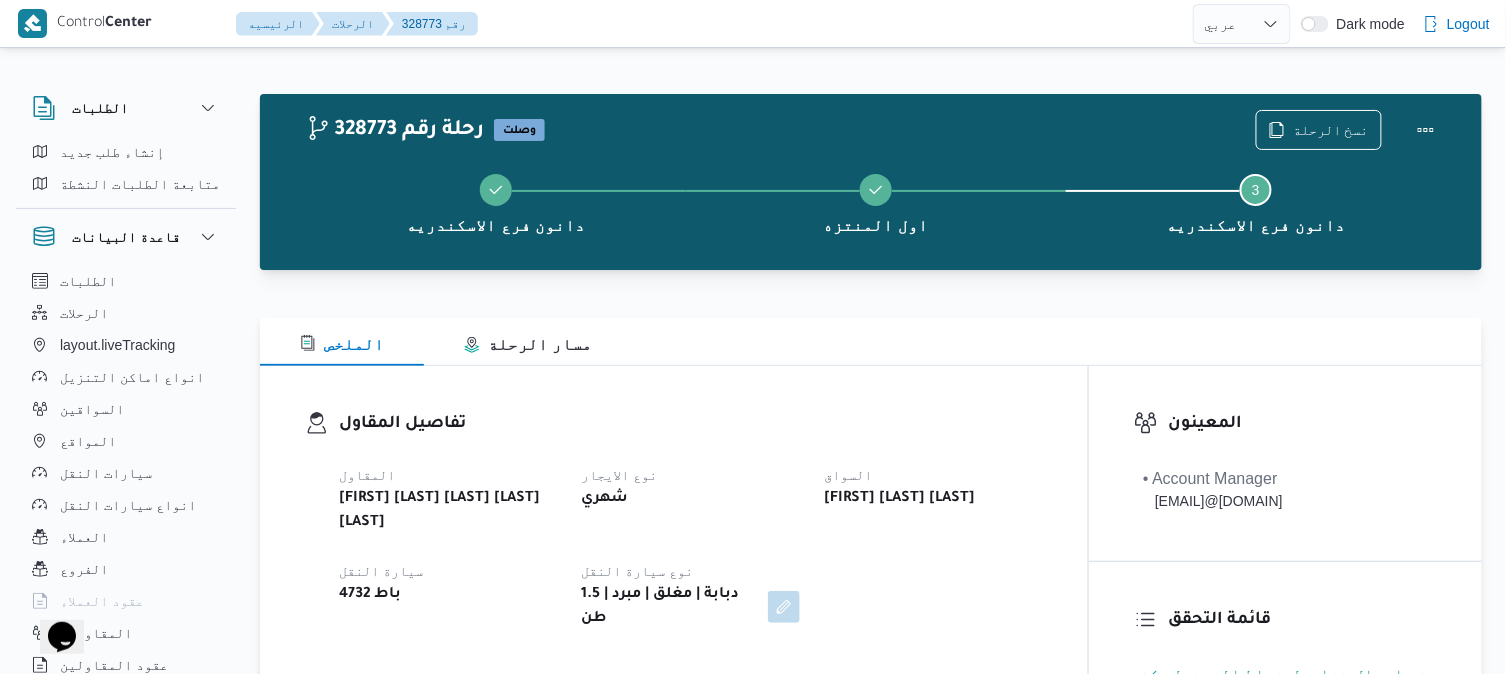 click on "شهري" at bounding box center [690, 499] 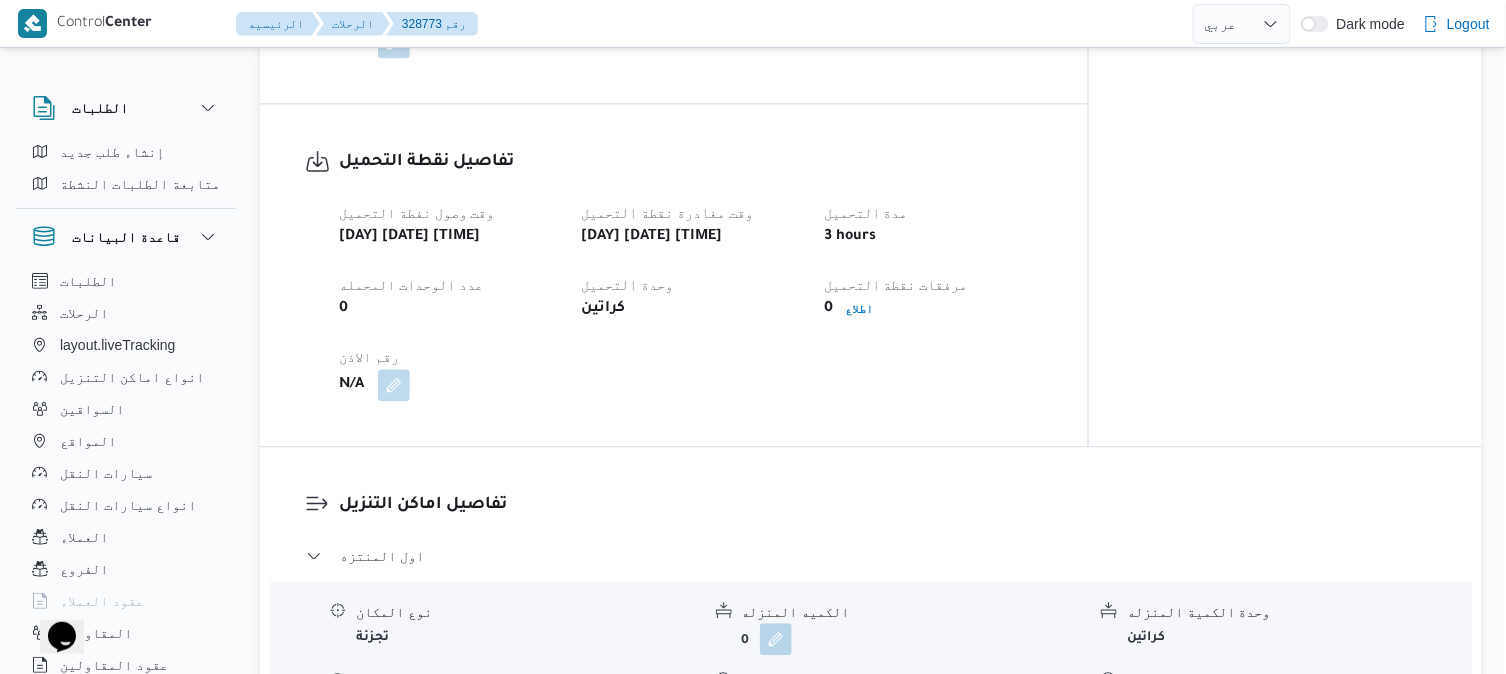 scroll, scrollTop: 1200, scrollLeft: 0, axis: vertical 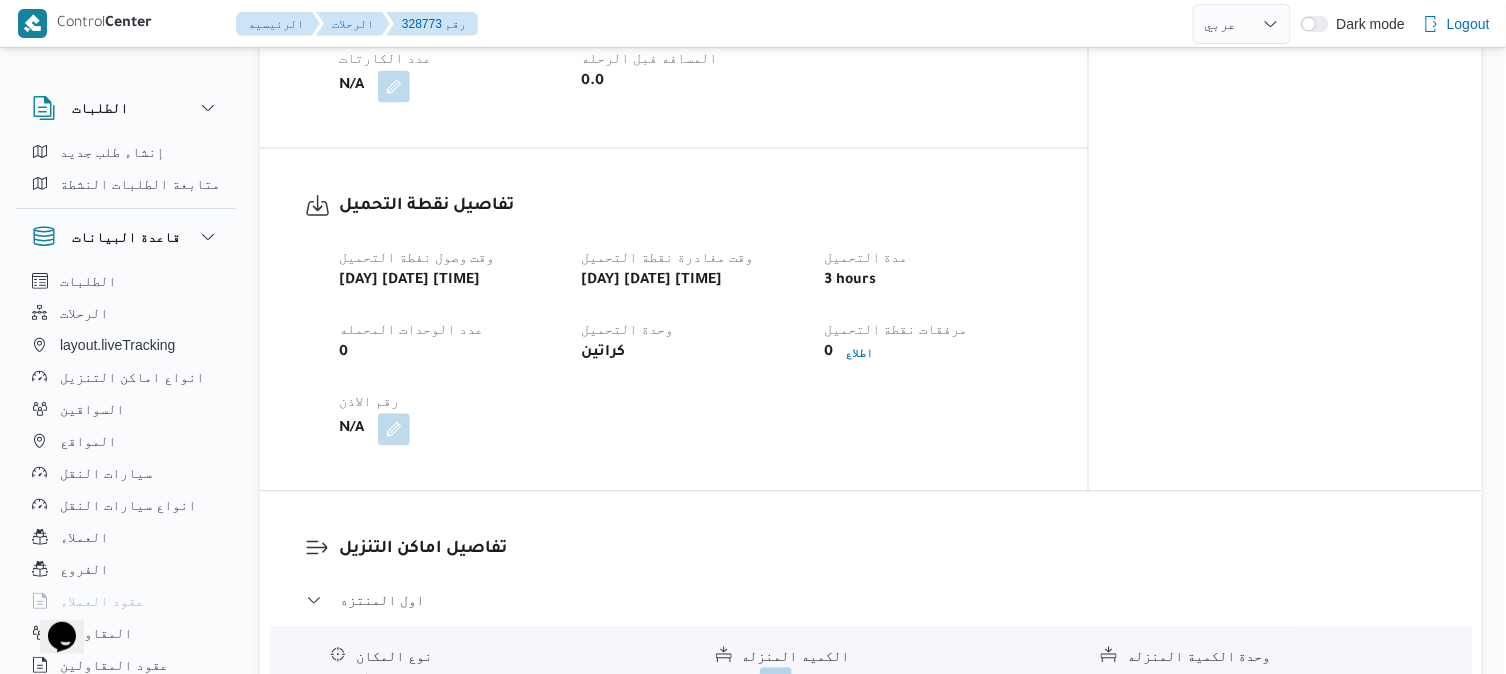 select on "ar" 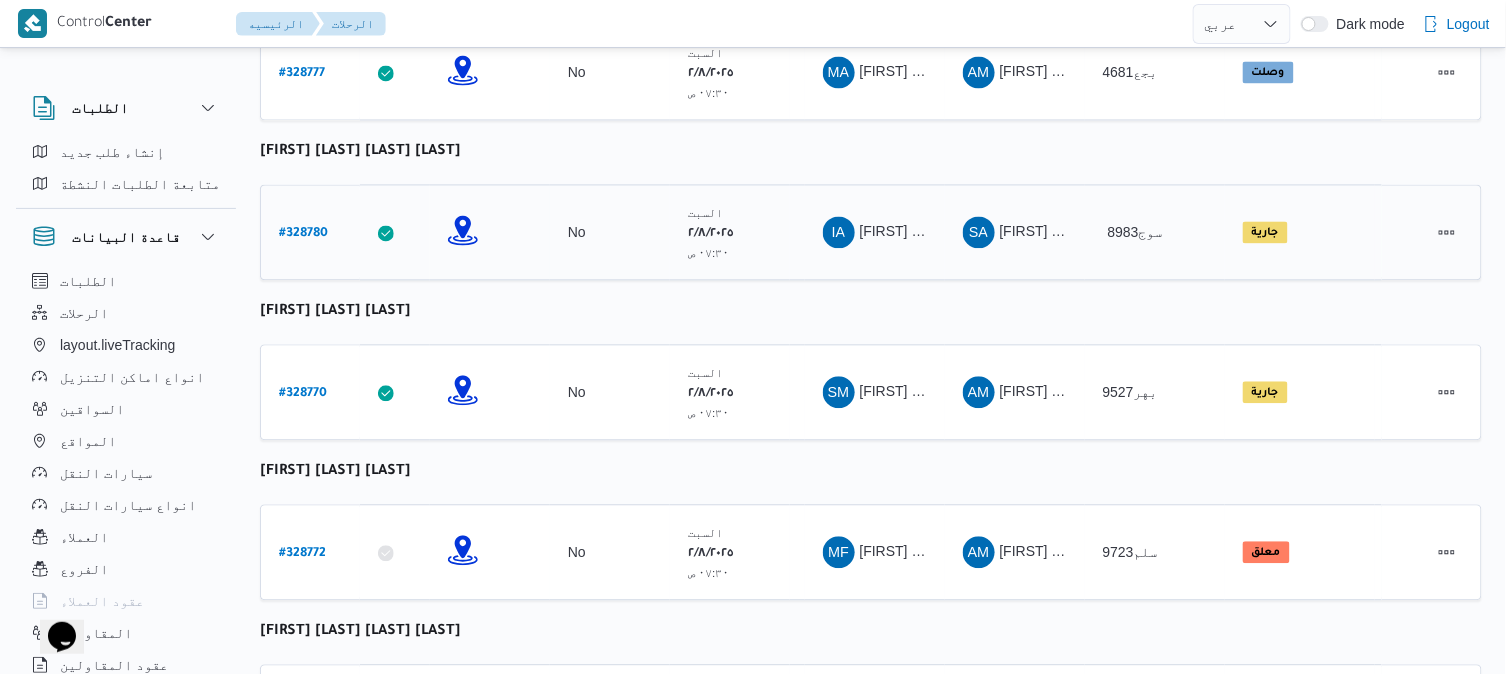scroll, scrollTop: 1200, scrollLeft: 0, axis: vertical 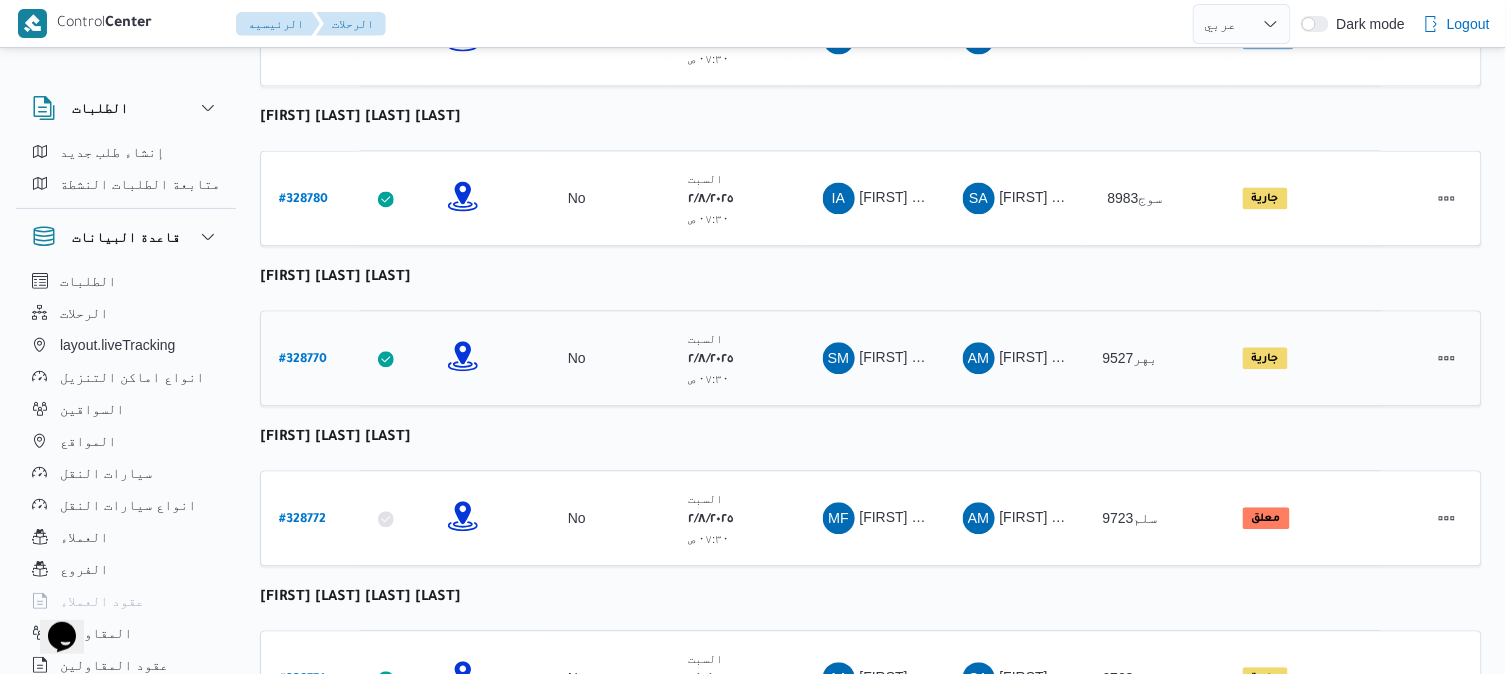 click on "المقاول AM احمد محمد وصال الشرقاوي" at bounding box center [1015, 358] 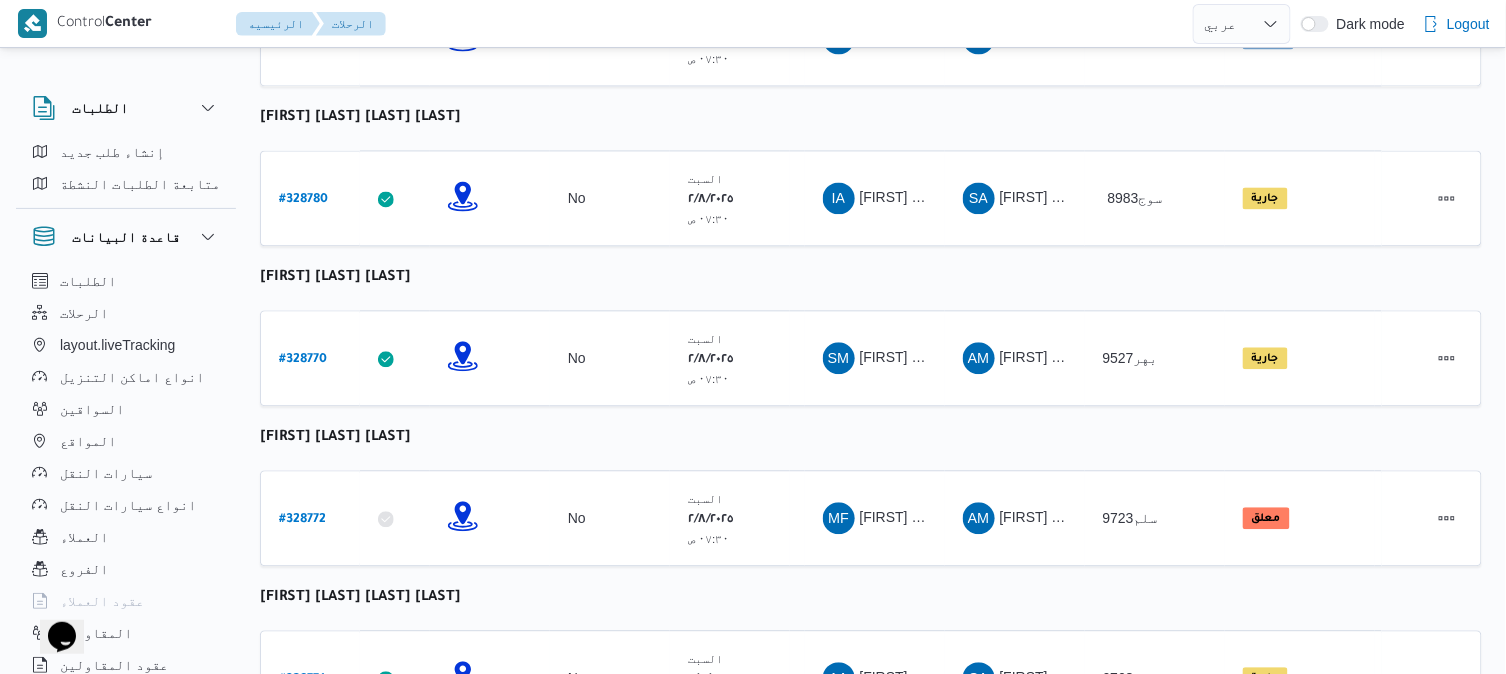 click on "رقم الرحلة Click to sort in ascending order تطبيق السائق Click to sort in ascending order تحديد النطاق الجغرافى Click to sort in ascending order تجميع عدد الوحدات وقت التحميل Click to sort in ascending order العميل Click to sort in ascending order نقاط الرحلة السواق Click to sort in ascending order المقاول Click to sort in ascending order سيارة النقل Click to sort in ascending order الحاله Click to sort in ascending order المنصه Click to sort in ascending order Actions محمود سامى عبدالله ابراهيم خليفة رقم الرحلة # 328775 تطبيق السائق تحديد النطاق الجغرافى تجميع عدد الوحدات No وقت التحميل السبت ٢/٨/٢٠٢٥ ٠٧:٣٠ ص   العميل Danone نقاط الرحلة دانون فرع الاسكندريه  ٠٧:٤٨ م قسم  سيدى جابر دانون فرع الاسكندريه  السواق MS MS #" at bounding box center [871, 150] 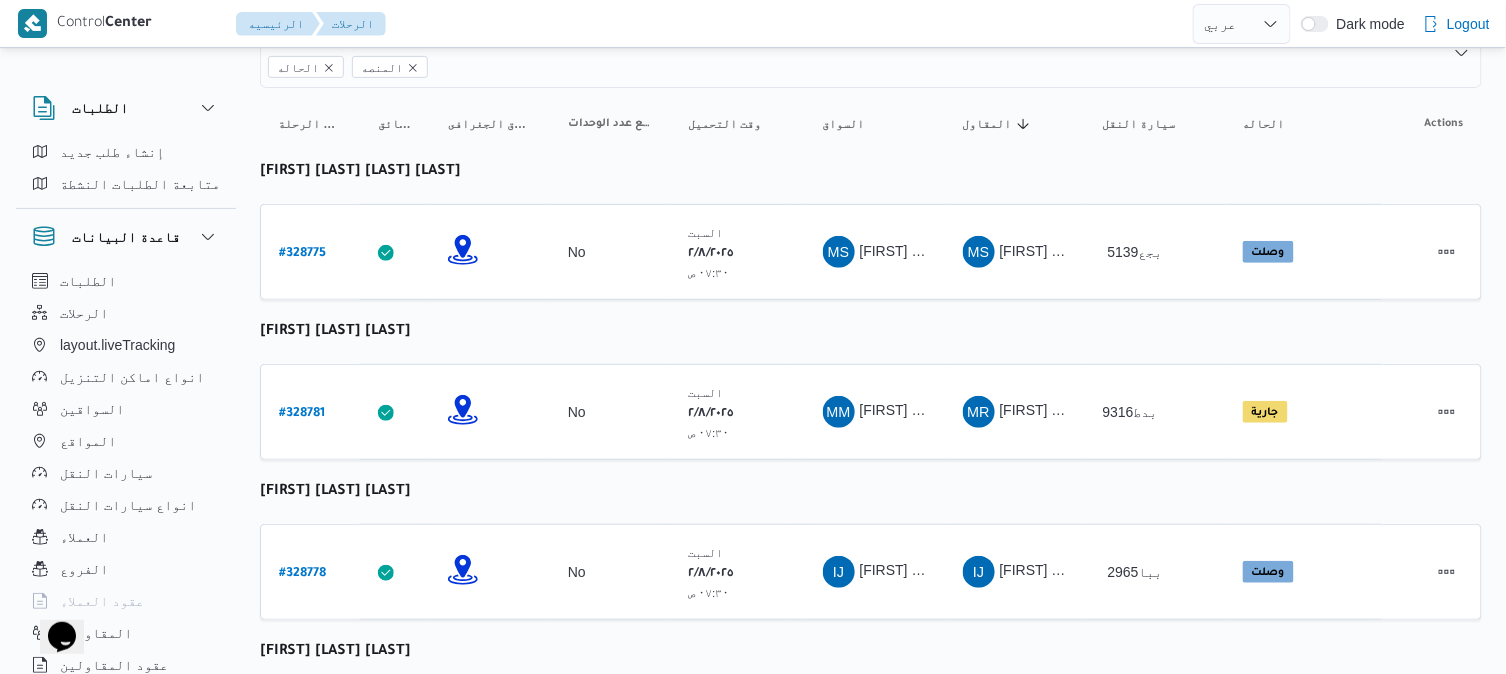 scroll, scrollTop: 0, scrollLeft: 0, axis: both 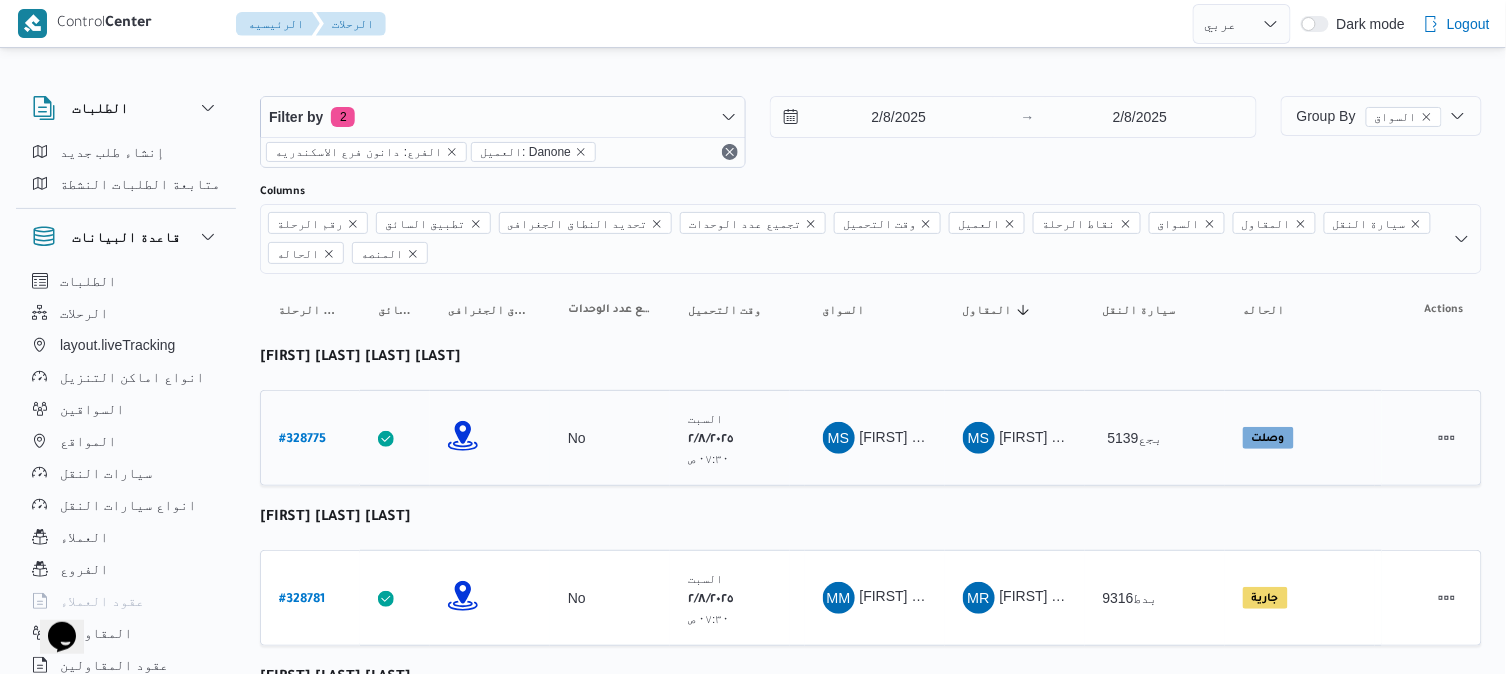 click on "# 328775" at bounding box center [302, 440] 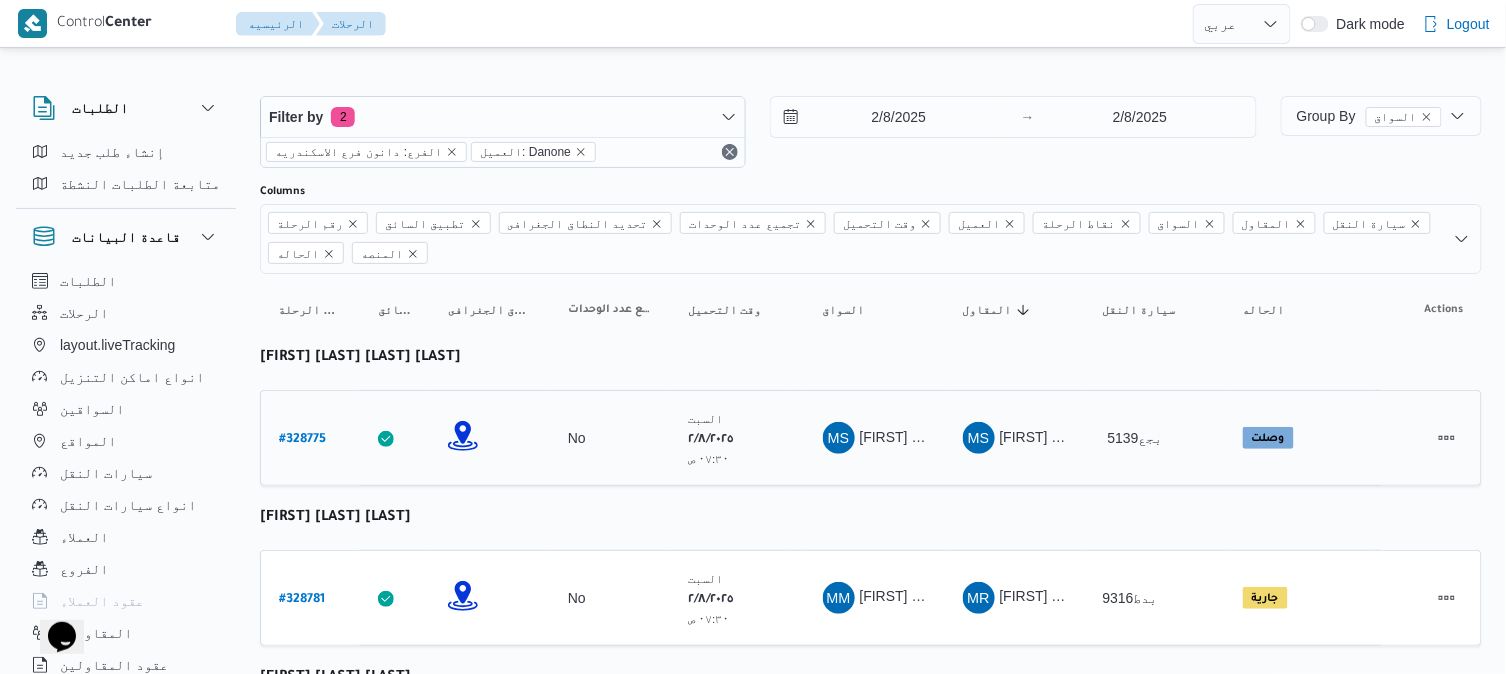 select on "ar" 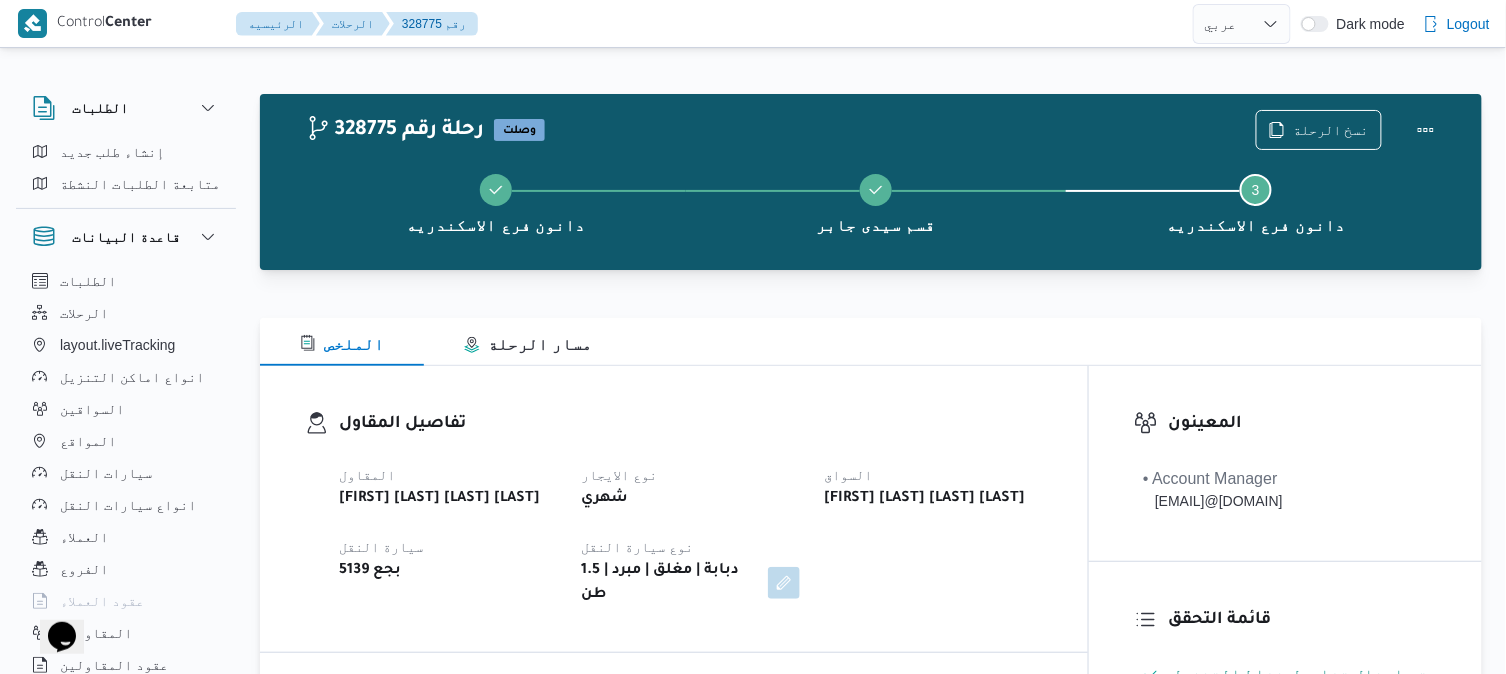 click on "تفاصيل المقاول المقاول محمود سامى عبدالله ابراهيم خليفة نوع الايجار شهري السواق محمود سامى عبدالله ابراهيم خليفة سيارة النقل 5139 بجع نوع سيارة النقل دبابة | مغلق | مبرد | 1.5 طن" at bounding box center [674, 509] 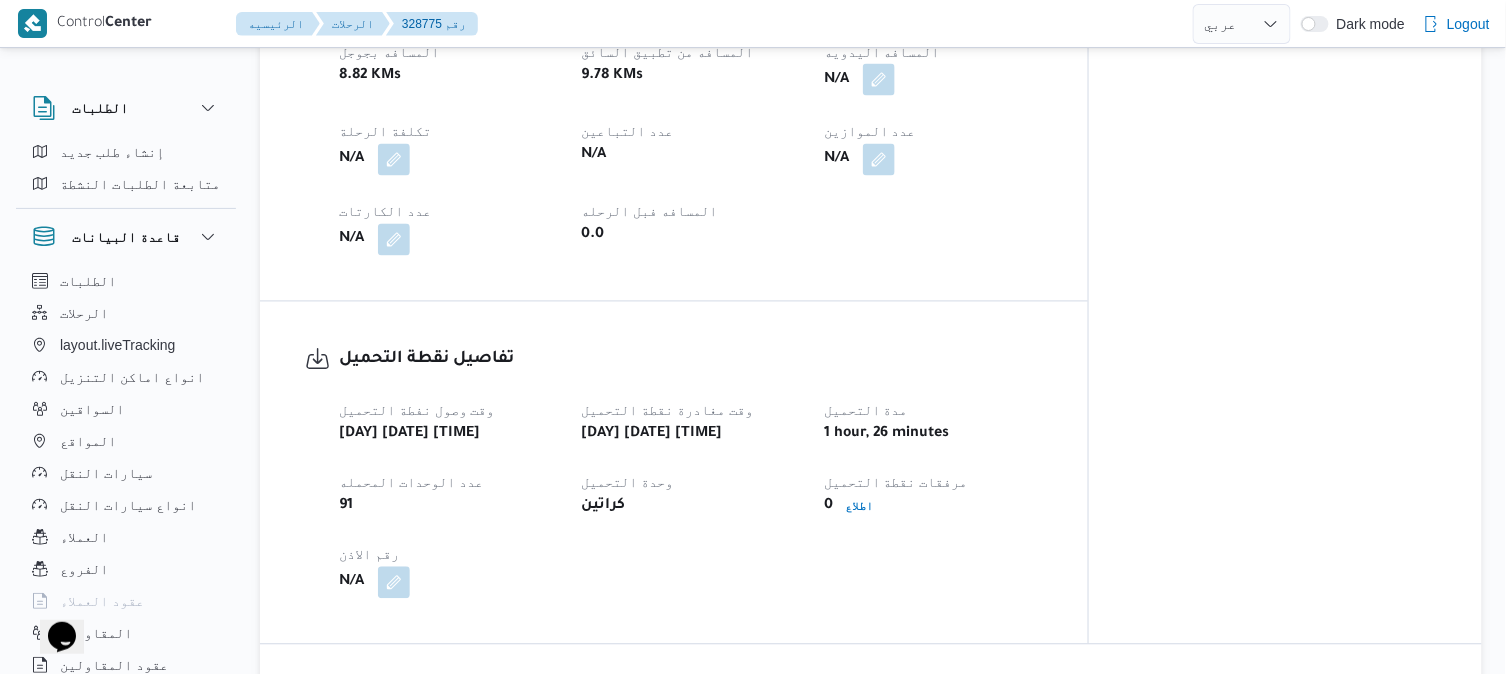 scroll, scrollTop: 1066, scrollLeft: 0, axis: vertical 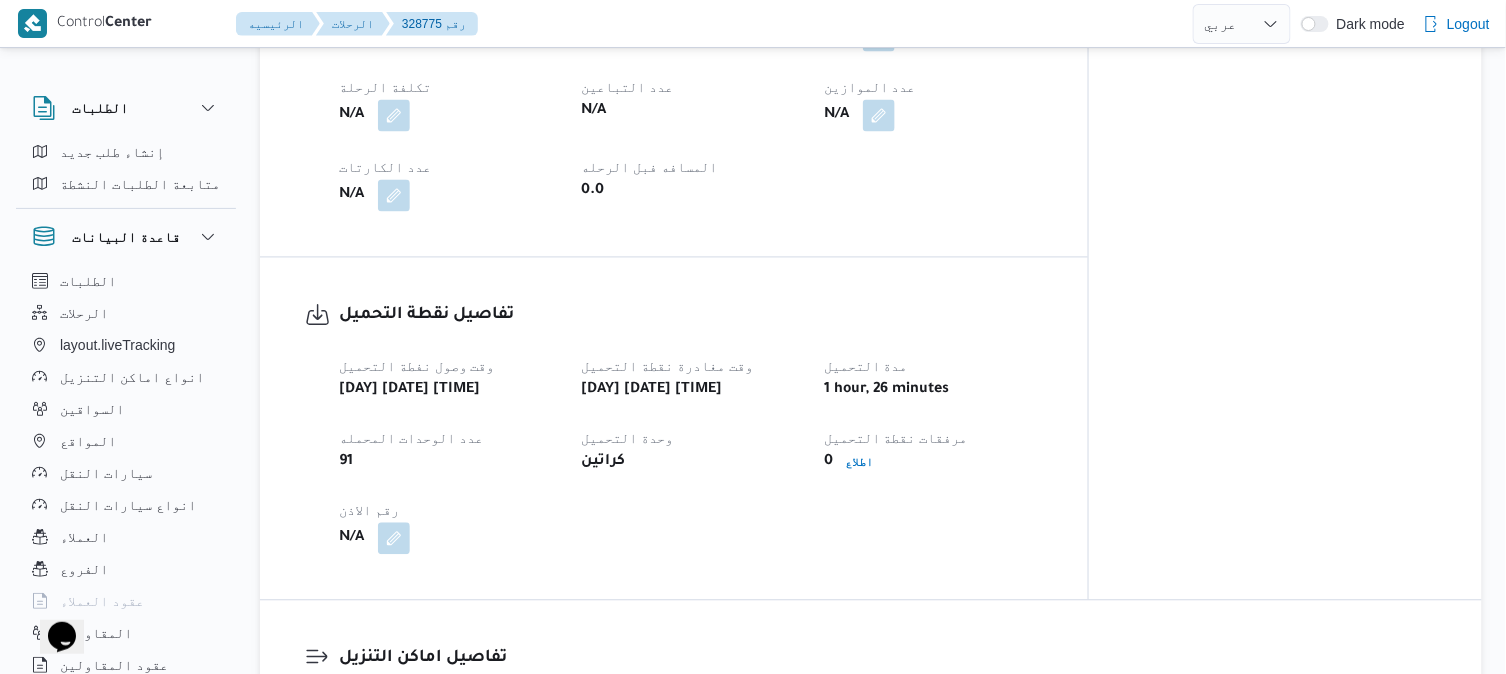 click on "العميل Danone الفرع دانون فرع الاسكندريه  نوع الرحله تجزئة تاريخ ووقت التحميل سبت ٢ أغسطس ٢٠٢٥ ٠٧:٣٠ المصدر (سيستم (الادمن نسخة الابلكيشن 3.8.6.production.driver-release (166) مرتجع؟ نعم تحديد النطاق الجغرافى Yes انهاء تلقائي Yes تجميع عدد الوحدات No نوع الايجار شهري اسم المشروع Danone Wave 2 المسافه بجوجل 8.82 KMs المسافه من تطبيق السائق 9.78 KMs المسافه اليدويه N/A تكلفة الرحلة N/A عدد التباعين N/A عدد الموازين N/A عدد الكارتات N/A المسافه فبل الرحله 0.0" at bounding box center [691, -52] 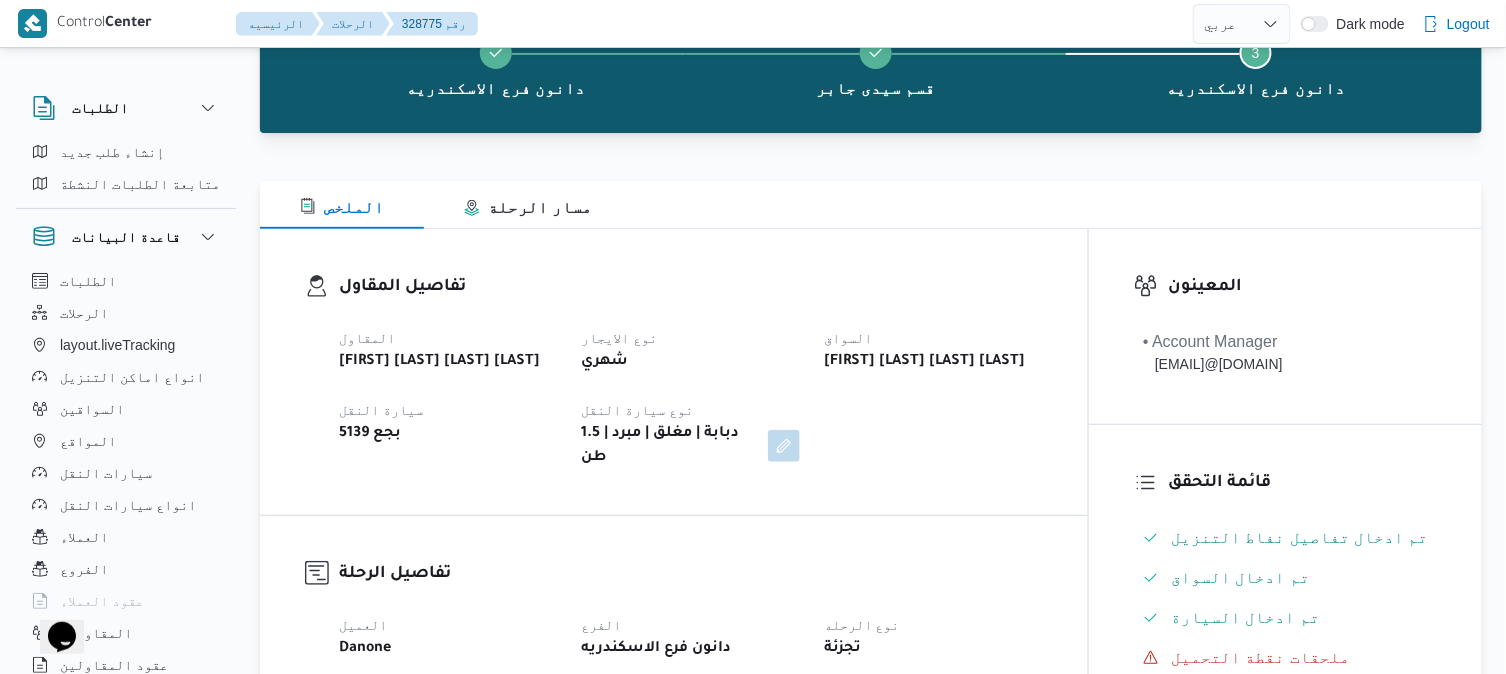 scroll, scrollTop: 133, scrollLeft: 0, axis: vertical 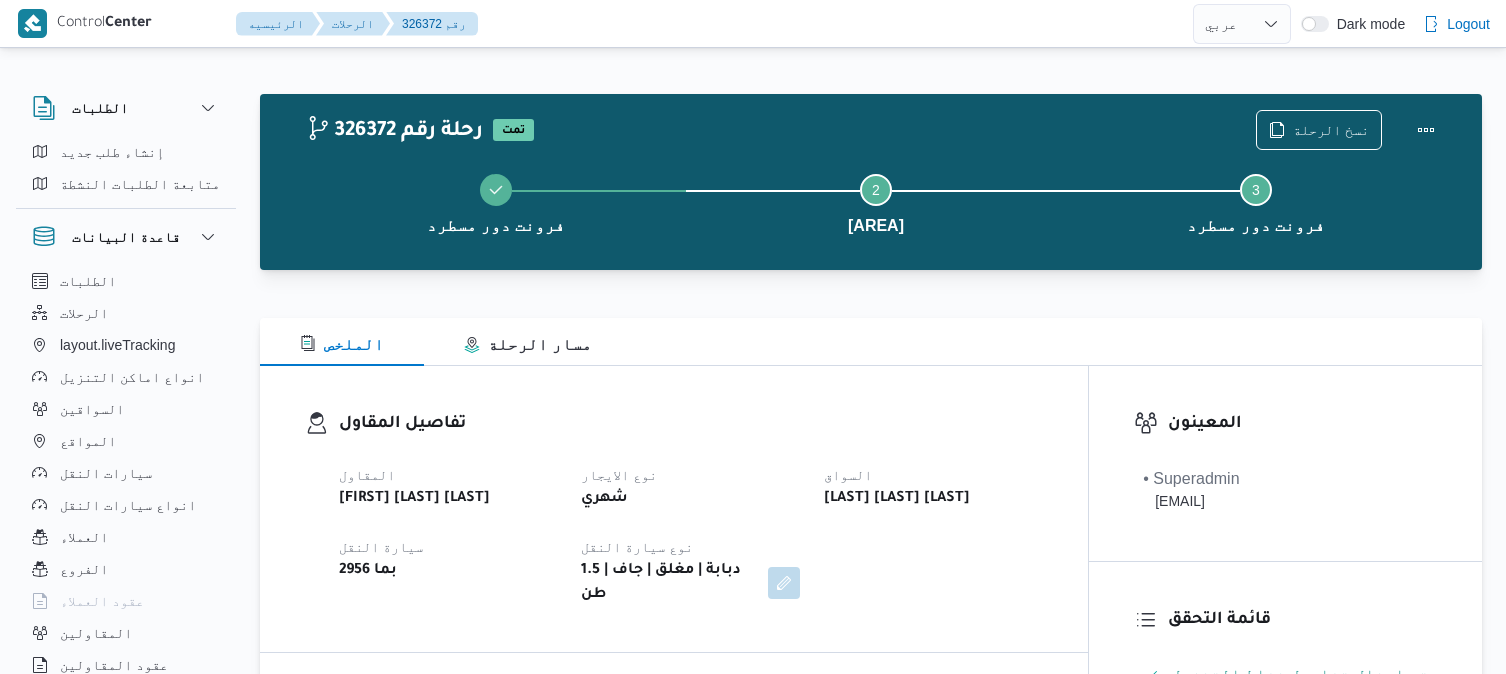 select on "ar" 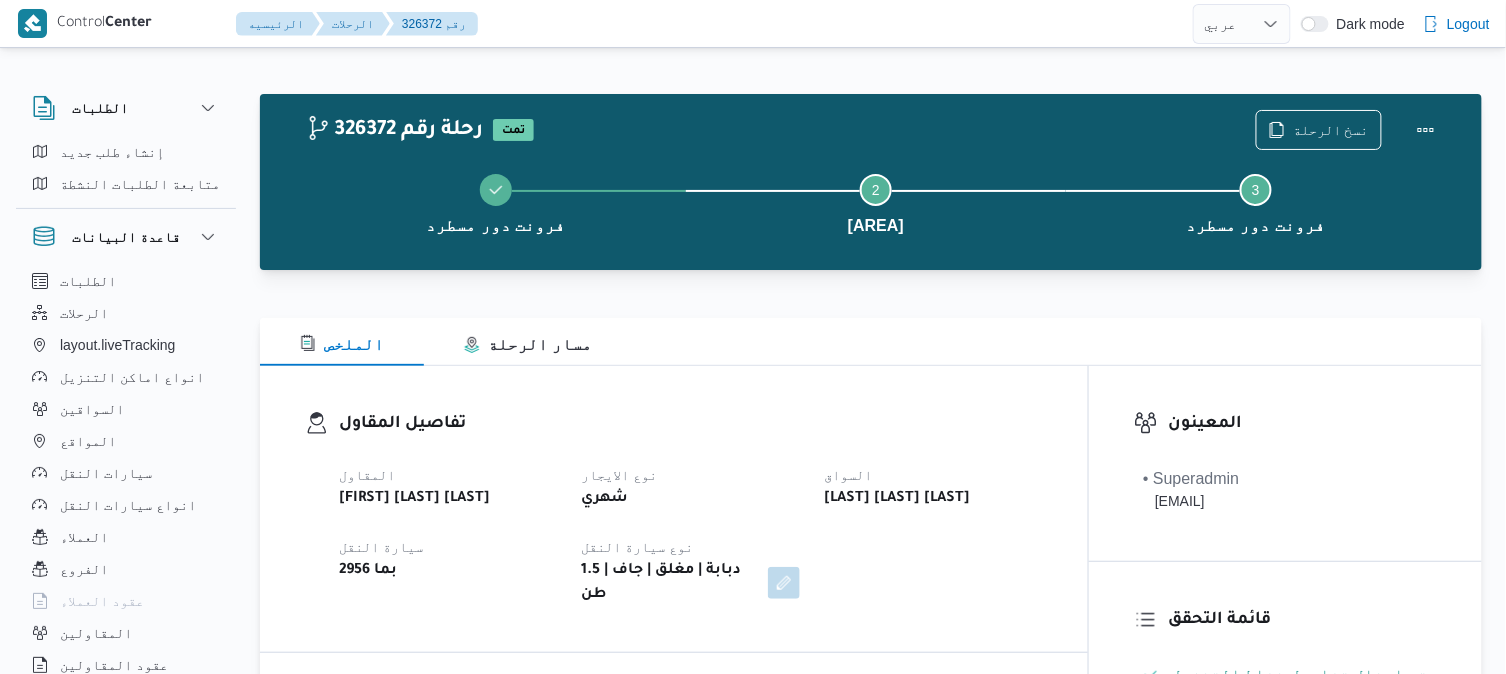 scroll, scrollTop: 0, scrollLeft: 0, axis: both 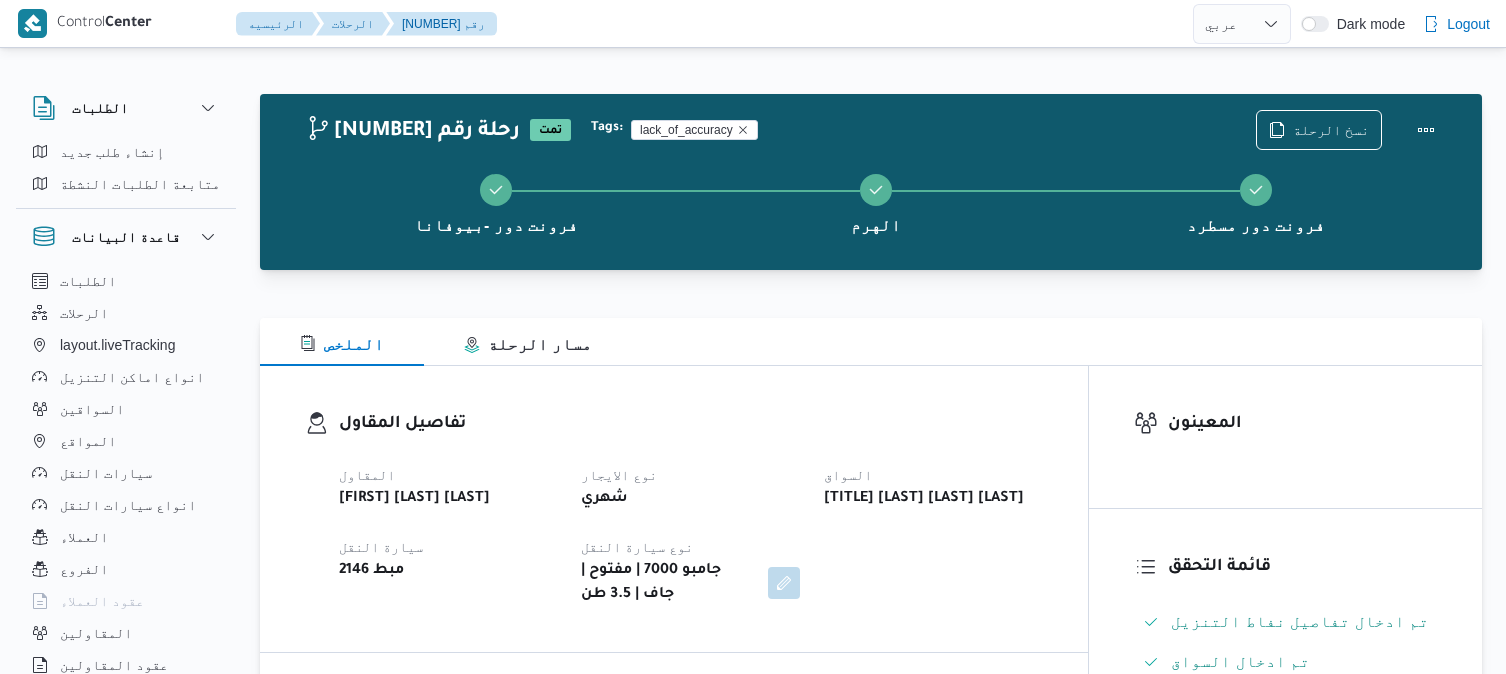 select on "ar" 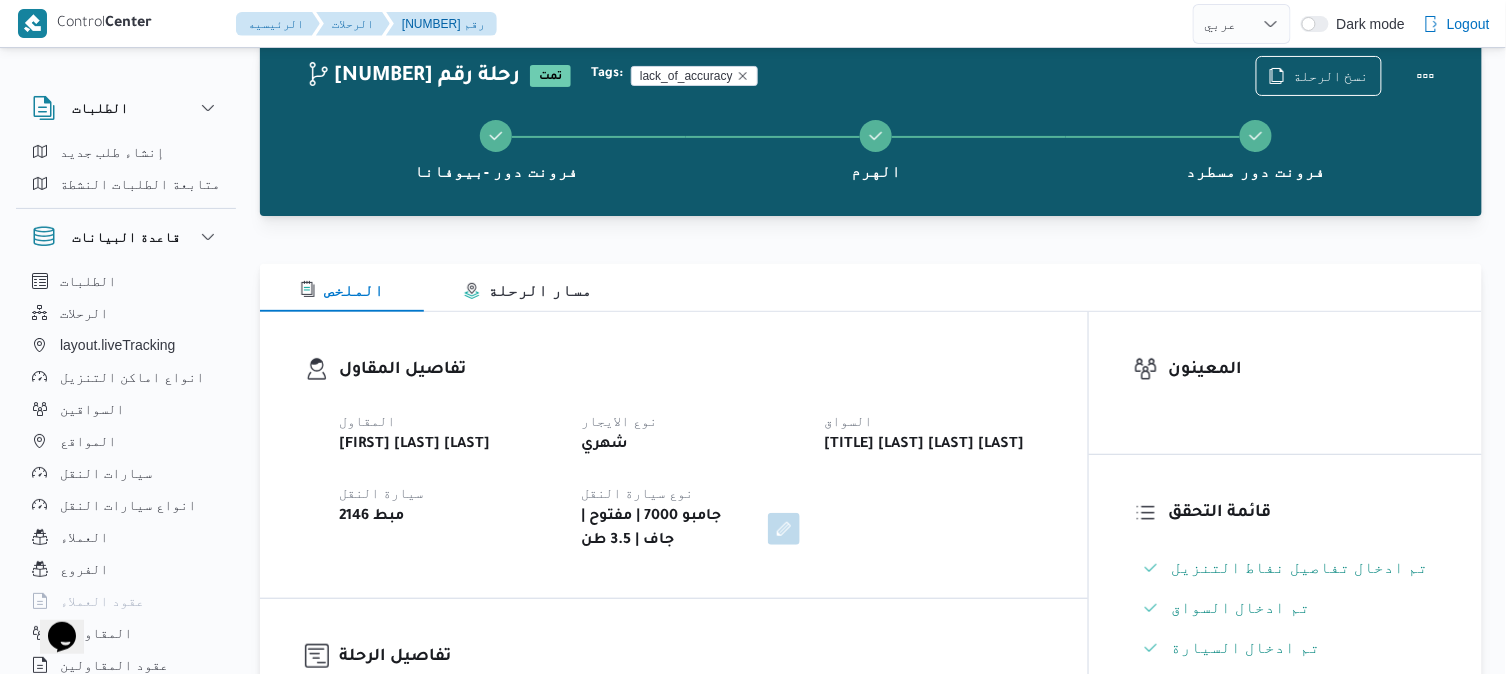 scroll, scrollTop: 0, scrollLeft: 0, axis: both 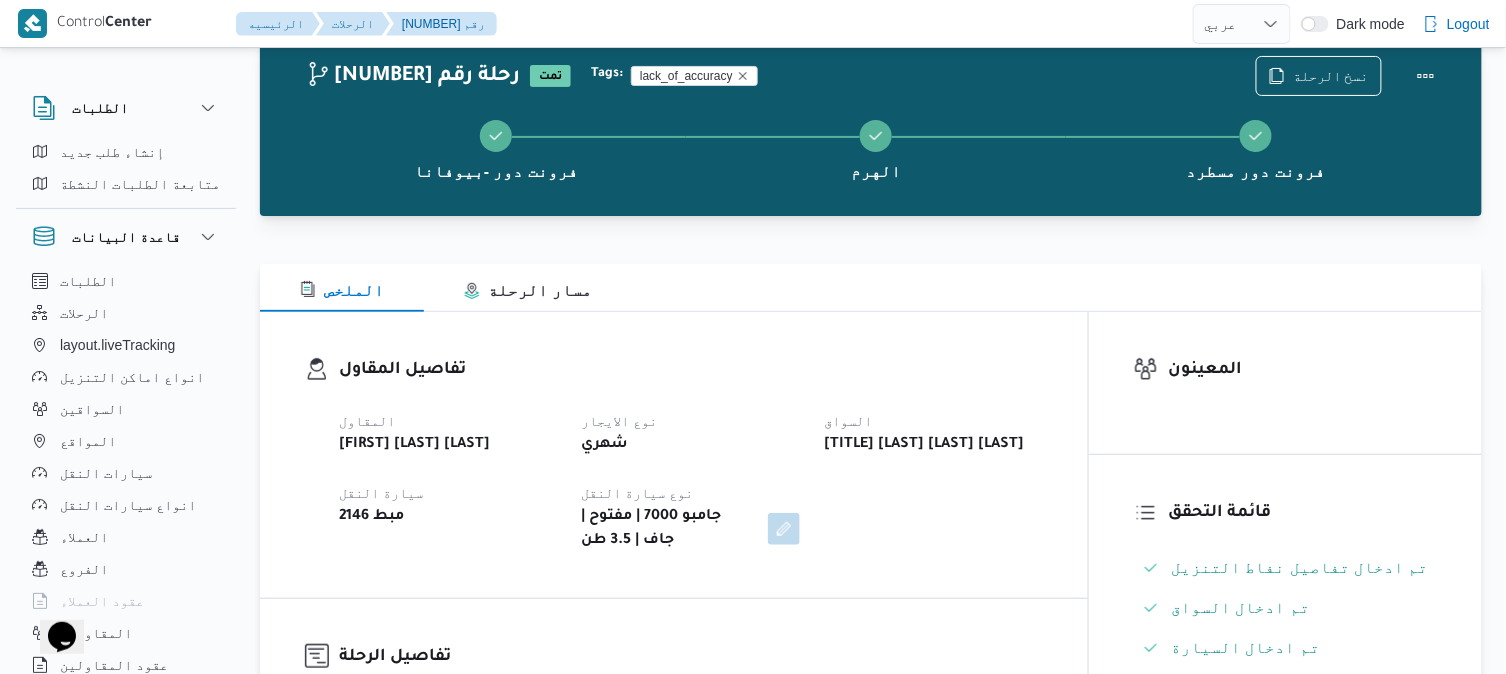 click on "الملخص مسار الرحلة" at bounding box center (871, 288) 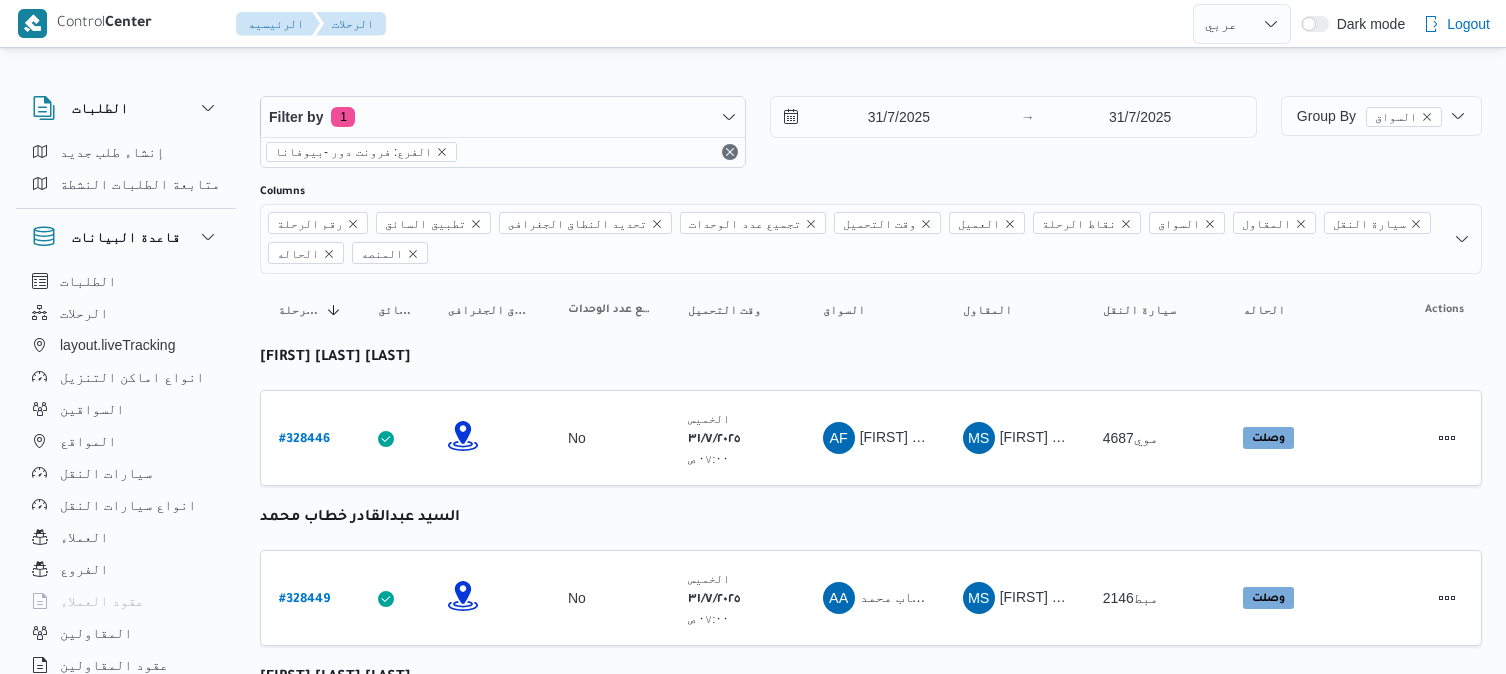 select on "ar" 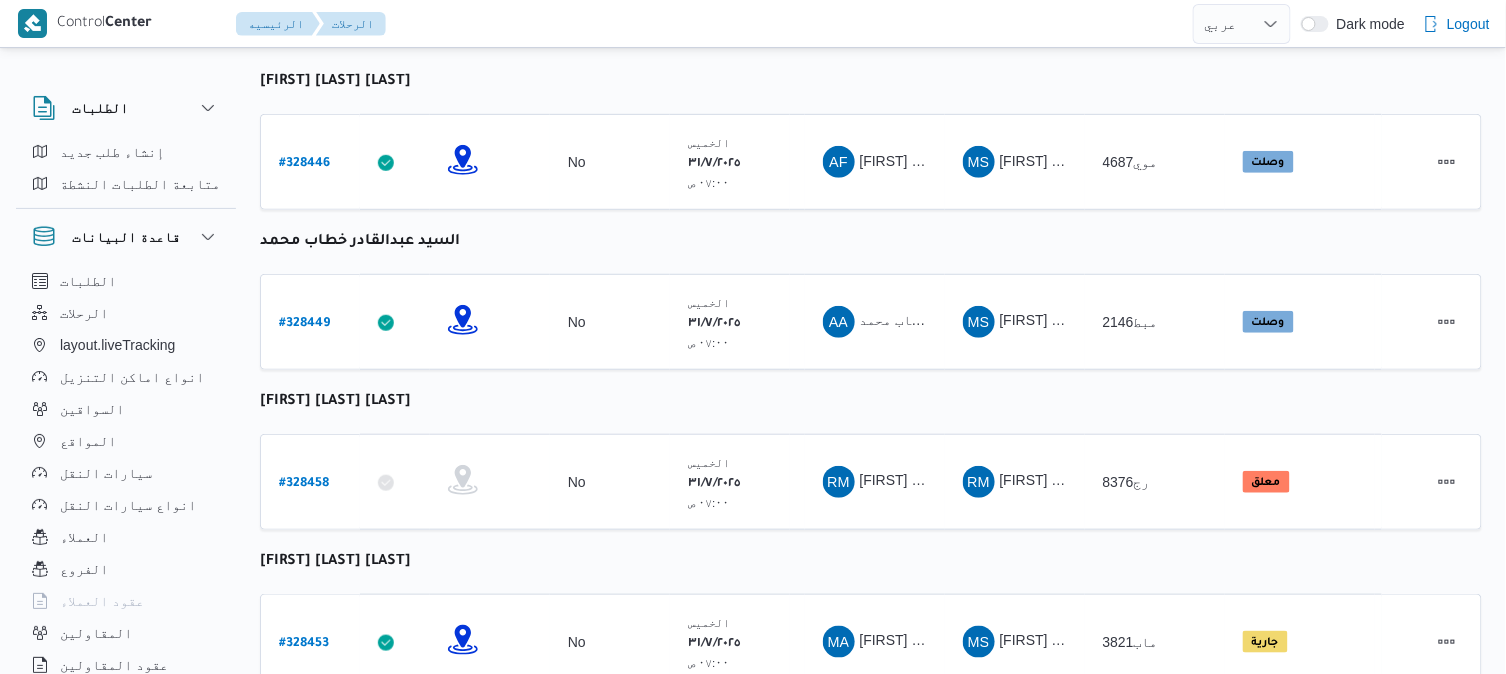 click on "رقم الرحلة Click to sort in ascending order تطبيق السائق Click to sort in ascending order تحديد النطاق الجغرافى Click to sort in ascending order تجميع عدد الوحدات وقت التحميل Click to sort in ascending order العميل Click to sort in ascending order نقاط الرحلة السواق Click to sort in ascending order المقاول Click to sort in ascending order سيارة النقل Click to sort in ascending order الحاله Click to sort in ascending order المنصه Click to sort in ascending order Actions عبدالله فتحي عبدربه رسلان  رقم الرحلة # 328446 تطبيق السائق تحديد النطاق الجغرافى تجميع عدد الوحدات No وقت التحميل الخميس ٣١/٧/٢٠٢٥ ٠٧:٠٠ ص   العميل Frontdoor نقاط الرحلة فرونت دور -بيوفانا  ١٠:٢٦ ص قسم أول 6 أكتوبر فرونت دور مسطرد السواق AF المقاول MS # No" at bounding box center (871, 1634) 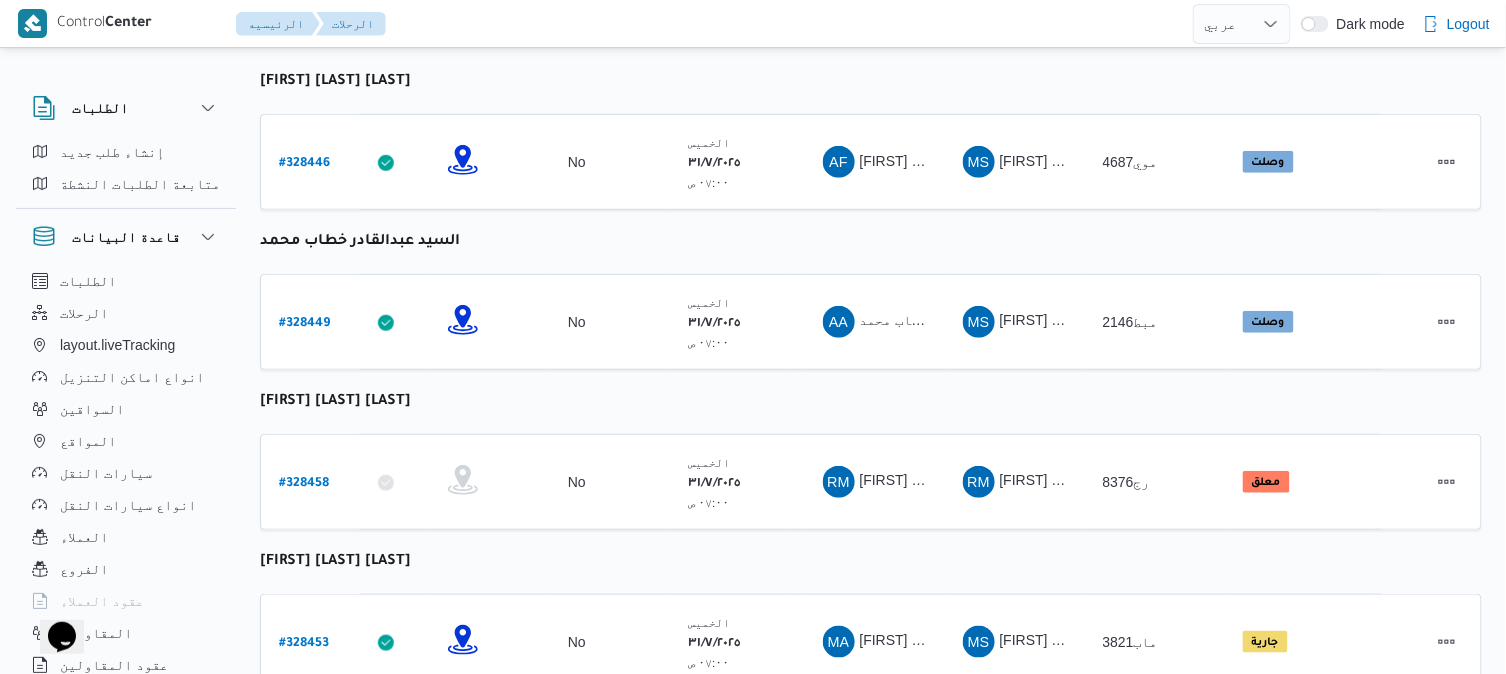 scroll, scrollTop: 0, scrollLeft: 0, axis: both 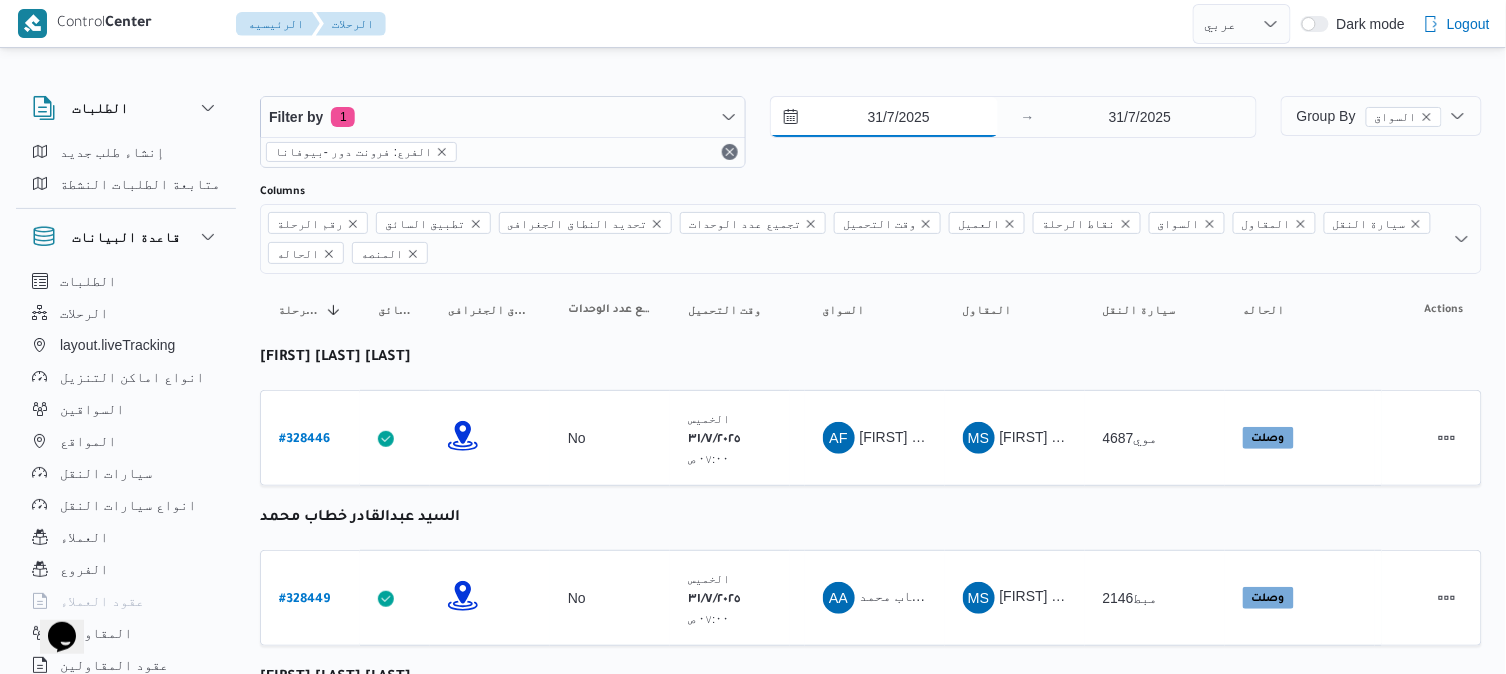click on "31/7/2025" at bounding box center (884, 117) 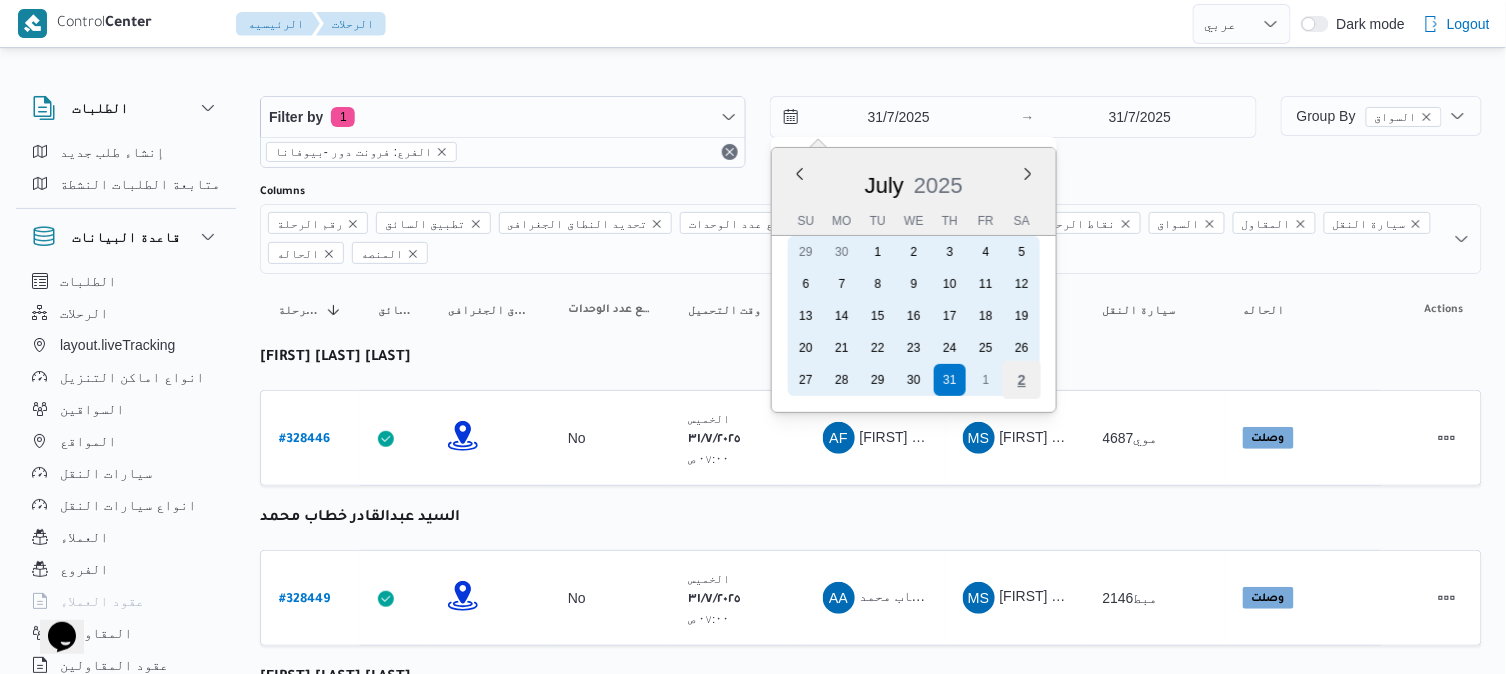 click on "2" at bounding box center [1022, 380] 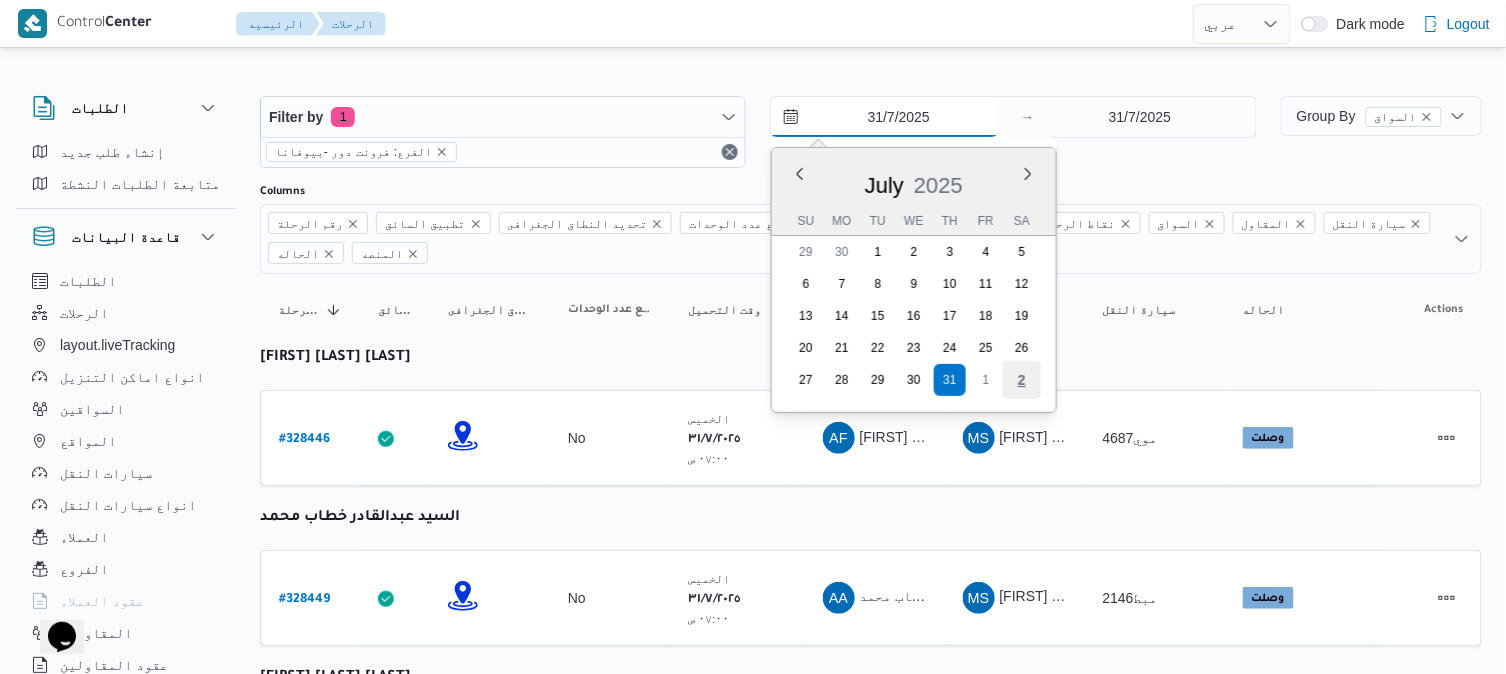 type on "2/8/2025" 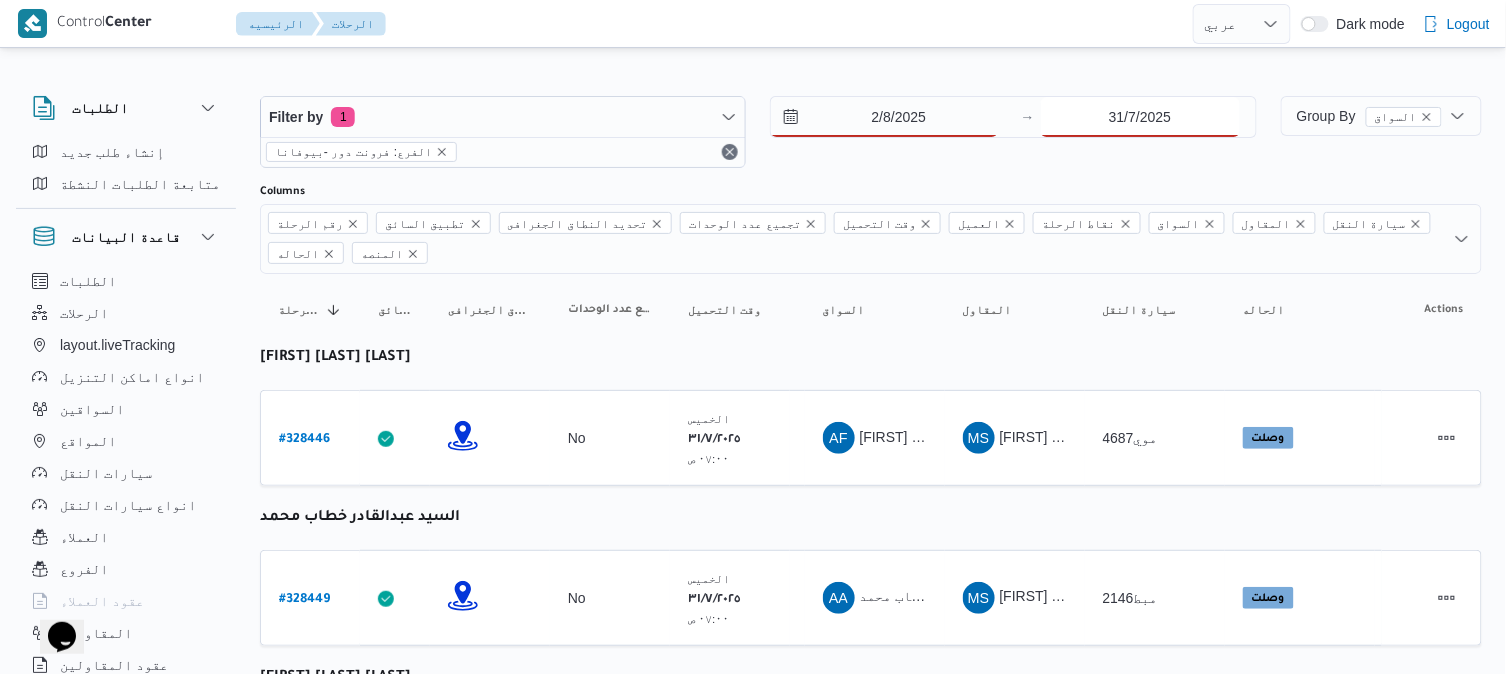 click on "31/7/2025" at bounding box center (1140, 117) 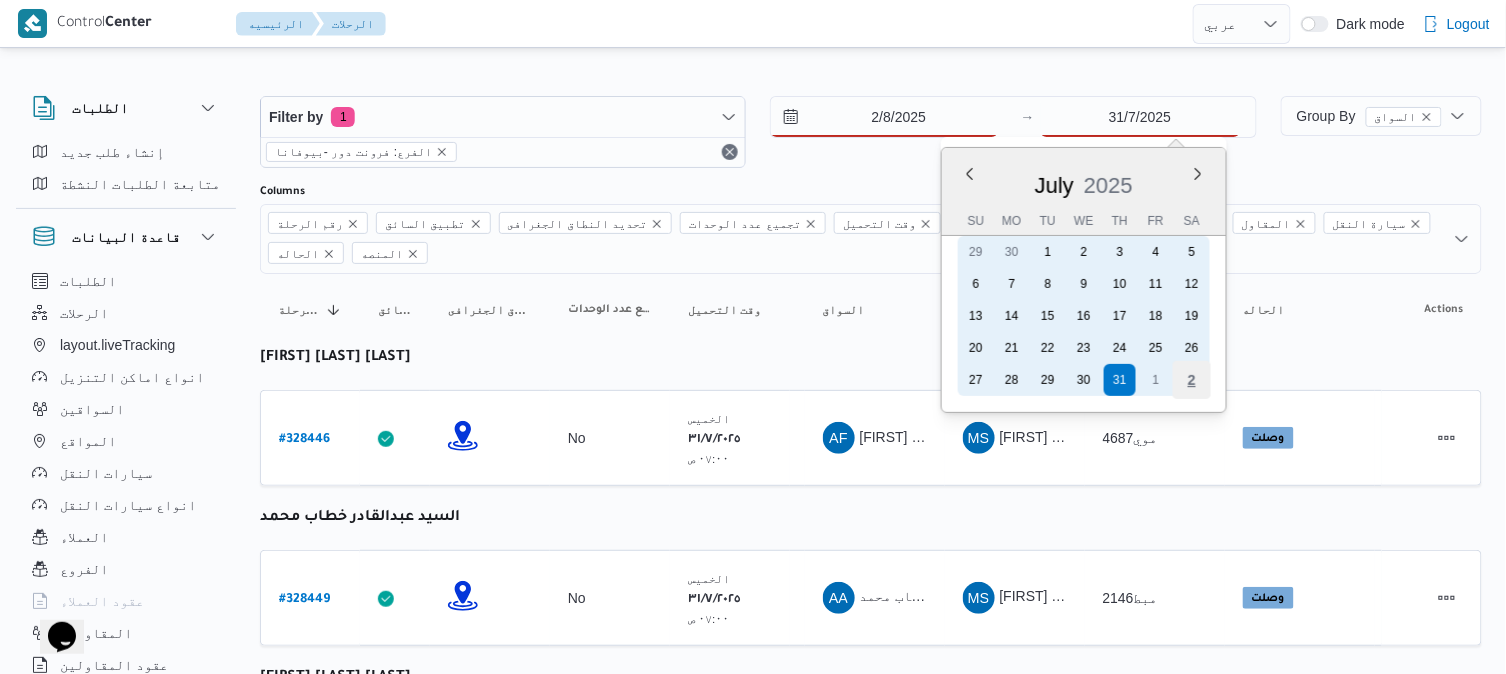 click on "2" at bounding box center [1191, 380] 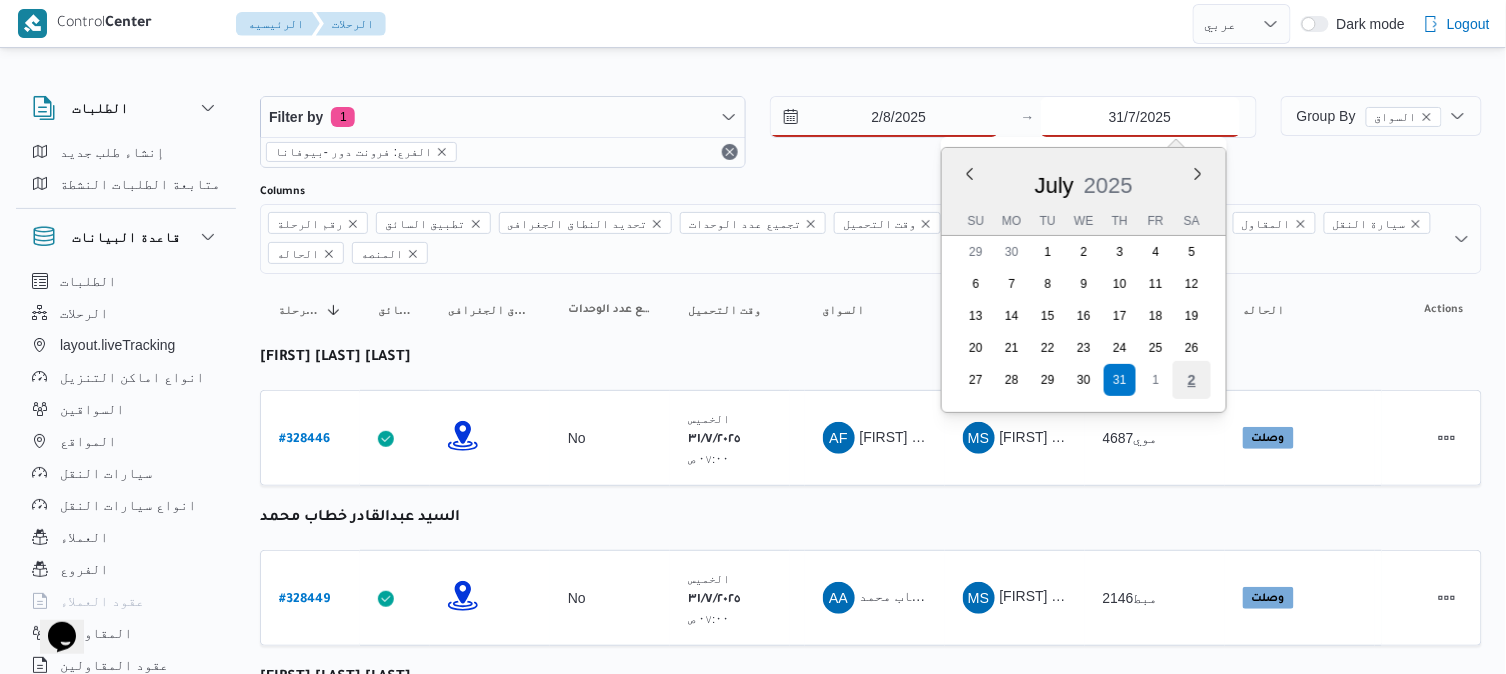 type on "2/8/2025" 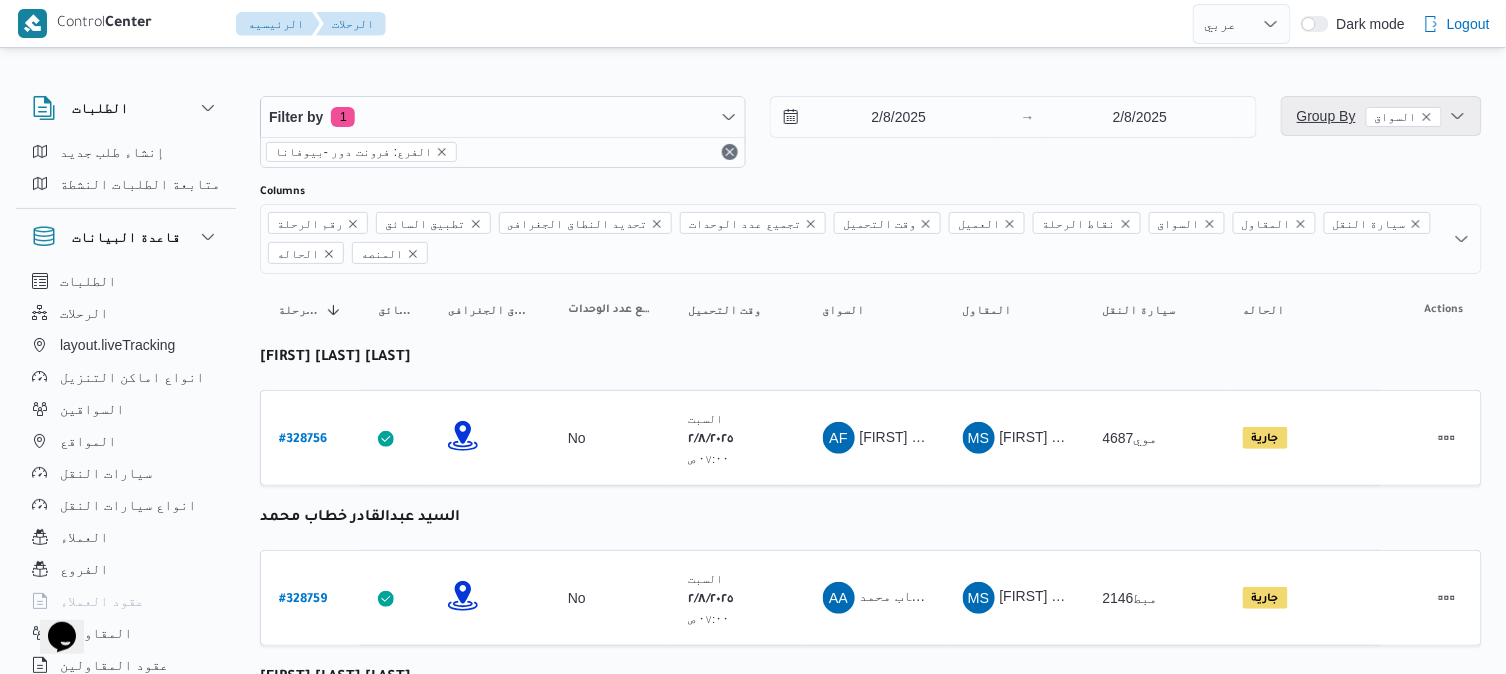 click 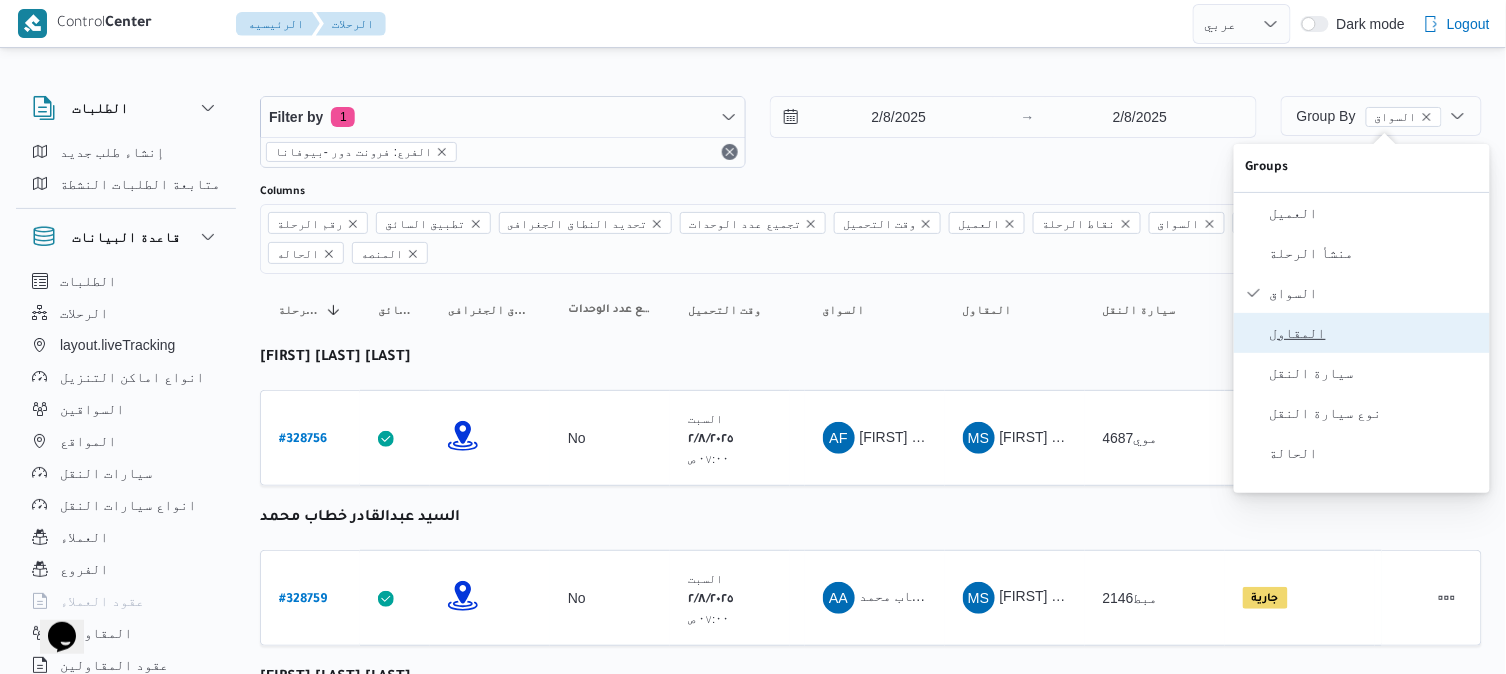 click on "المقاول" at bounding box center [1374, 333] 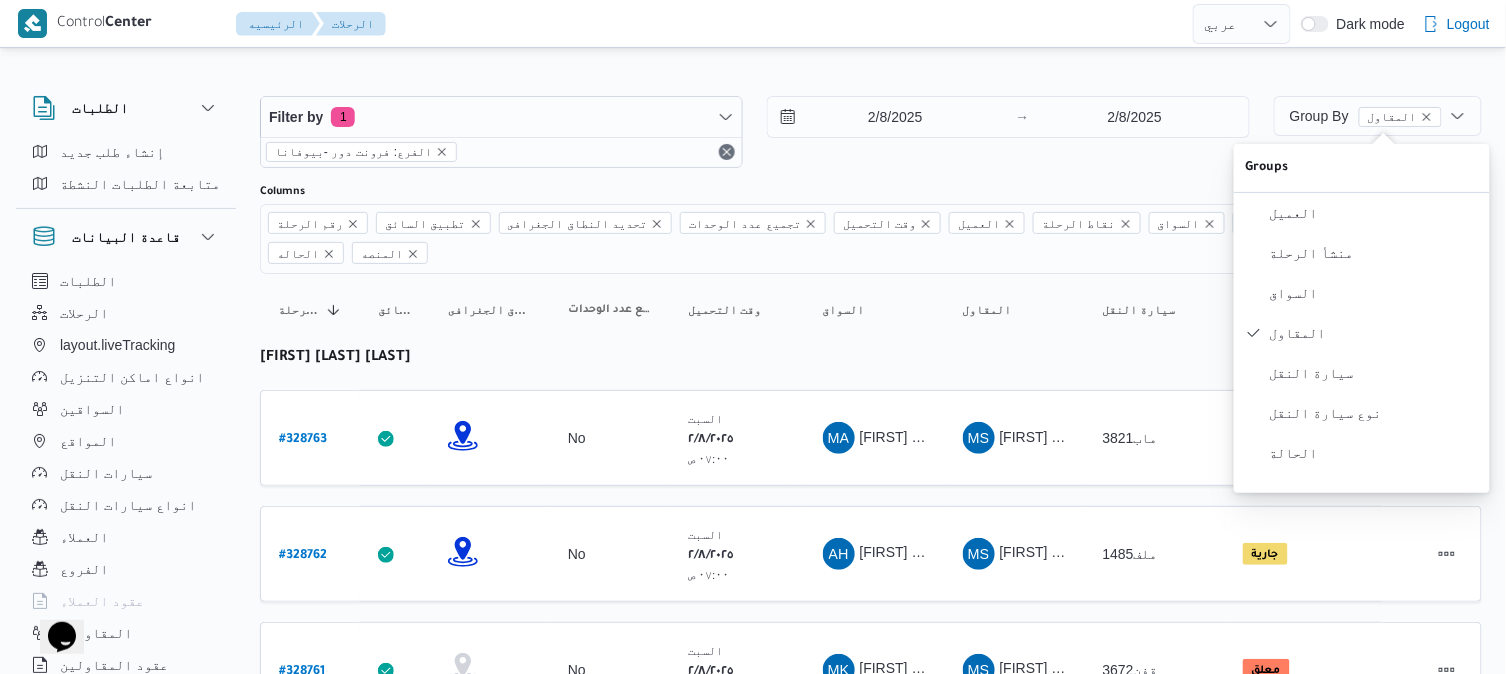 click on "رقم الرحلة Click to sort in ascending order تطبيق السائق Click to sort in ascending order تحديد النطاق الجغرافى Click to sort in ascending order تجميع عدد الوحدات وقت التحميل Click to sort in ascending order العميل Click to sort in ascending order نقاط الرحلة السواق Click to sort in ascending order المقاول Click to sort in ascending order سيارة النقل Click to sort in ascending order الحاله Click to sort in ascending order المنصه Click to sort in ascending order Actions محمد صلاح عبداللطيف الشريف رقم الرحلة # 328763 تطبيق السائق تحديد النطاق الجغرافى تجميع عدد الوحدات No وقت التحميل السبت ٢/٨/٢٠٢٥ ٠٧:٠٠ ص   العميل Frontdoor نقاط الرحلة فرونت دور -بيوفانا  ١٠:٢٦ ص حدائق أكتوبر فرونت دور مسطرد السواق MA المقاول MS ماب3821 #" at bounding box center (871, 1580) 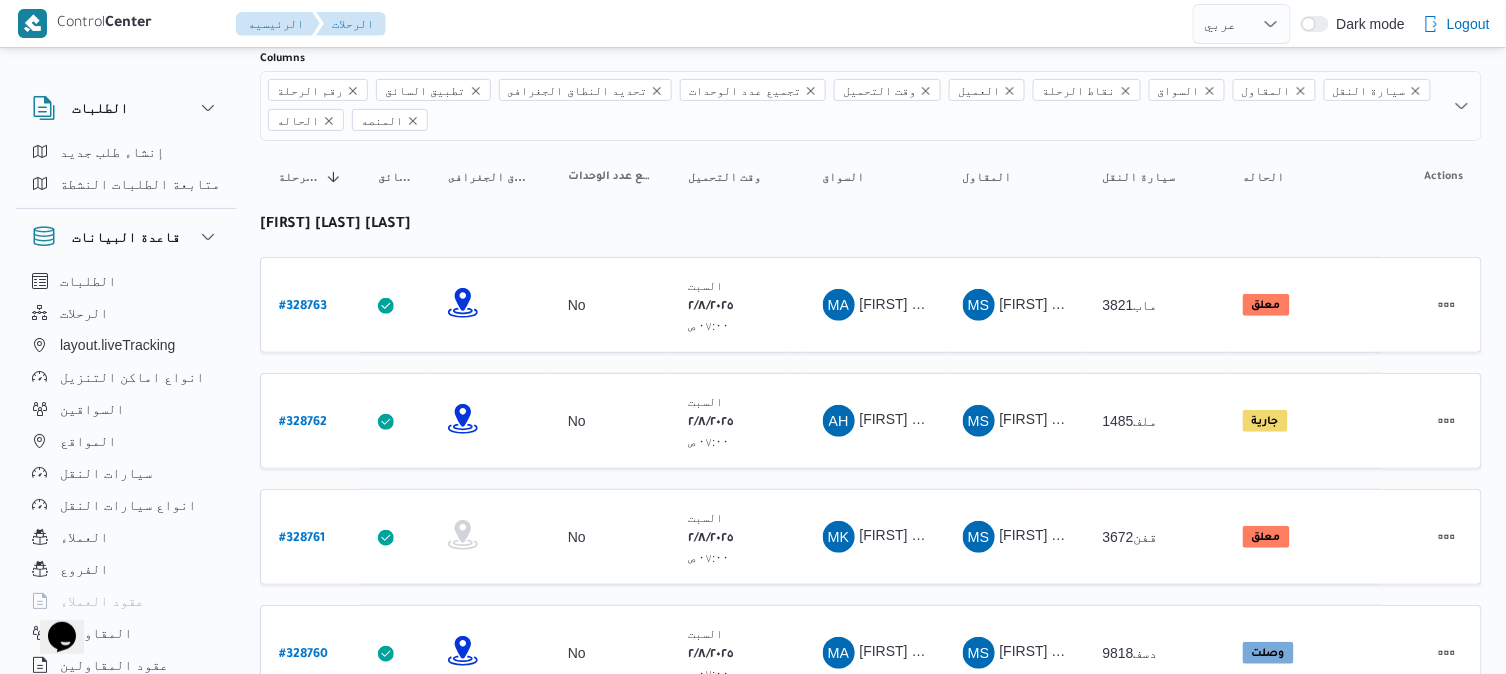 scroll, scrollTop: 177, scrollLeft: 0, axis: vertical 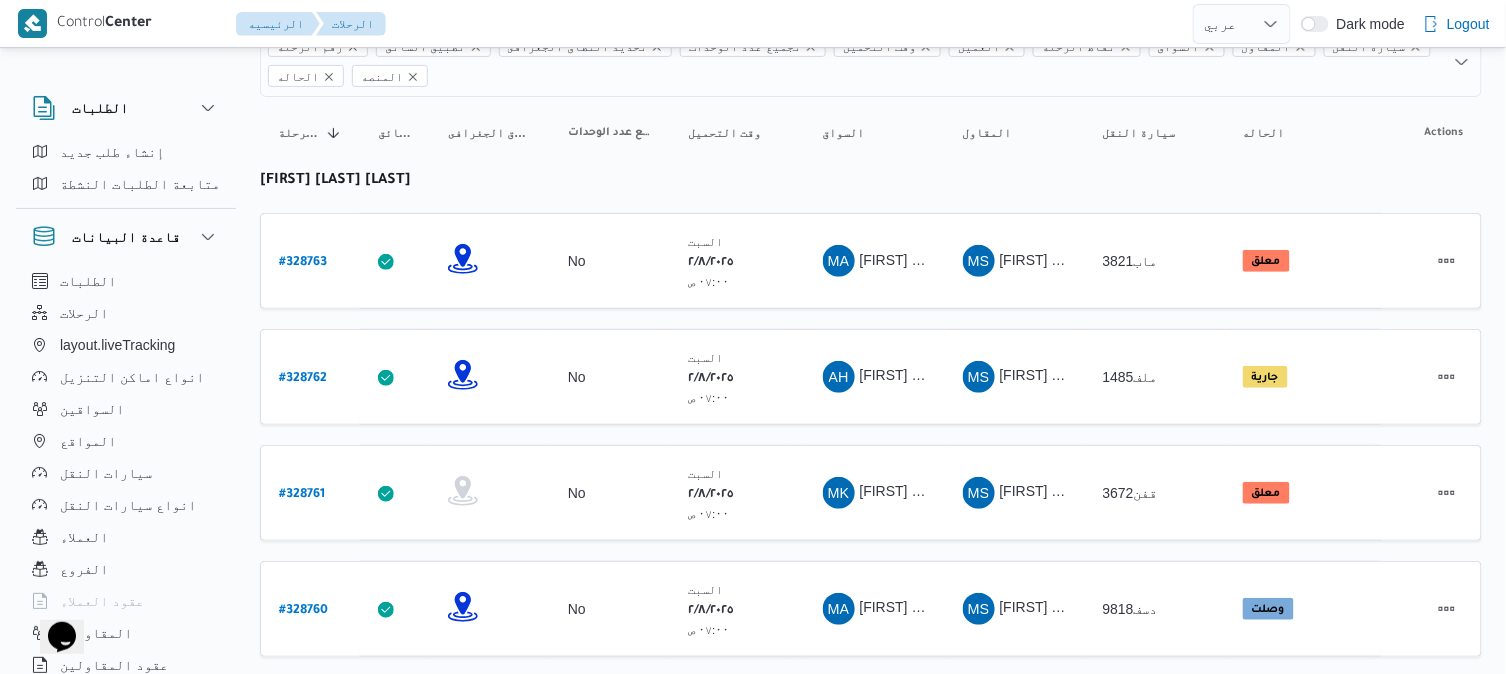 click on "رقم الرحلة Click to sort in ascending order تطبيق السائق Click to sort in ascending order تحديد النطاق الجغرافى Click to sort in ascending order تجميع عدد الوحدات وقت التحميل Click to sort in ascending order العميل Click to sort in ascending order نقاط الرحلة السواق Click to sort in ascending order المقاول Click to sort in ascending order سيارة النقل Click to sort in ascending order الحاله Click to sort in ascending order المنصه Click to sort in ascending order Actions محمد صلاح عبداللطيف الشريف رقم الرحلة # 328763 تطبيق السائق تحديد النطاق الجغرافى تجميع عدد الوحدات No وقت التحميل السبت ٢/٨/٢٠٢٥ ٠٧:٠٠ ص   العميل Frontdoor نقاط الرحلة فرونت دور -بيوفانا  ١٠:٢٦ ص حدائق أكتوبر فرونت دور مسطرد السواق MA المقاول MS ماب3821 #" at bounding box center [871, 1403] 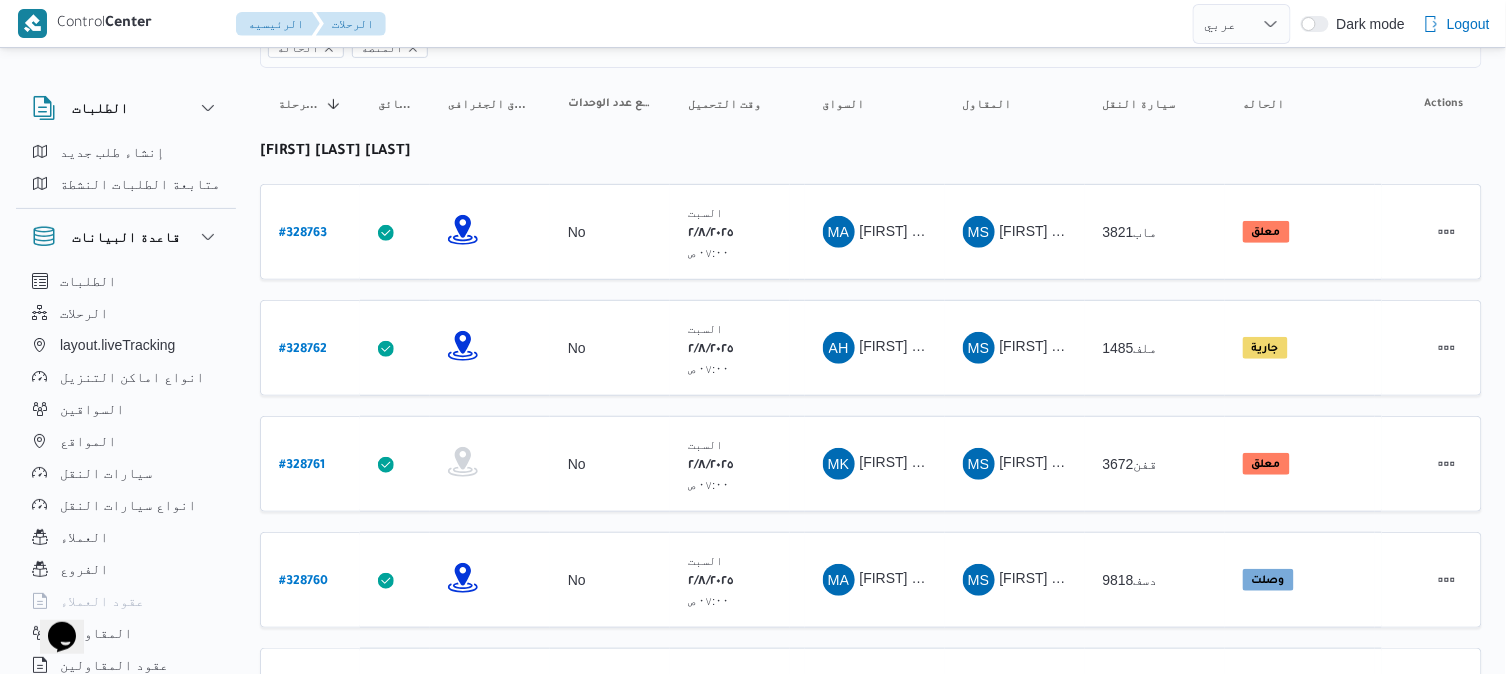 scroll, scrollTop: 44, scrollLeft: 0, axis: vertical 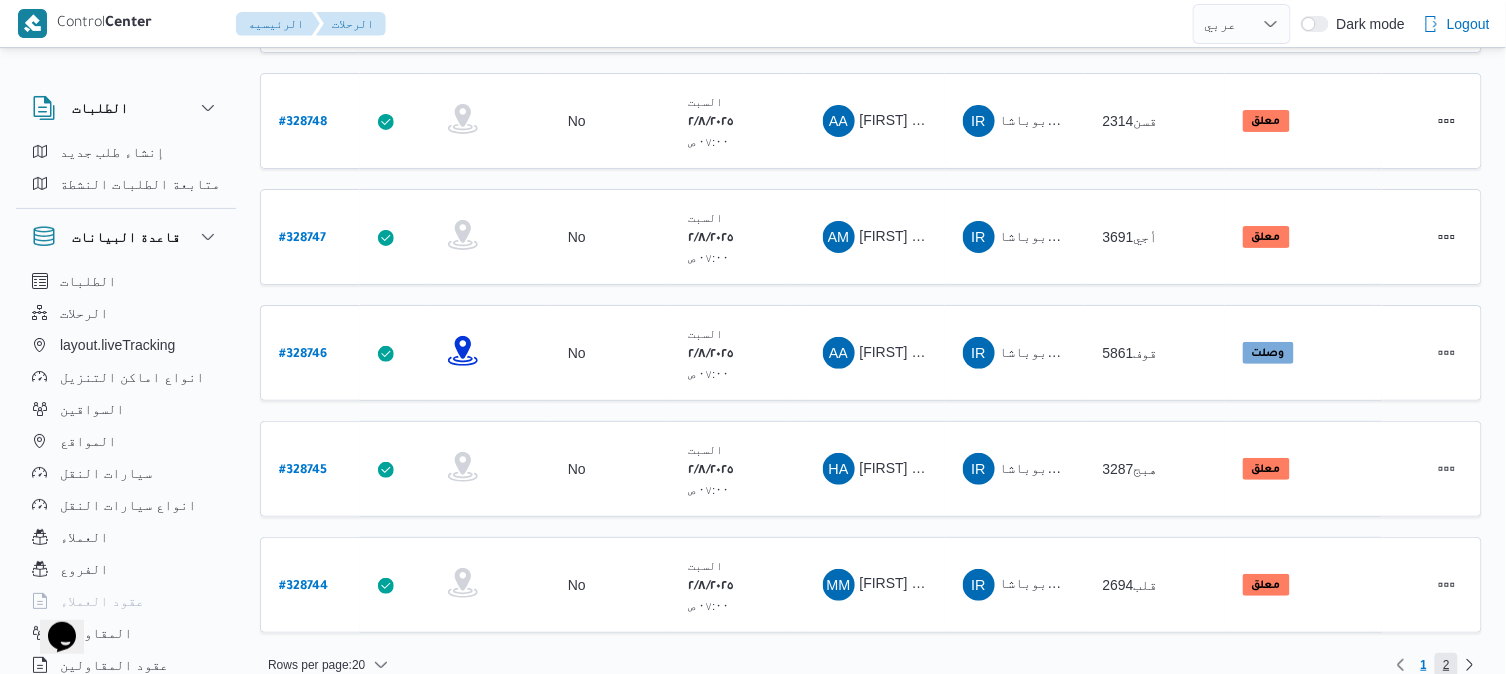 click on "2" at bounding box center (1446, 665) 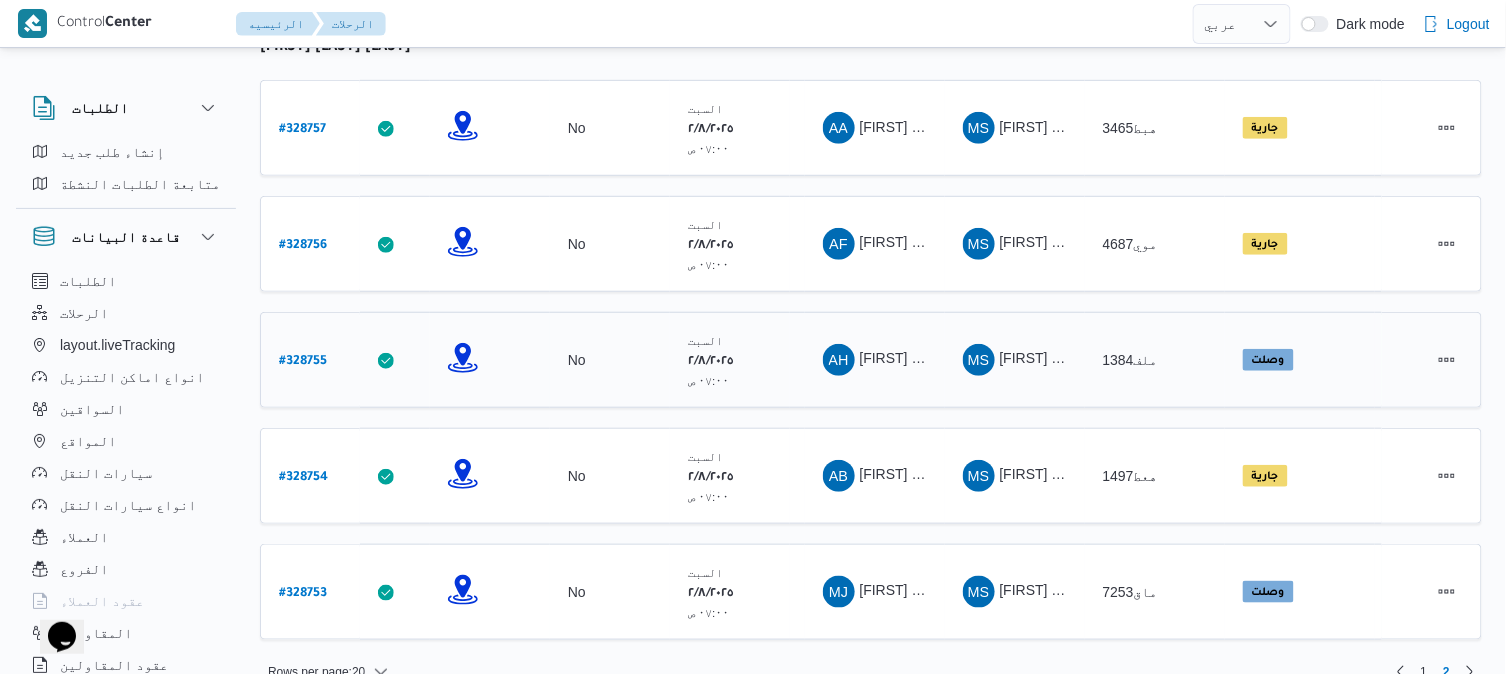 scroll, scrollTop: 311, scrollLeft: 0, axis: vertical 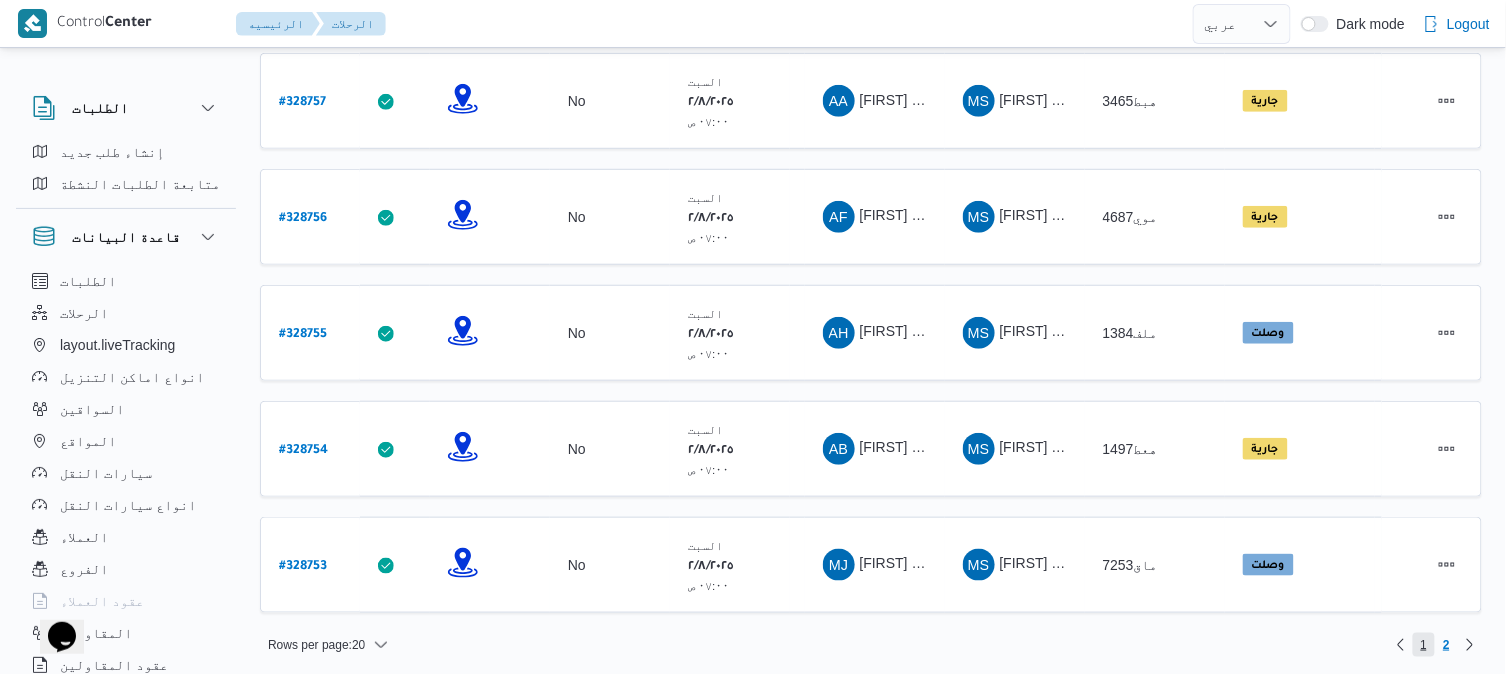 click on "1" at bounding box center (1424, 645) 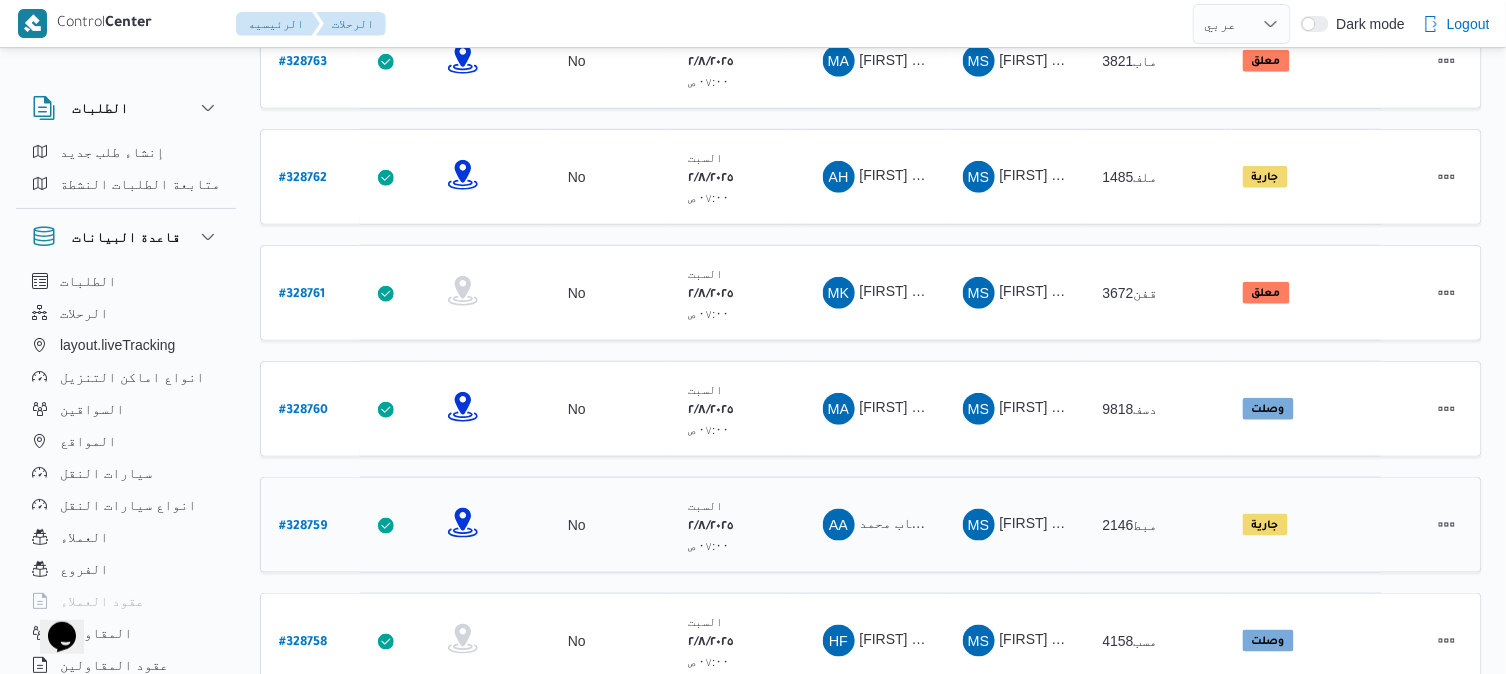 scroll, scrollTop: 422, scrollLeft: 0, axis: vertical 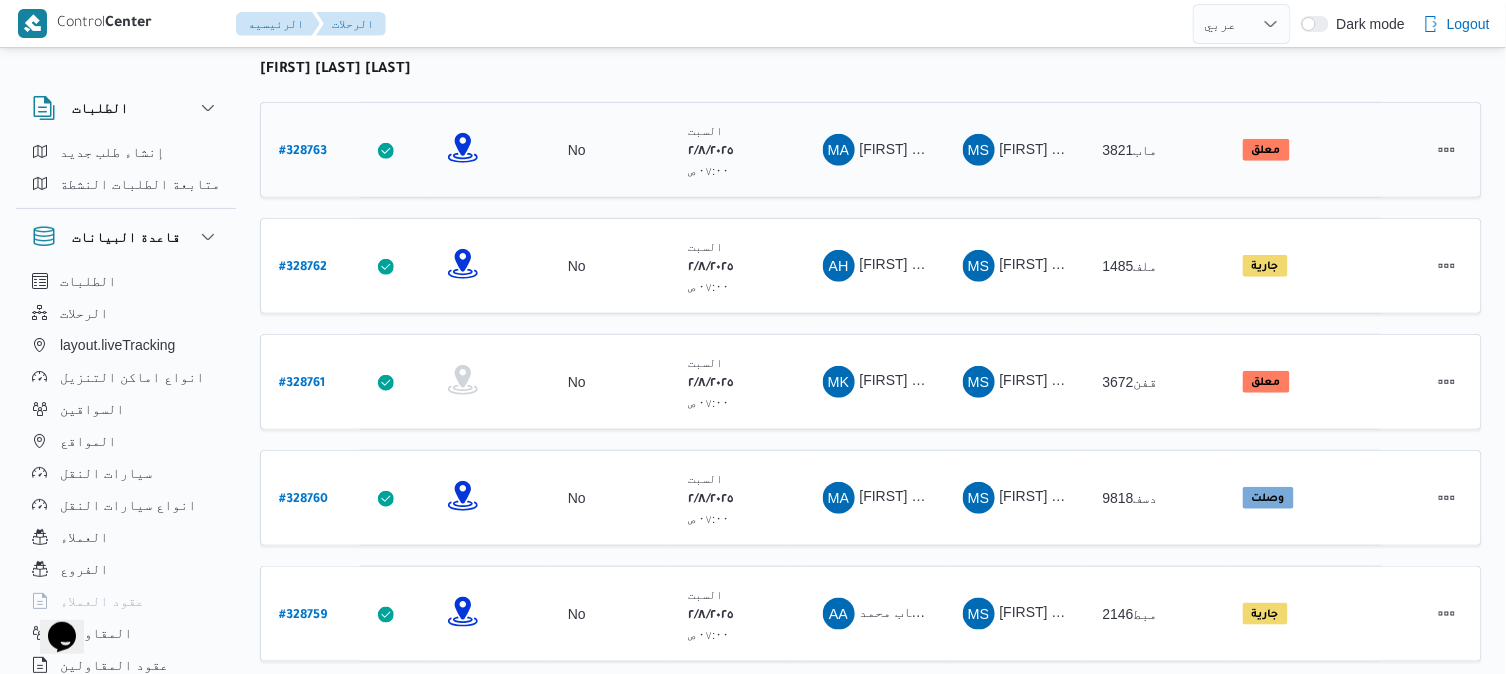 click on "# 328763" at bounding box center (303, 152) 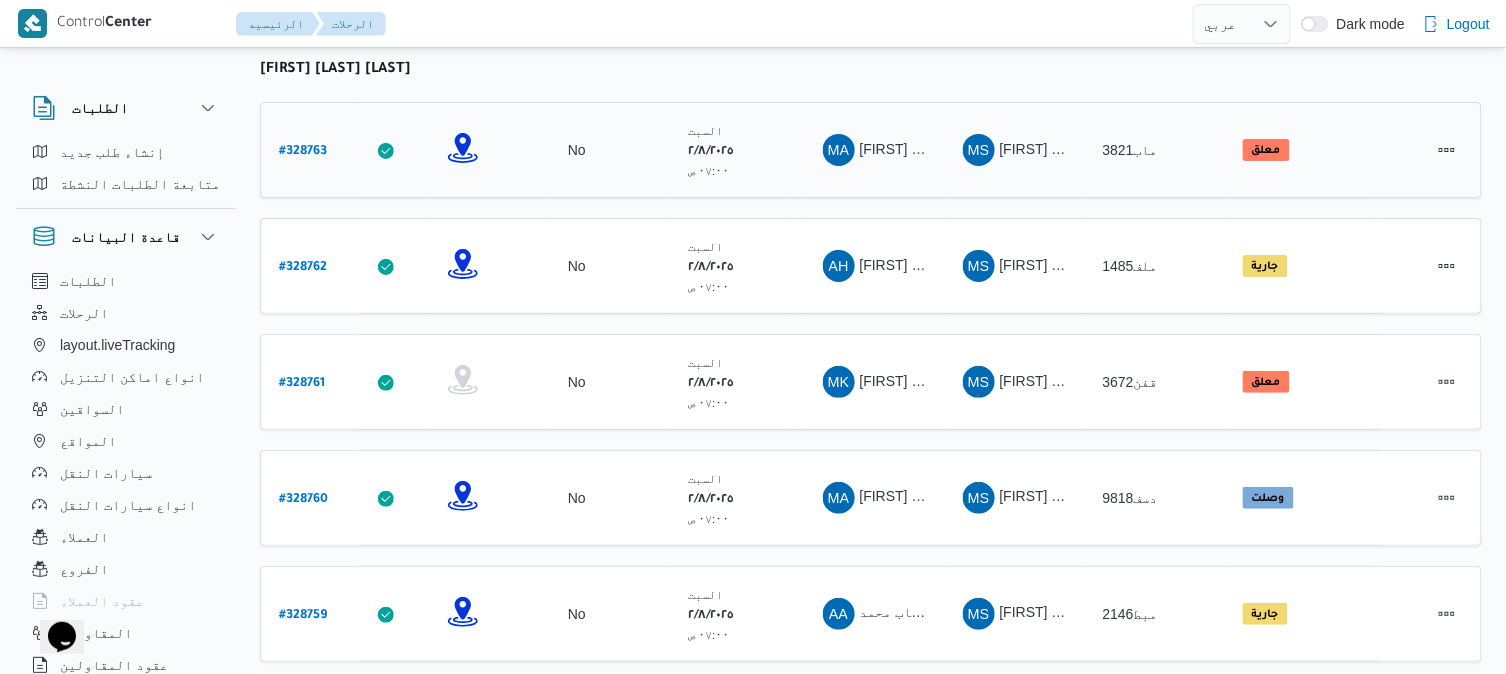 select on "ar" 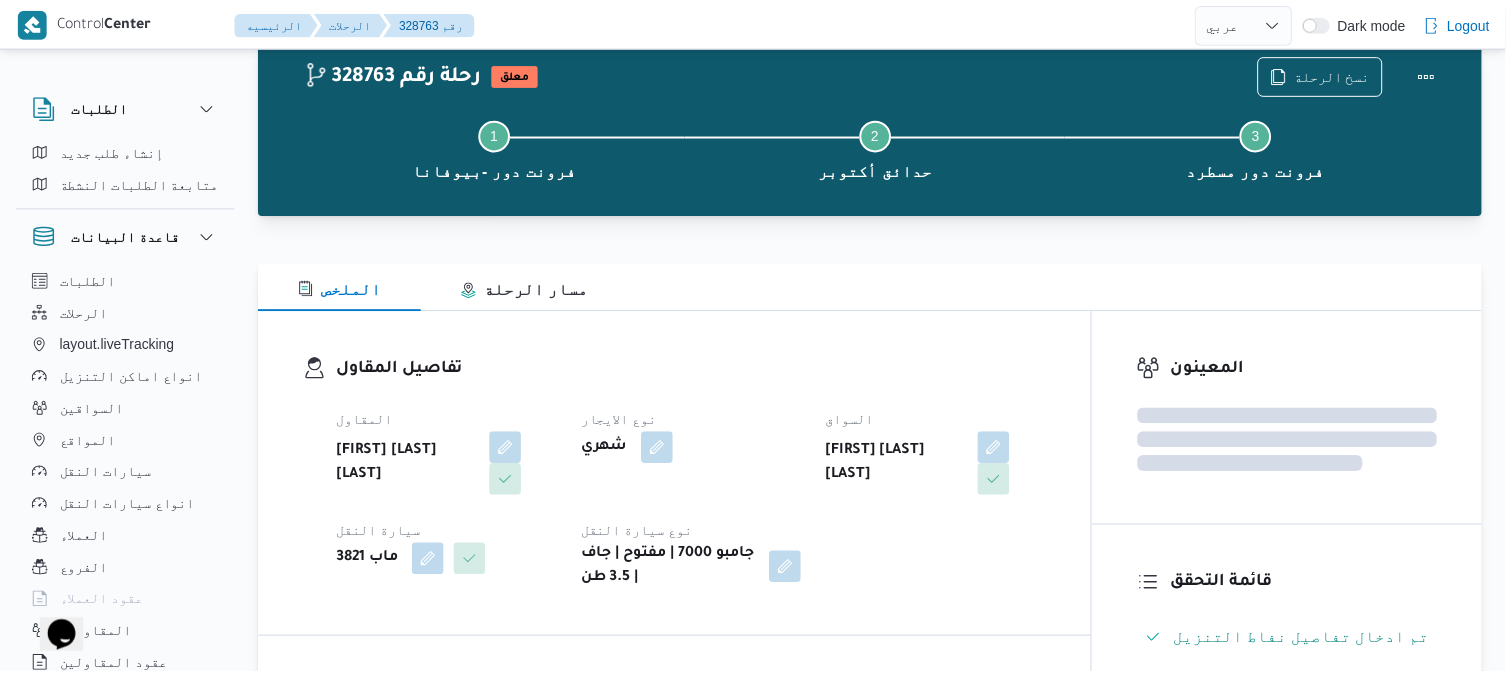 scroll, scrollTop: 288, scrollLeft: 0, axis: vertical 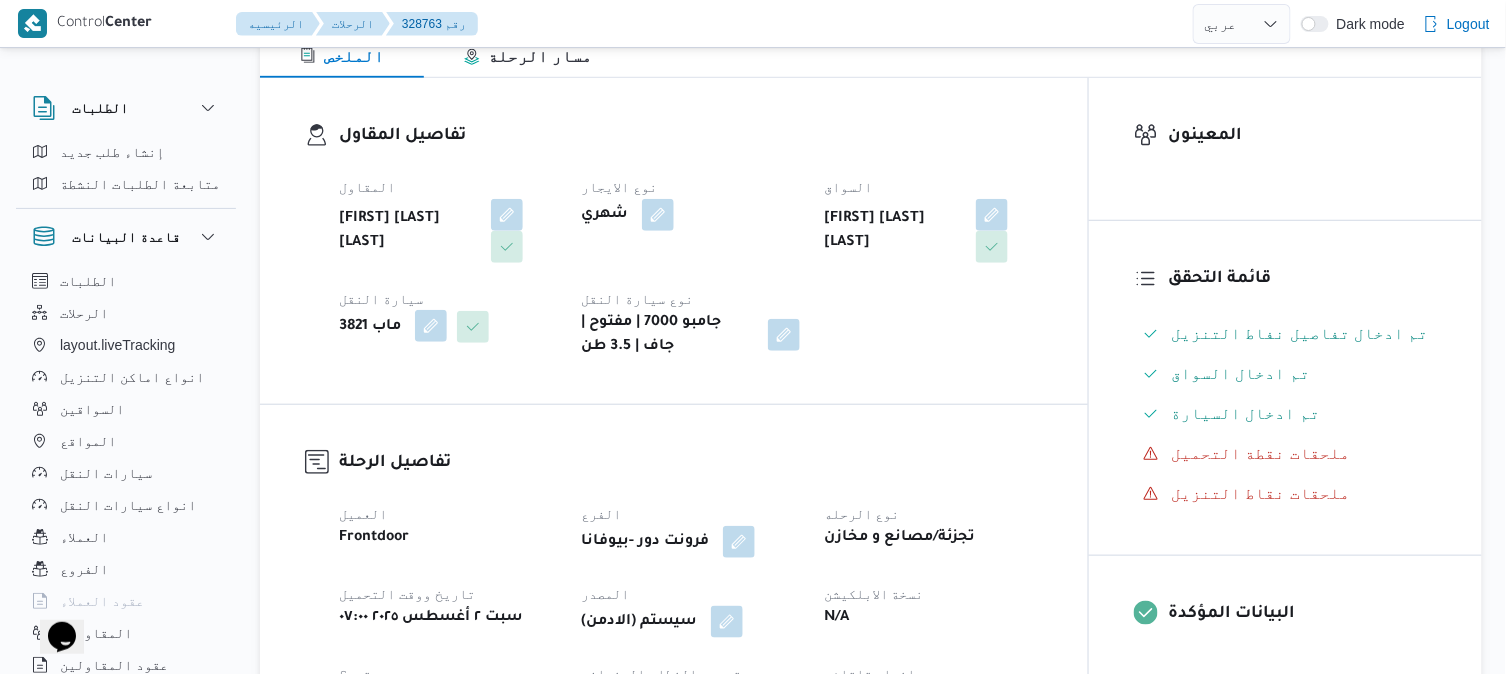 click at bounding box center [431, 326] 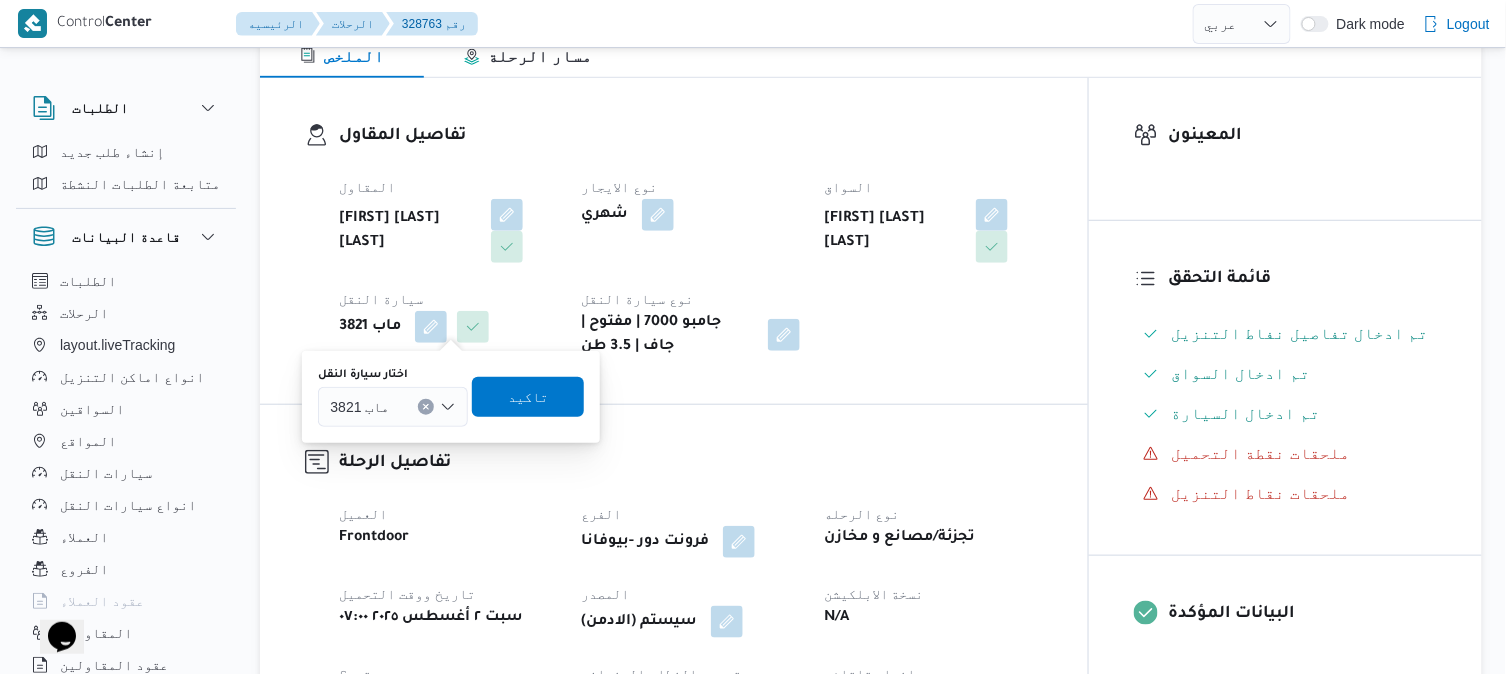 click on "ماب 3821" at bounding box center (359, 406) 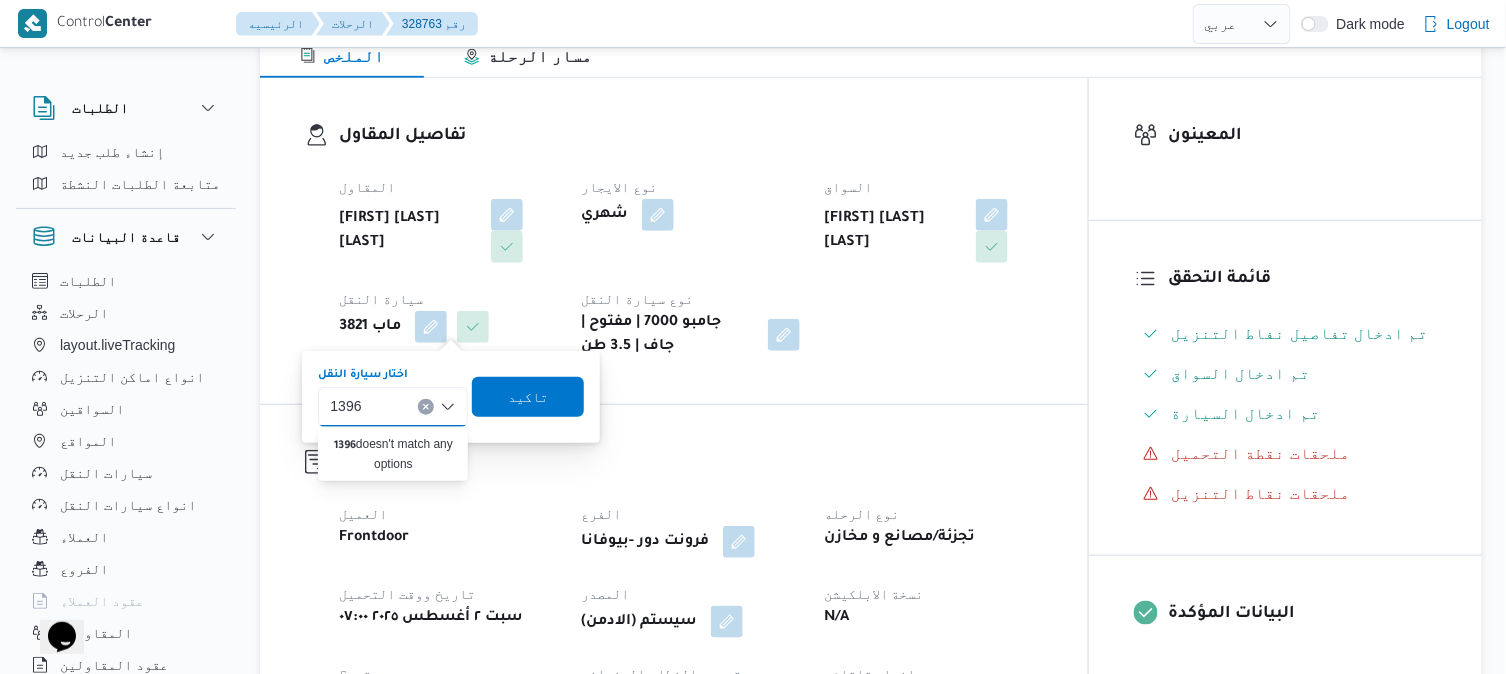 click at bounding box center (426, 407) 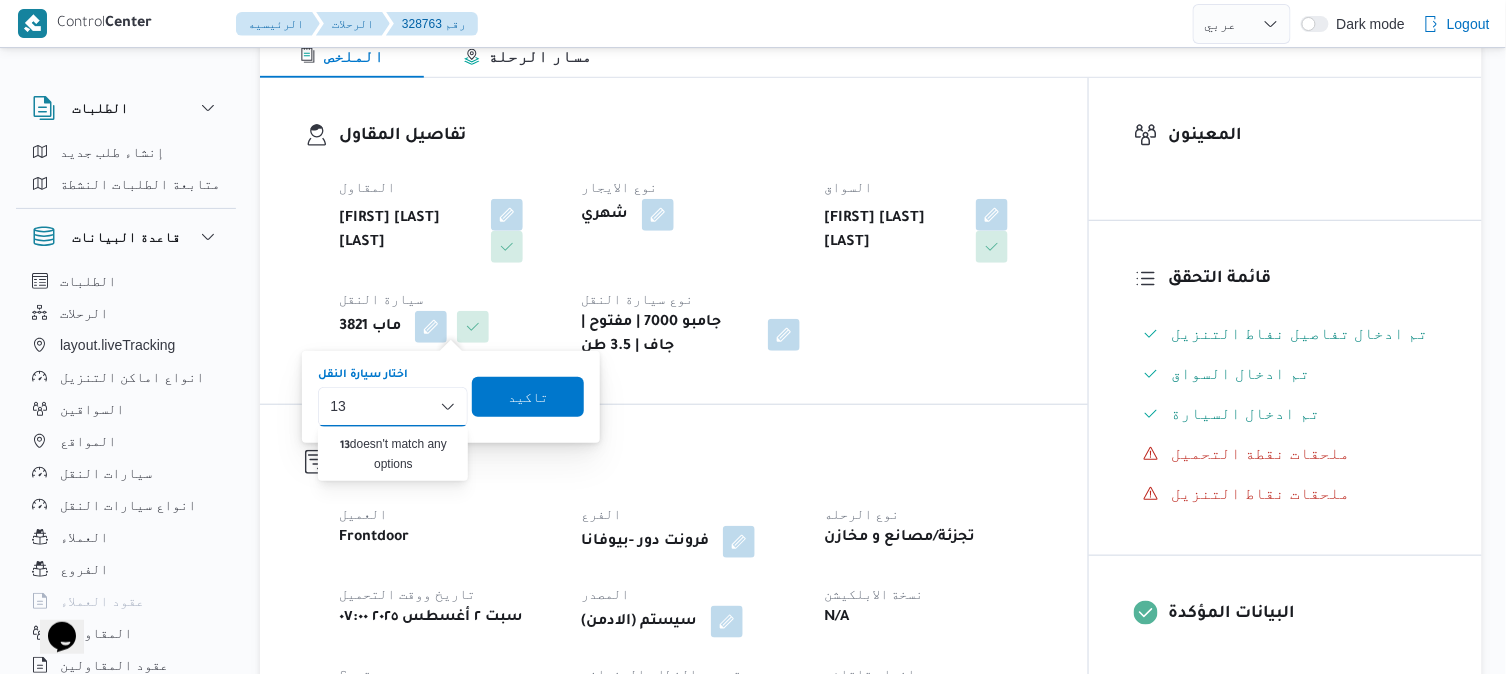 type on "1" 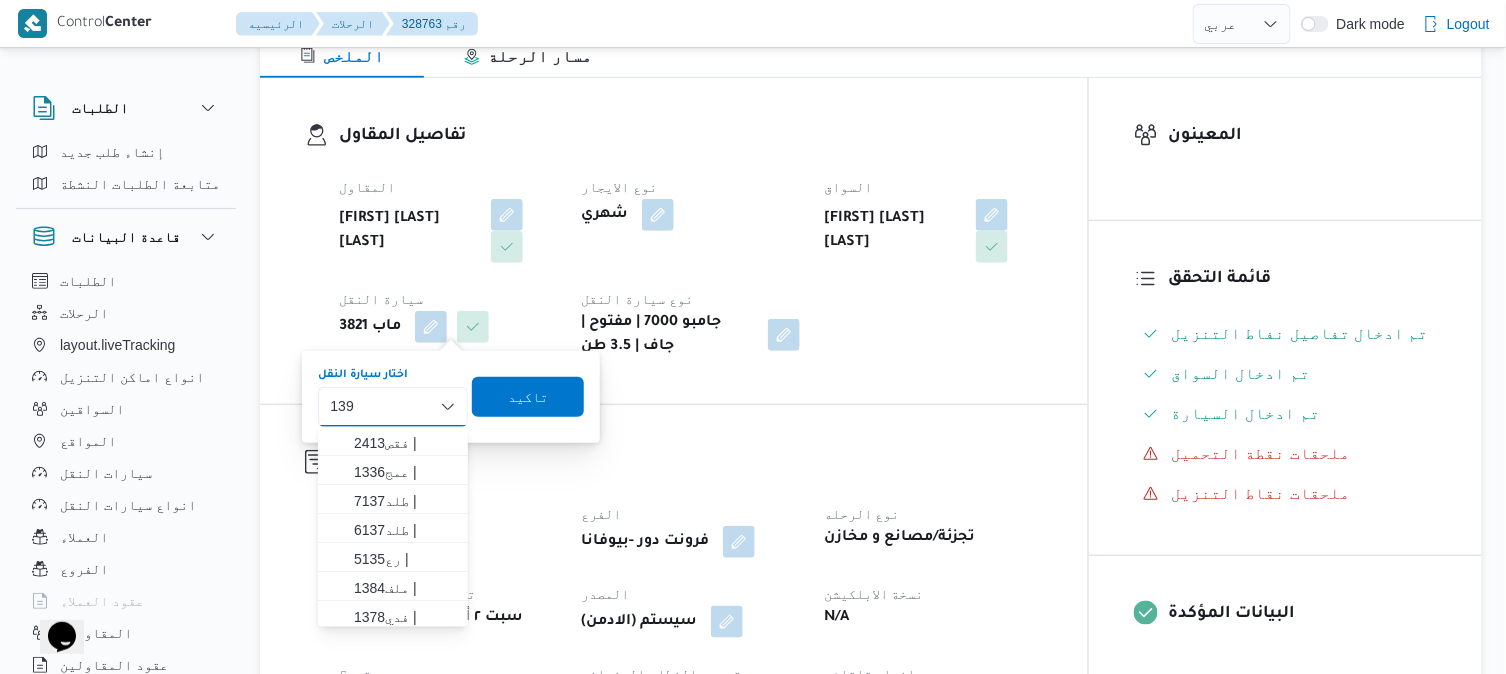 type on "1396" 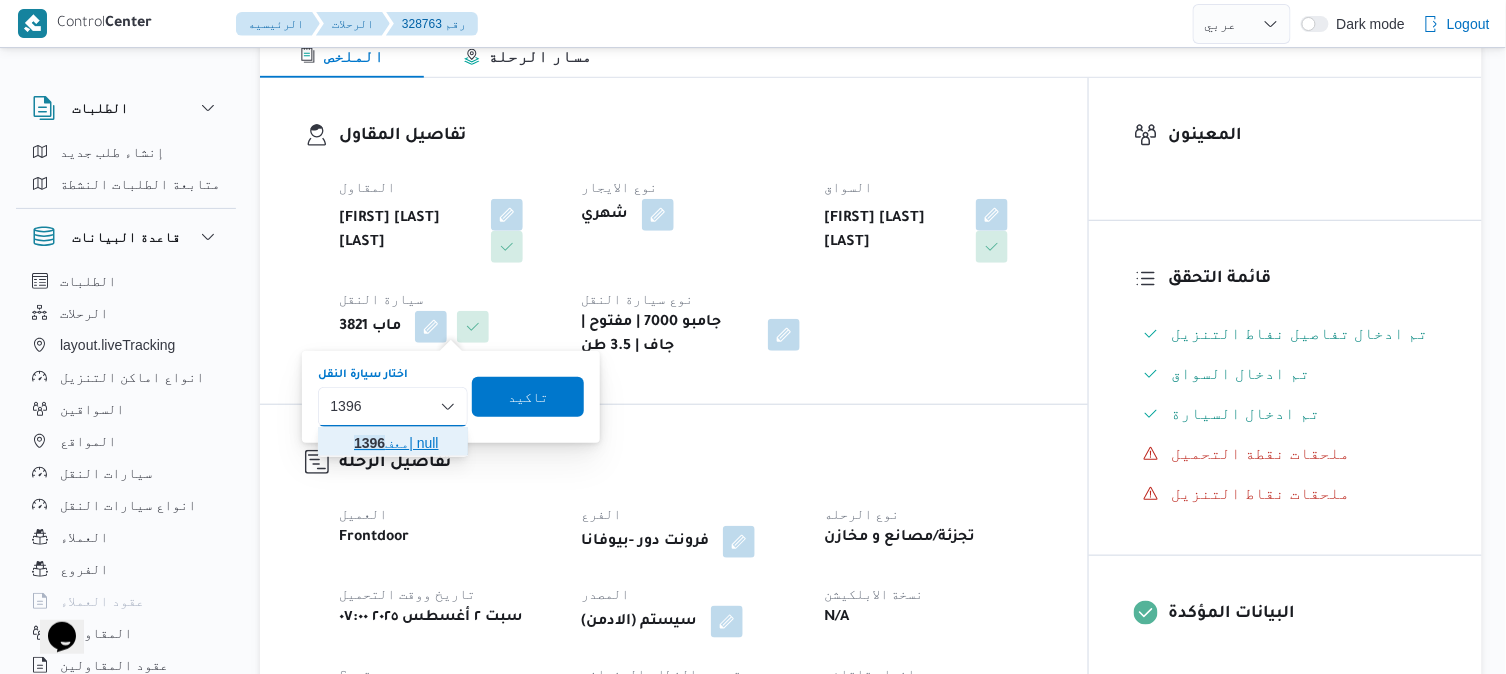 click on "معف 1396  | null" at bounding box center [405, 443] 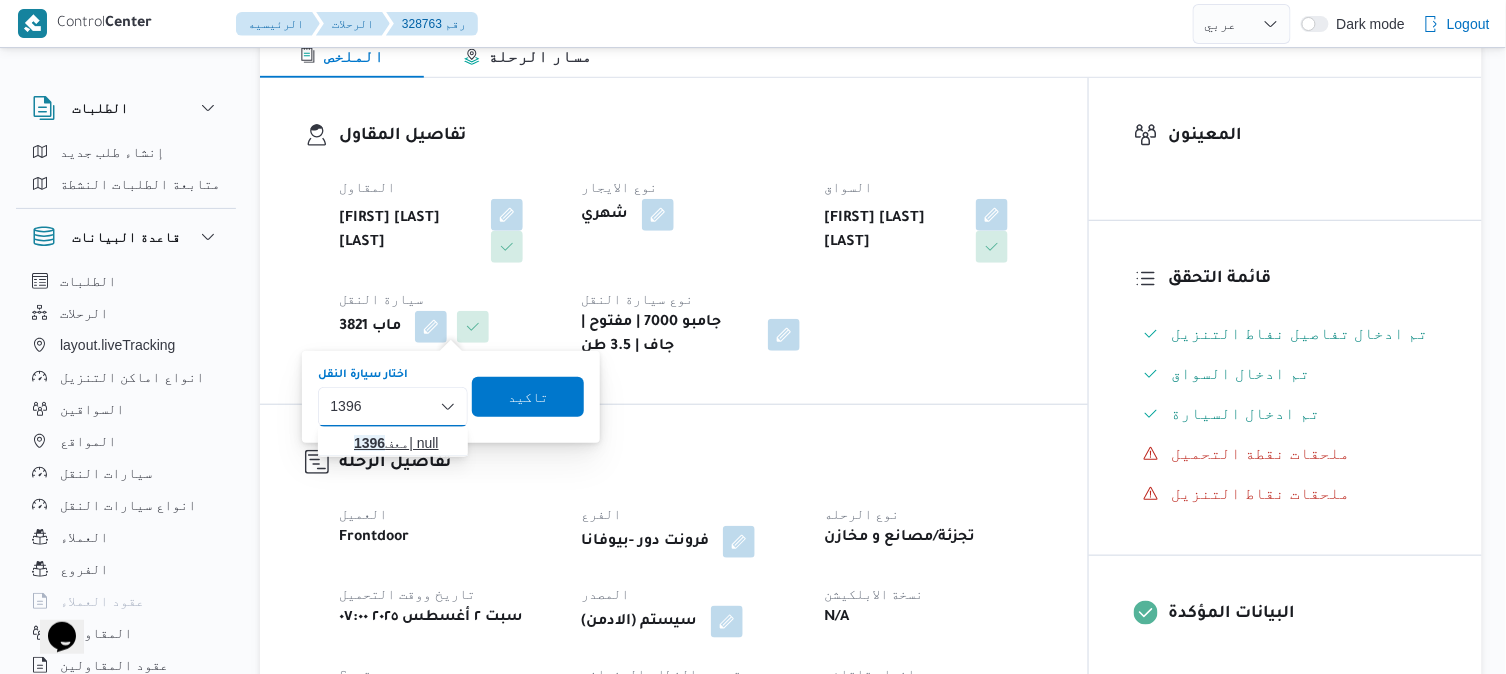 type 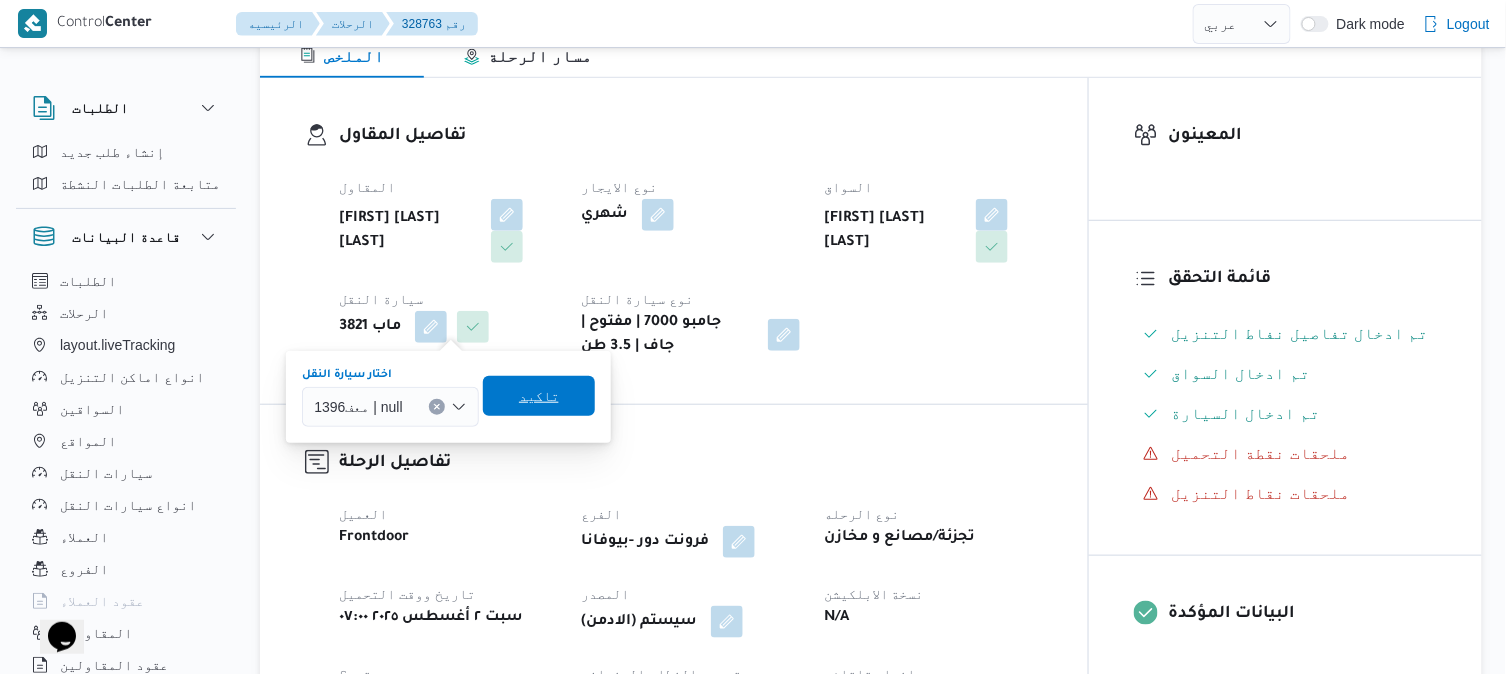 click on "تاكيد" at bounding box center [539, 396] 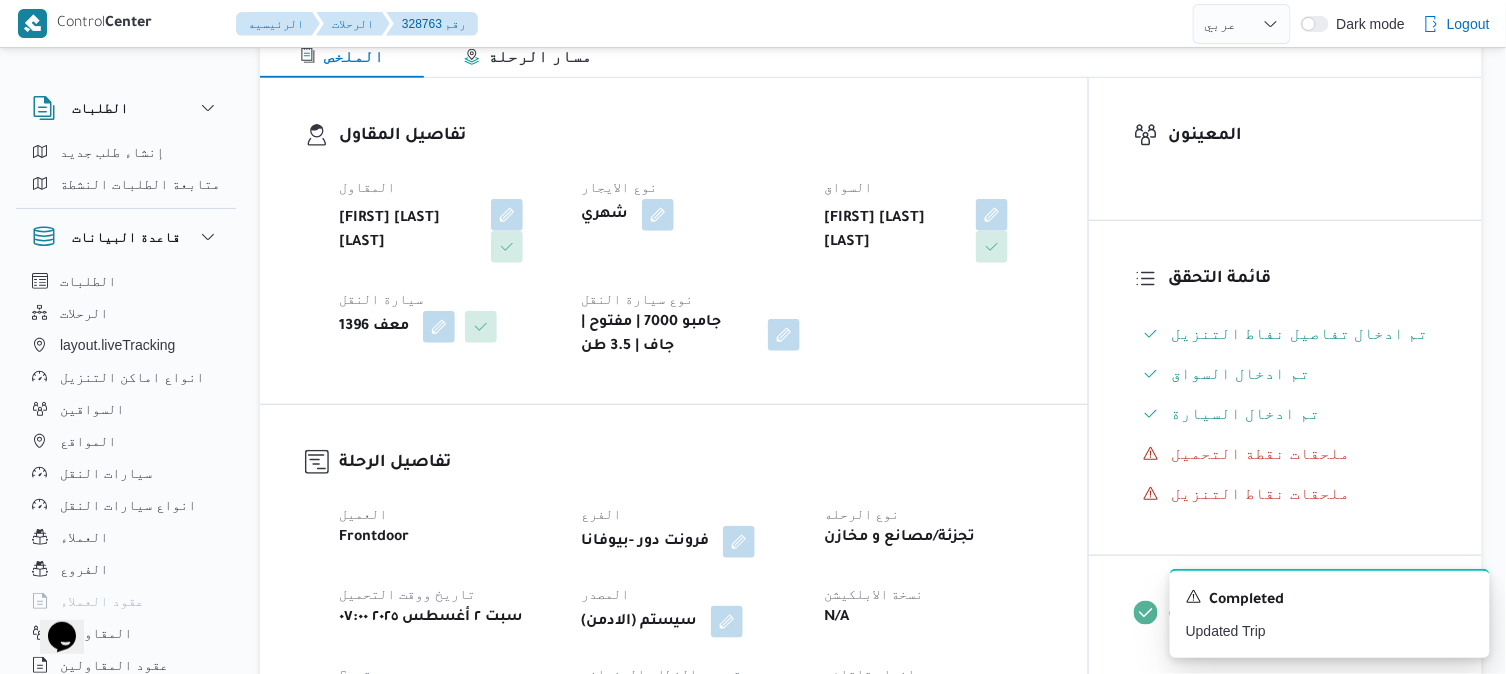 click on "تفاصيل المقاول المقاول محمد صلاح عبداللطيف الشريف نوع الايجار شهري السواق محمد عيد ابوالعلا جاد سيارة النقل معف 1396 نوع سيارة النقل جامبو 7000 | مفتوح | جاف | 3.5 طن" at bounding box center [674, 241] 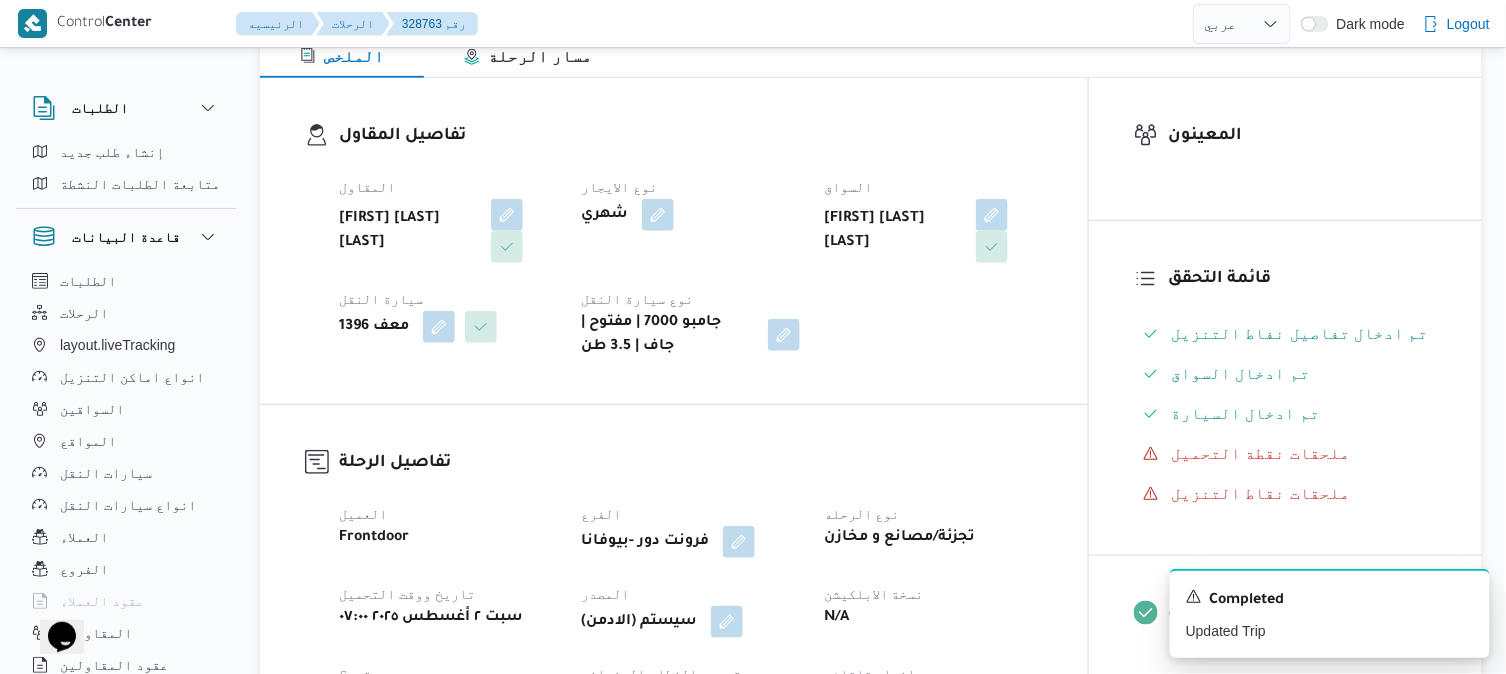 select on "ar" 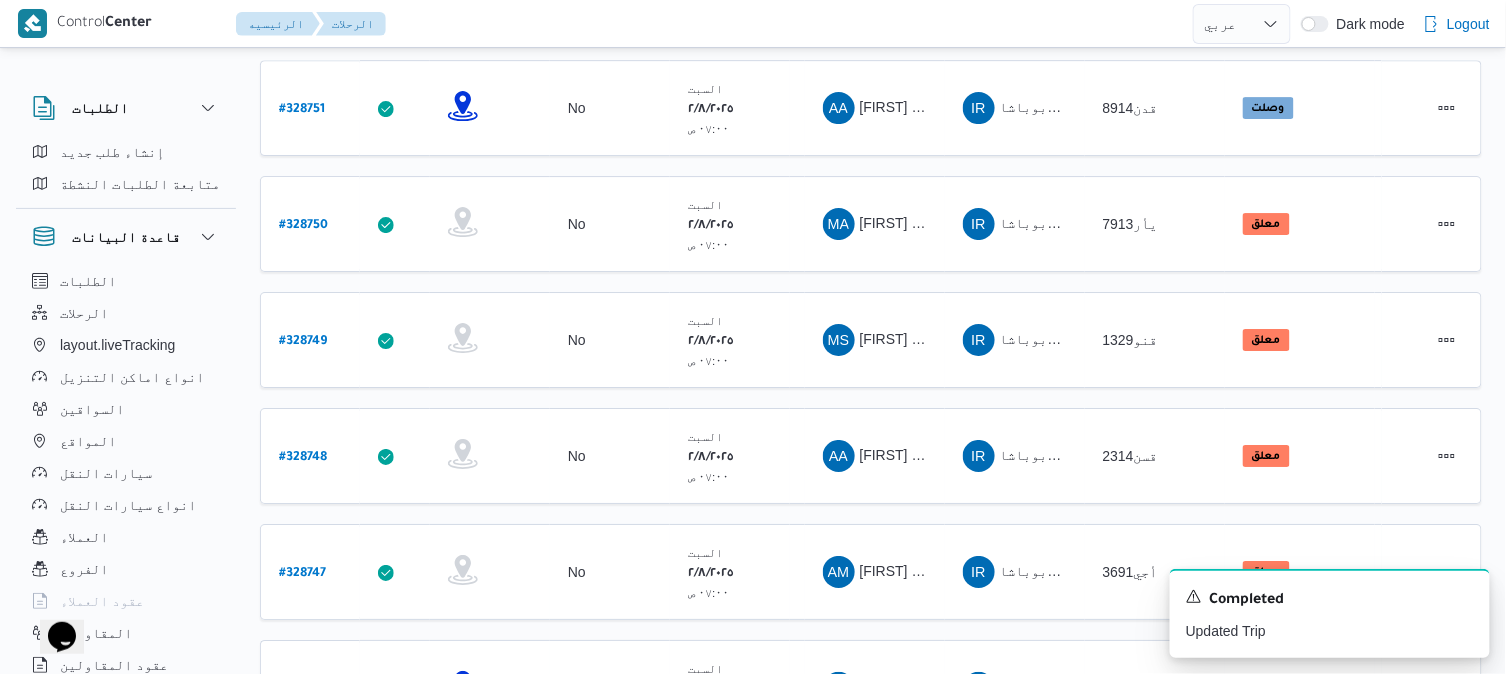scroll, scrollTop: 1560, scrollLeft: 0, axis: vertical 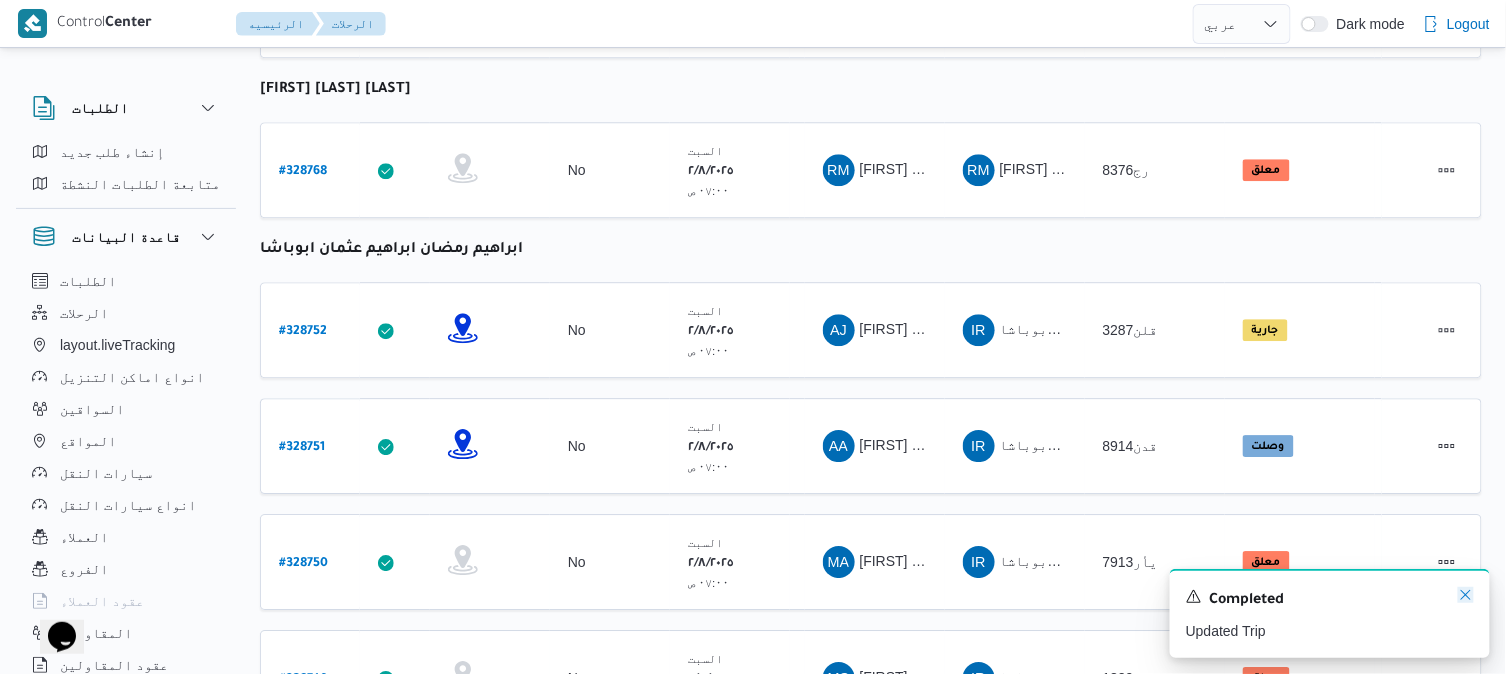 click 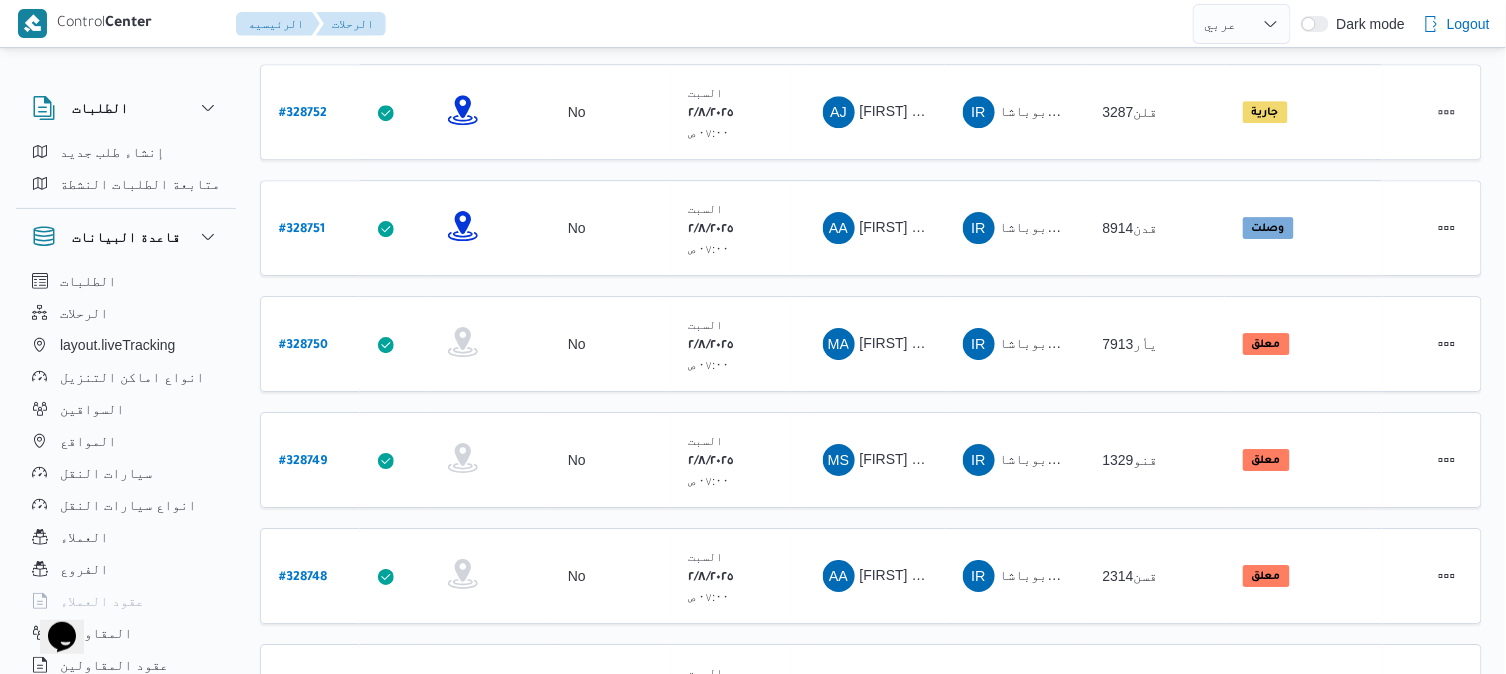 scroll, scrollTop: 1784, scrollLeft: 0, axis: vertical 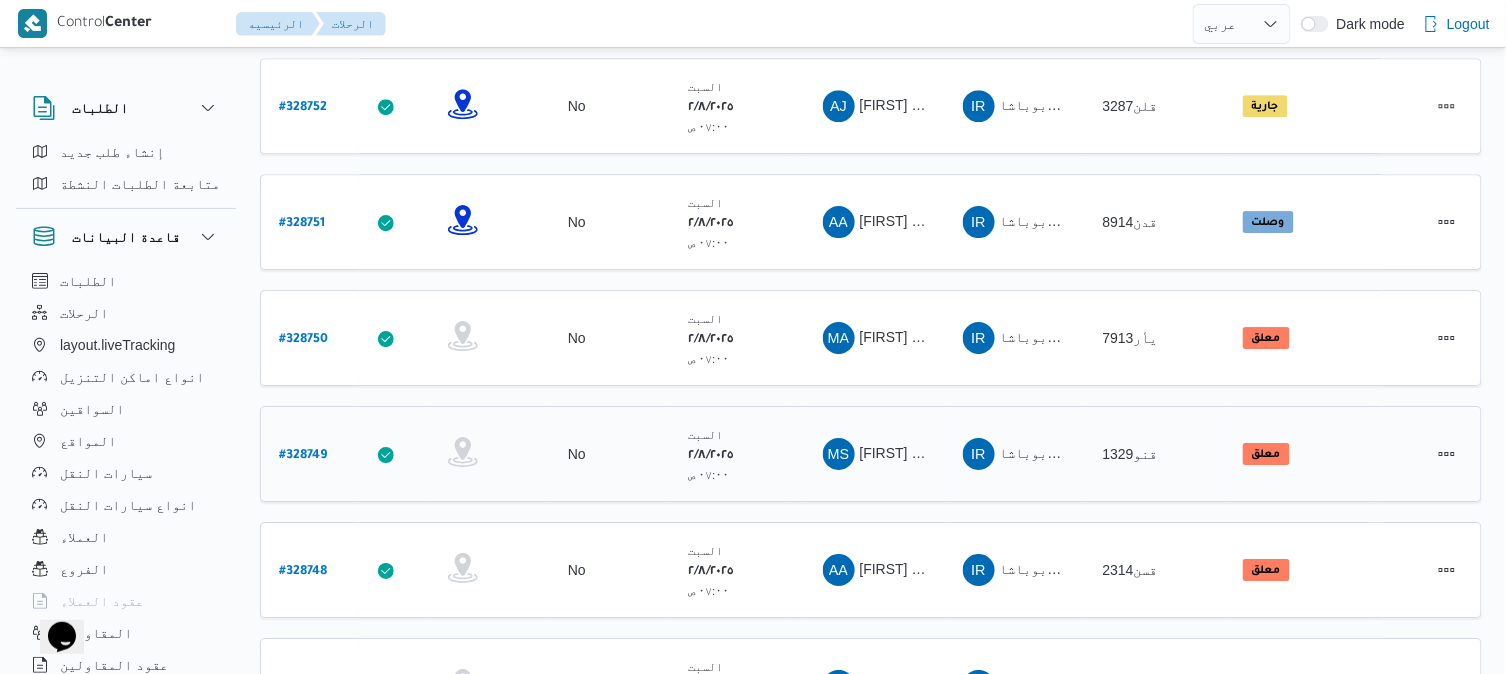 click on "# 328749" at bounding box center [303, 456] 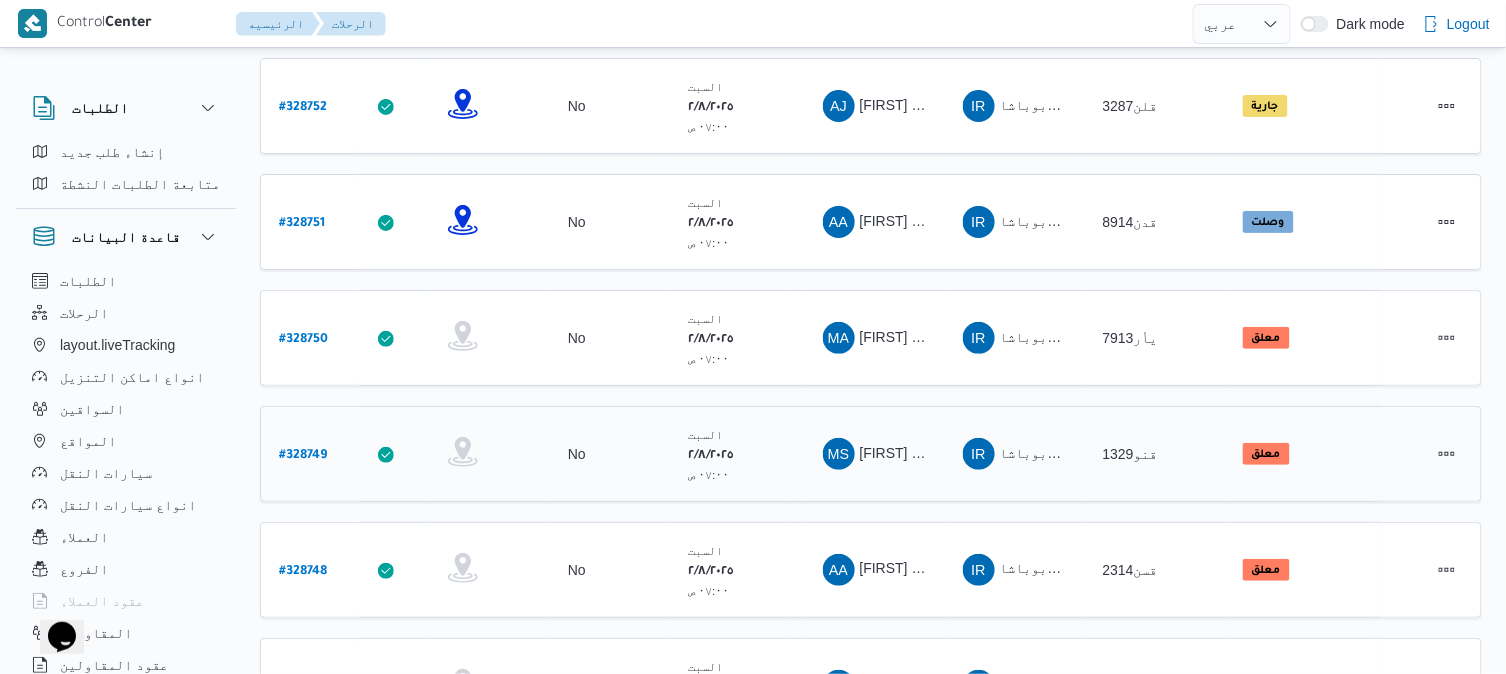 select on "ar" 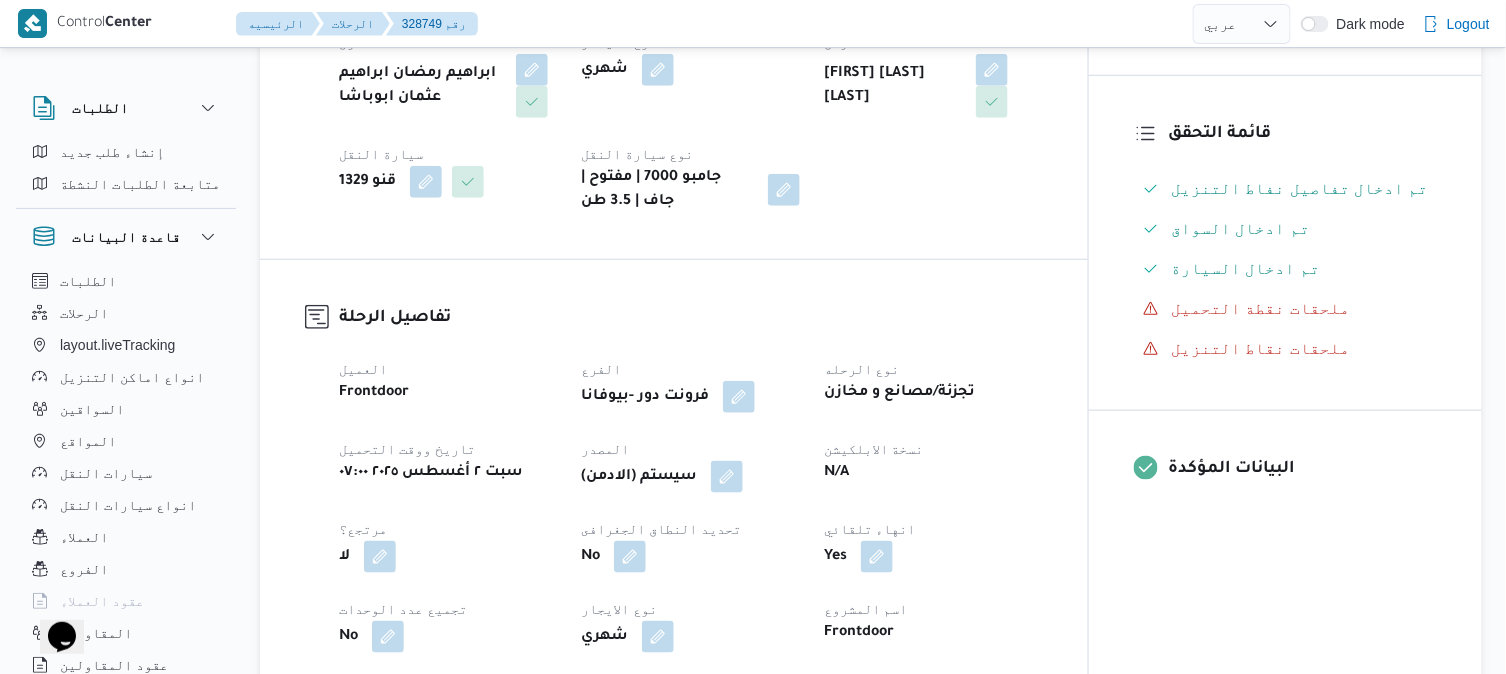 scroll, scrollTop: 228, scrollLeft: 0, axis: vertical 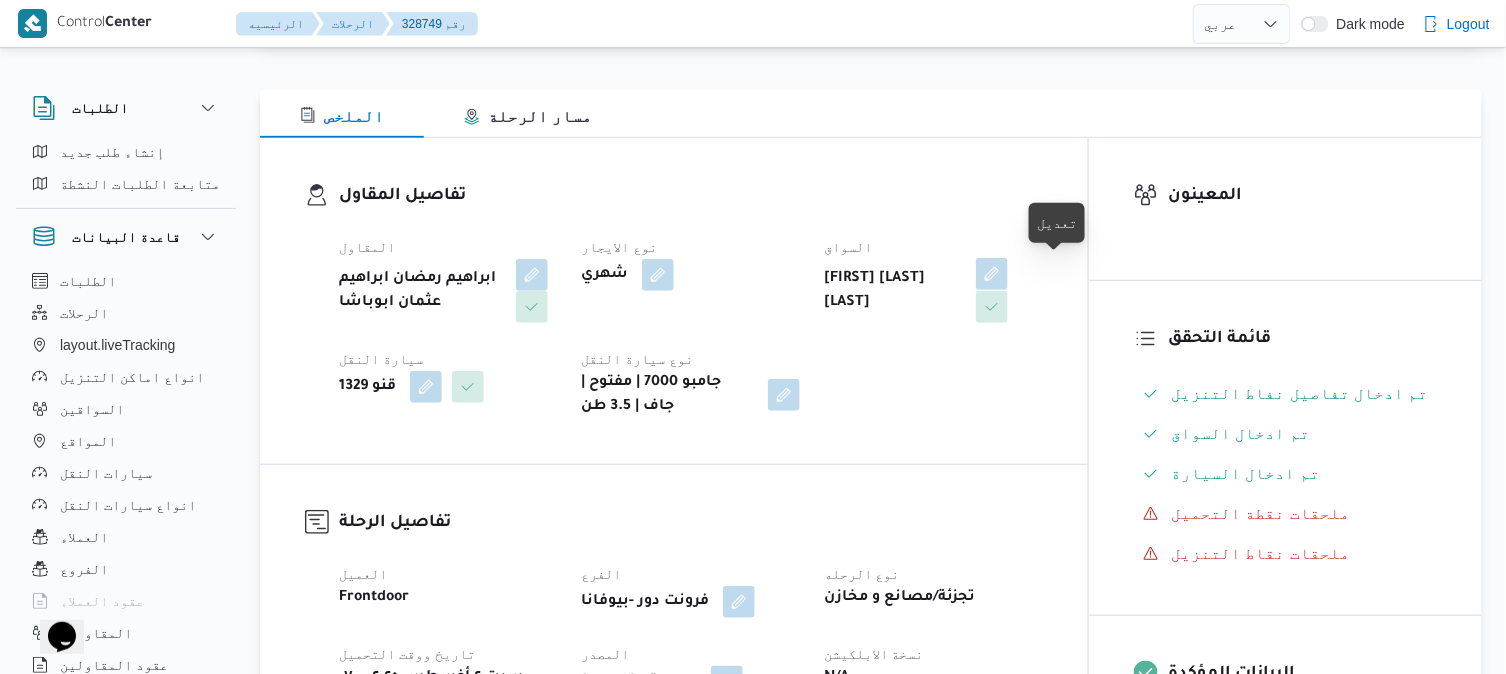 click at bounding box center (992, 274) 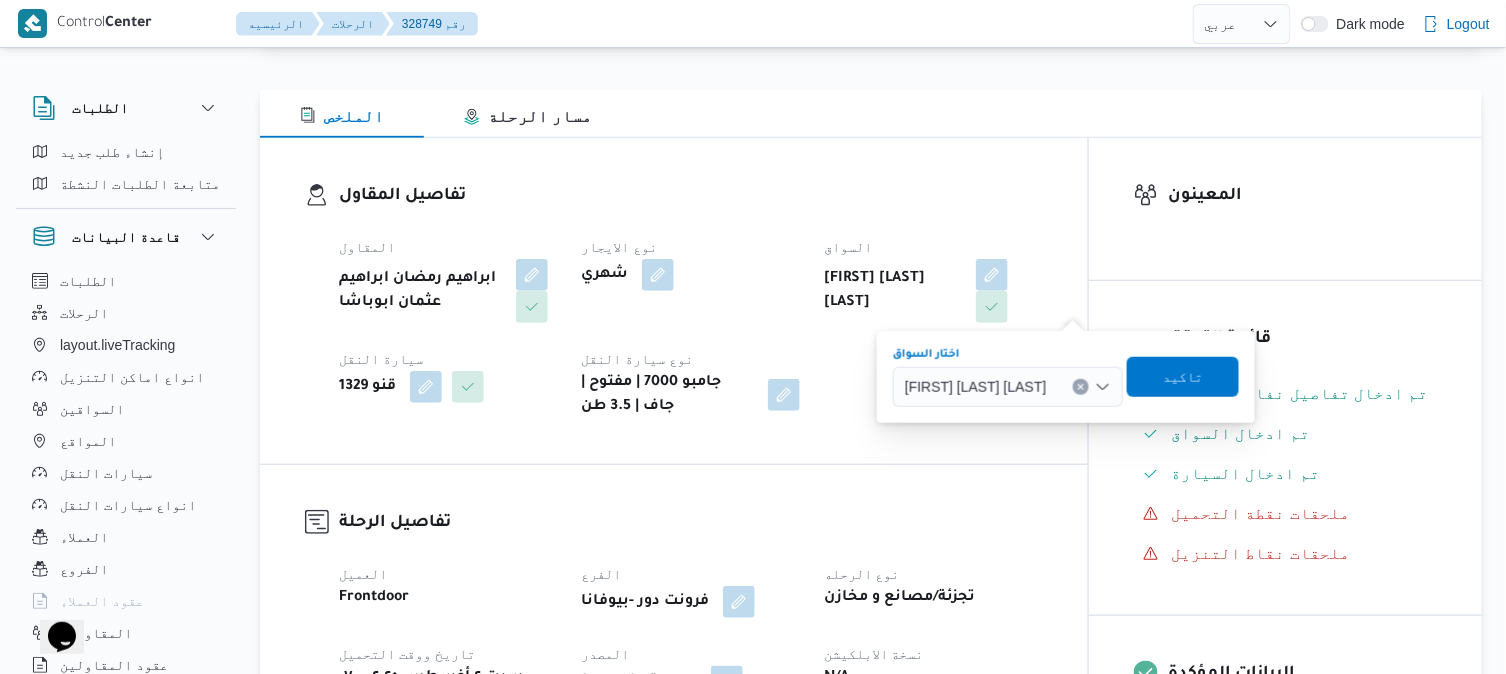 click on "محمود سمير احمد عبدالعال" at bounding box center (976, 386) 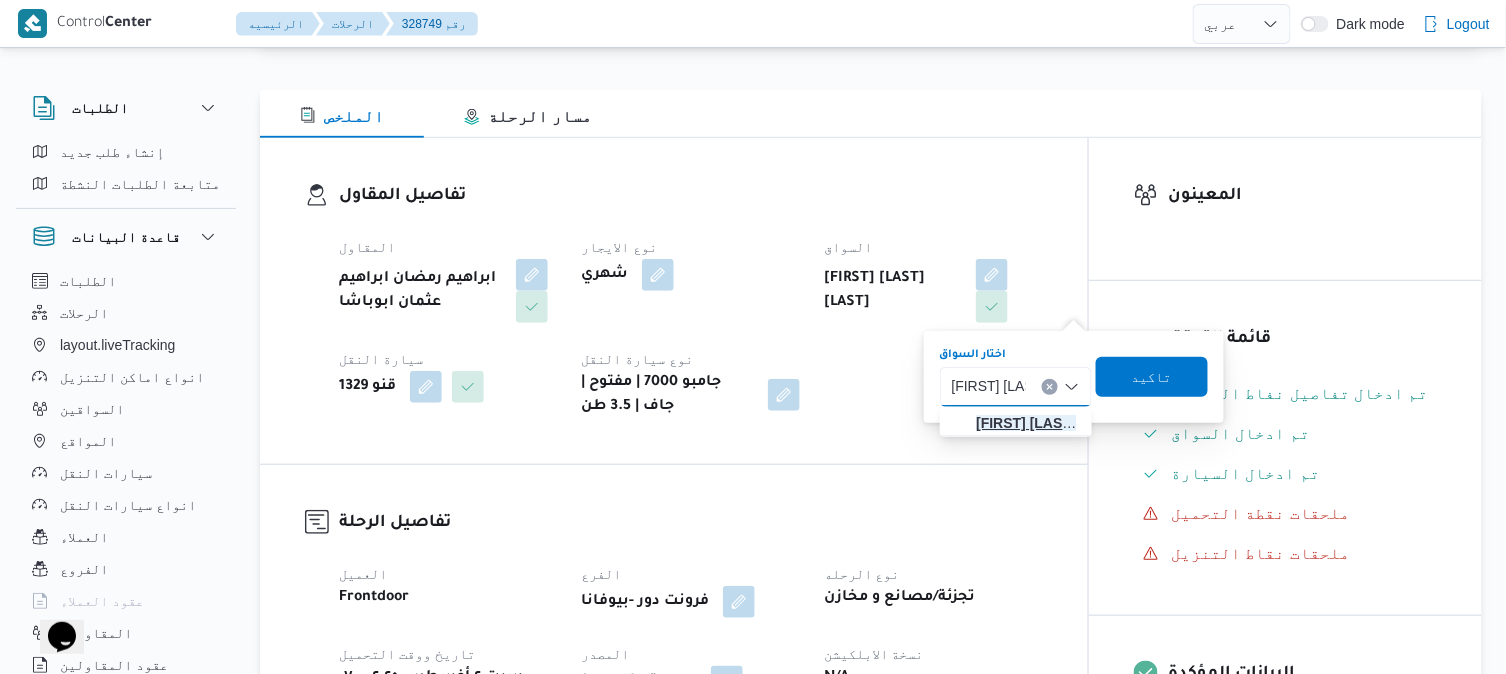 type on "محمود شرف" 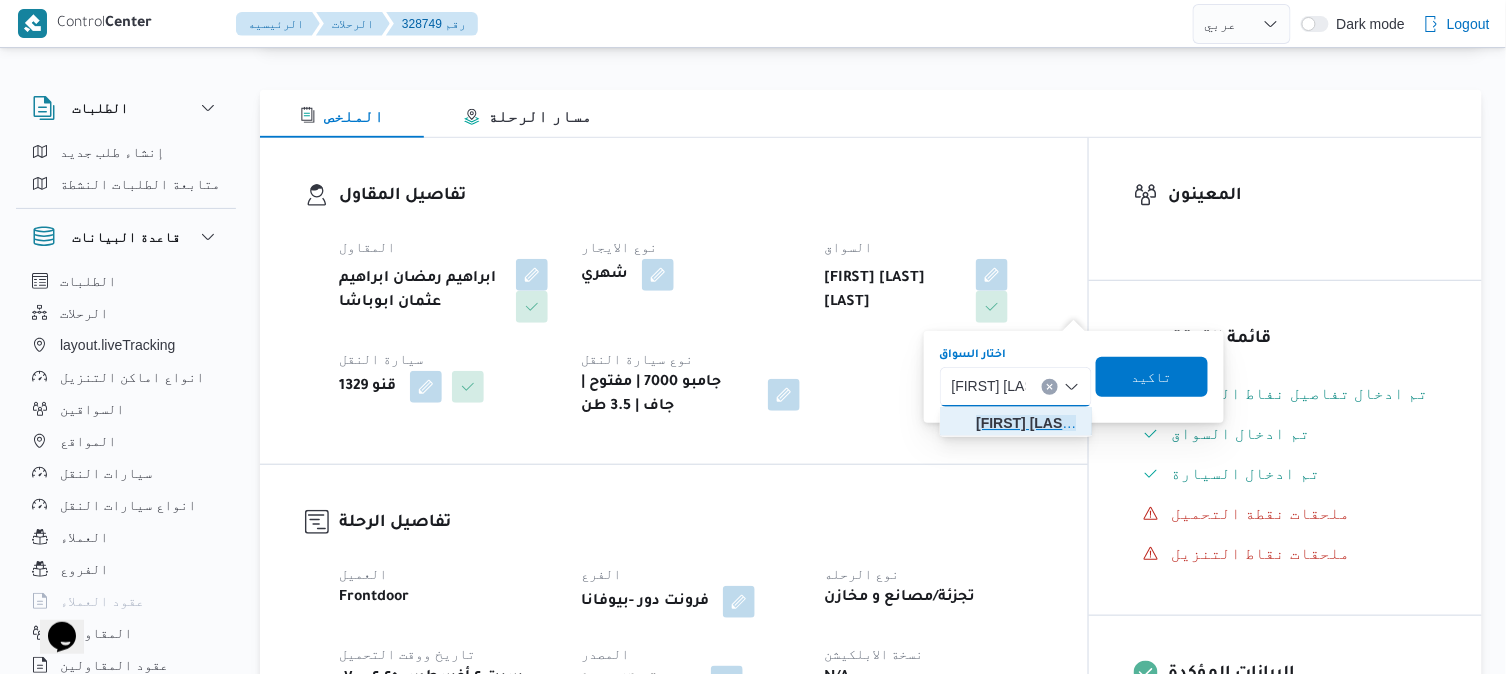 click on "محمود شرف  عواد حسن" at bounding box center [1028, 423] 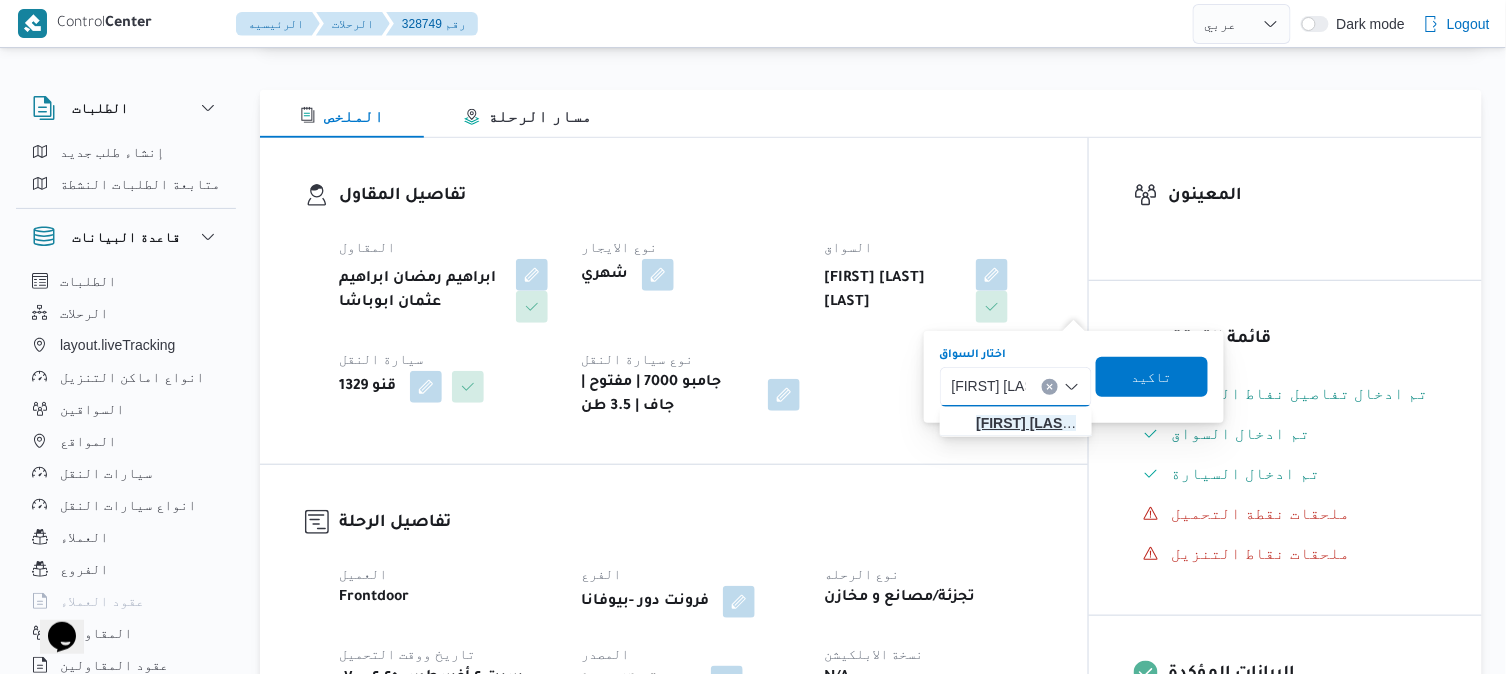 type 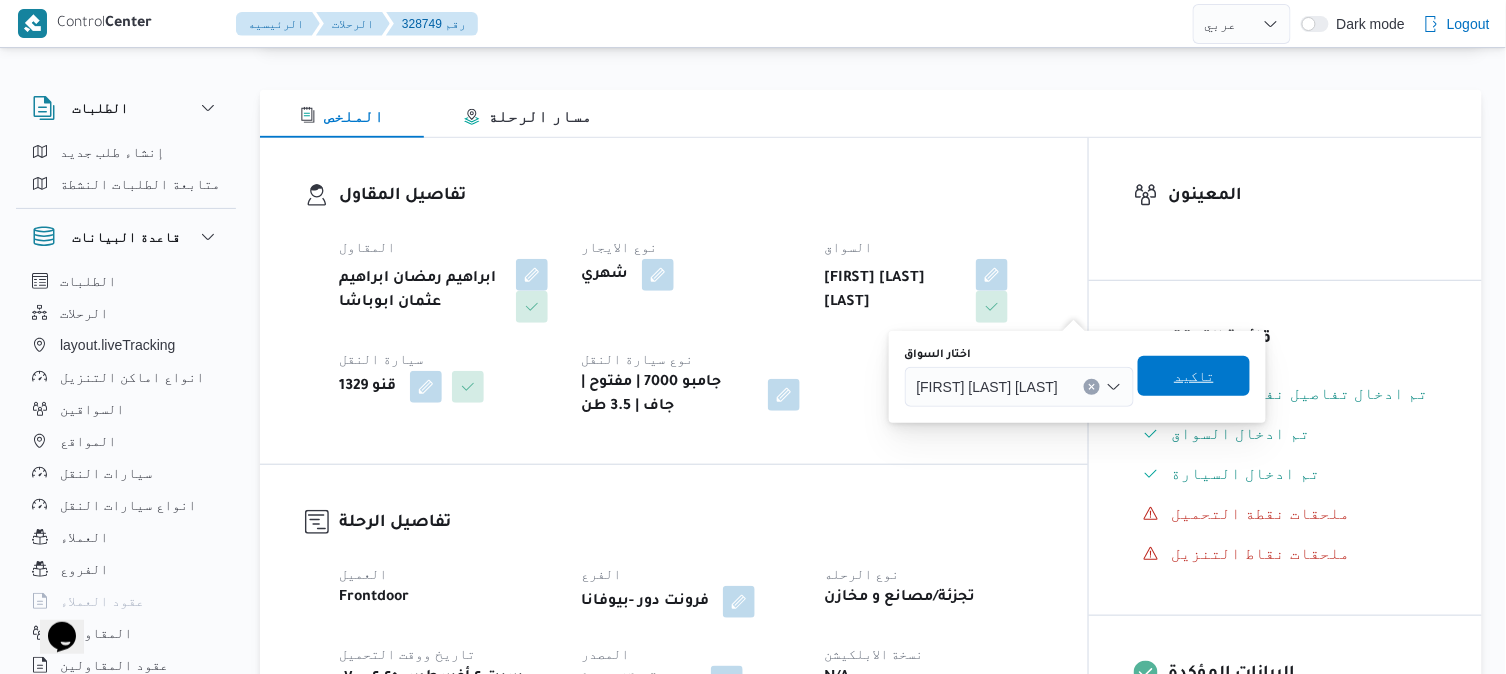 click on "تاكيد" at bounding box center [1194, 376] 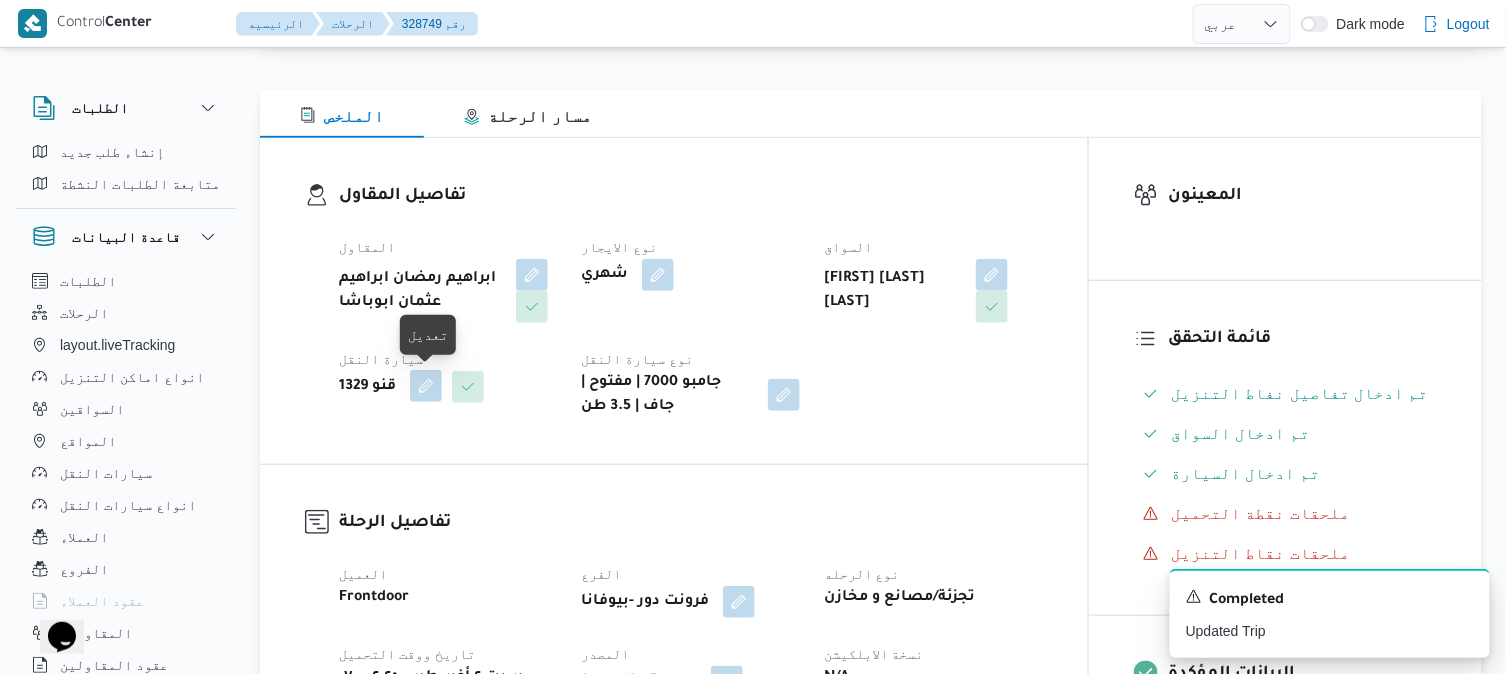 click at bounding box center [426, 386] 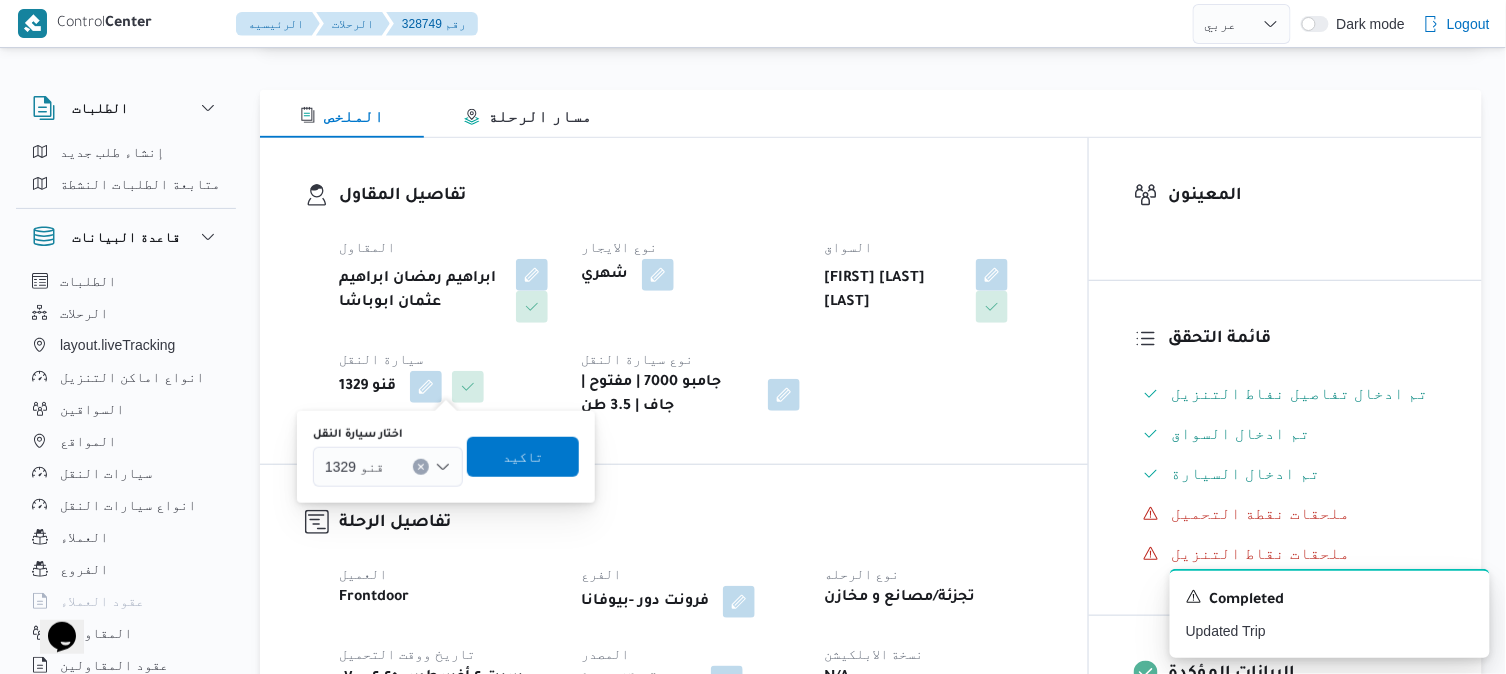 click on "قنو 1329" at bounding box center [388, 467] 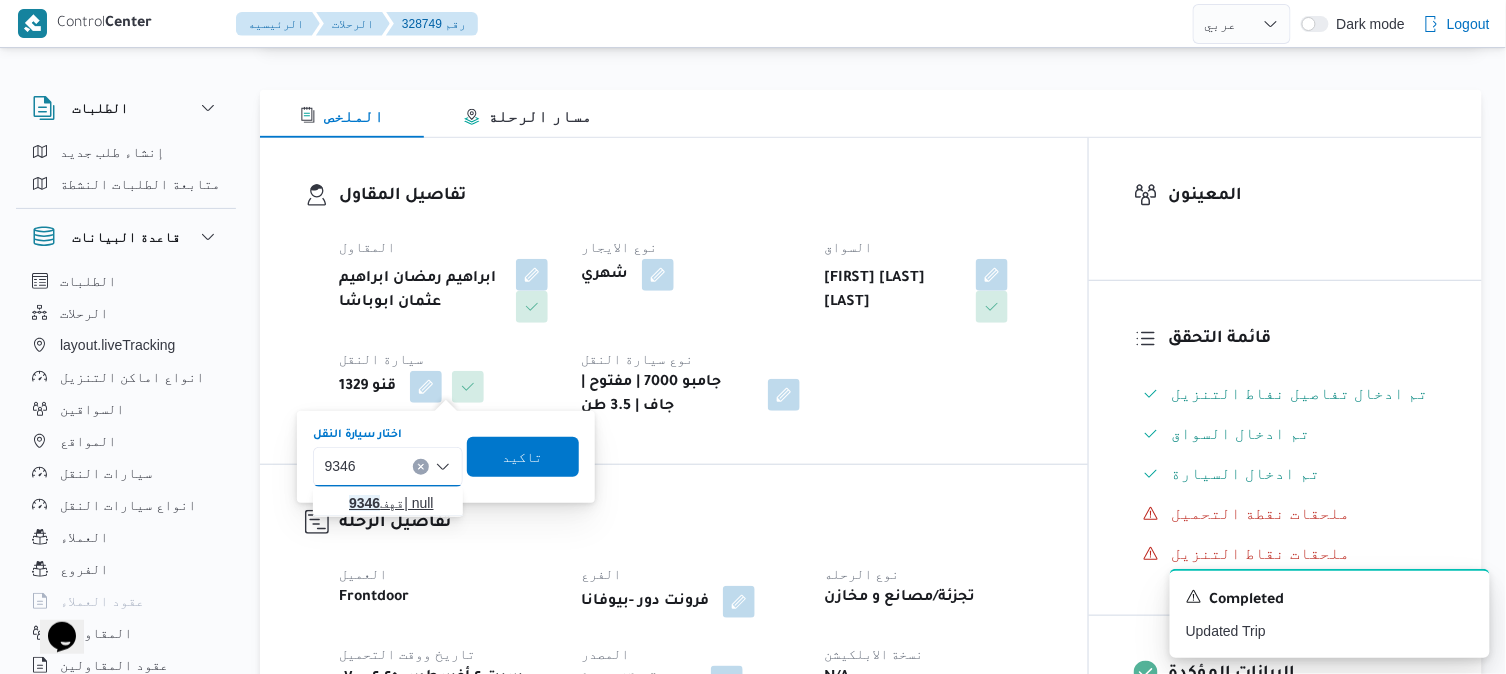 type on "9346" 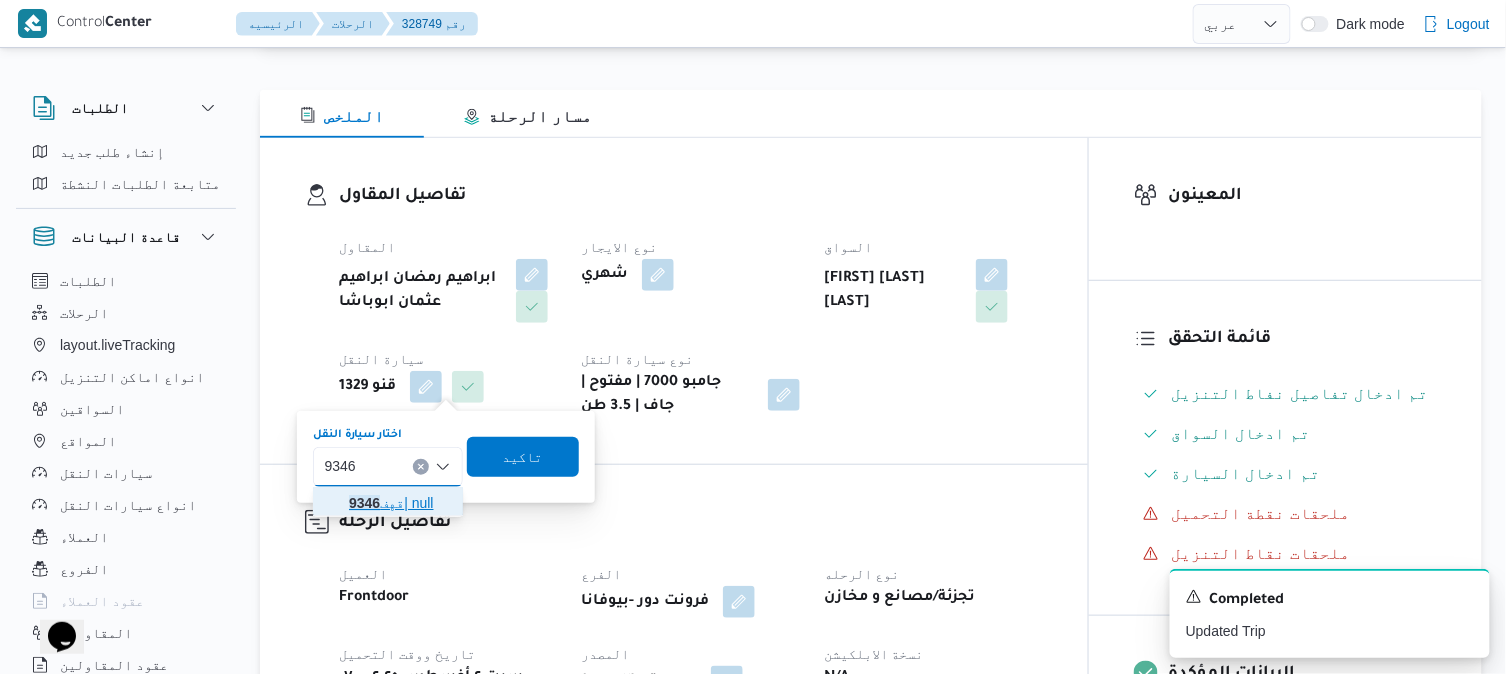 click on "9346" at bounding box center [364, 503] 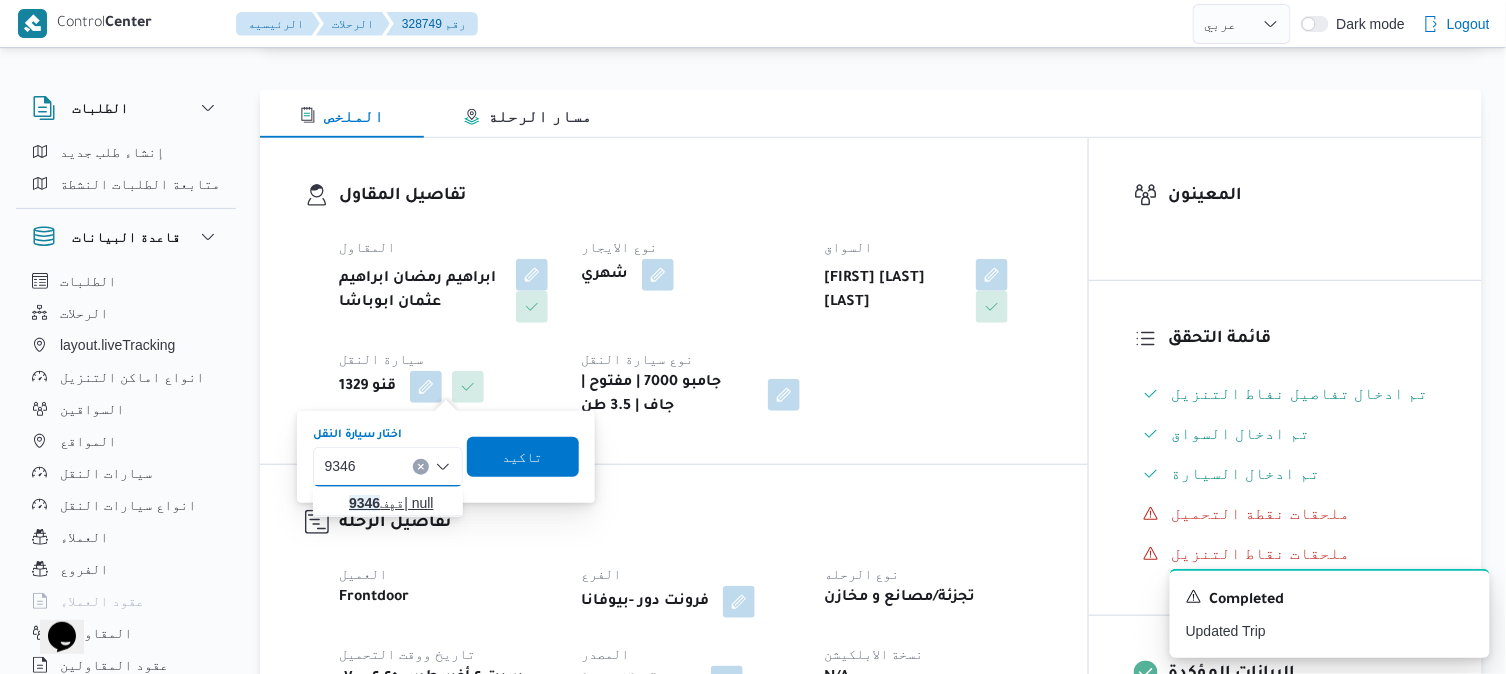 type 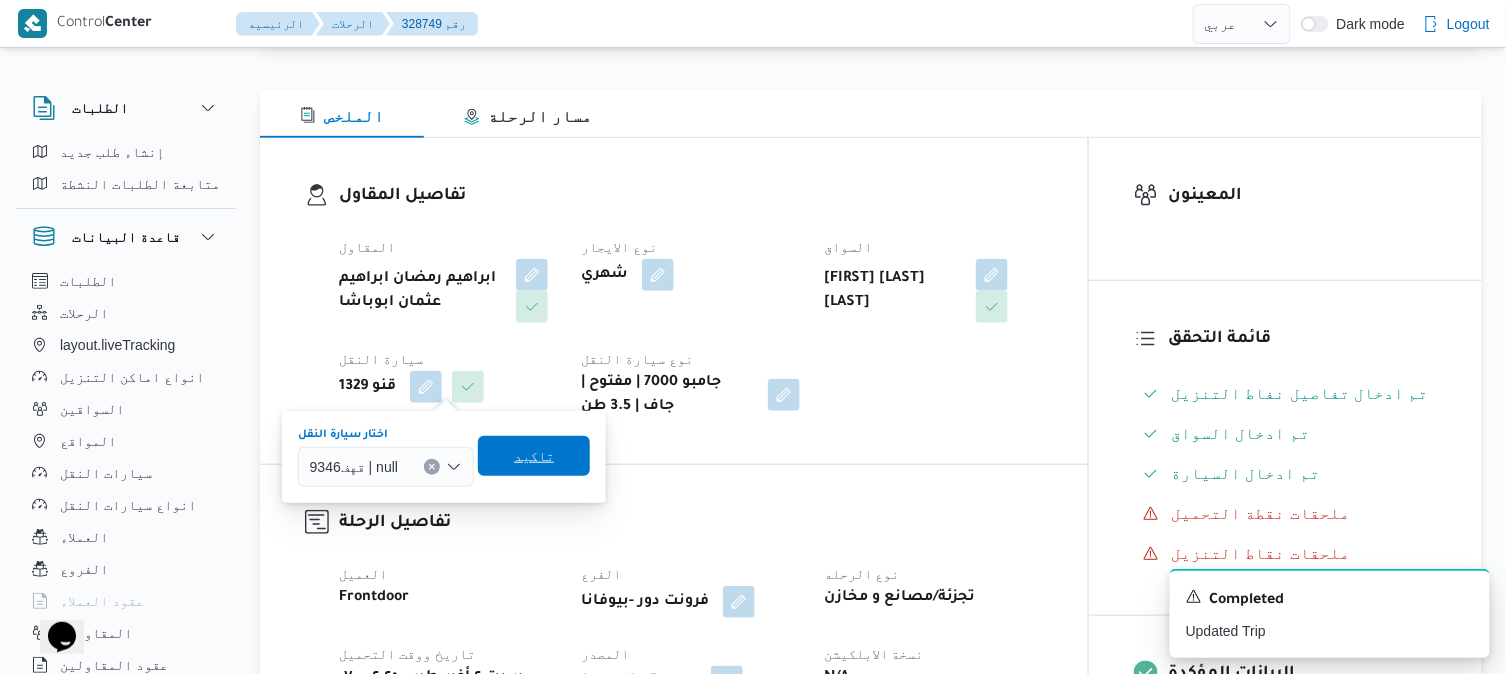 click on "تاكيد" at bounding box center (534, 456) 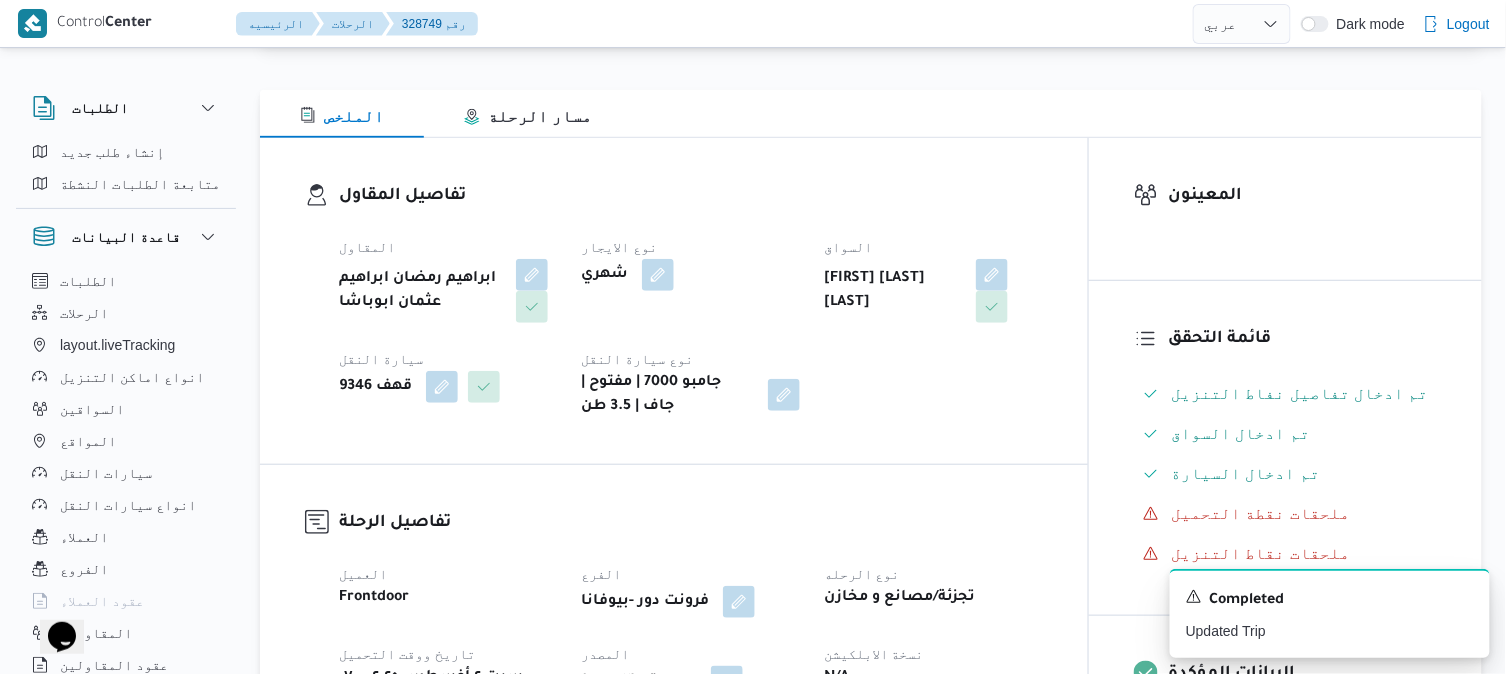 select on "ar" 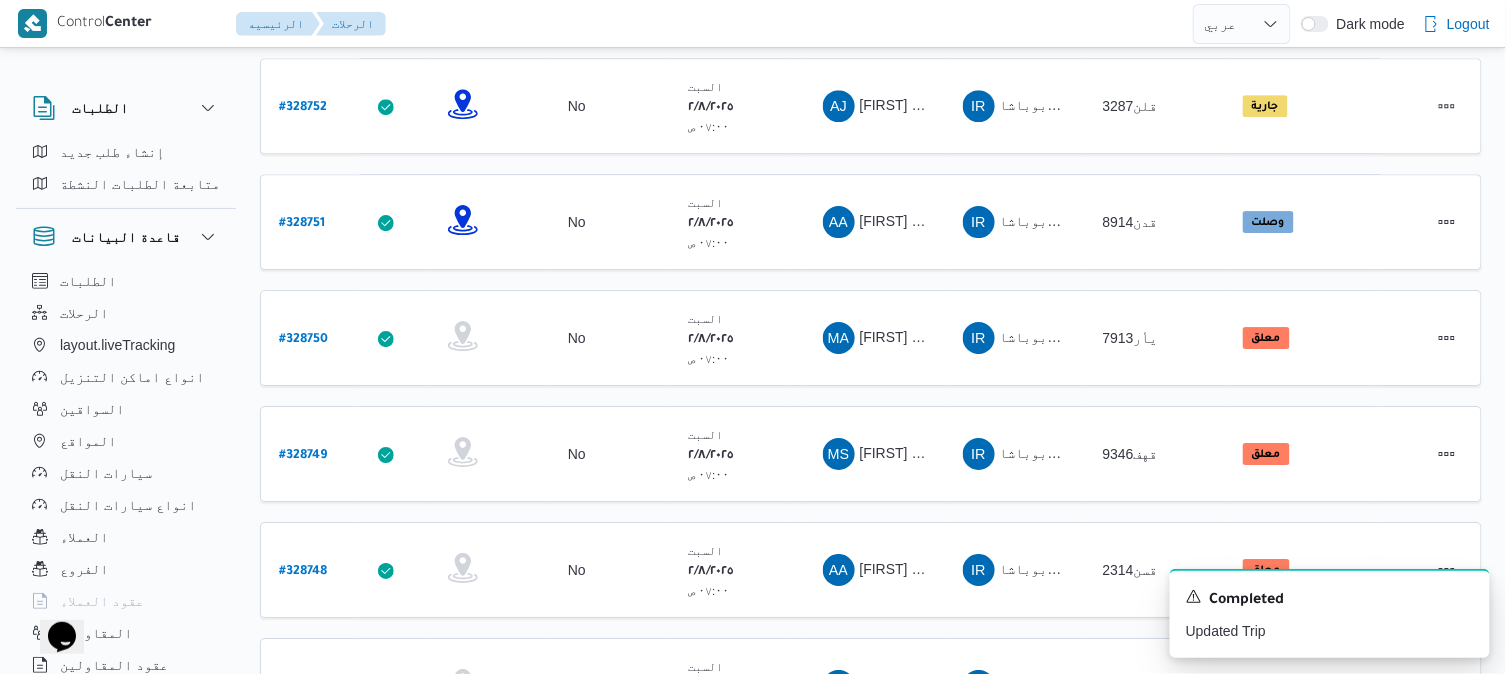 scroll, scrollTop: 2048, scrollLeft: 0, axis: vertical 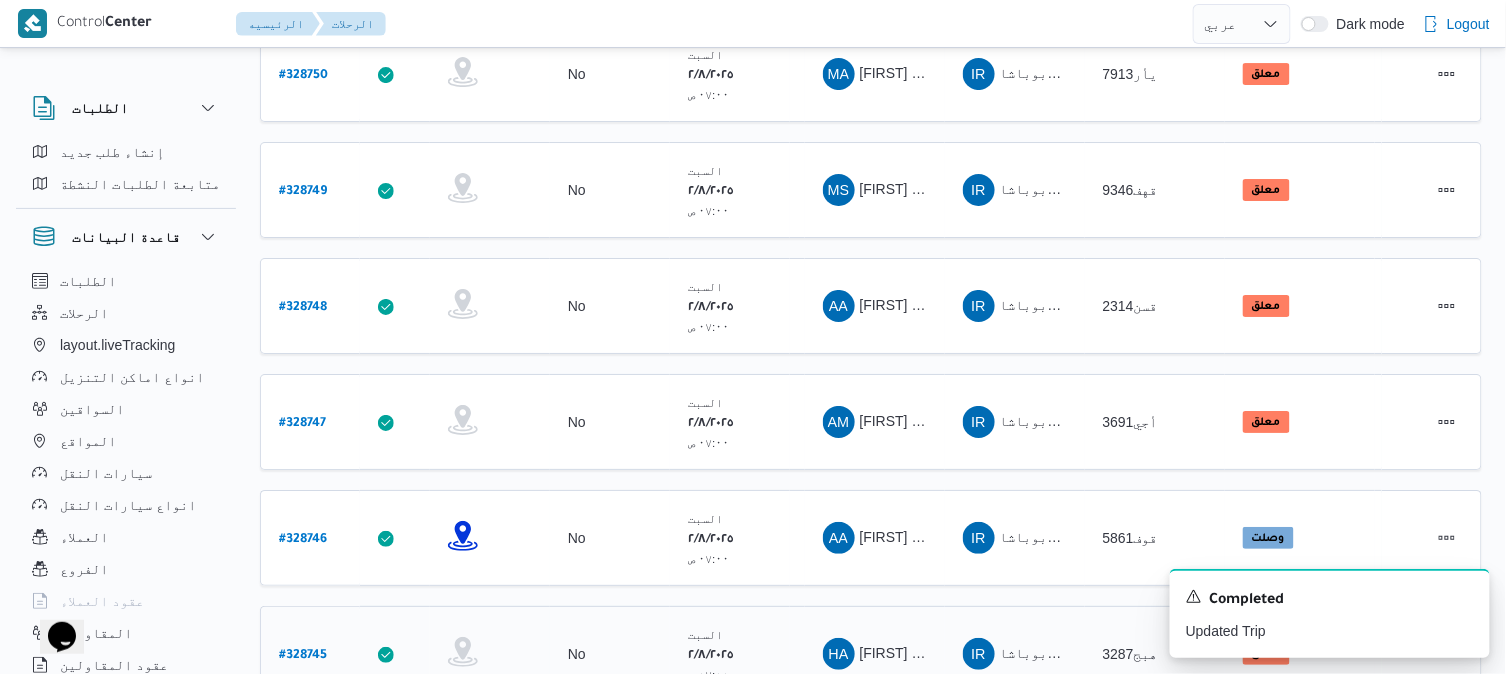 click on "# 328745" at bounding box center [303, 656] 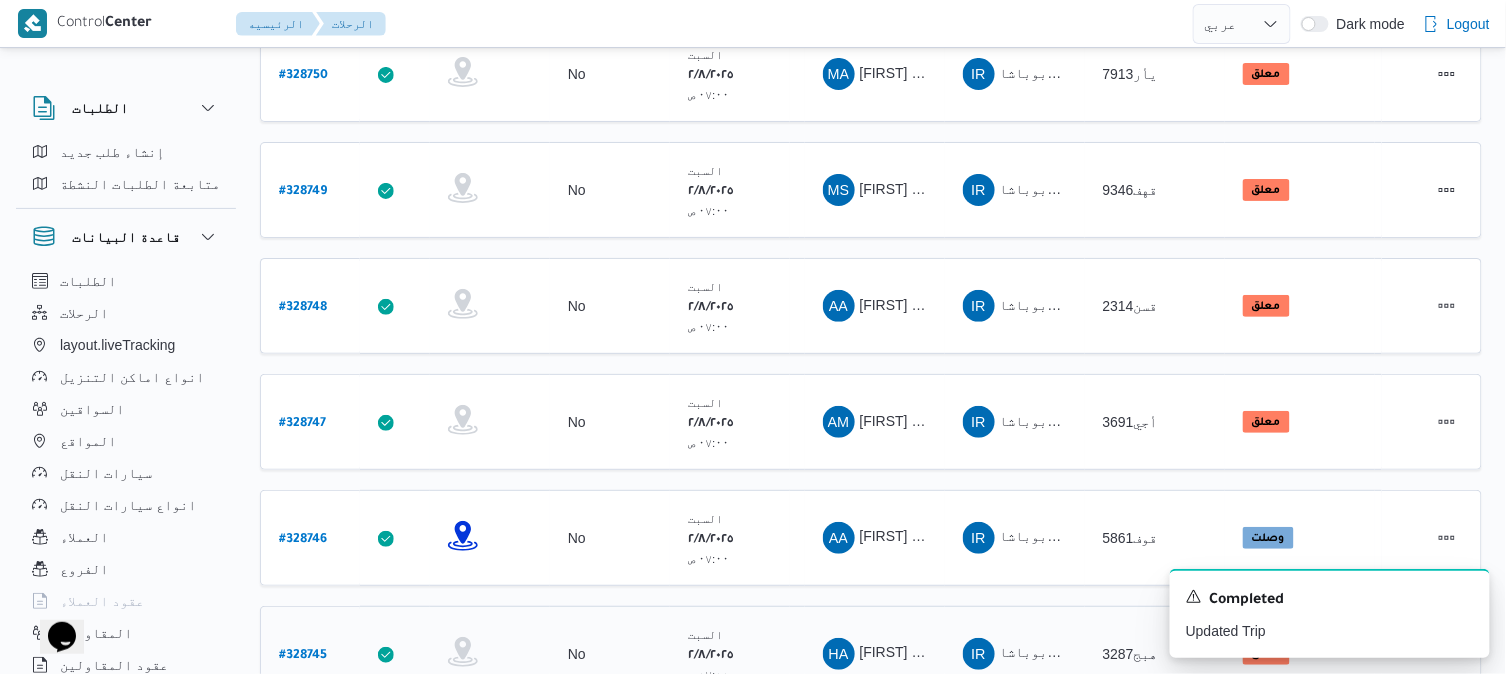 select on "ar" 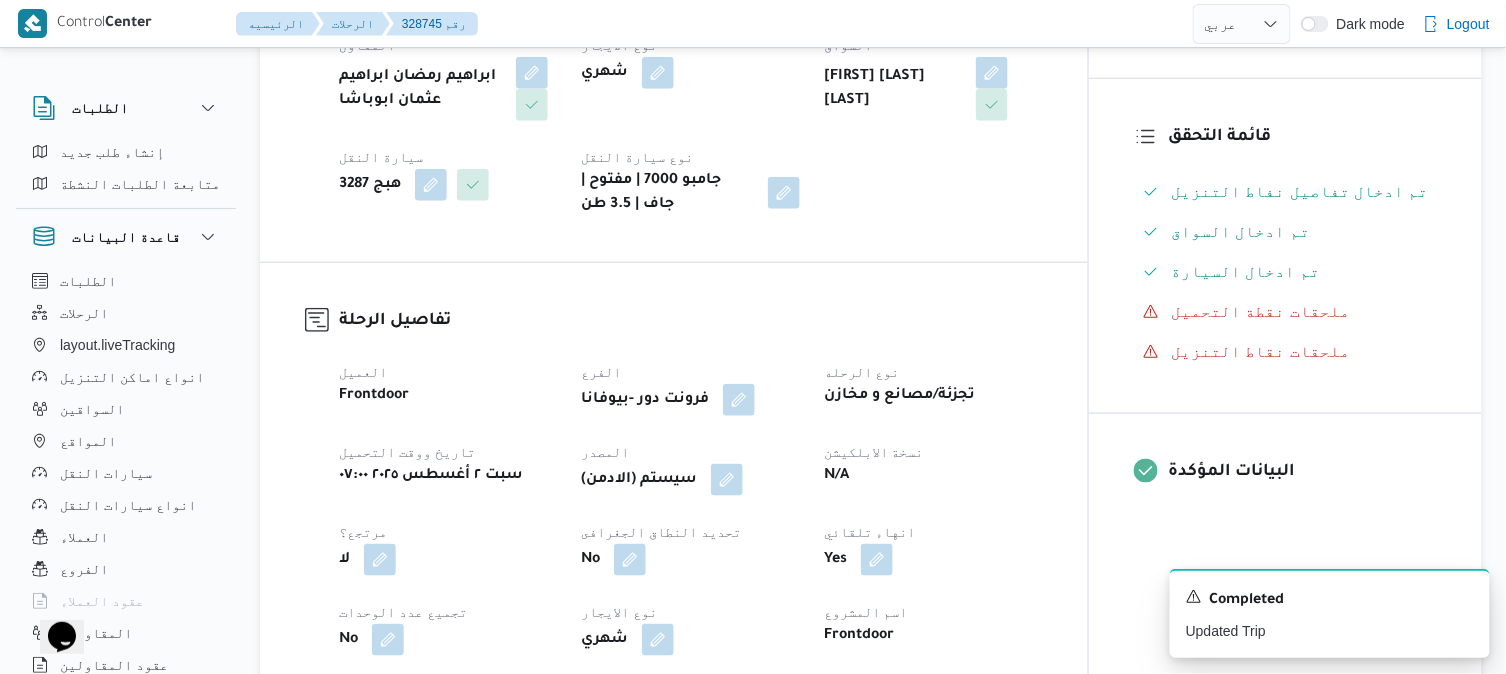 scroll, scrollTop: 444, scrollLeft: 0, axis: vertical 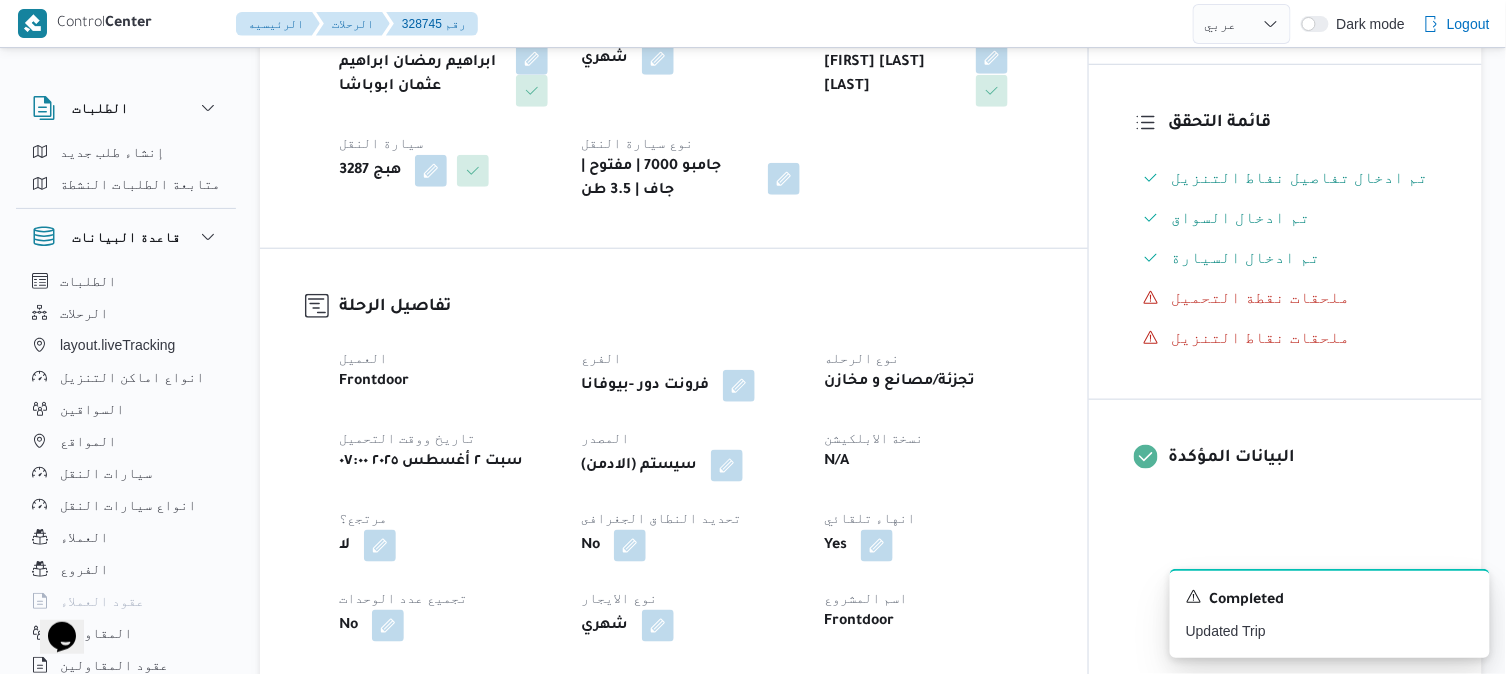click at bounding box center [992, 58] 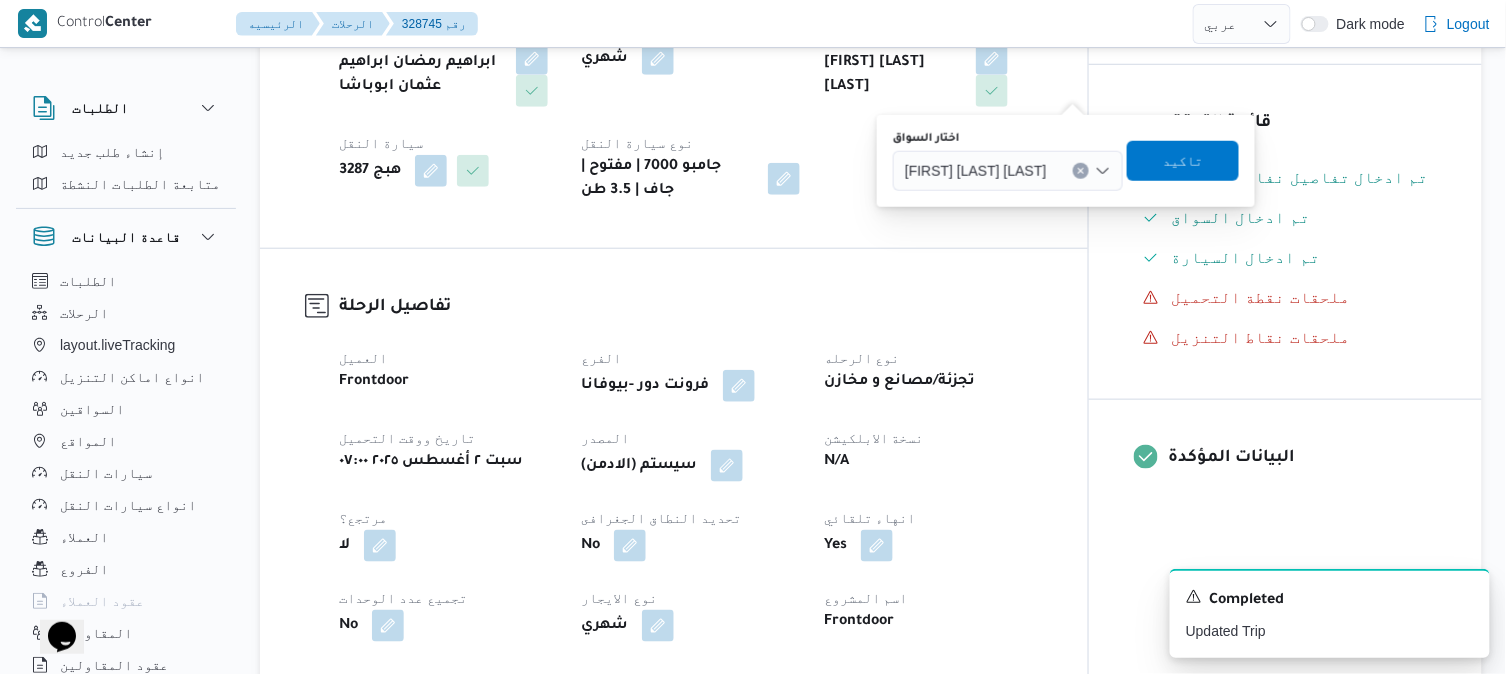 click on "حسن على السيد عبدالرحمن" at bounding box center [976, 170] 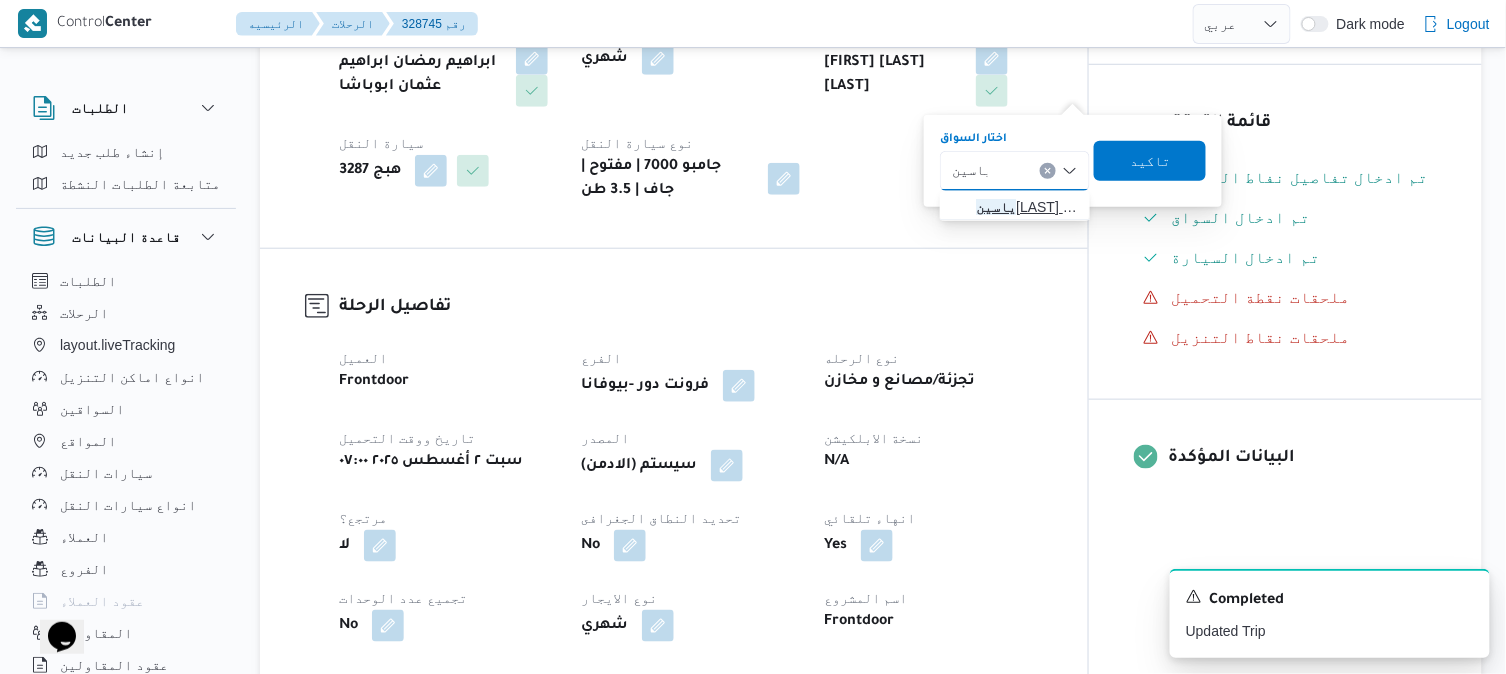 type on "ياسين" 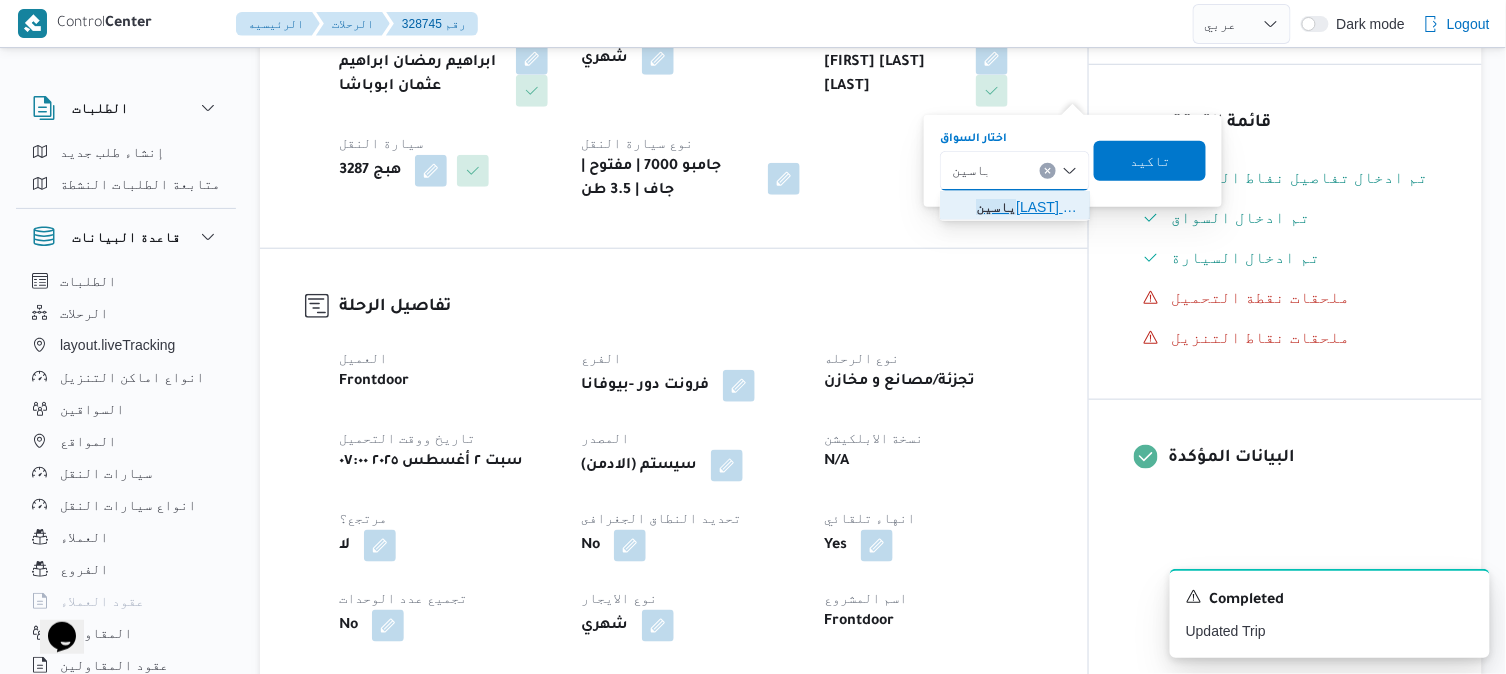 click on "ياسين  عبدالعظيم محمد ابراهيم" at bounding box center [1027, 207] 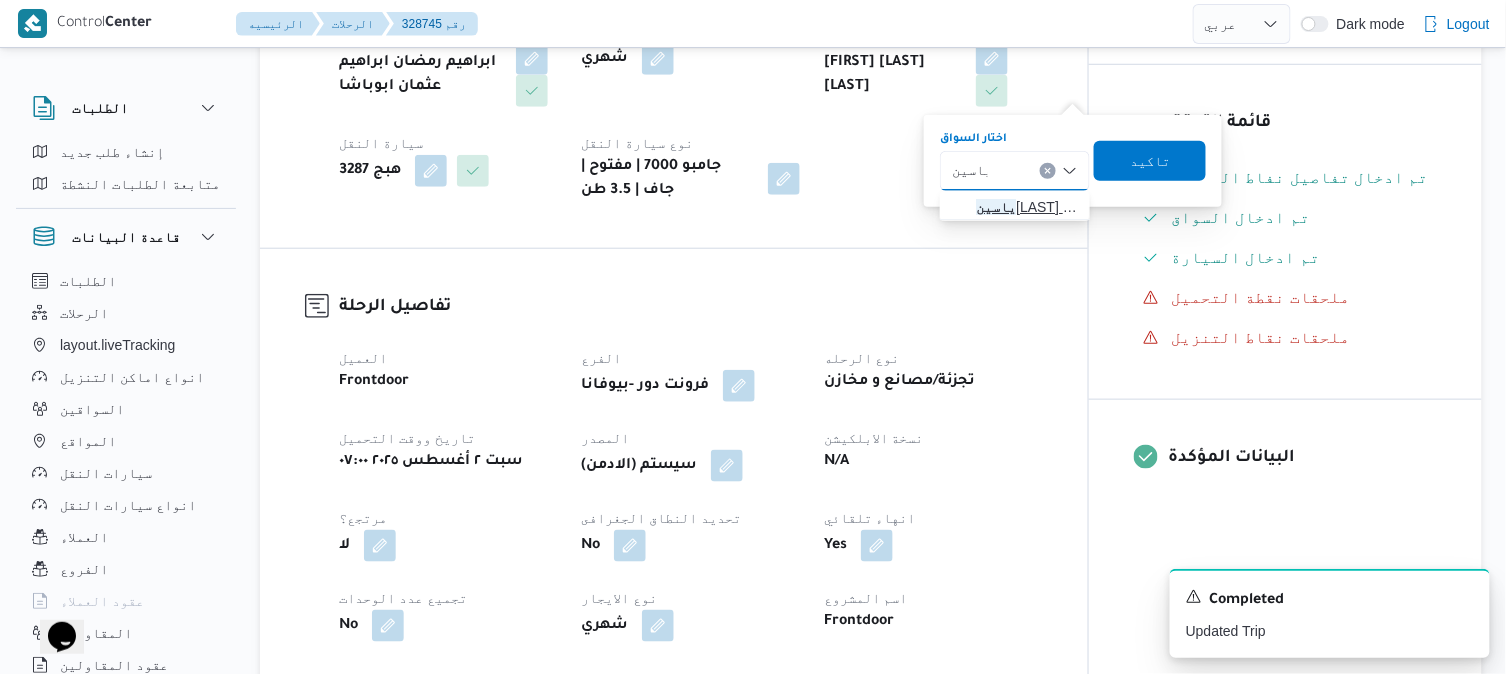 type 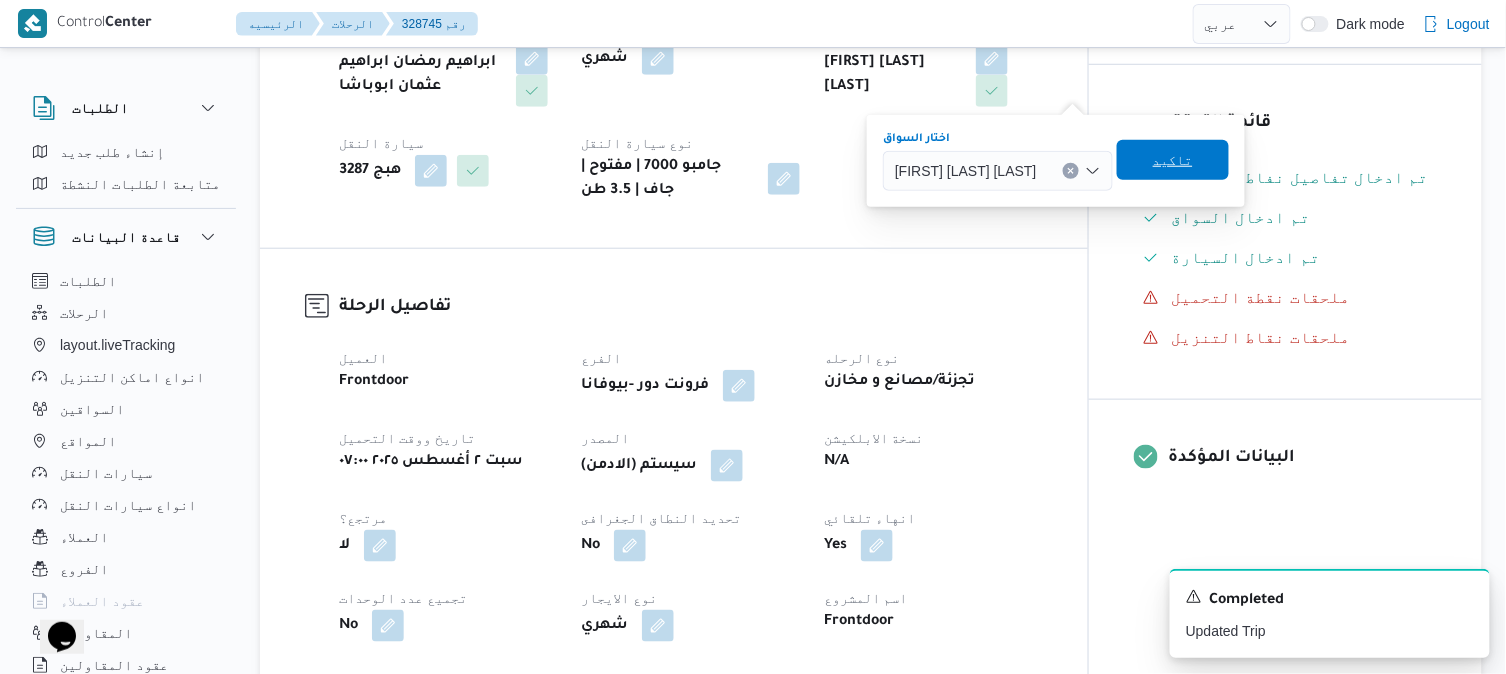 click on "تاكيد" at bounding box center [1173, 160] 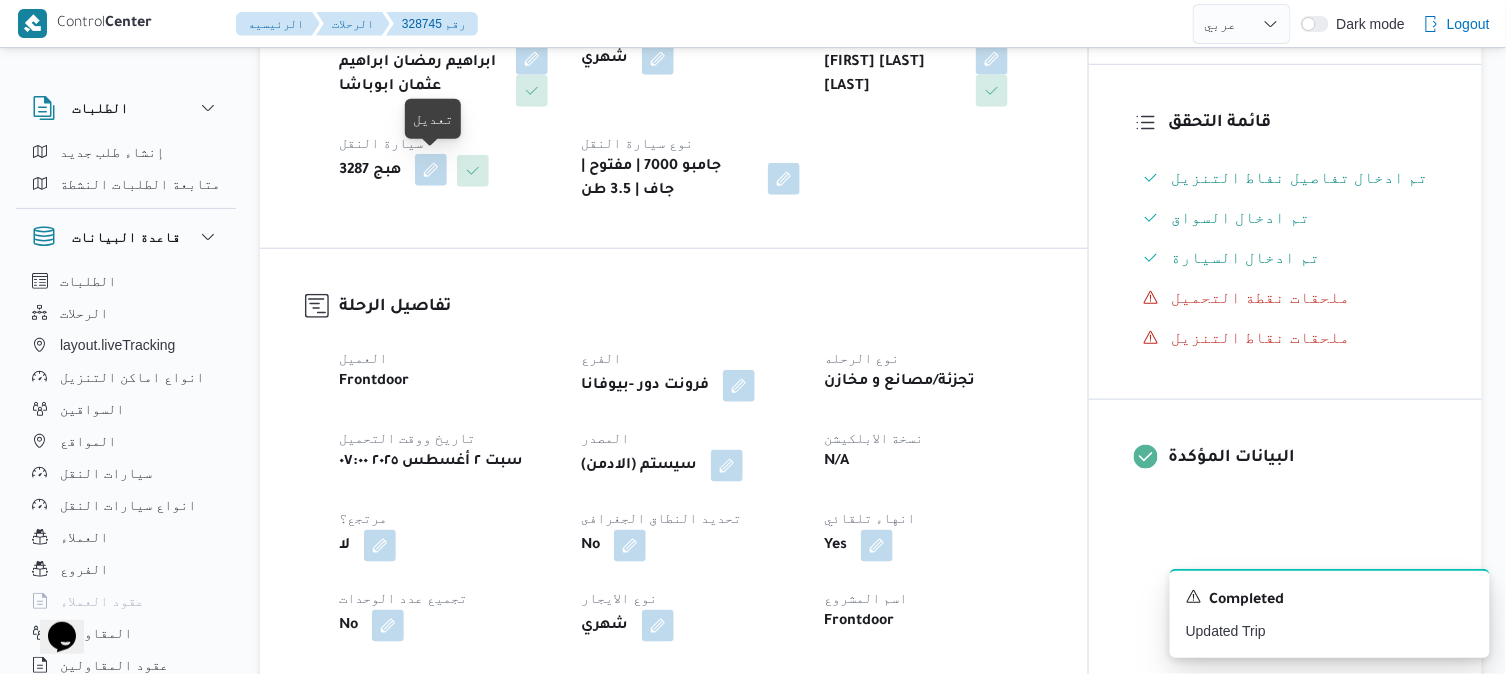 click at bounding box center (431, 170) 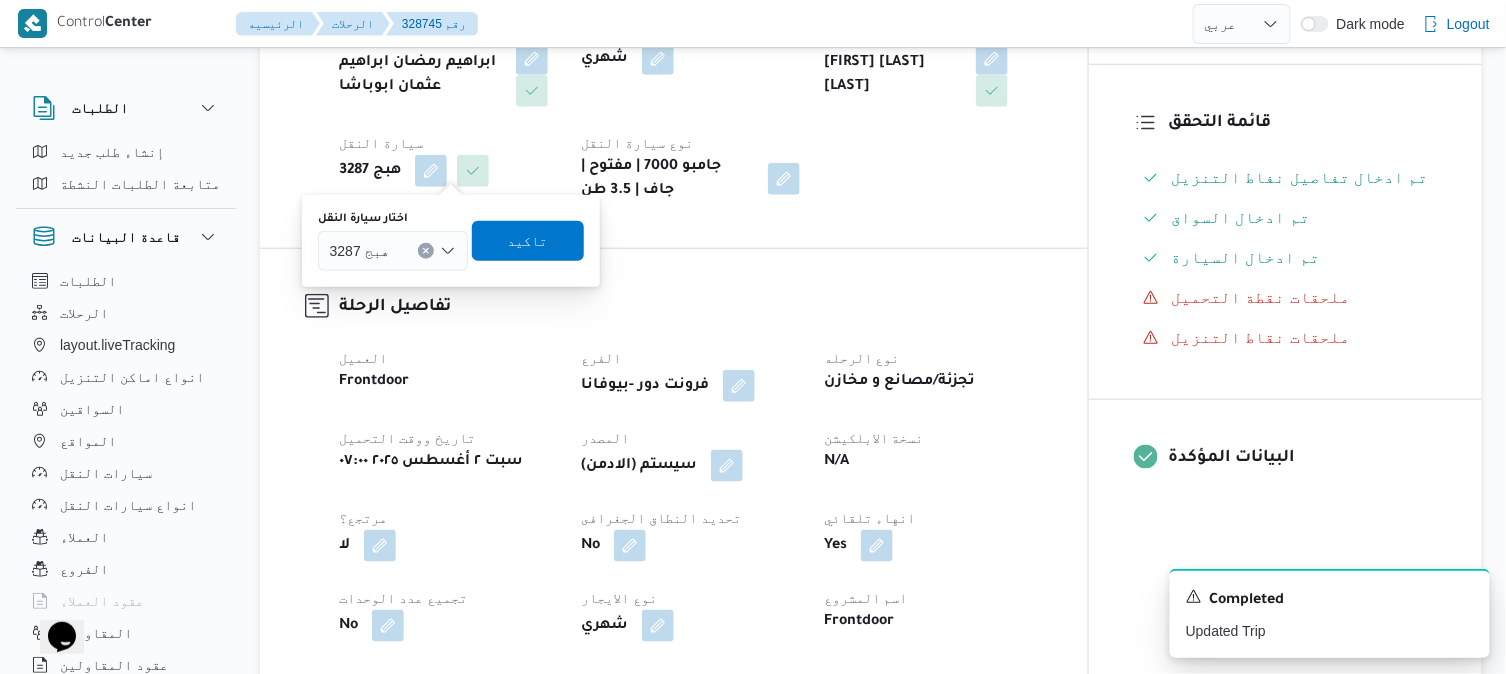 click on "هبج 3287" at bounding box center [359, 250] 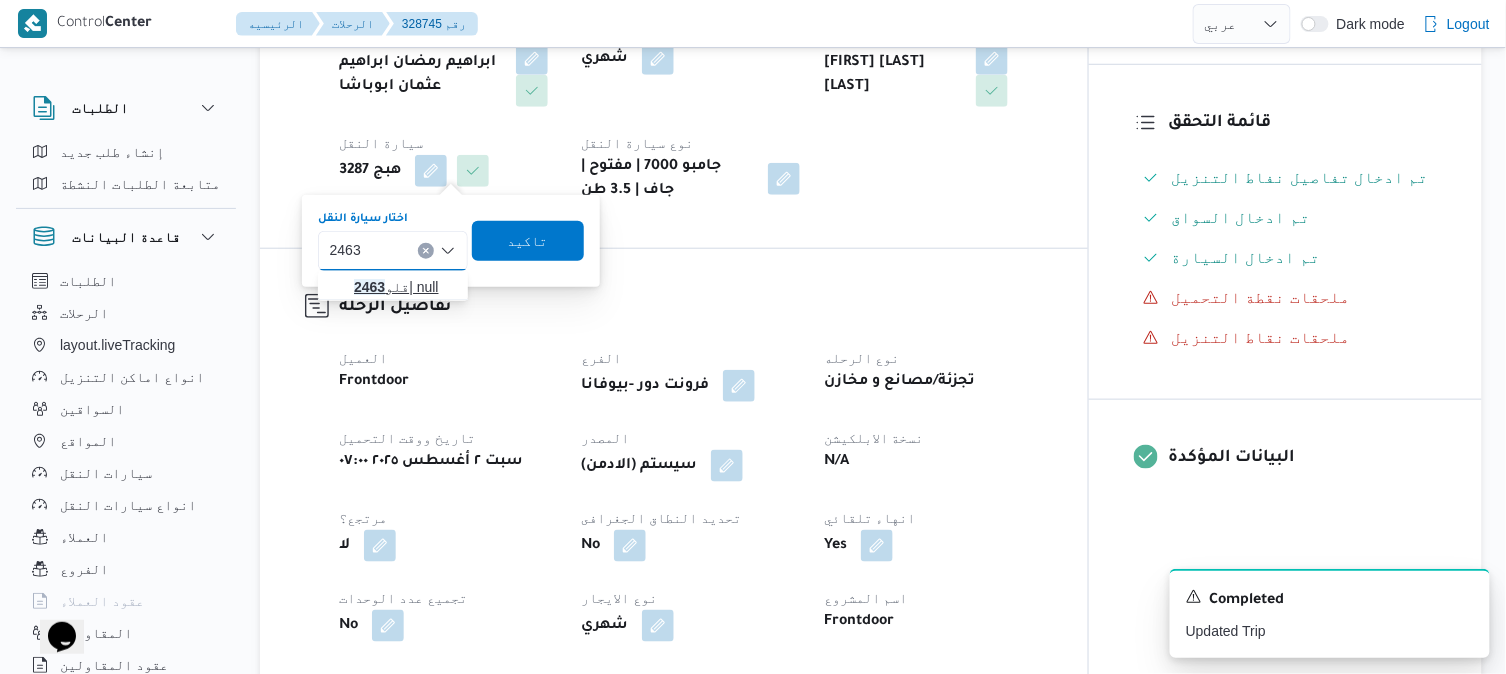 type on "2463" 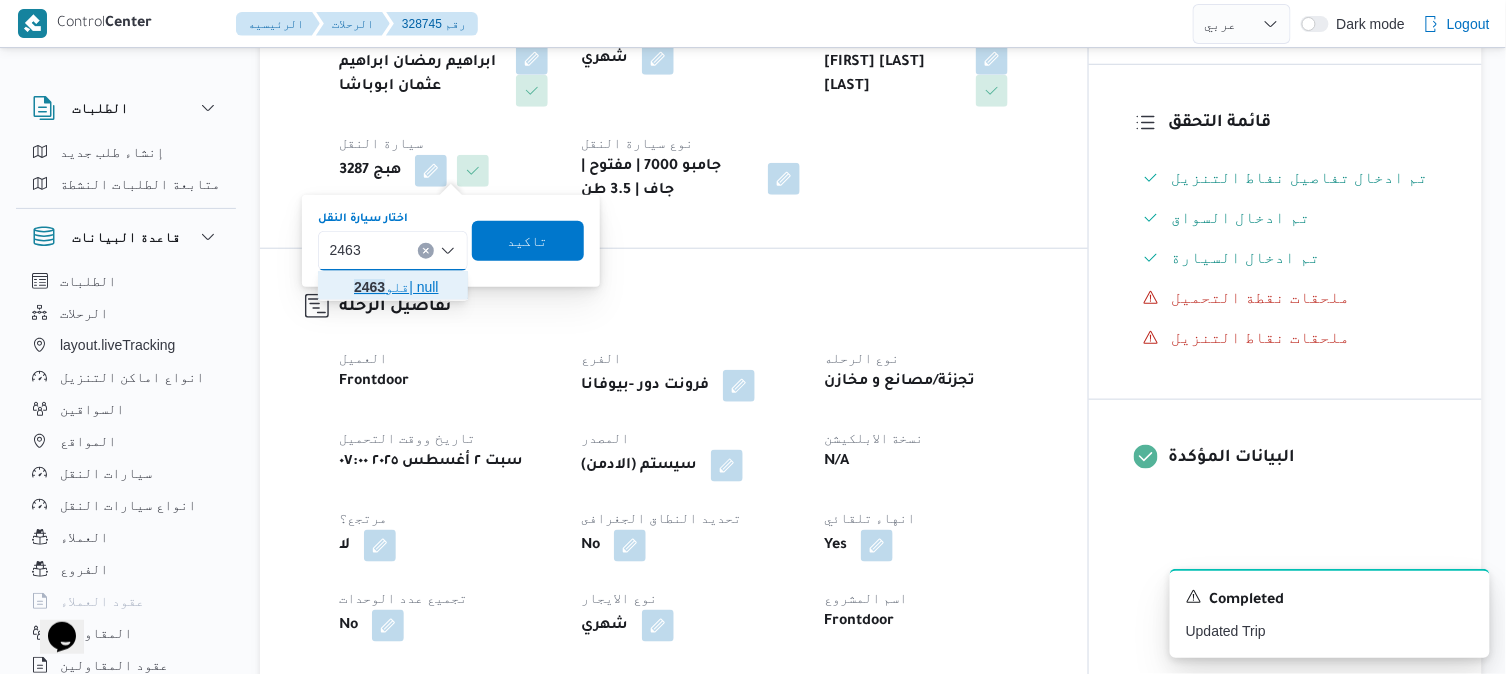 click on "2463" at bounding box center [369, 287] 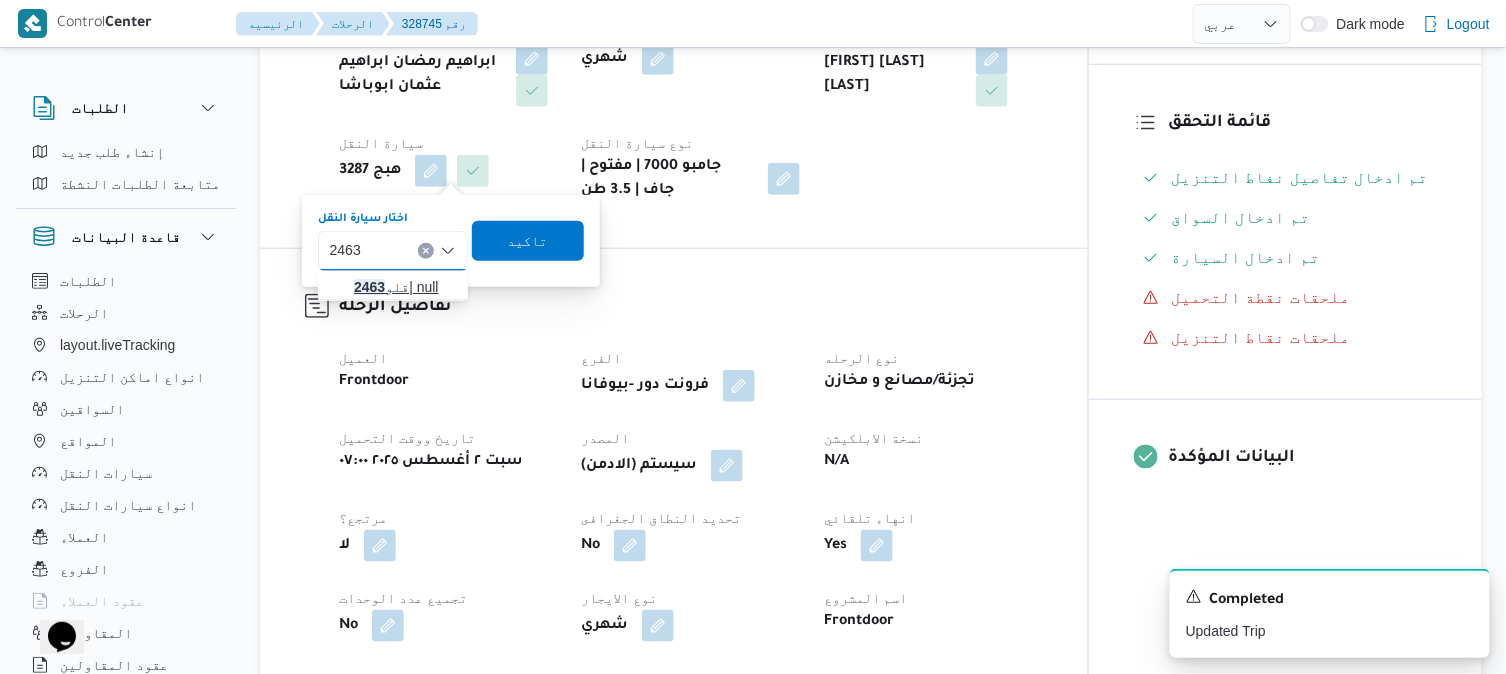 type 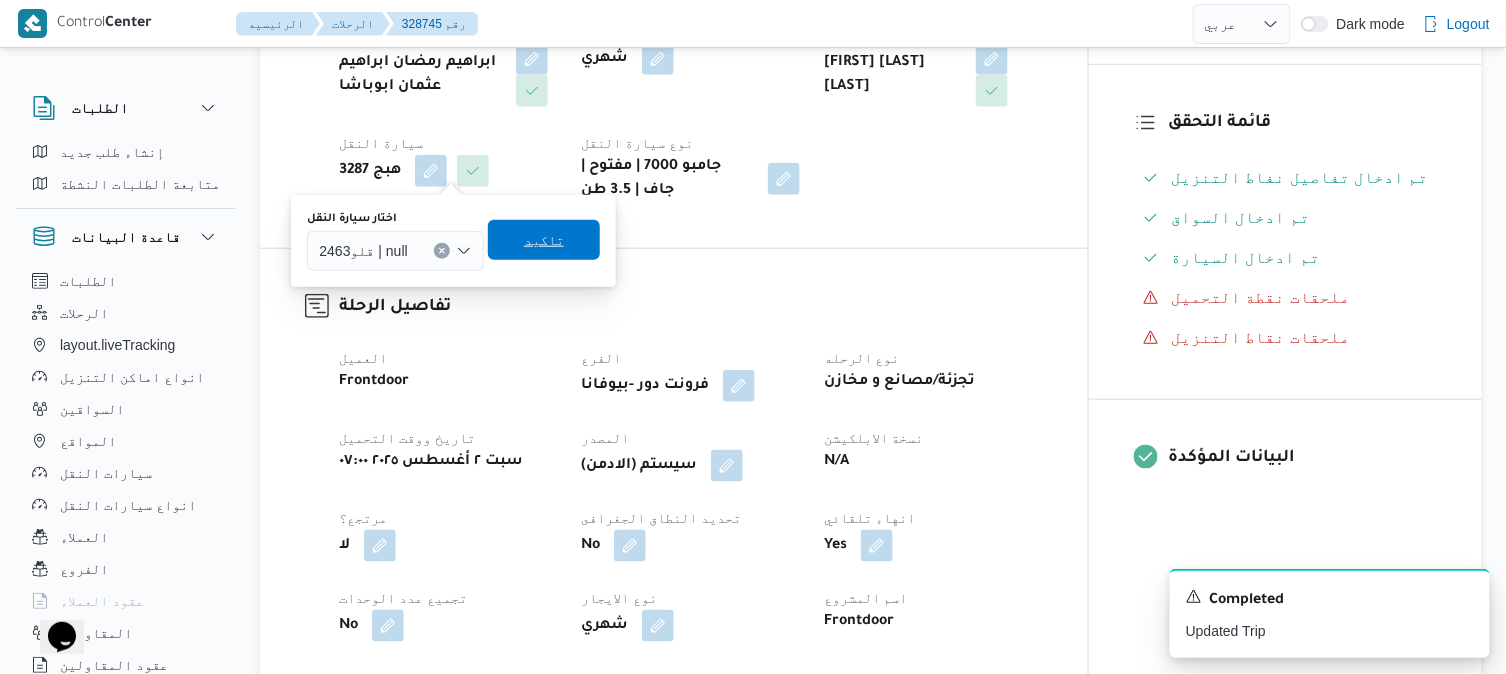 click on "تاكيد" at bounding box center [544, 240] 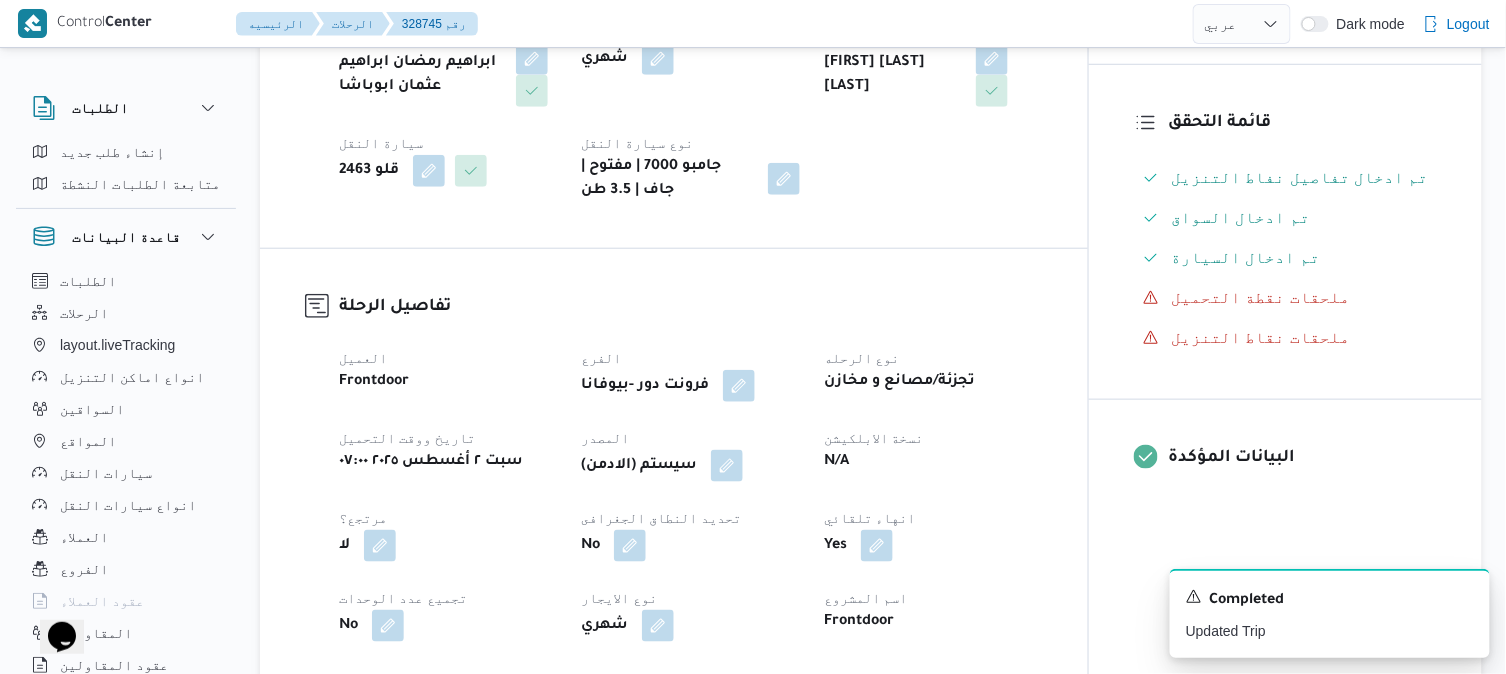 select on "ar" 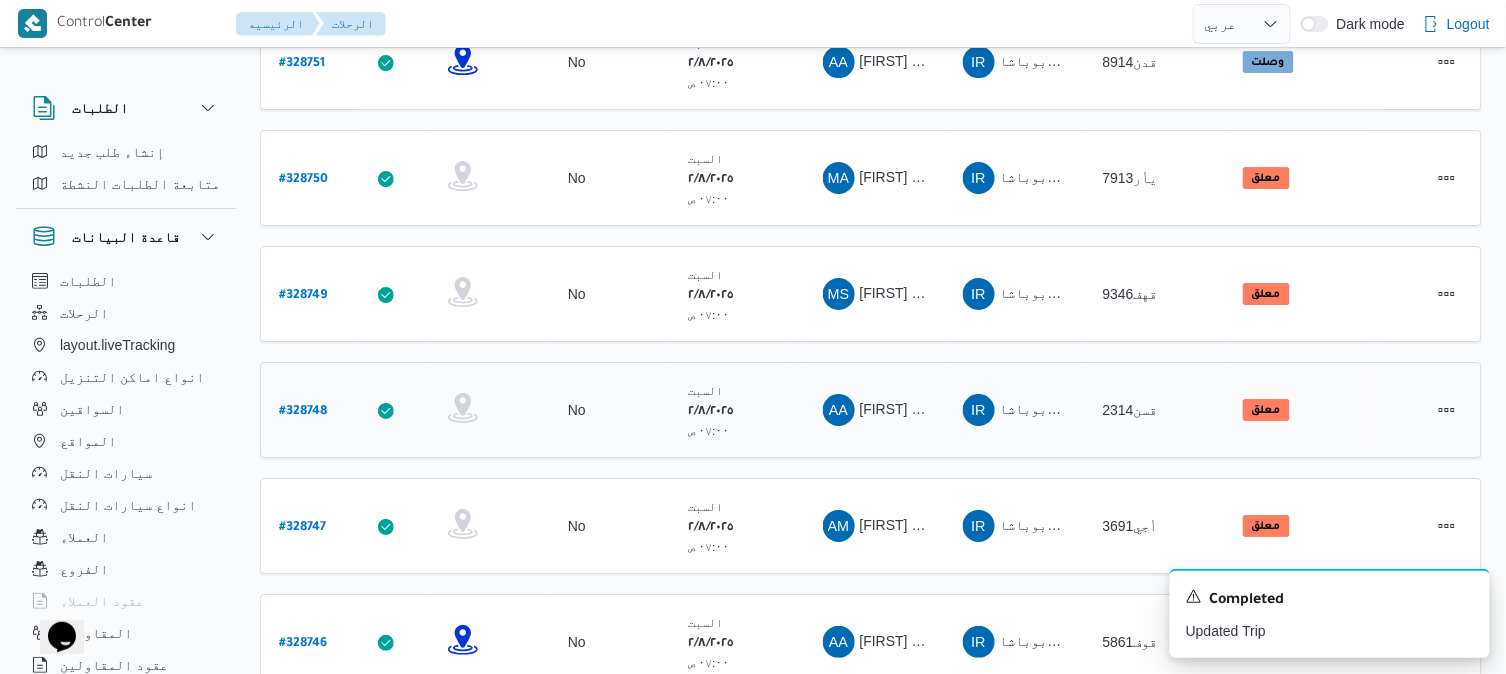 scroll, scrollTop: 2208, scrollLeft: 0, axis: vertical 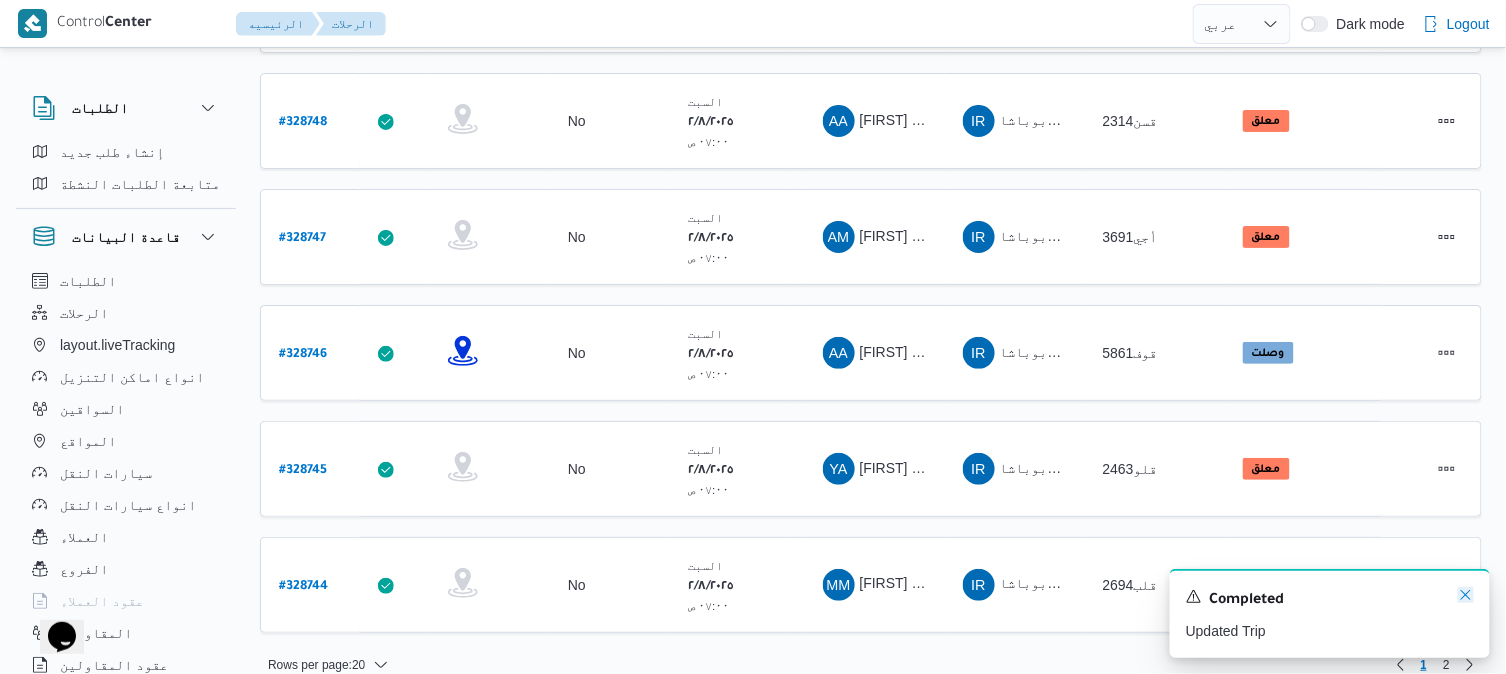 click 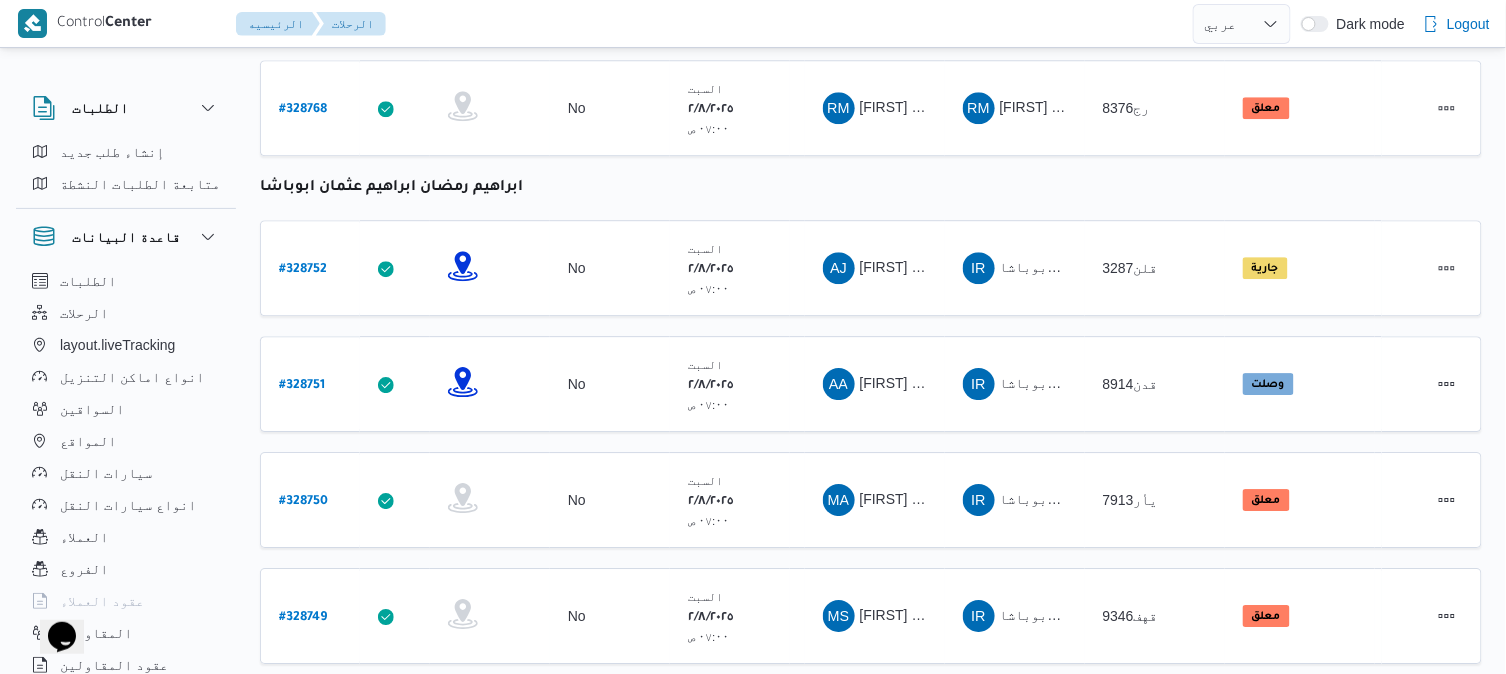 scroll, scrollTop: 1522, scrollLeft: 0, axis: vertical 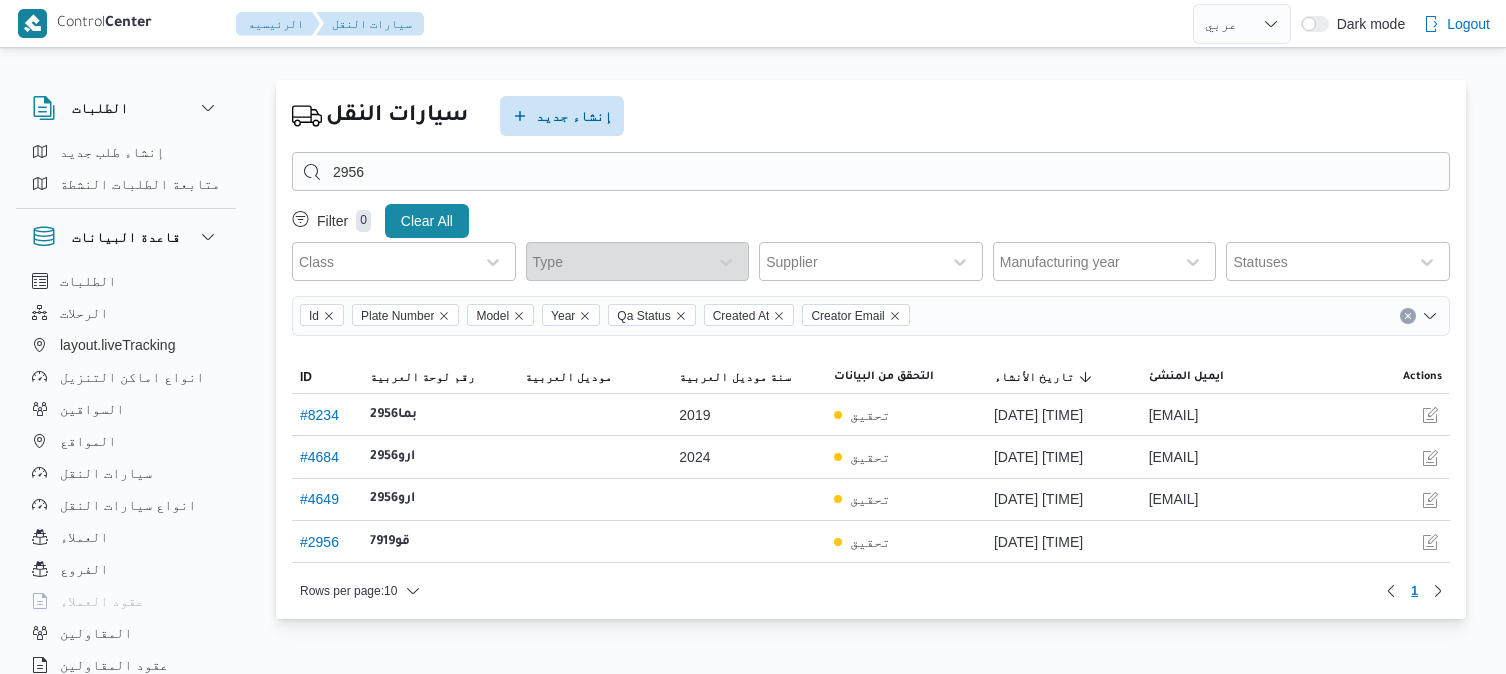 select on "ar" 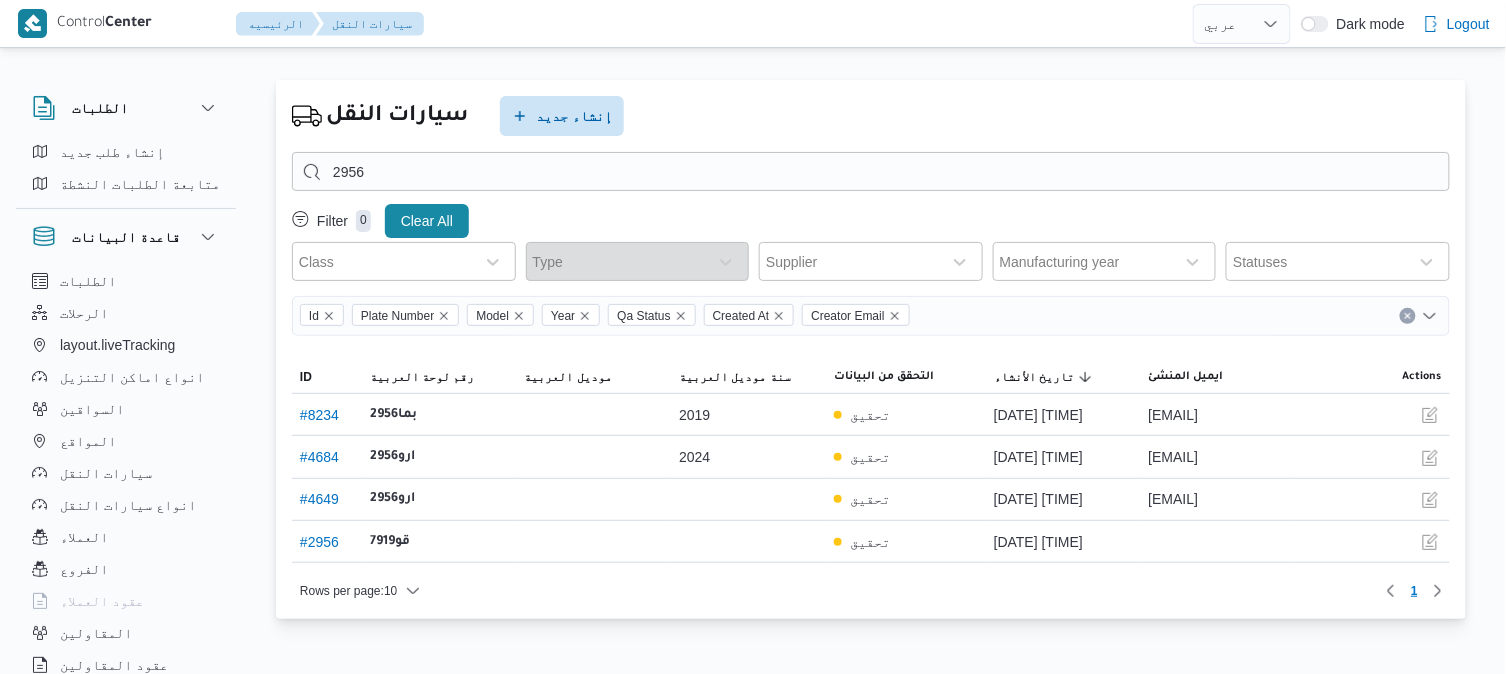 scroll, scrollTop: 0, scrollLeft: 0, axis: both 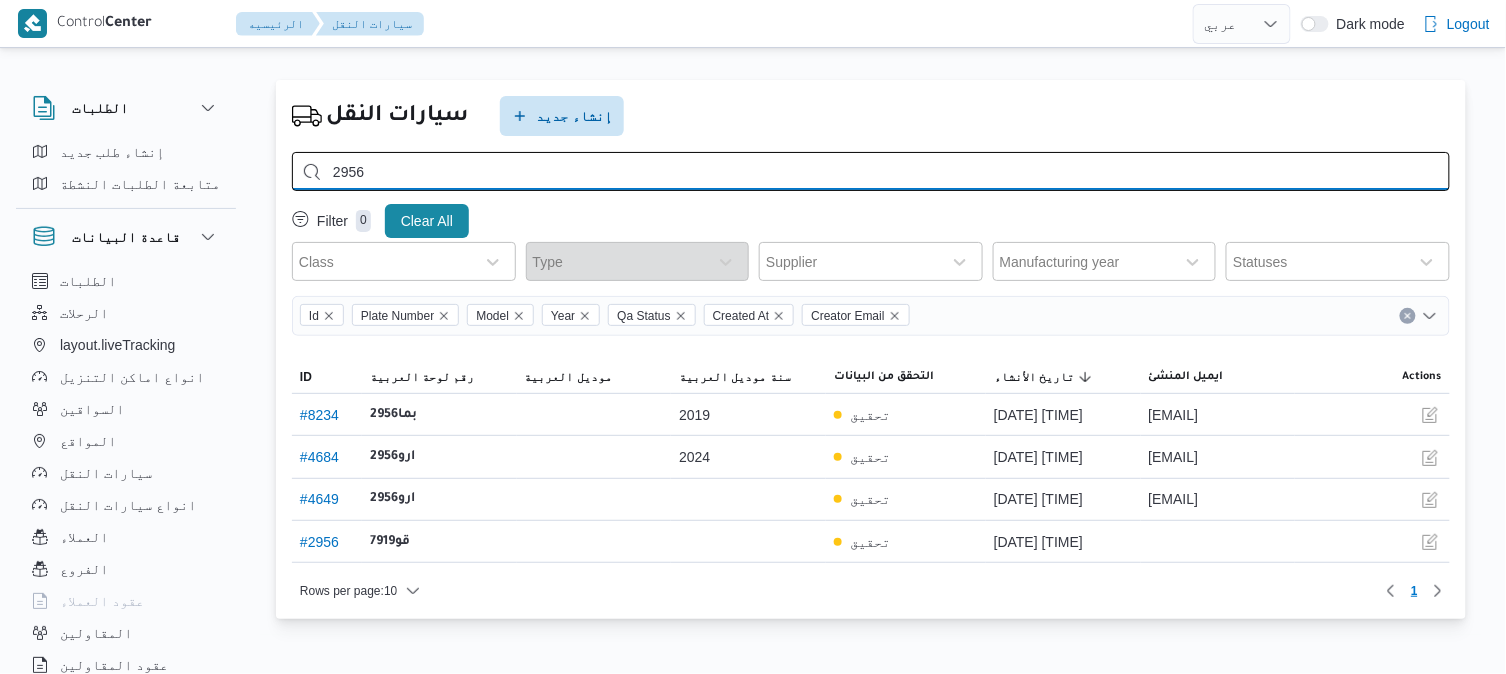 click on "2956" at bounding box center (871, 171) 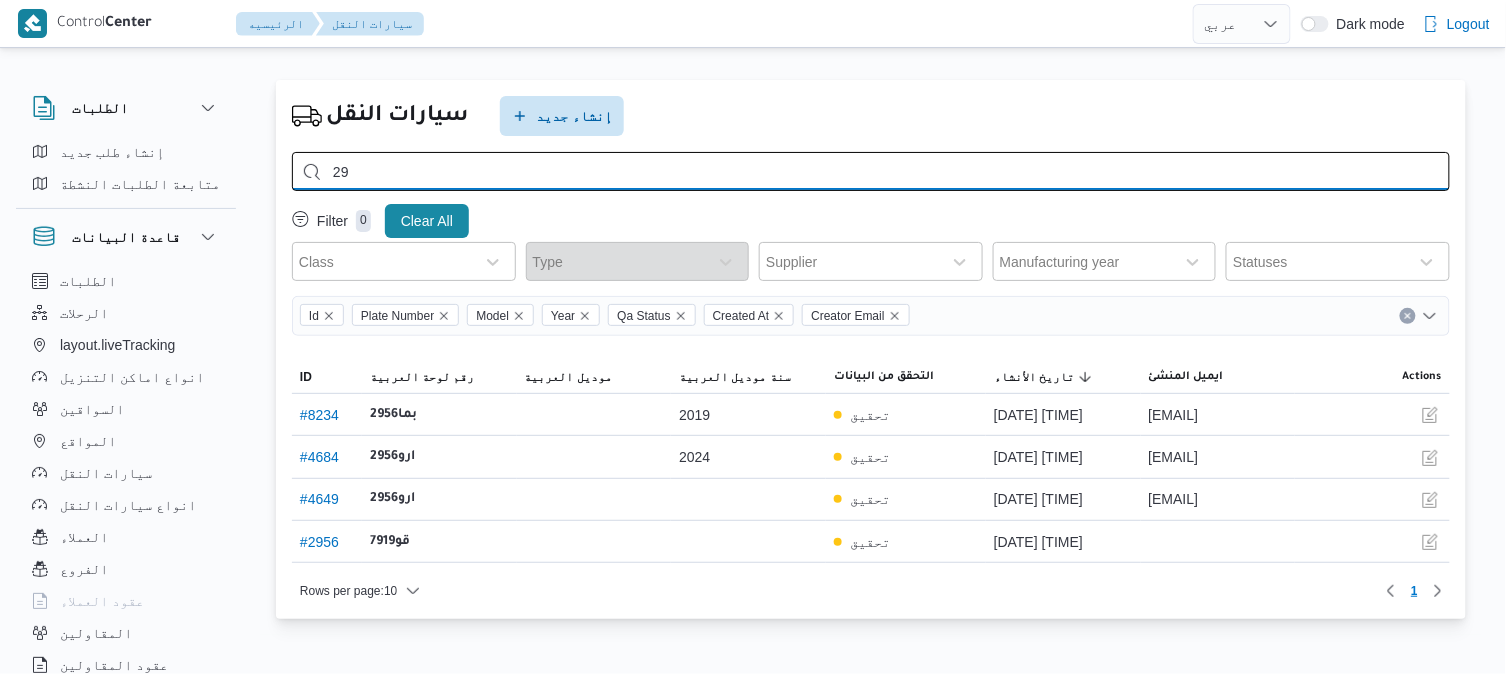 type on "2" 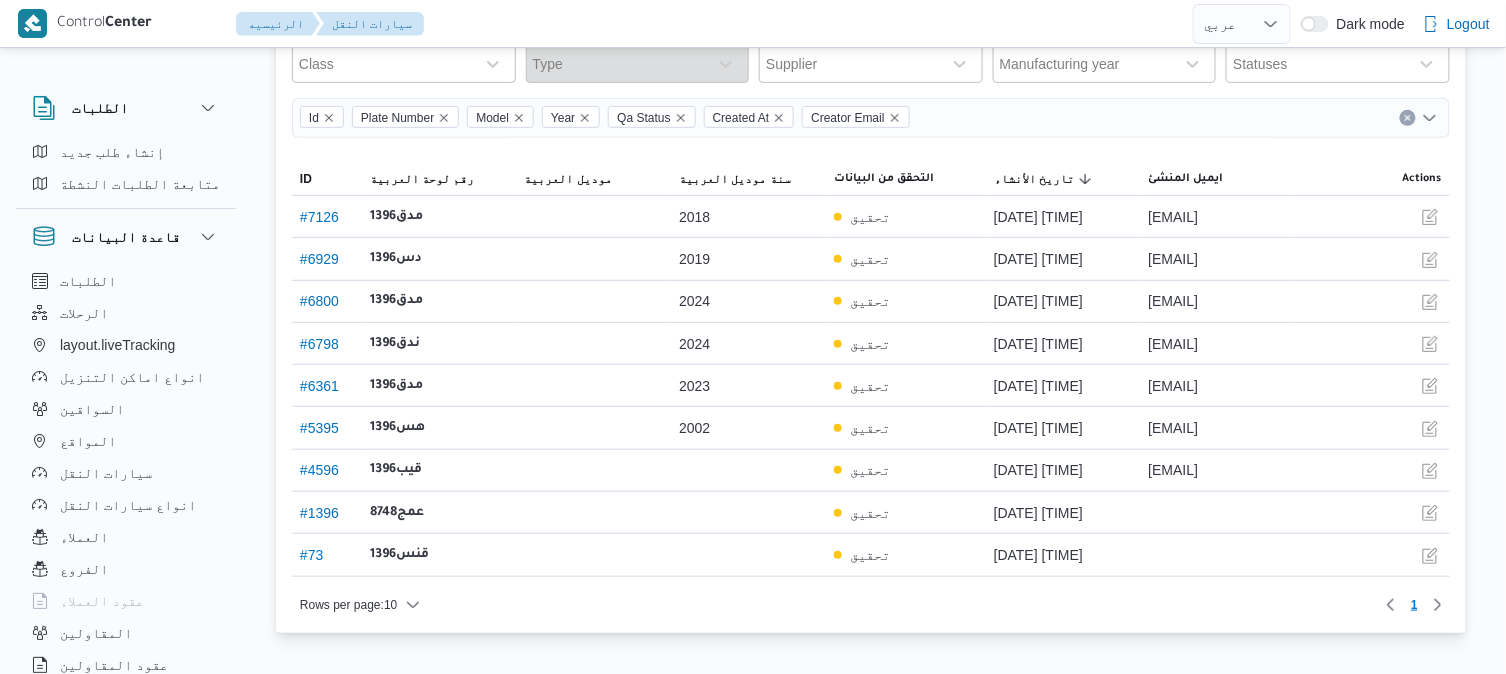 scroll, scrollTop: 296, scrollLeft: 0, axis: vertical 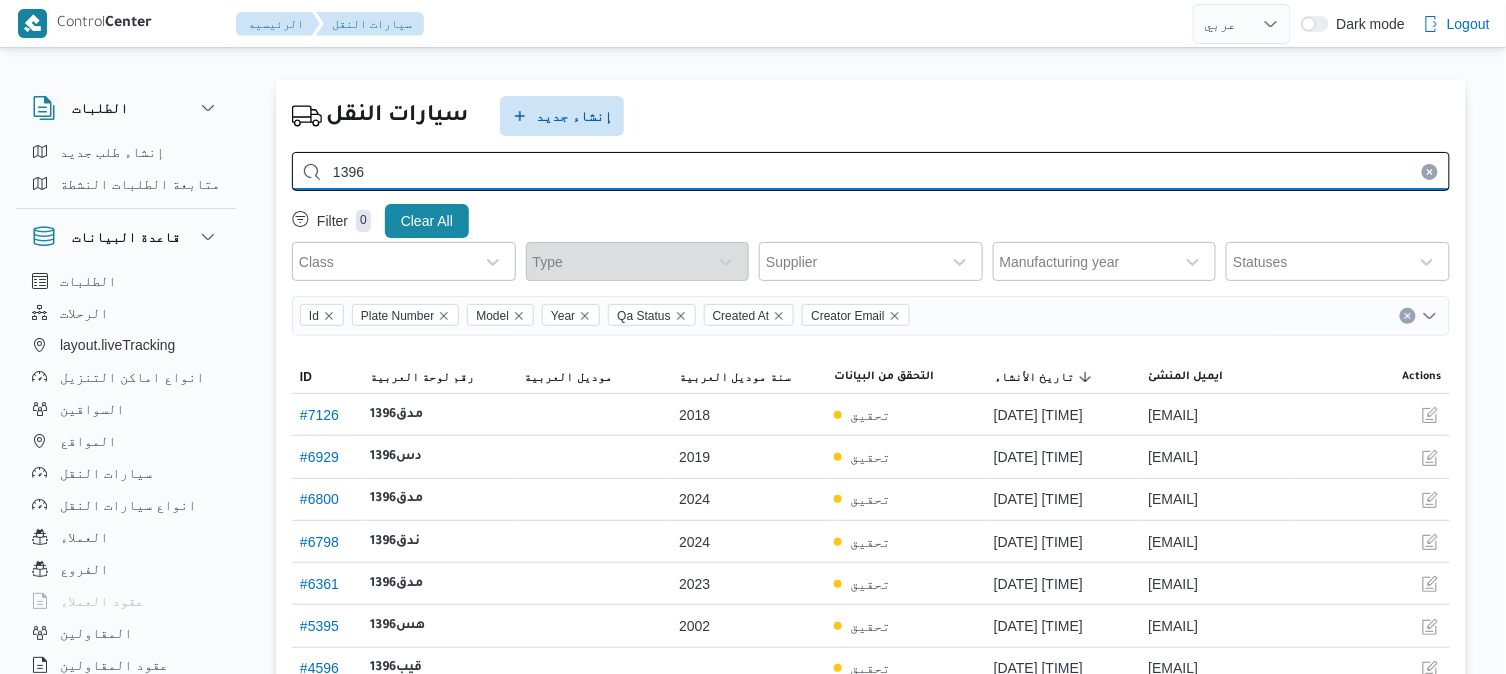 click on "1396" at bounding box center (871, 171) 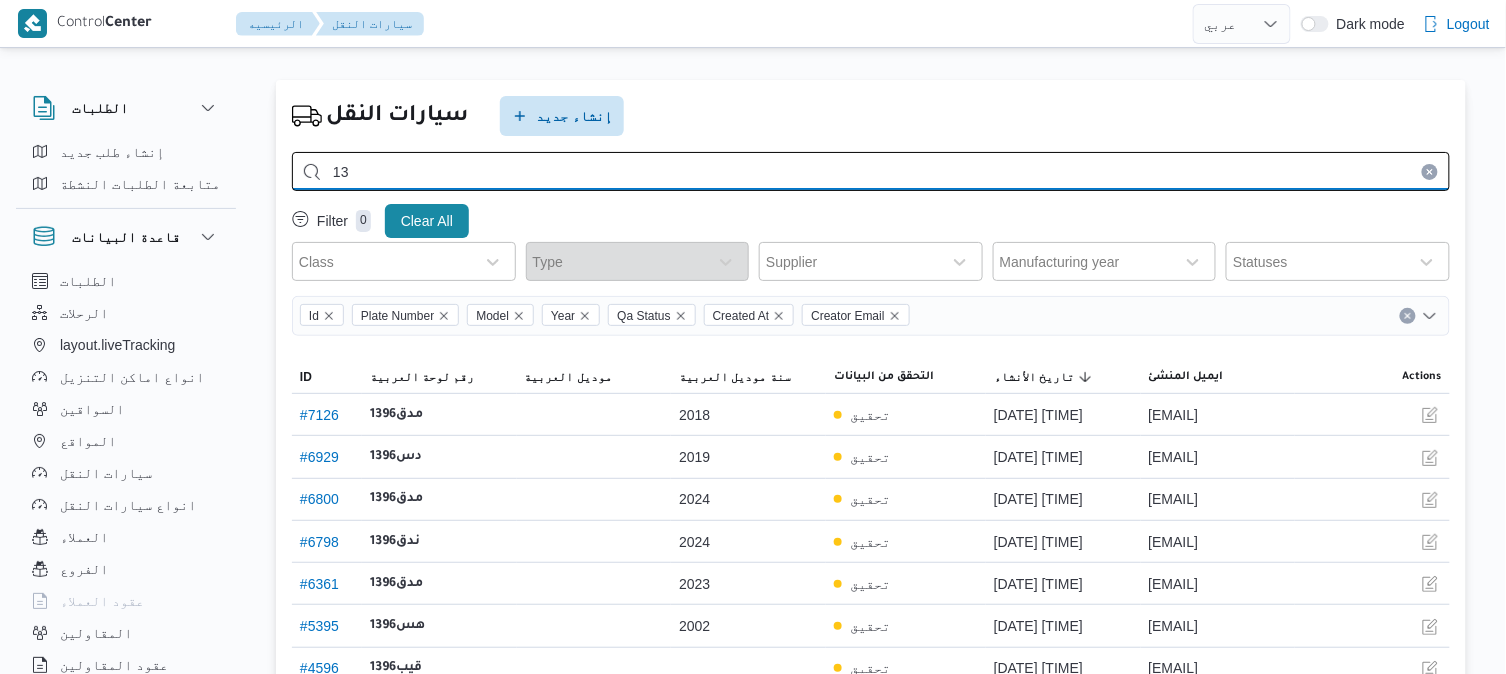 type on "1" 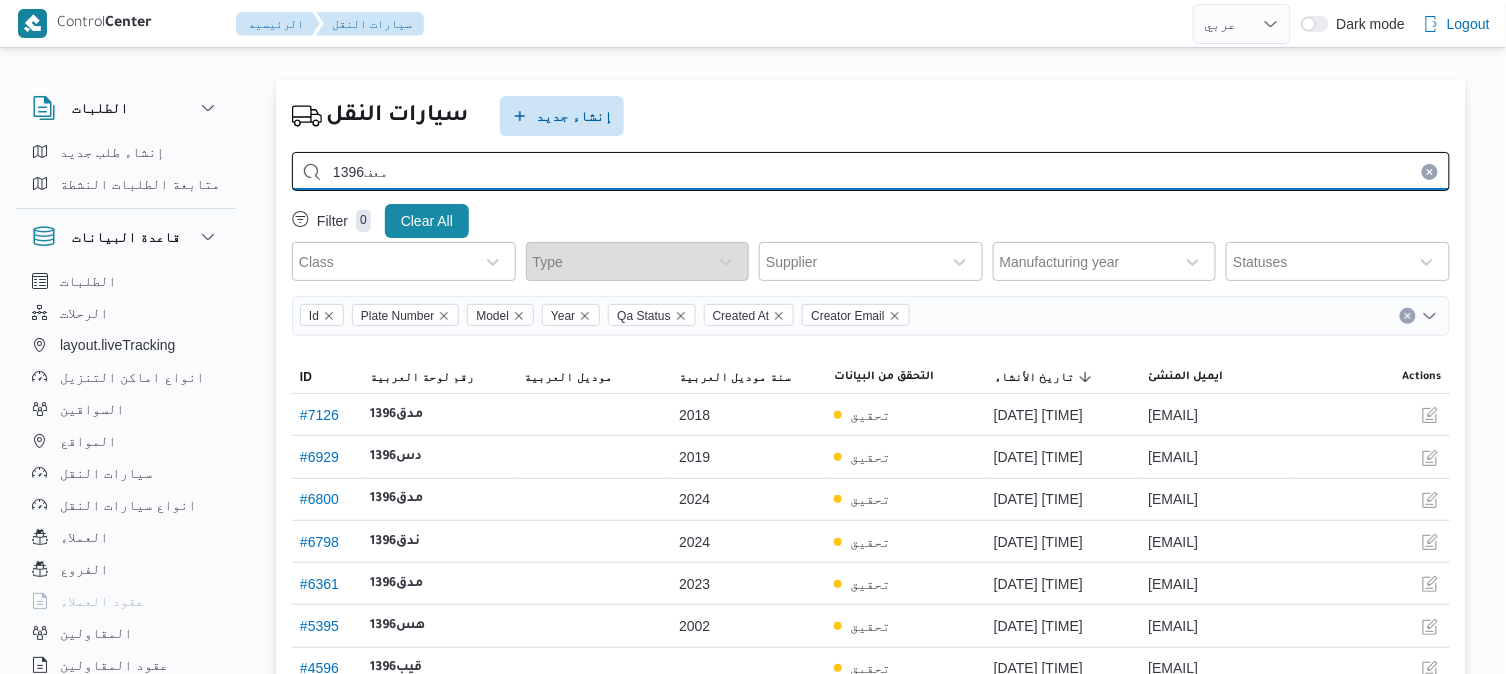 type on "معف1396" 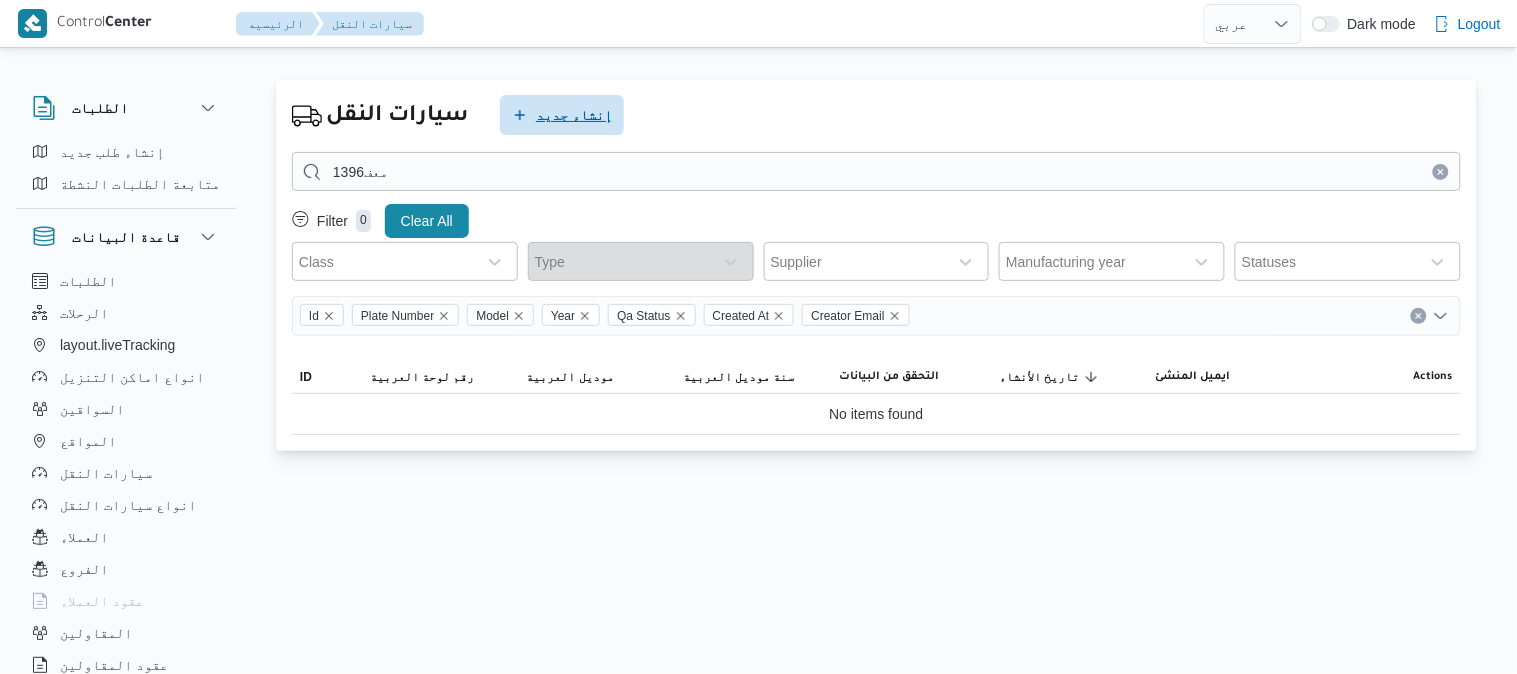 click on "إنشاء جديد" at bounding box center [574, 115] 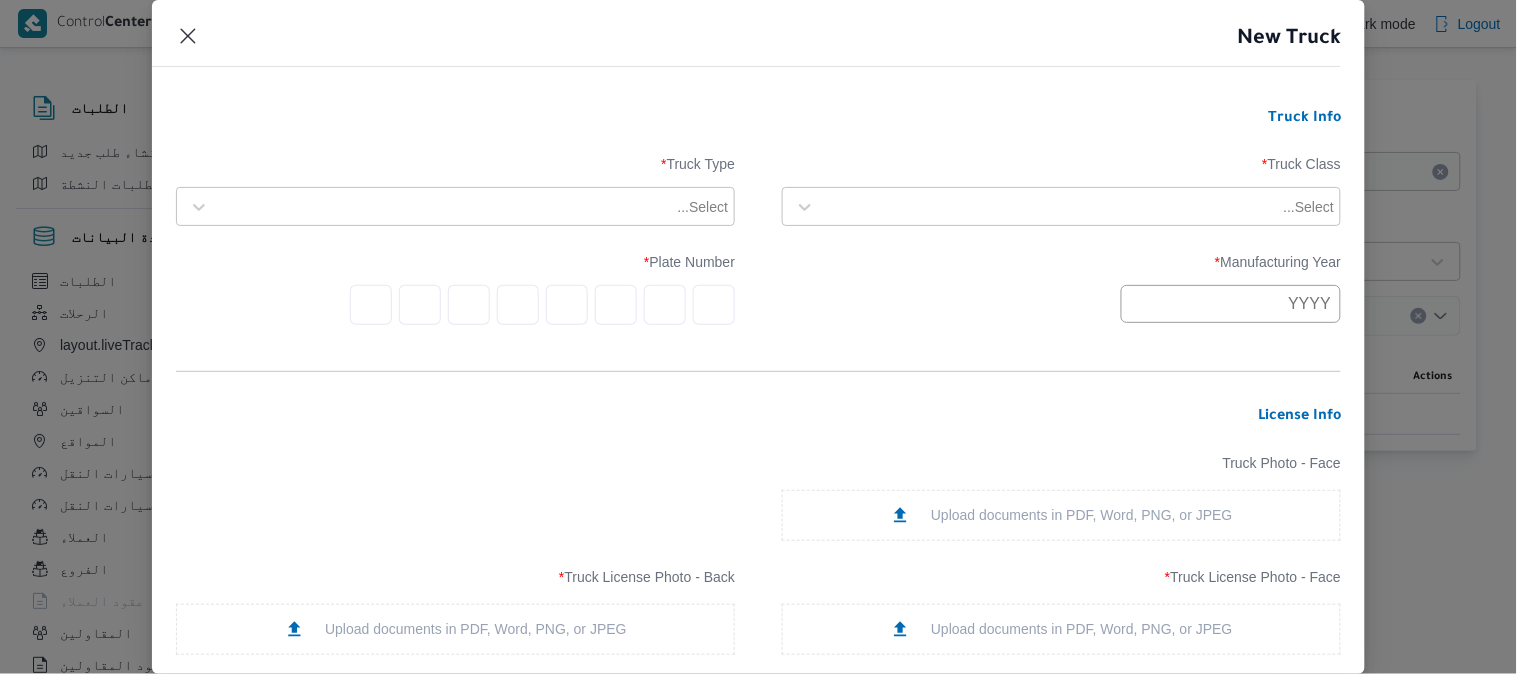 click on "New Truck" at bounding box center (759, 45) 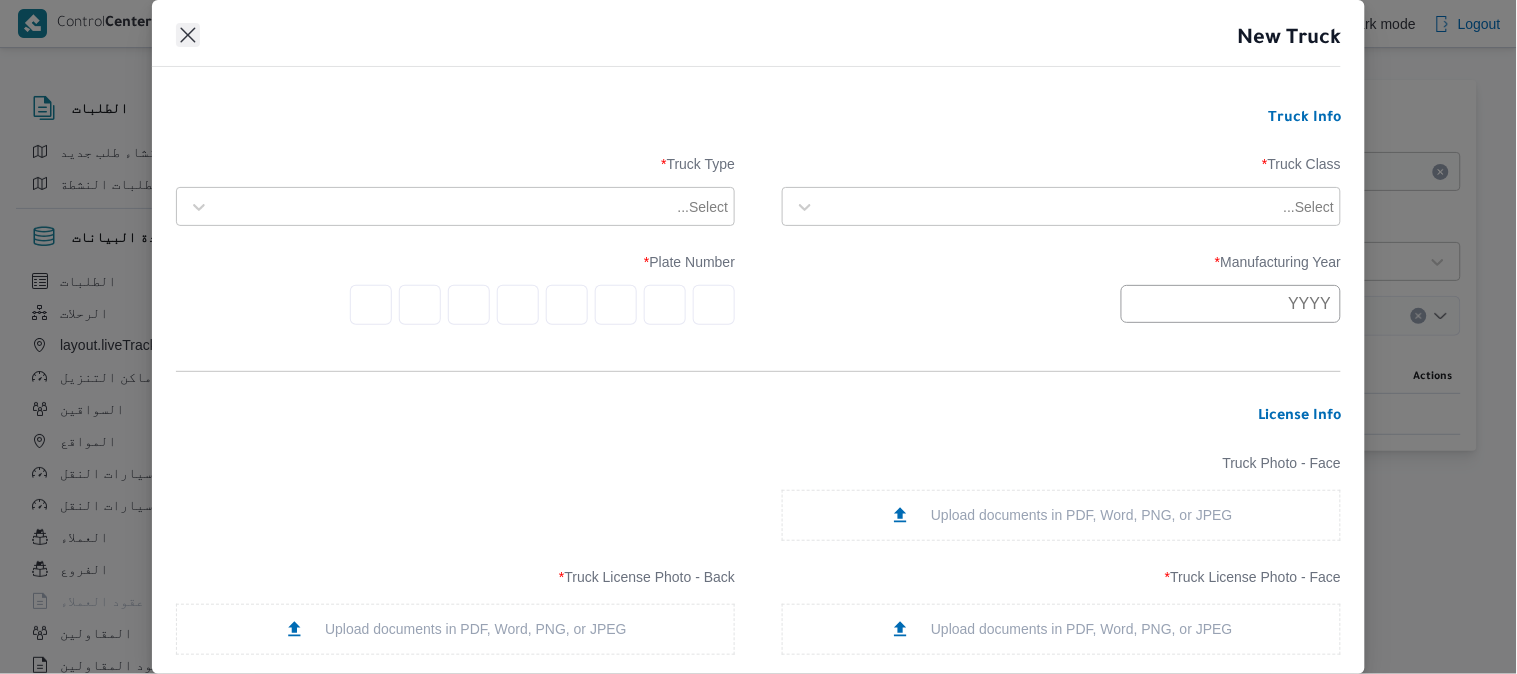 click at bounding box center [188, 35] 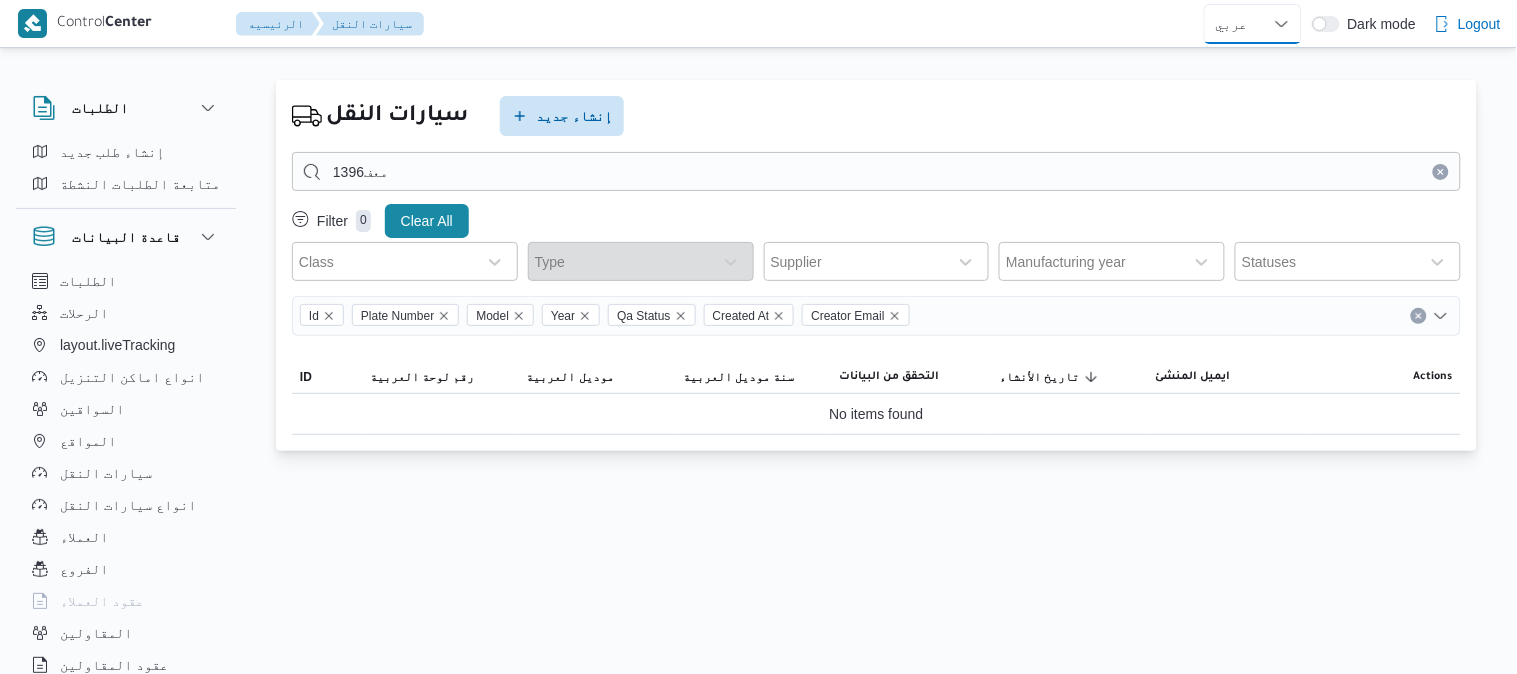 click on "English عربي" at bounding box center (1253, 24) 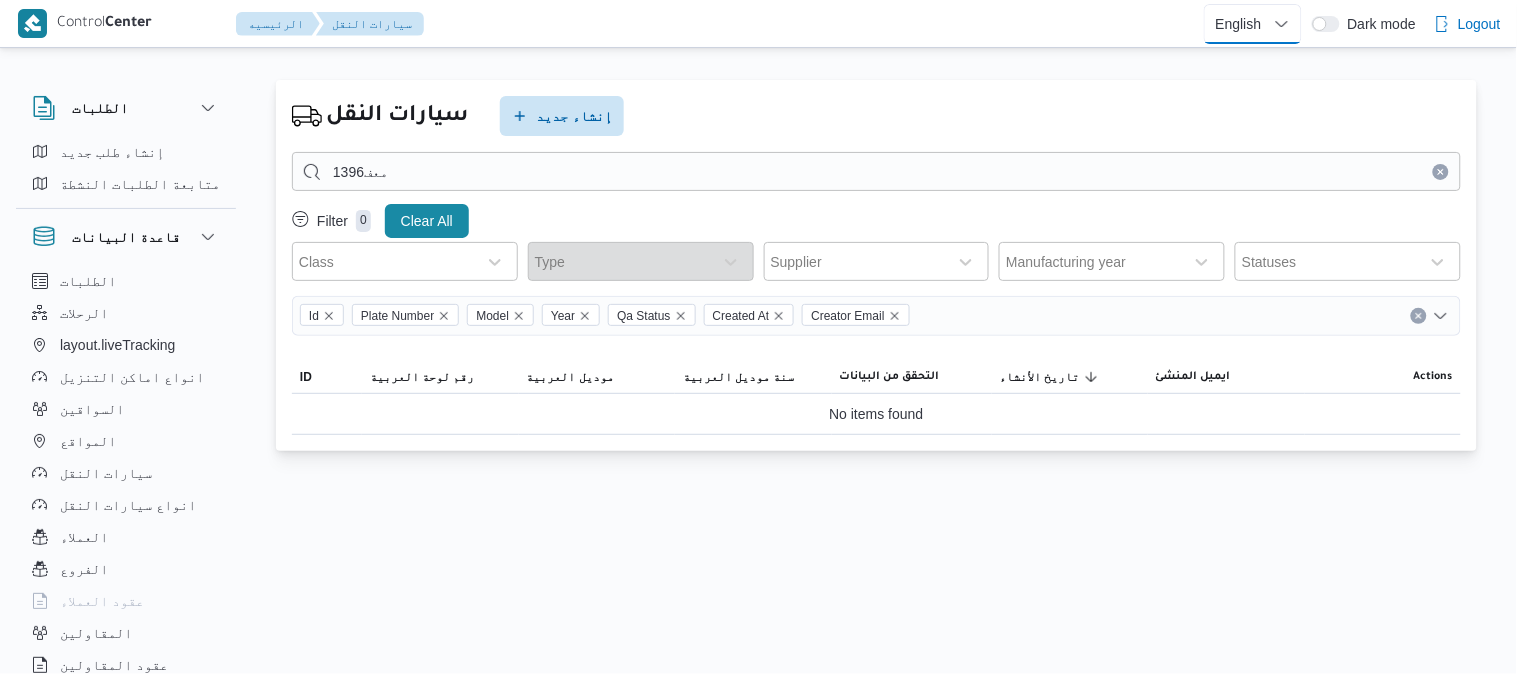 click on "English عربي" at bounding box center [1253, 24] 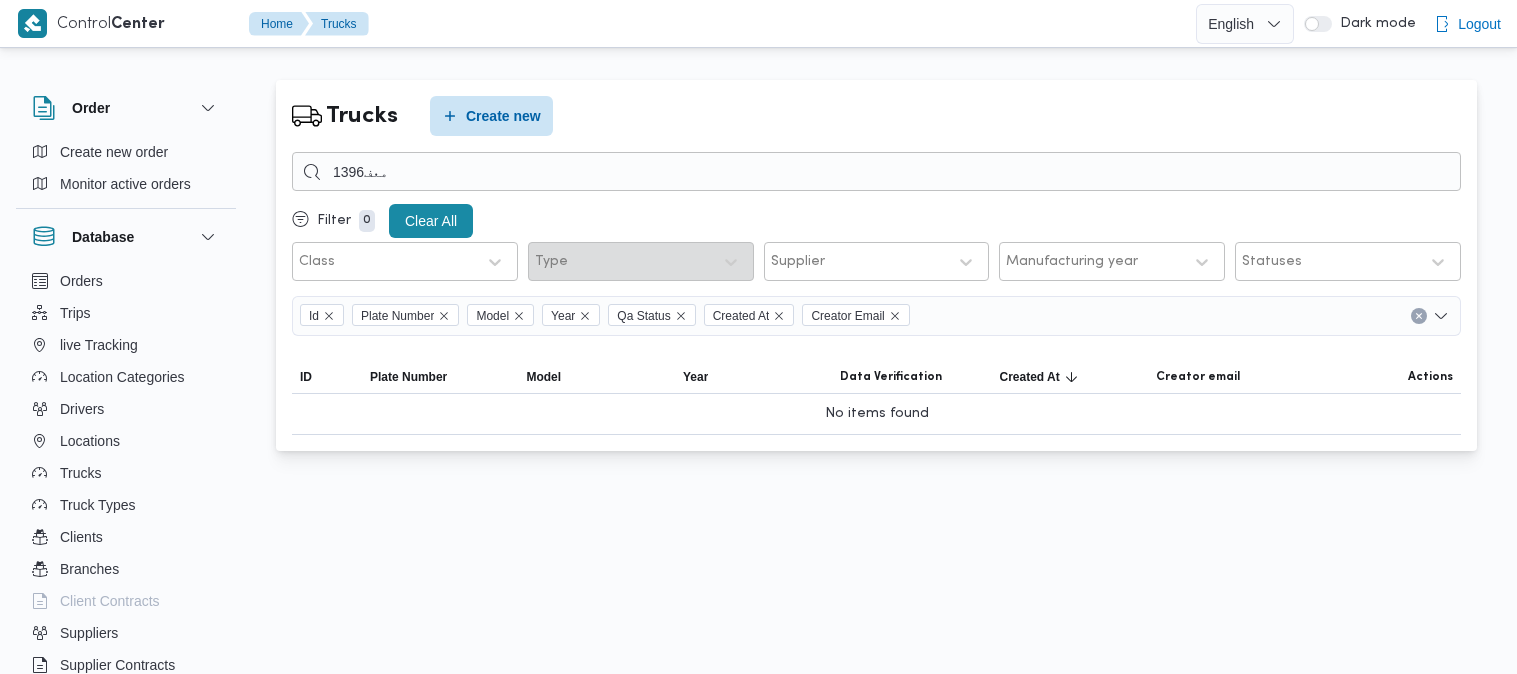 scroll, scrollTop: 0, scrollLeft: 0, axis: both 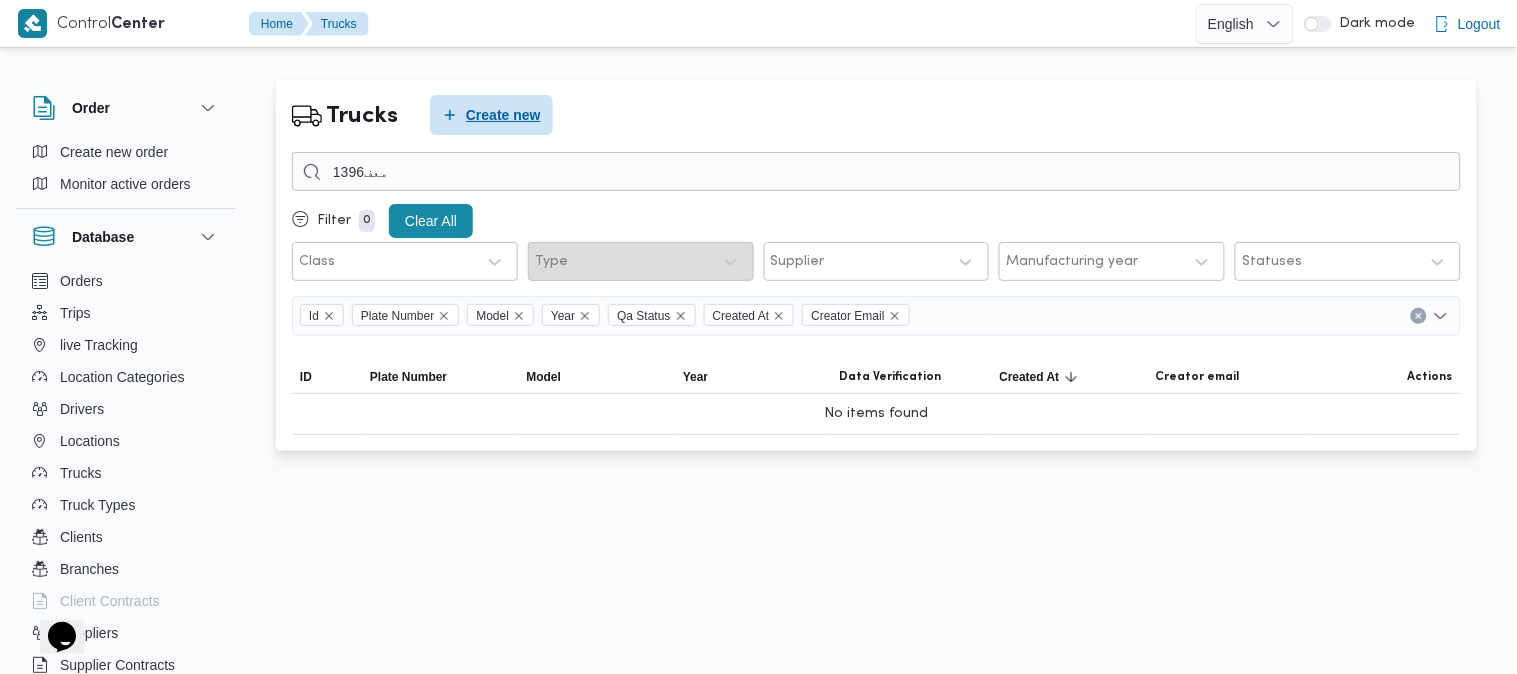 click on "Create new" at bounding box center [503, 115] 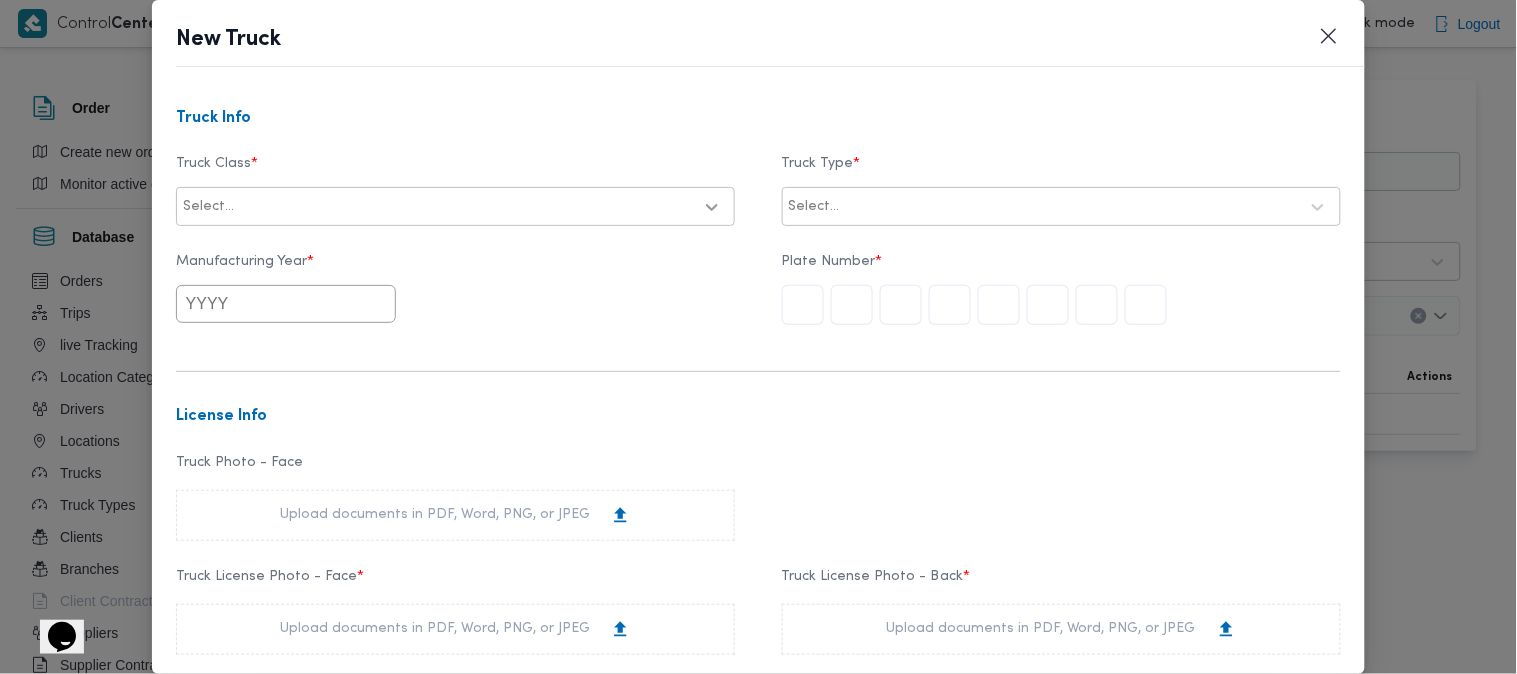 click 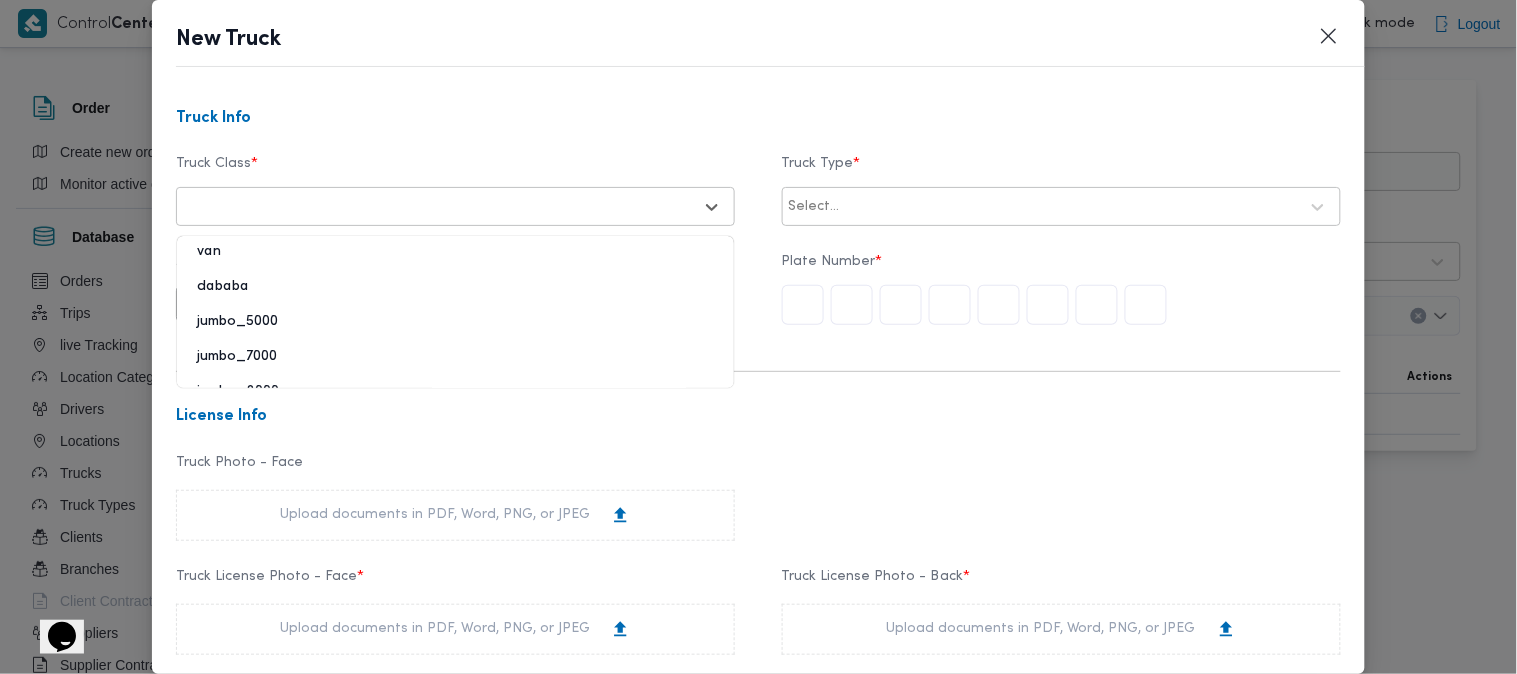 click on "jumbo_7000" at bounding box center [455, 364] 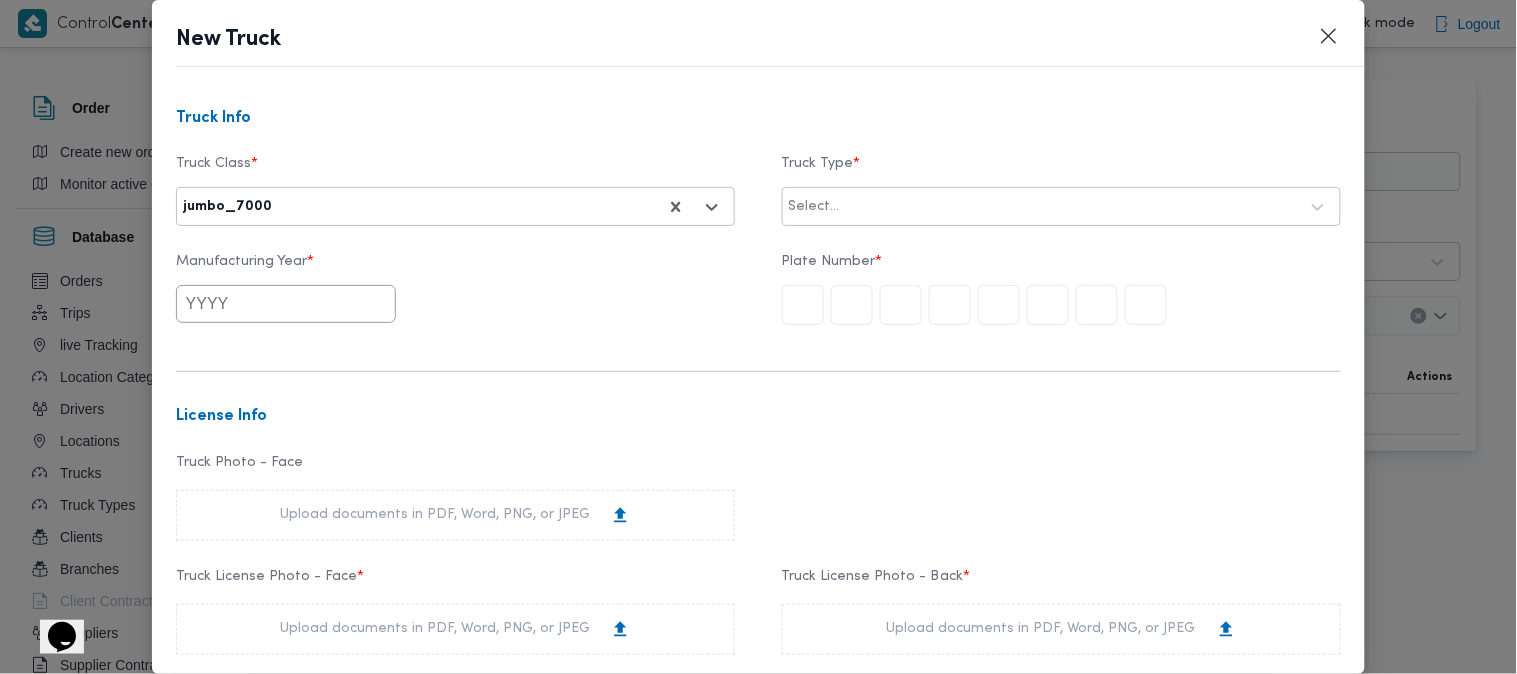 click on "Select..." at bounding box center [1043, 207] 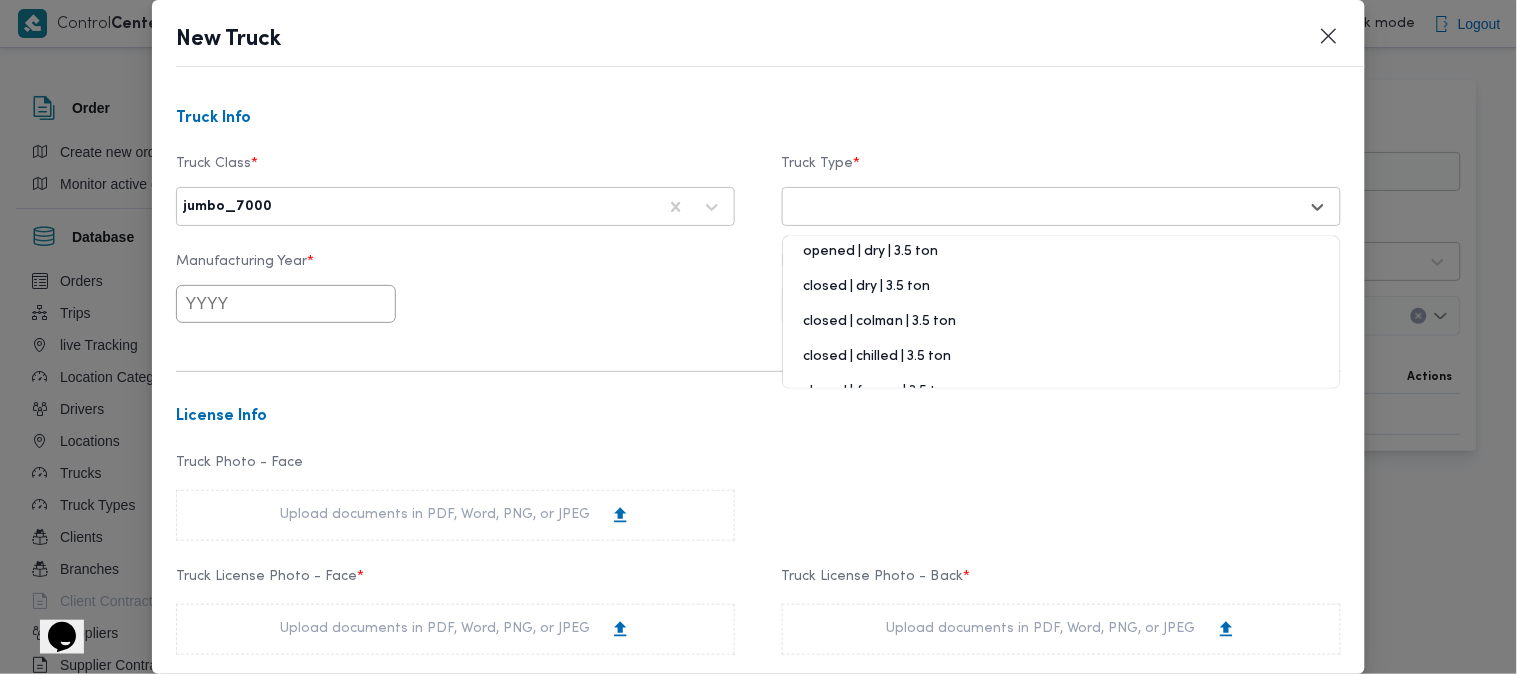 click on "opened | dry | 3.5 ton" at bounding box center [1061, 259] 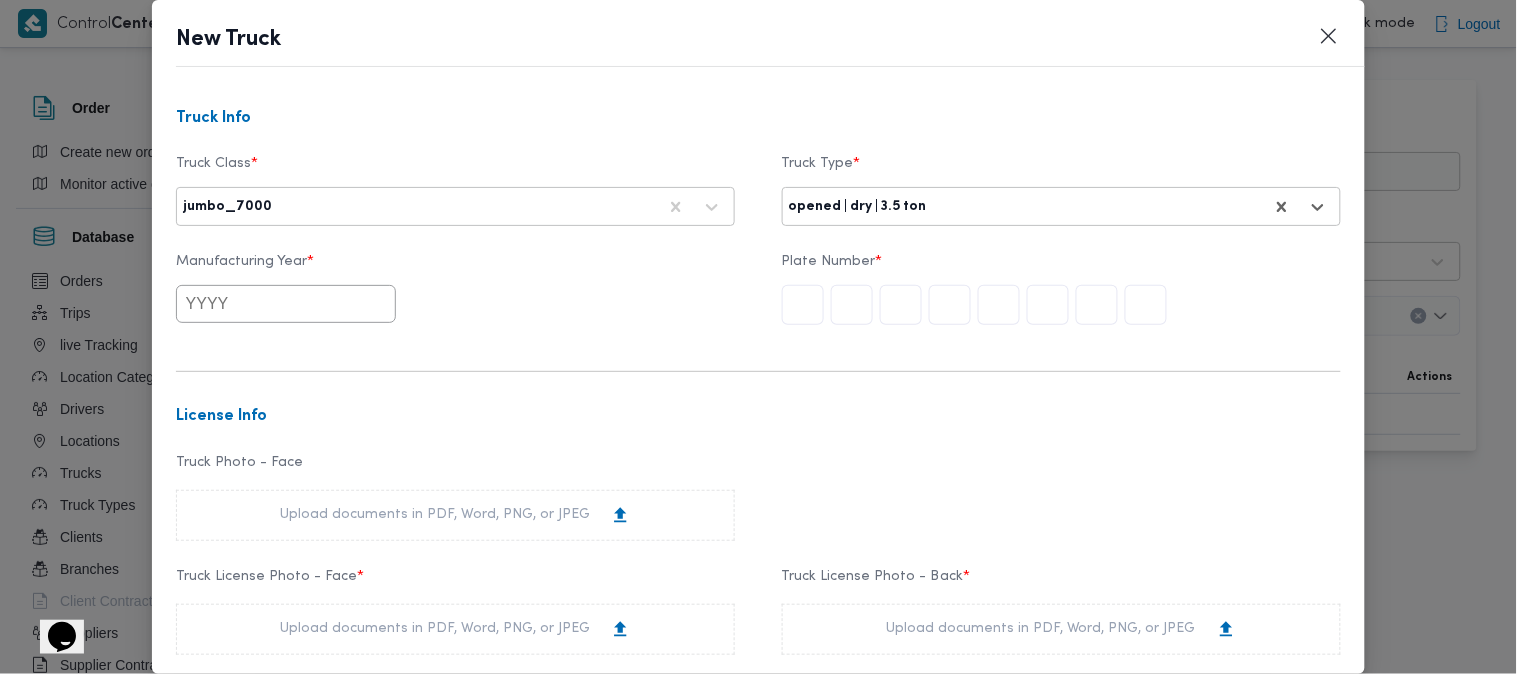 click at bounding box center (286, 304) 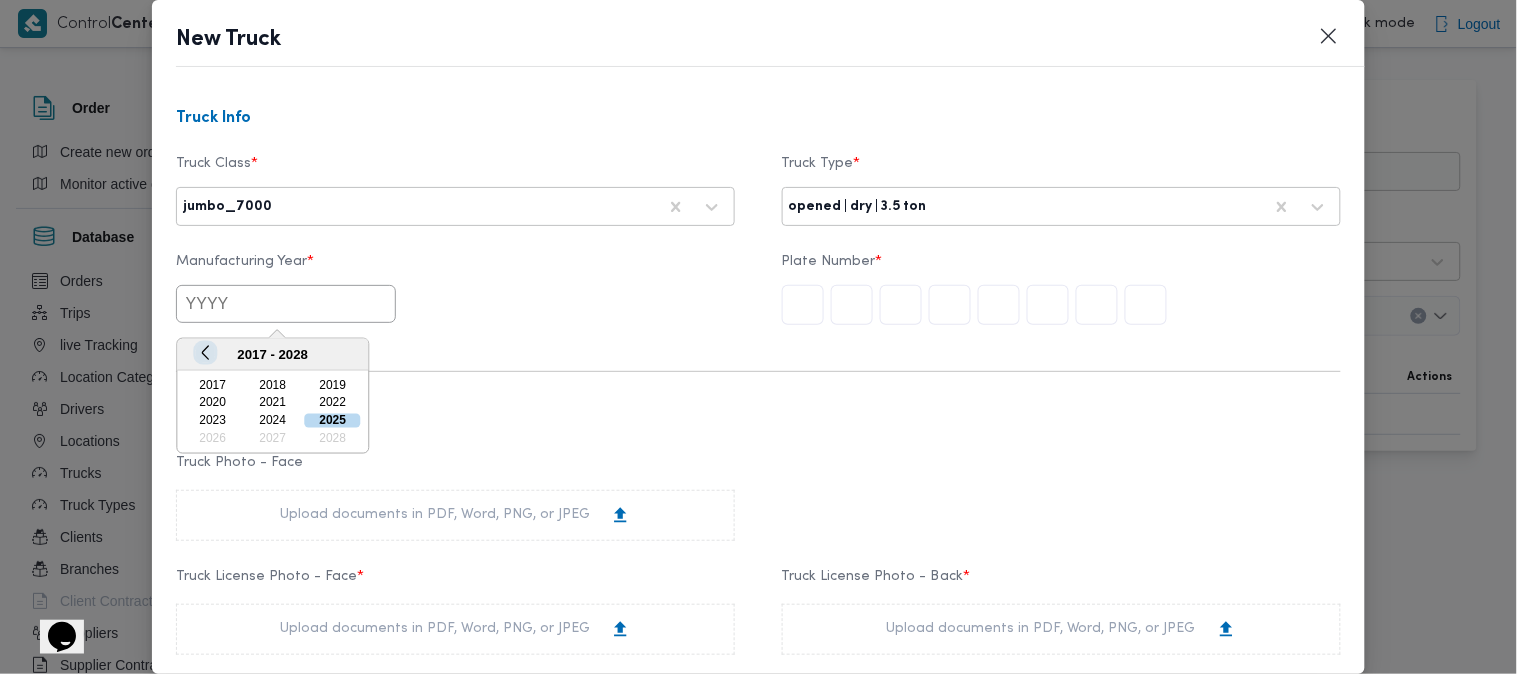 click on "Previous Year" at bounding box center [205, 352] 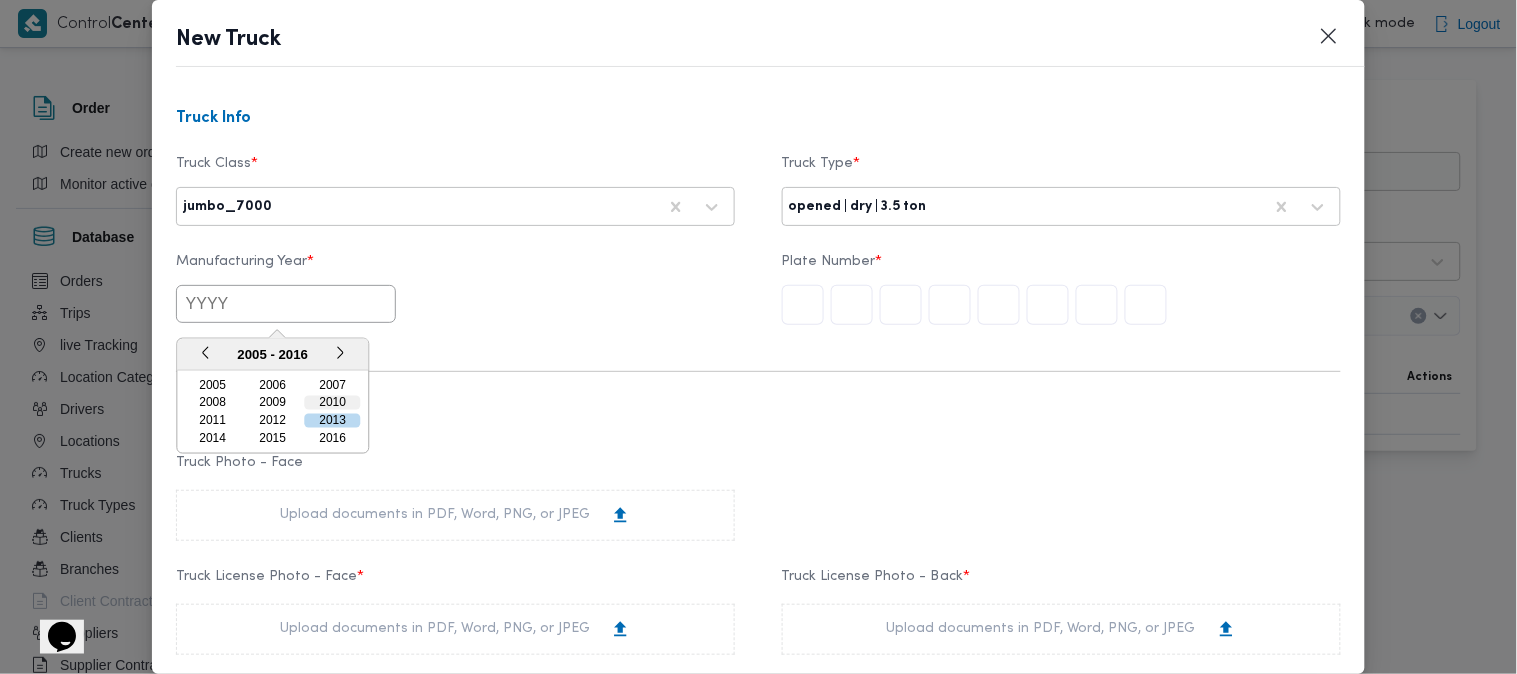 click on "2010" at bounding box center (333, 403) 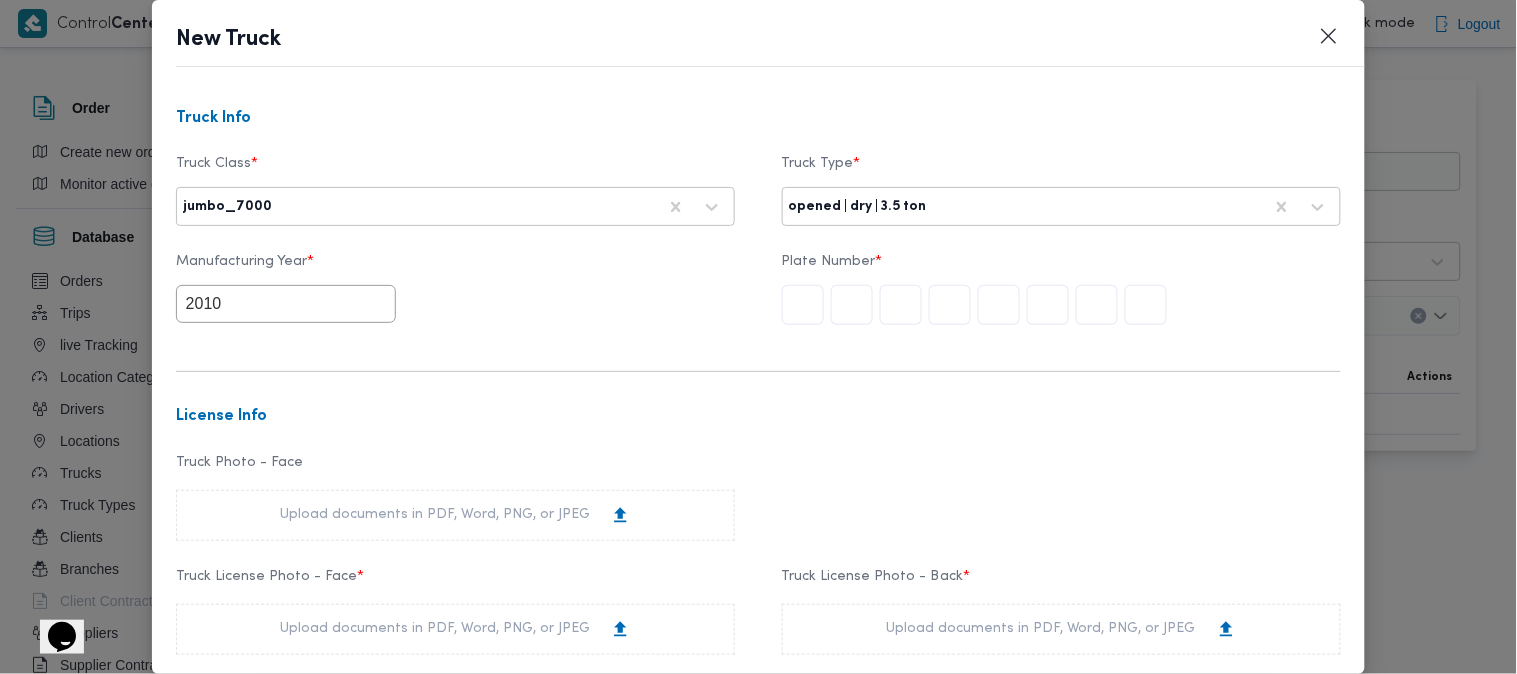 click at bounding box center [1146, 305] 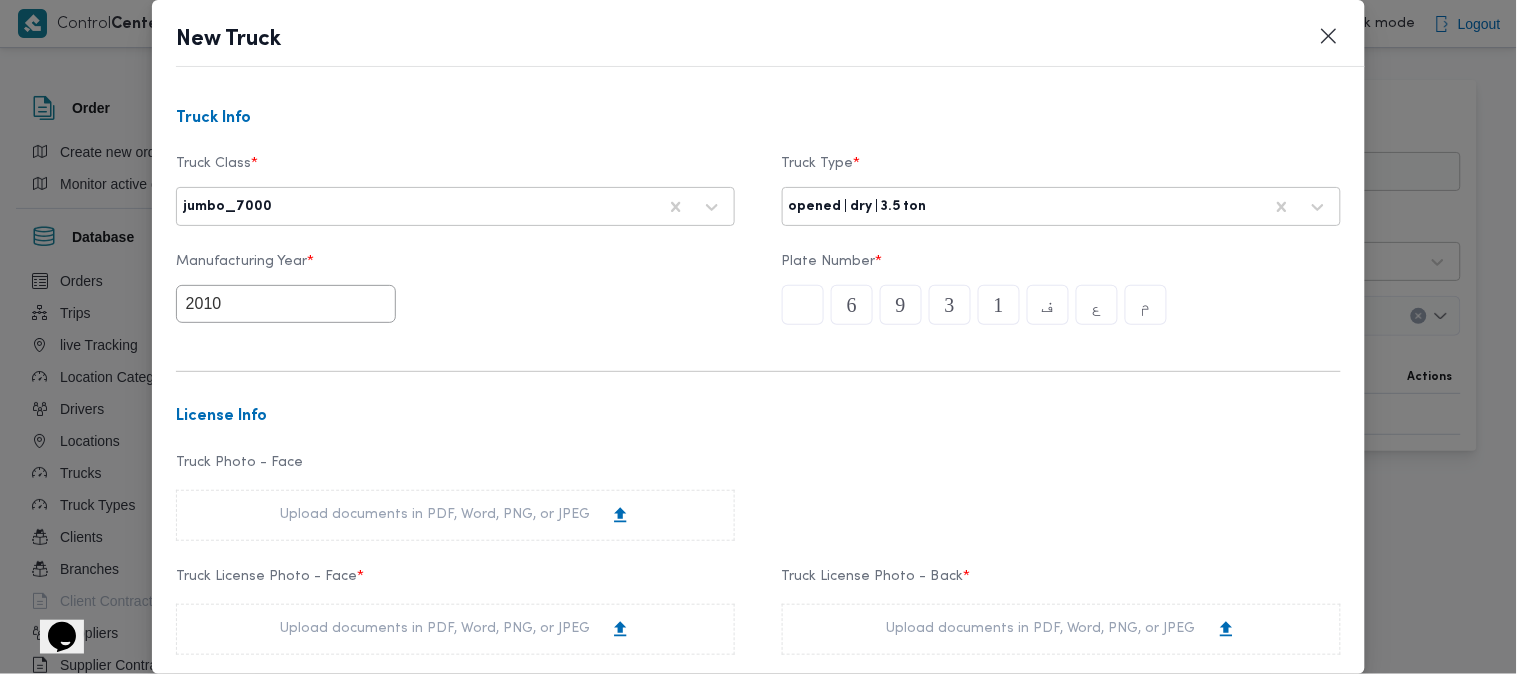 click on "Truck Photo - Face   Upload documents in PDF, Word, PNG, or JPEG" at bounding box center (759, 498) 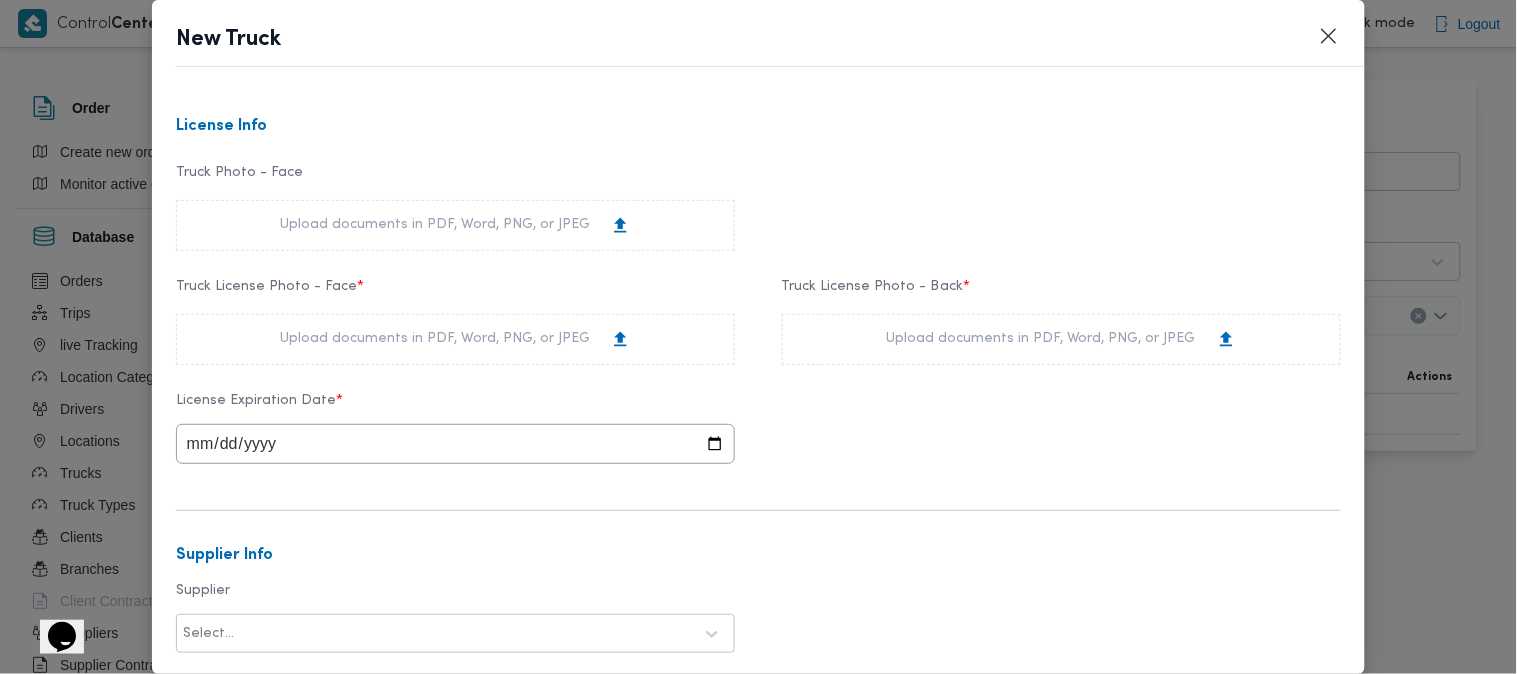 scroll, scrollTop: 292, scrollLeft: 0, axis: vertical 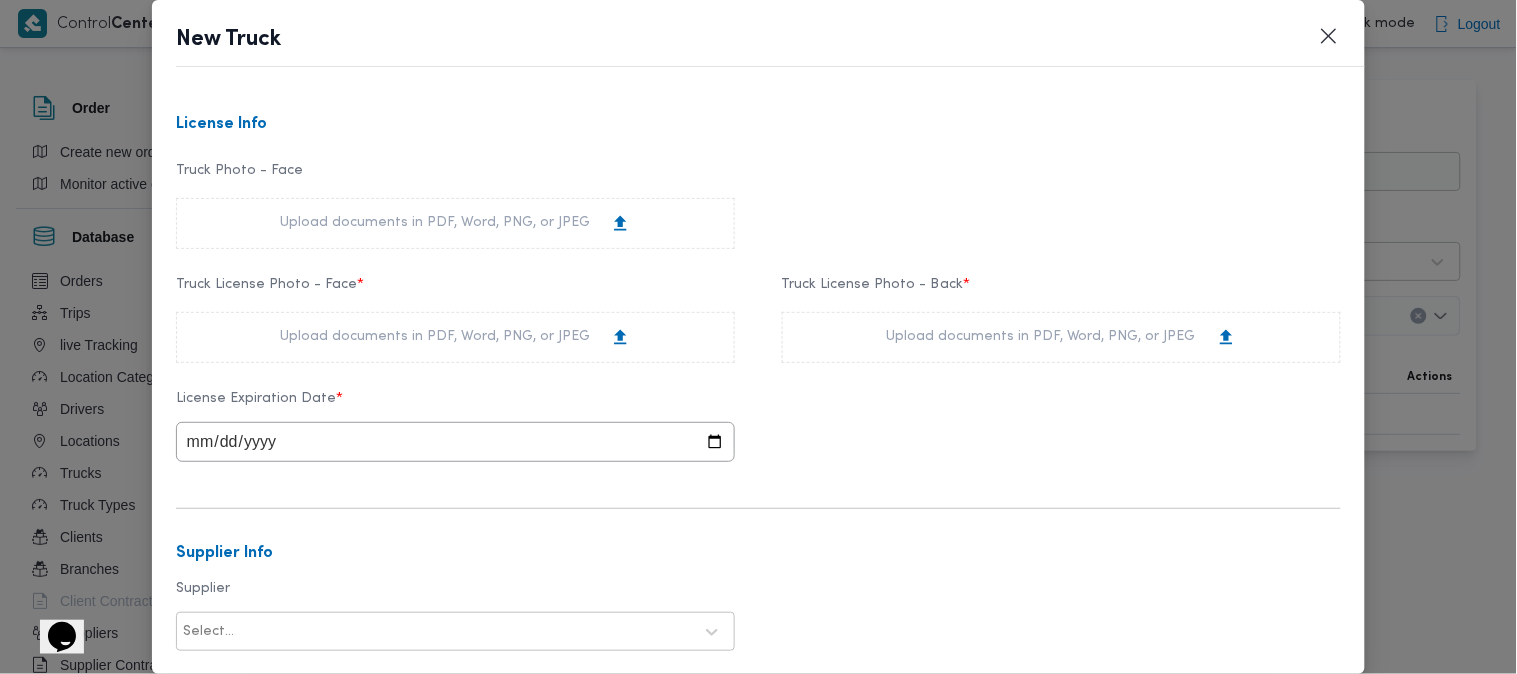 click on "Upload documents in PDF, Word, PNG, or JPEG" at bounding box center [455, 337] 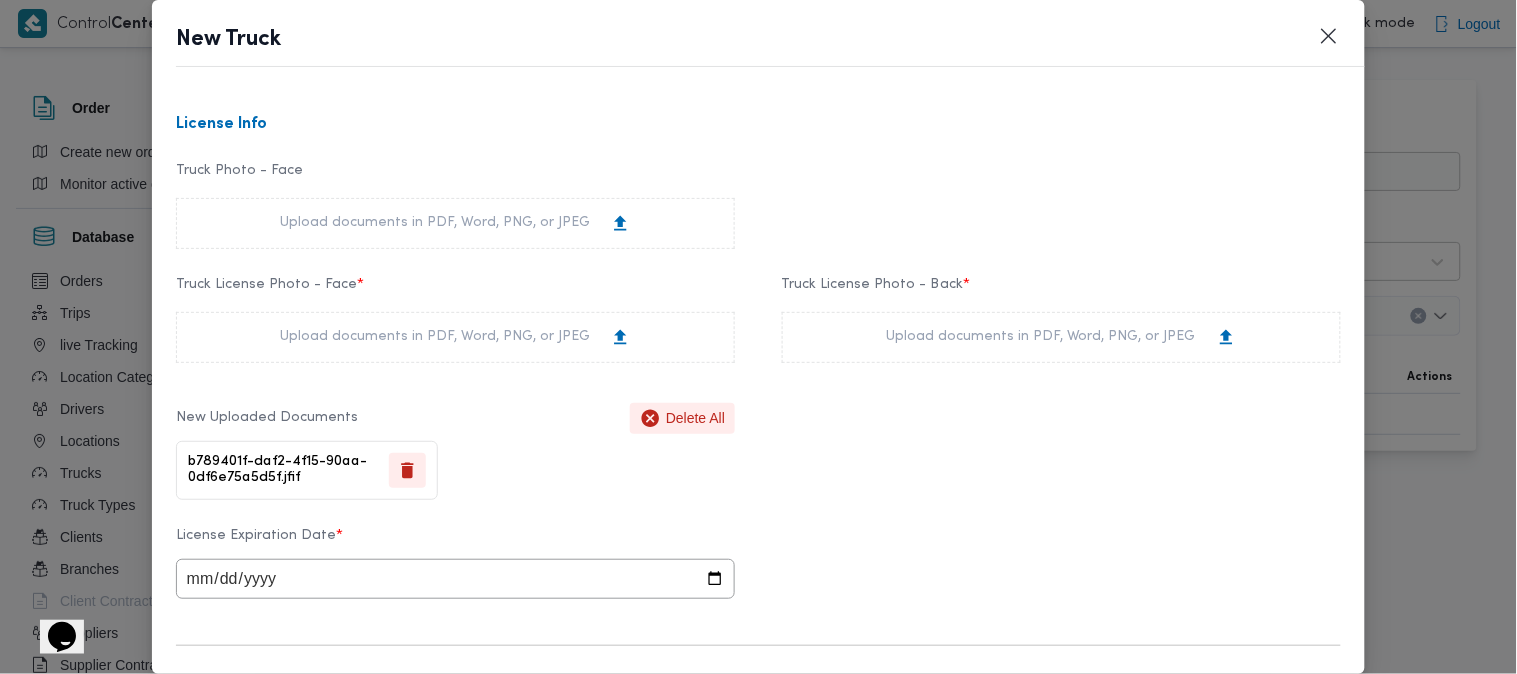 click on "Upload documents in PDF, Word, PNG, or JPEG" at bounding box center (1061, 337) 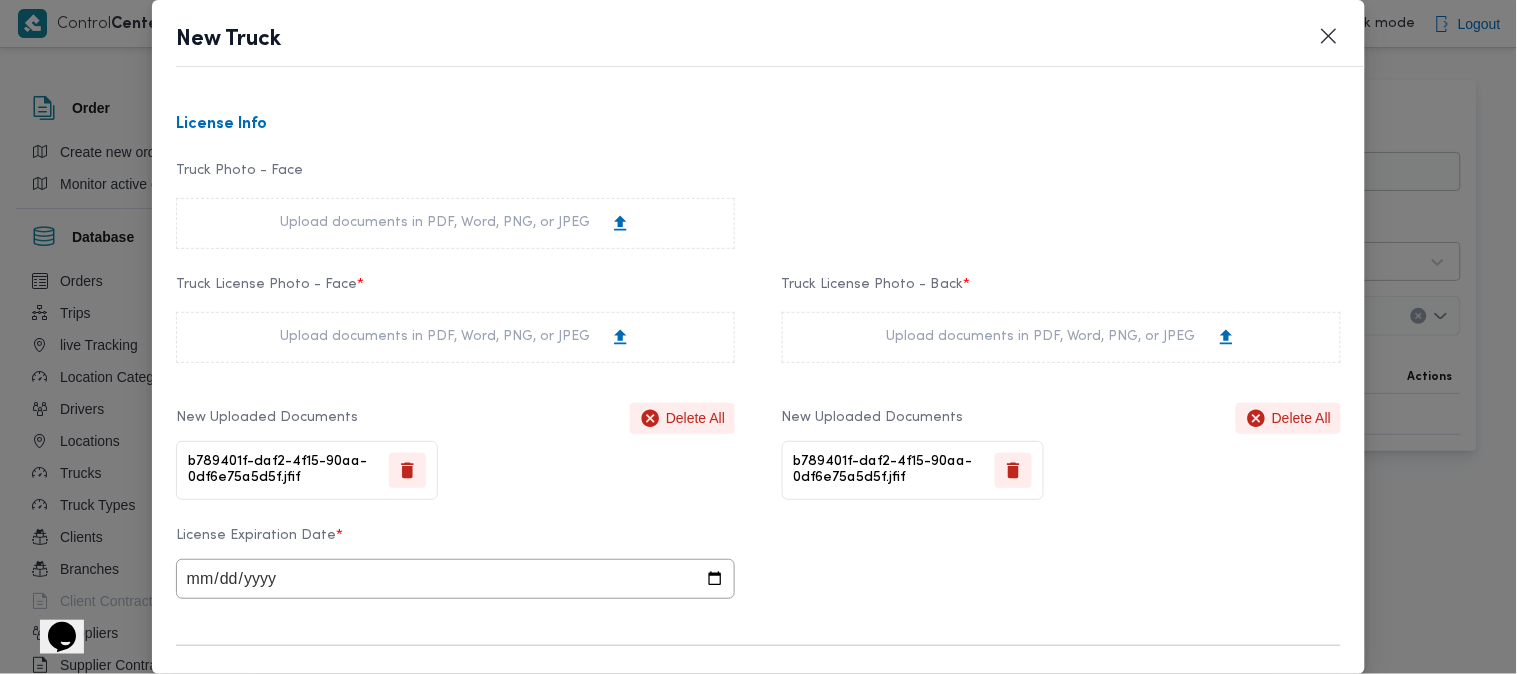 click at bounding box center [455, 579] 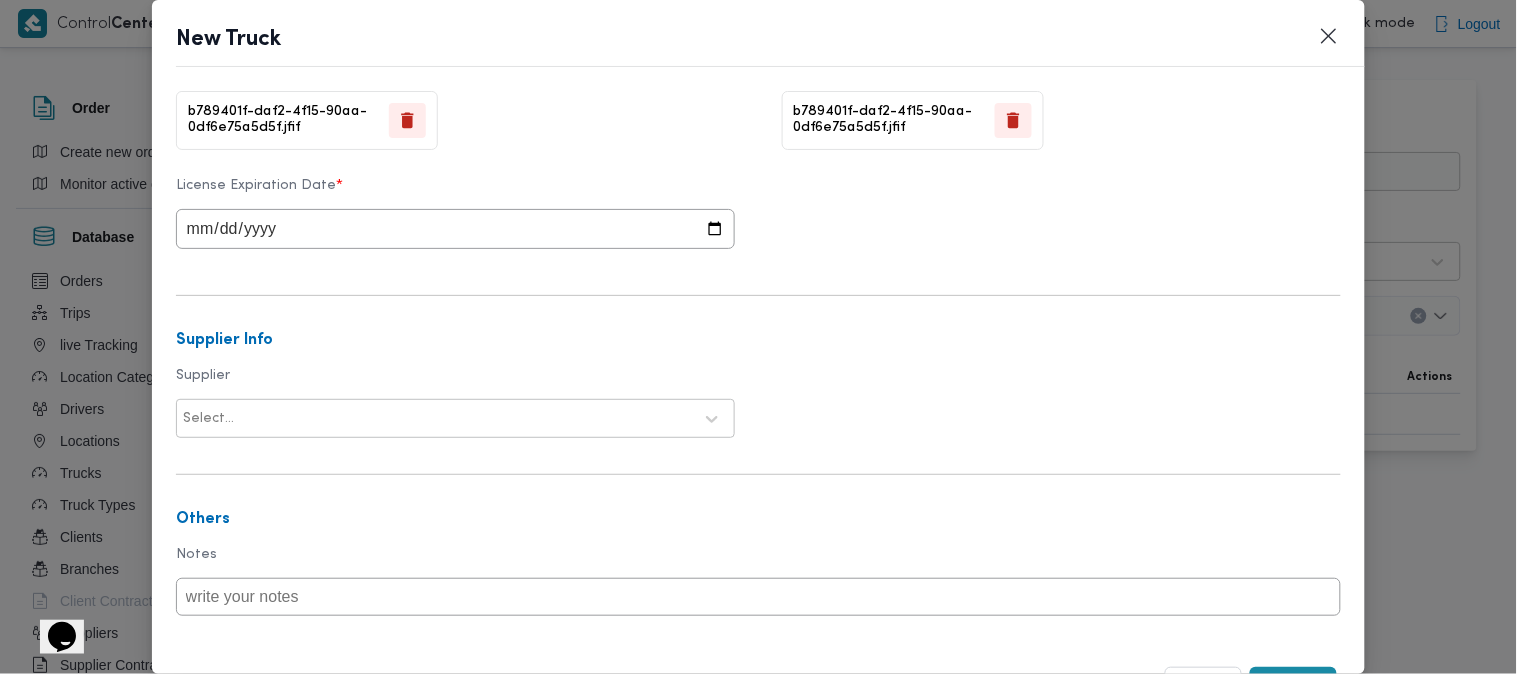 scroll, scrollTop: 745, scrollLeft: 0, axis: vertical 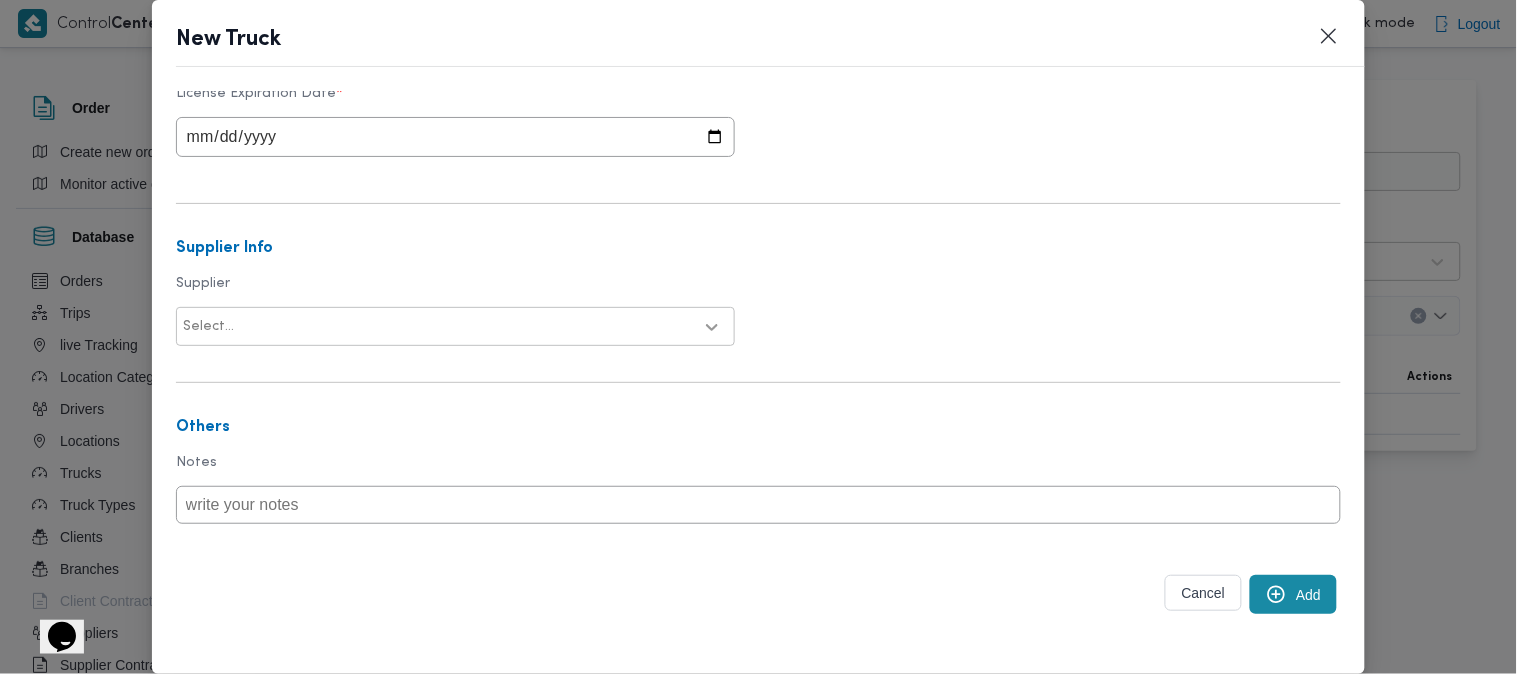 click at bounding box center [712, 327] 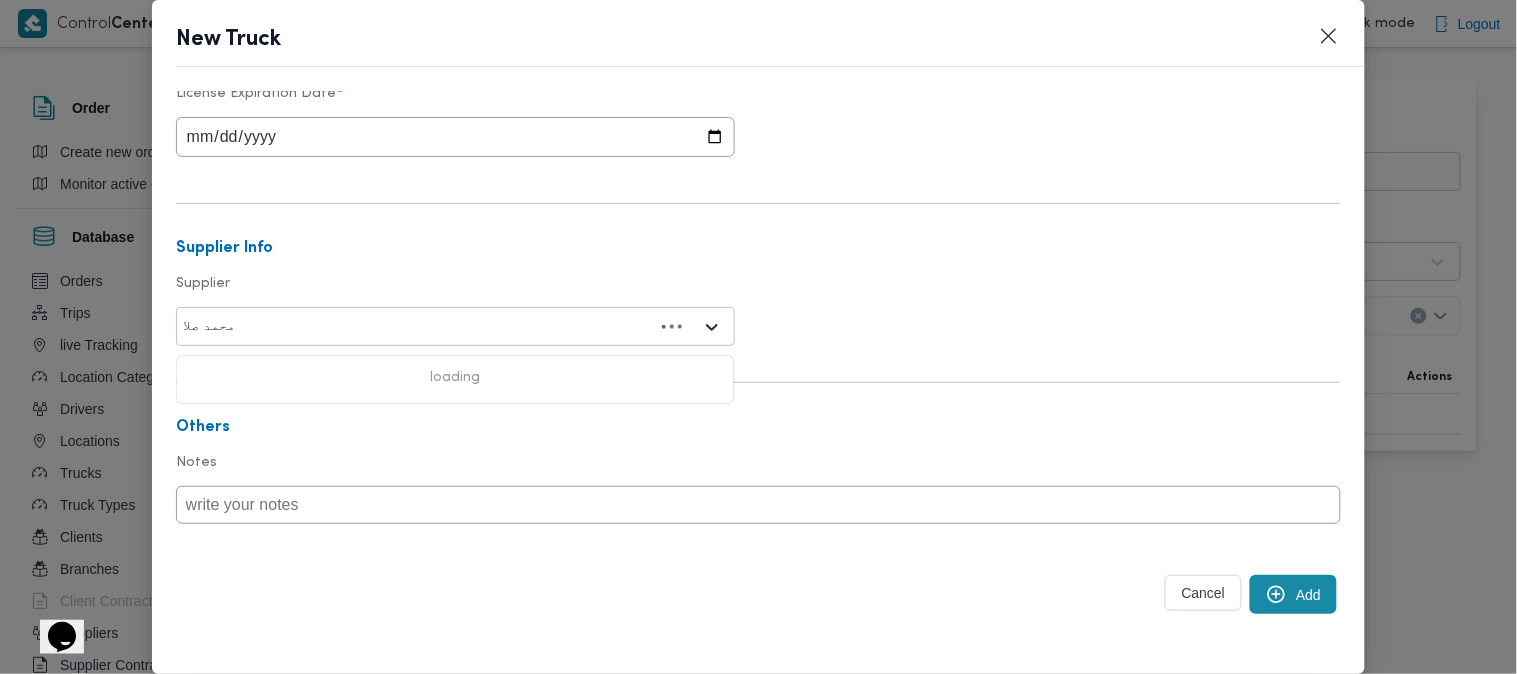 type on "محمد صلاح" 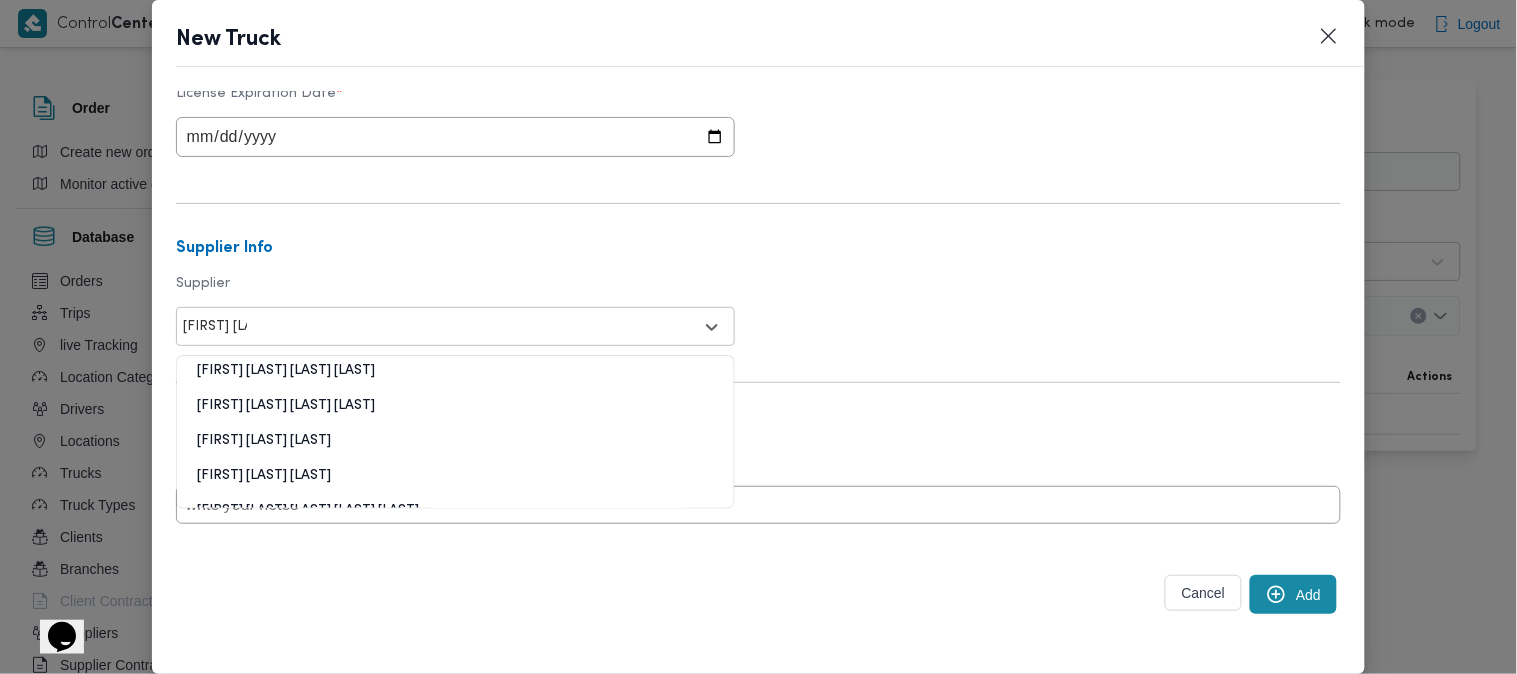 click on "محمد صلاح عبداللطيف الشريف" at bounding box center [455, 449] 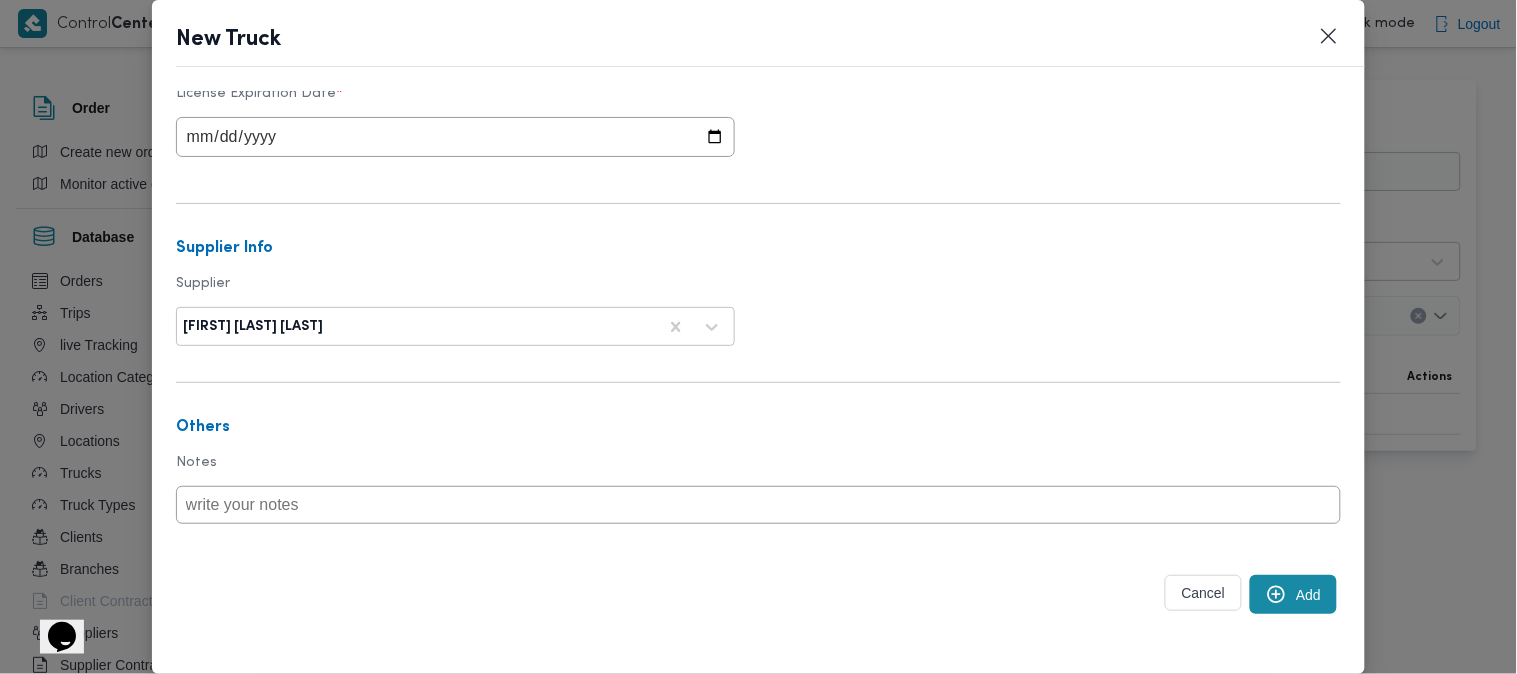 click on "Add" at bounding box center [1293, 594] 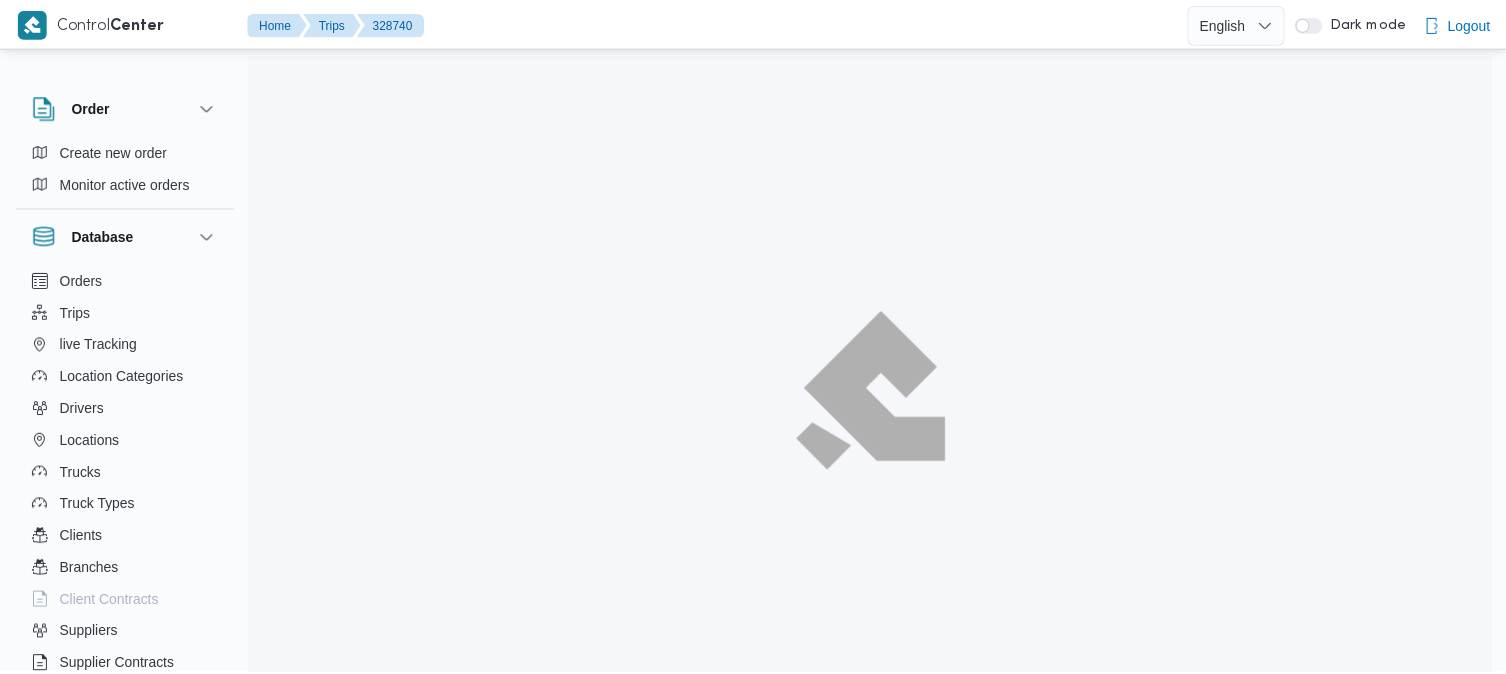 scroll, scrollTop: 0, scrollLeft: 0, axis: both 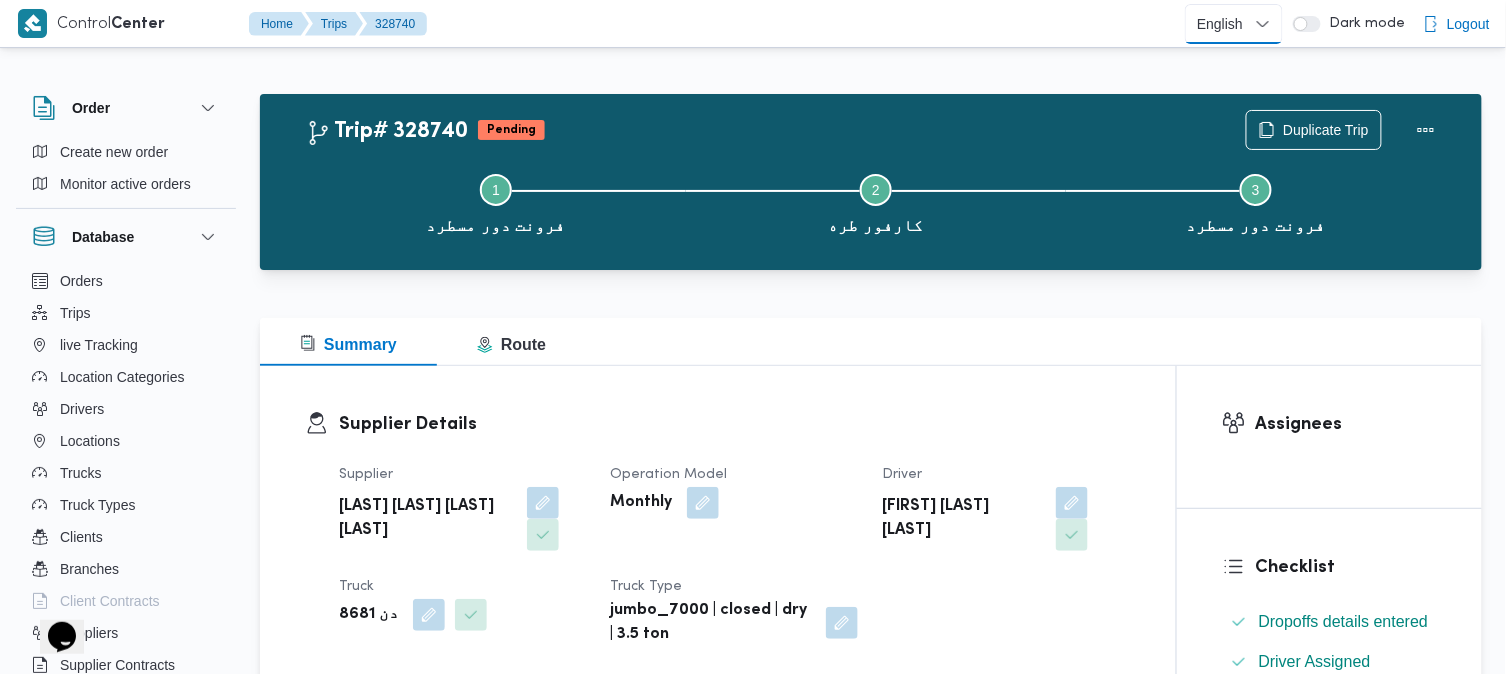 click on "English عربي" at bounding box center (1234, 24) 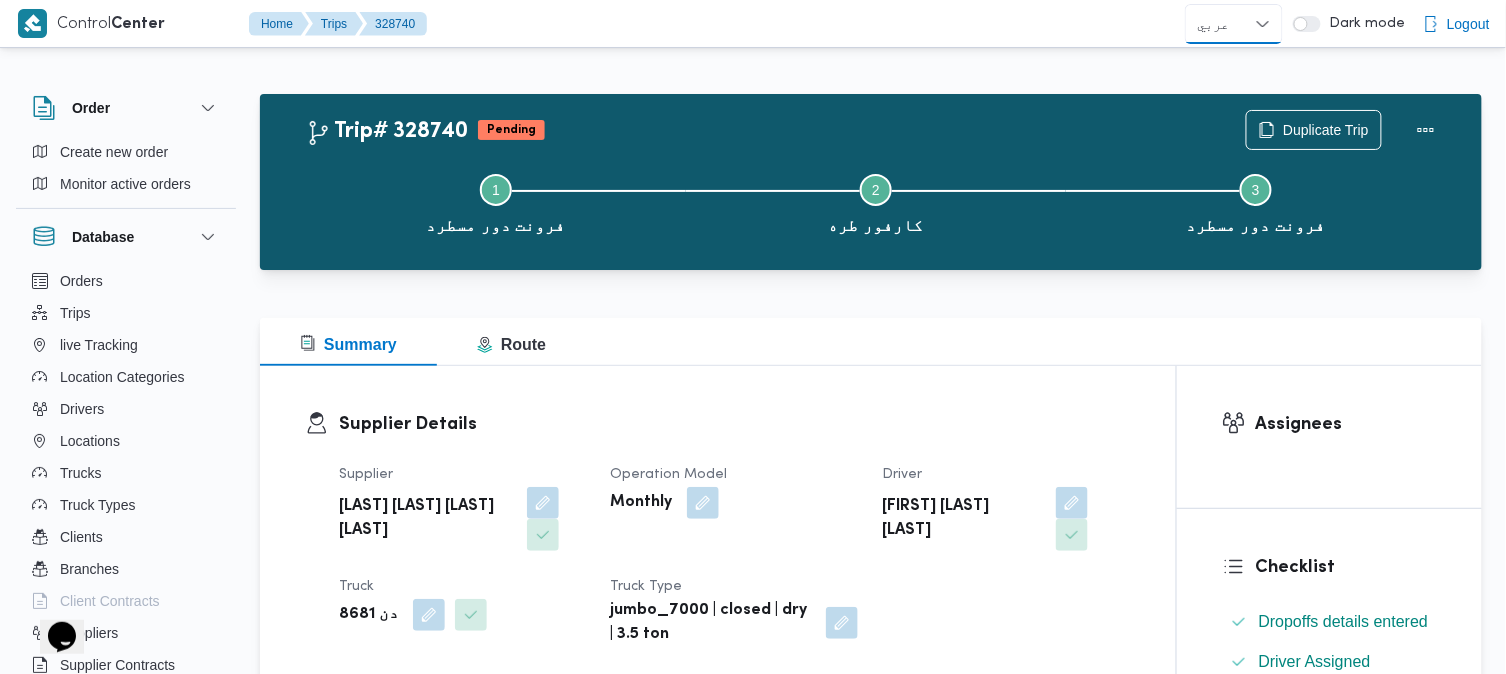 click on "English عربي" at bounding box center [1234, 24] 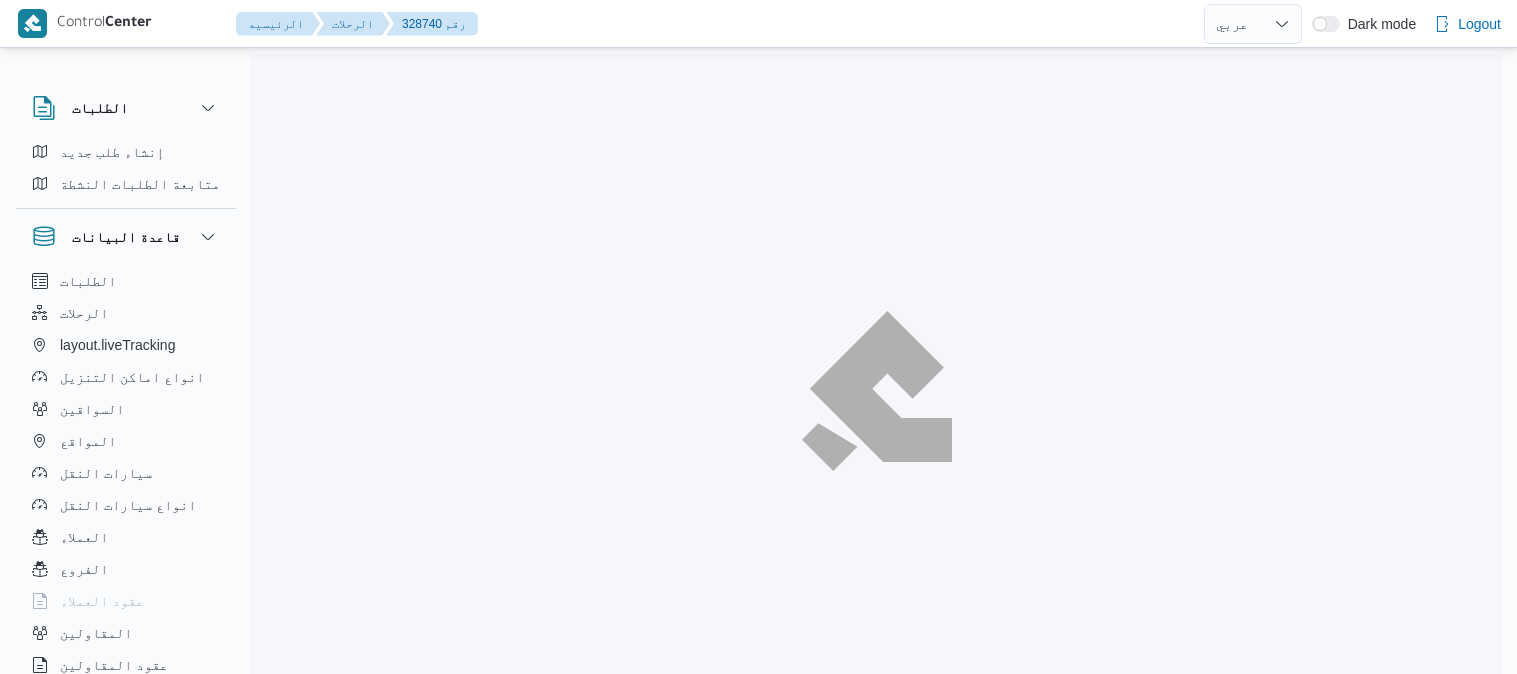 select on "ar" 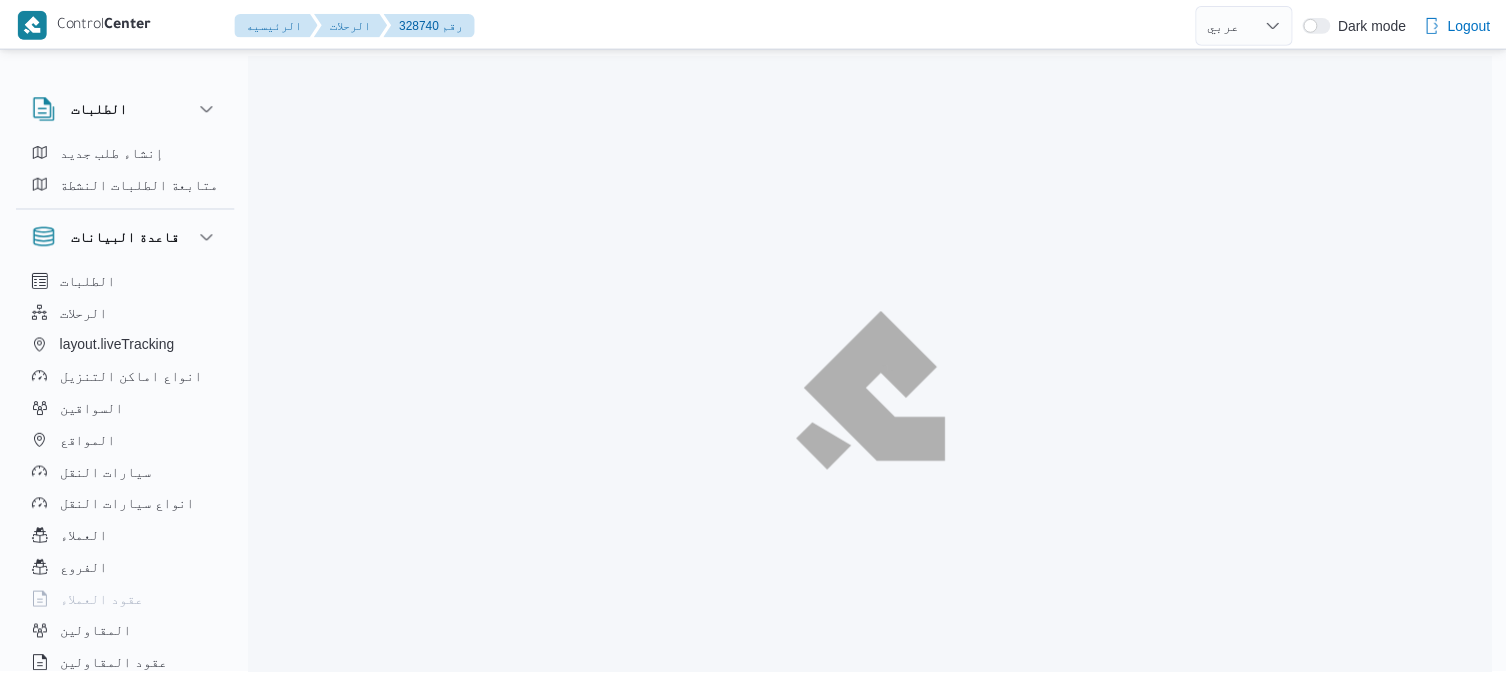 scroll, scrollTop: 0, scrollLeft: 0, axis: both 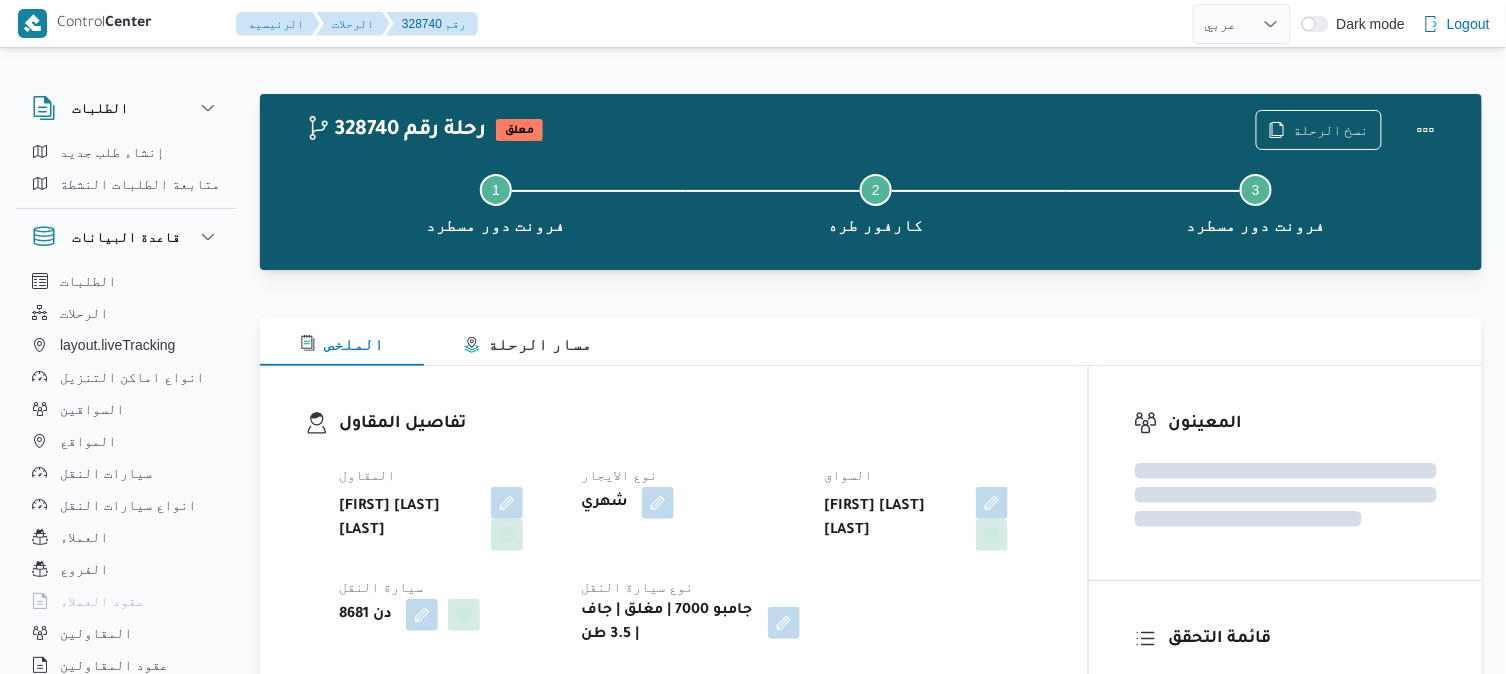 drag, startPoint x: 0, startPoint y: 0, endPoint x: 1221, endPoint y: 86, distance: 1224.0249 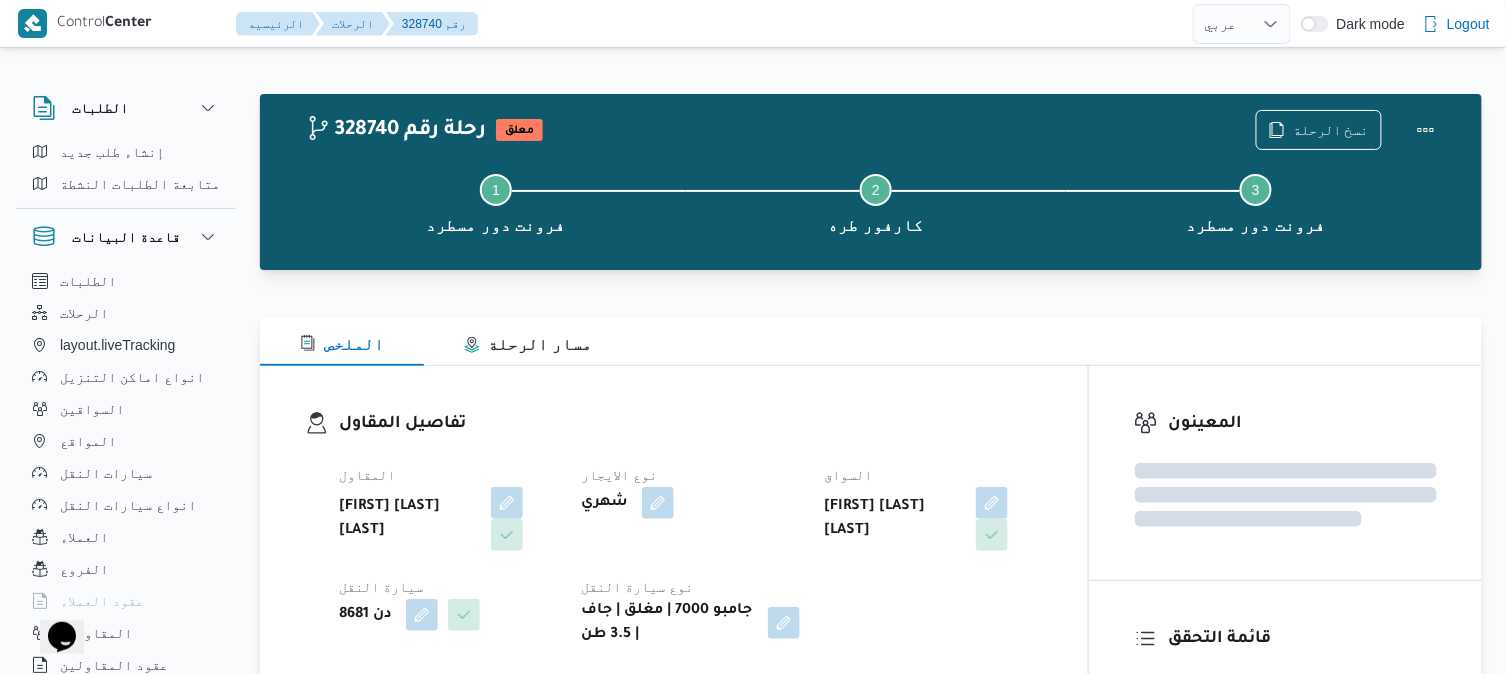 scroll, scrollTop: 0, scrollLeft: 0, axis: both 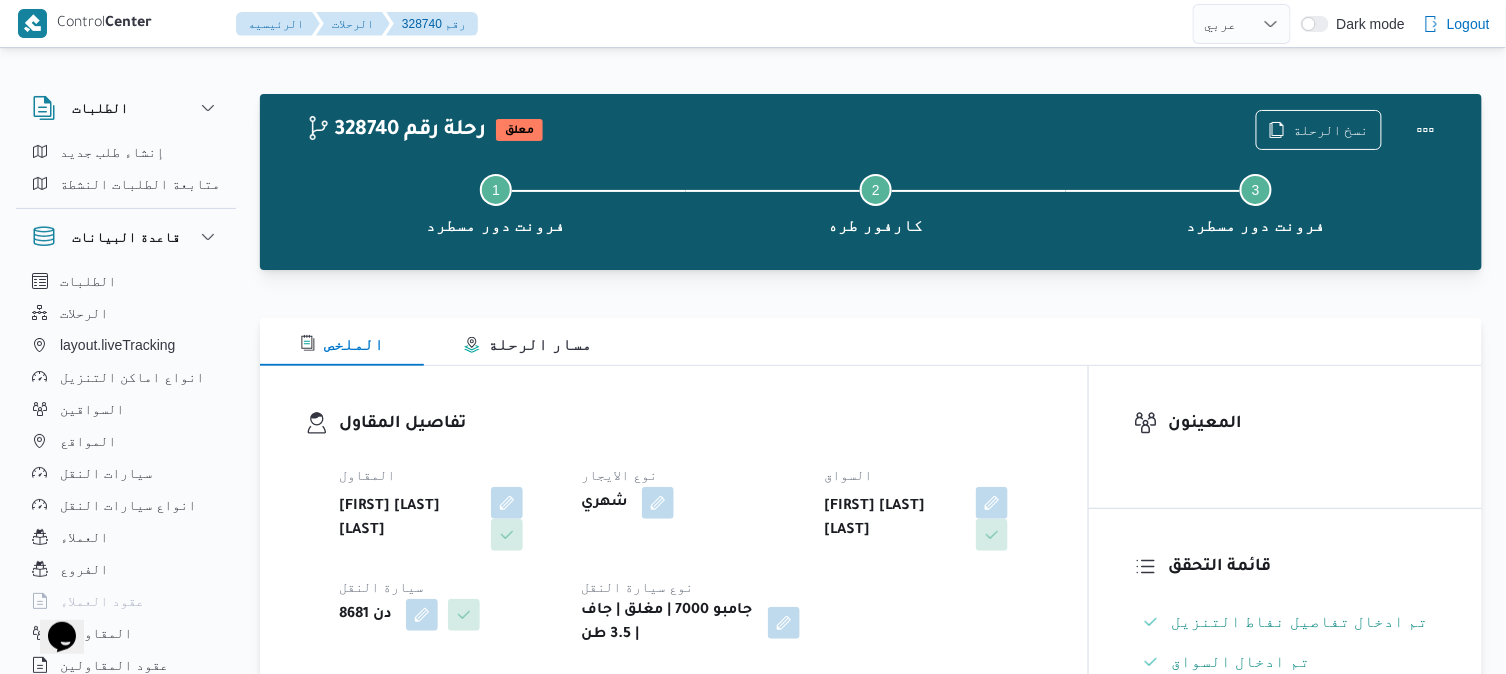drag, startPoint x: 1221, startPoint y: 86, endPoint x: 1024, endPoint y: 365, distance: 341.54062 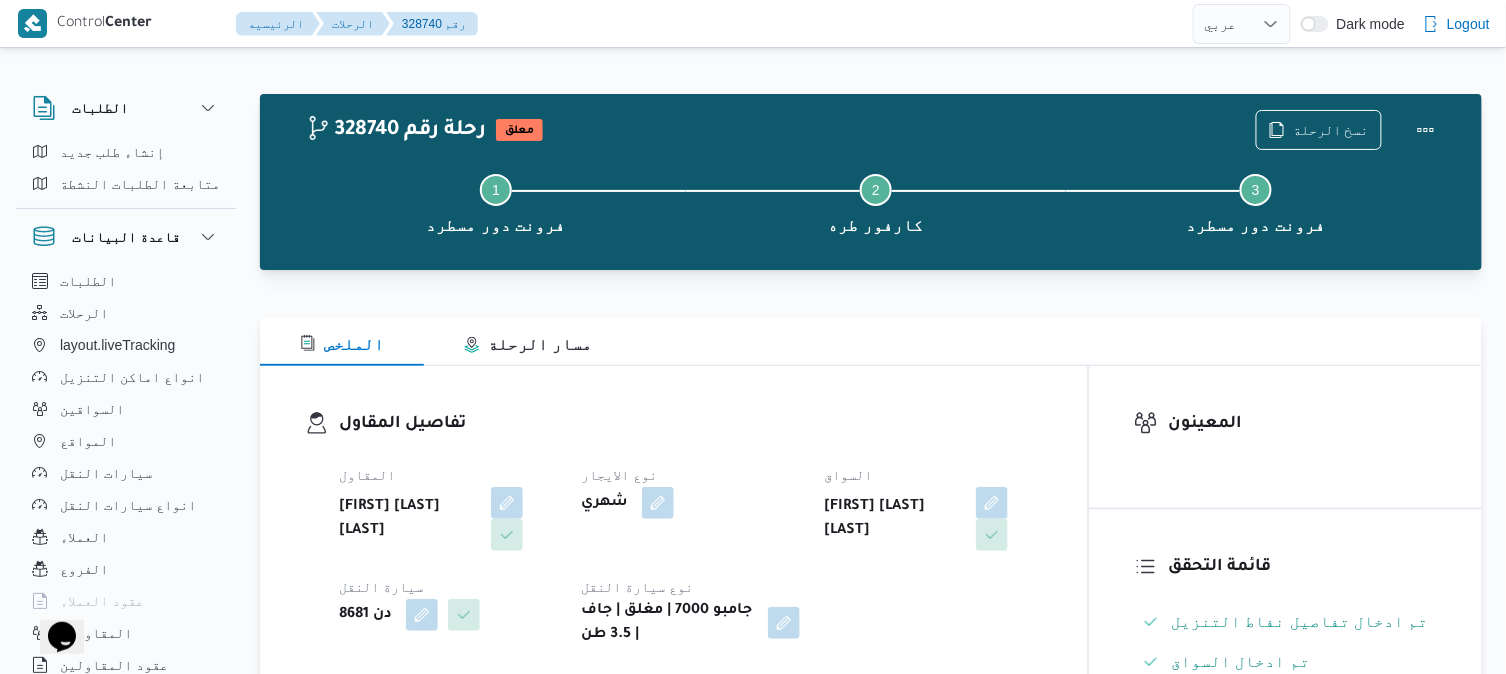 drag, startPoint x: 1024, startPoint y: 365, endPoint x: 1126, endPoint y: 401, distance: 108.16654 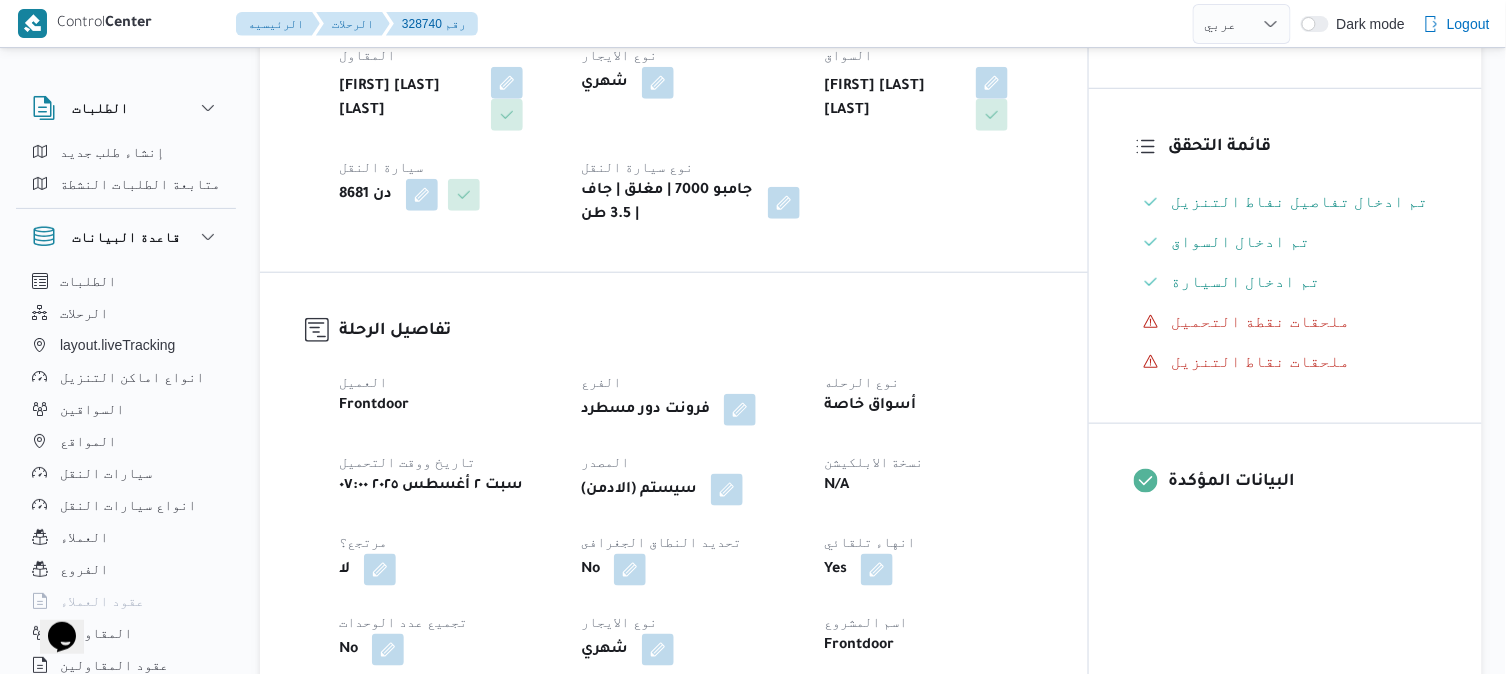scroll, scrollTop: 488, scrollLeft: 0, axis: vertical 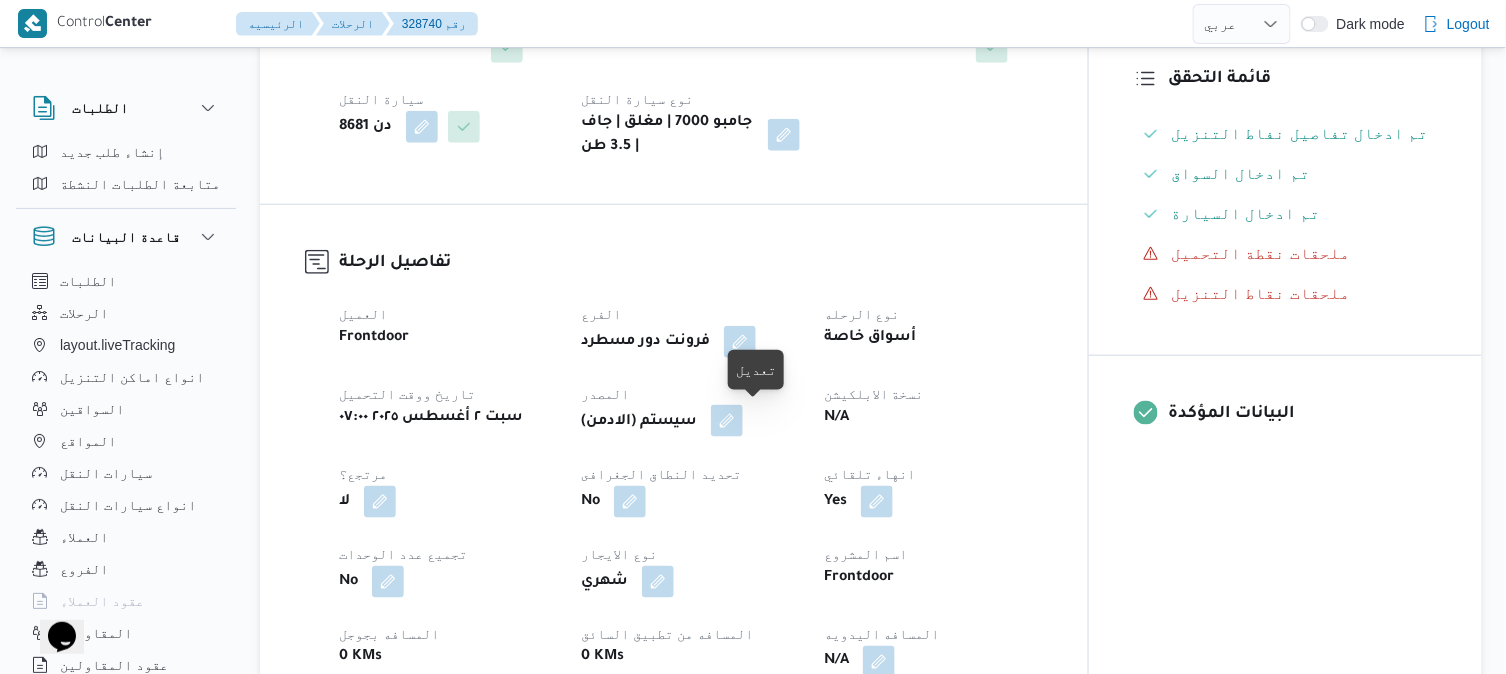 click at bounding box center (727, 421) 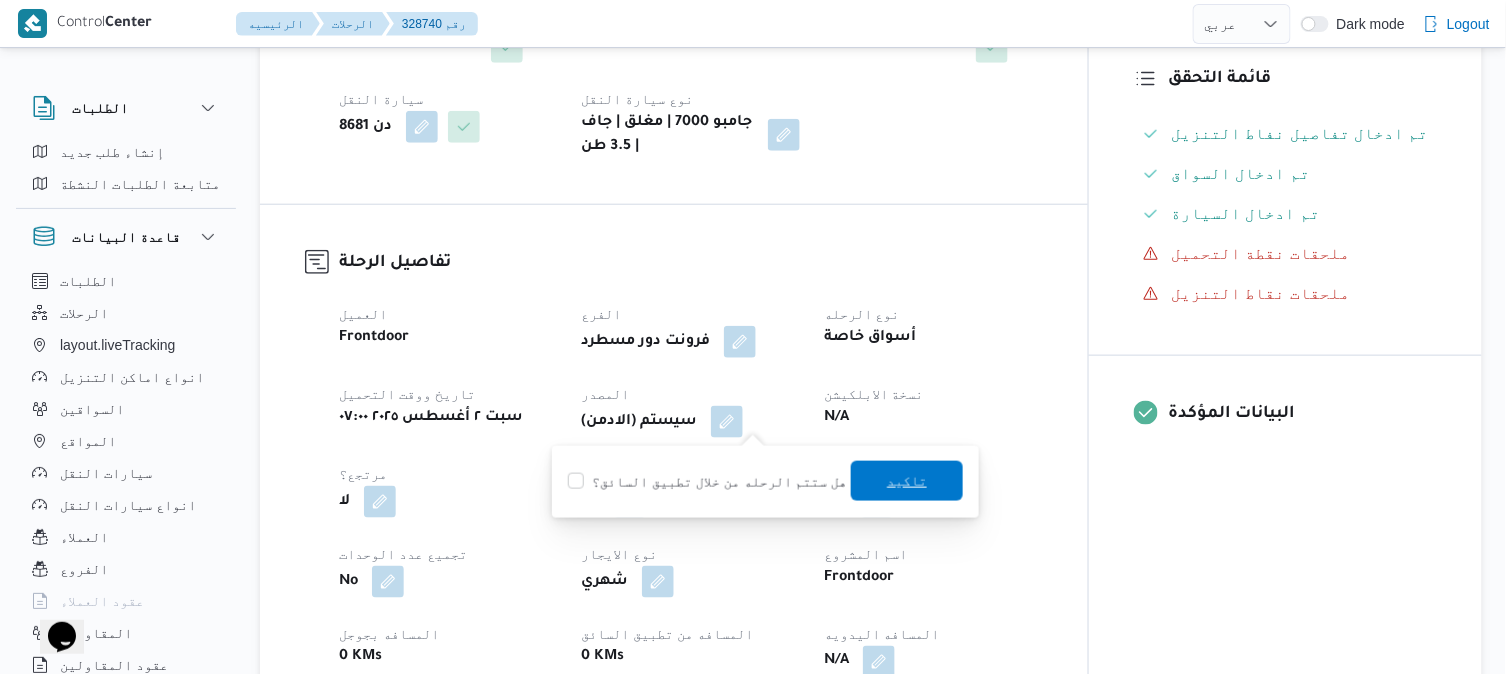 click on "تاكيد" at bounding box center (907, 481) 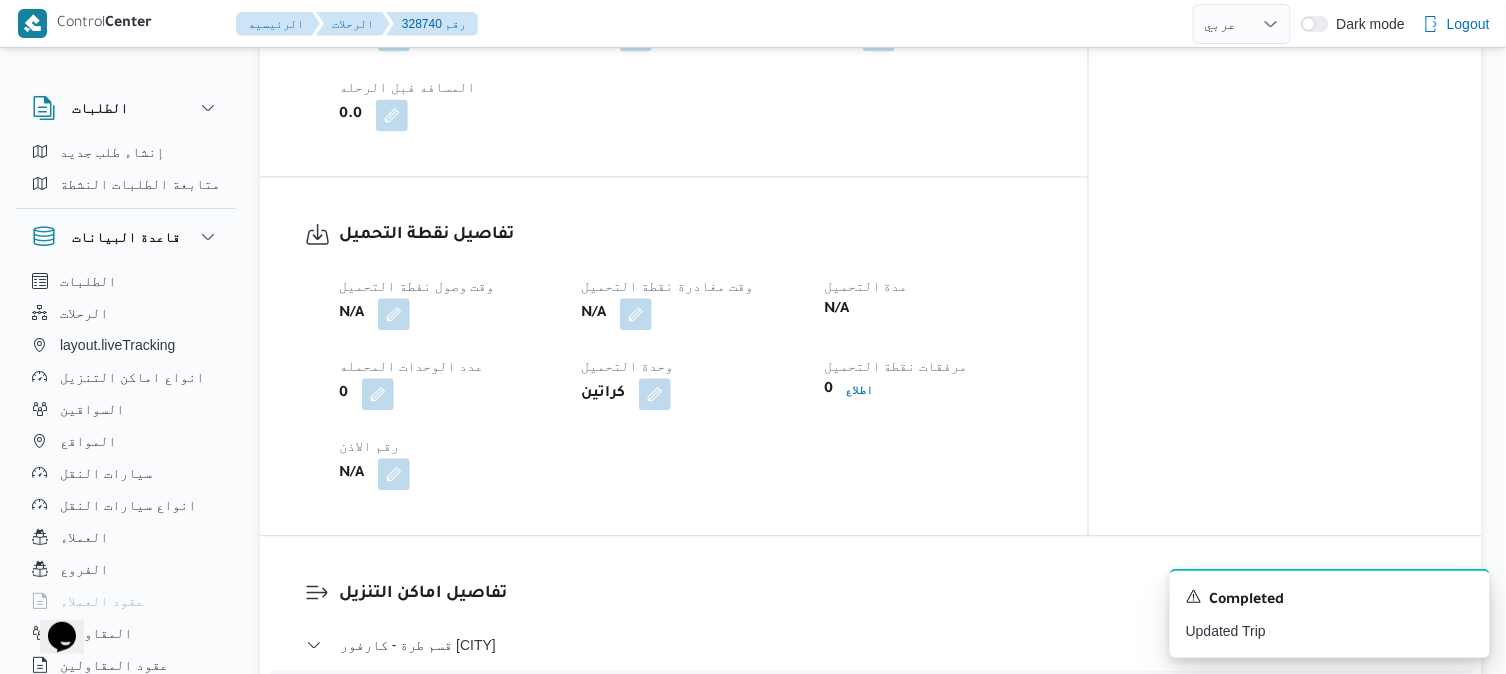 scroll, scrollTop: 1200, scrollLeft: 0, axis: vertical 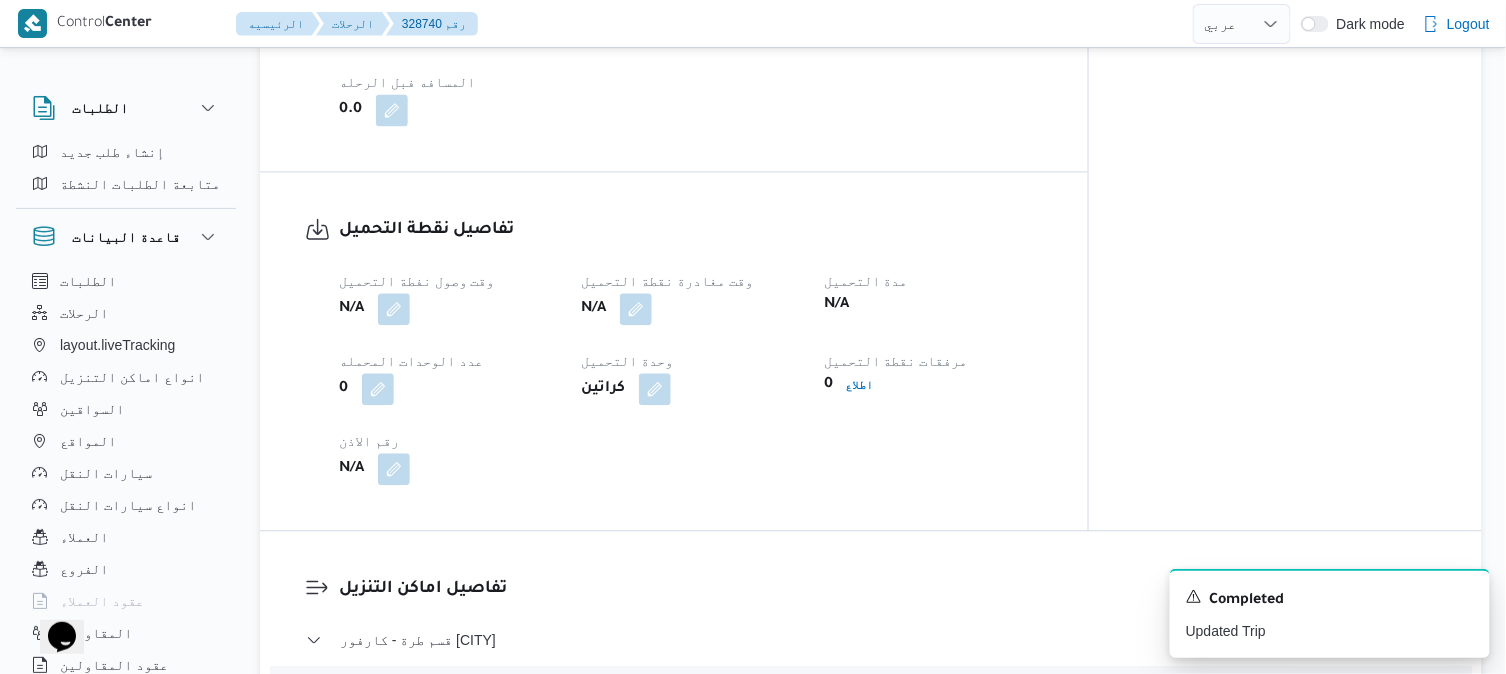 click on "المعينون قائمة التحقق تم ادخال تفاصيل نفاط التنزيل تم ادخال السواق تم ادخال السيارة ملحقات نقطة التحميل ملحقات نقاط التنزيل البيانات المؤكدة" at bounding box center (1285, -152) 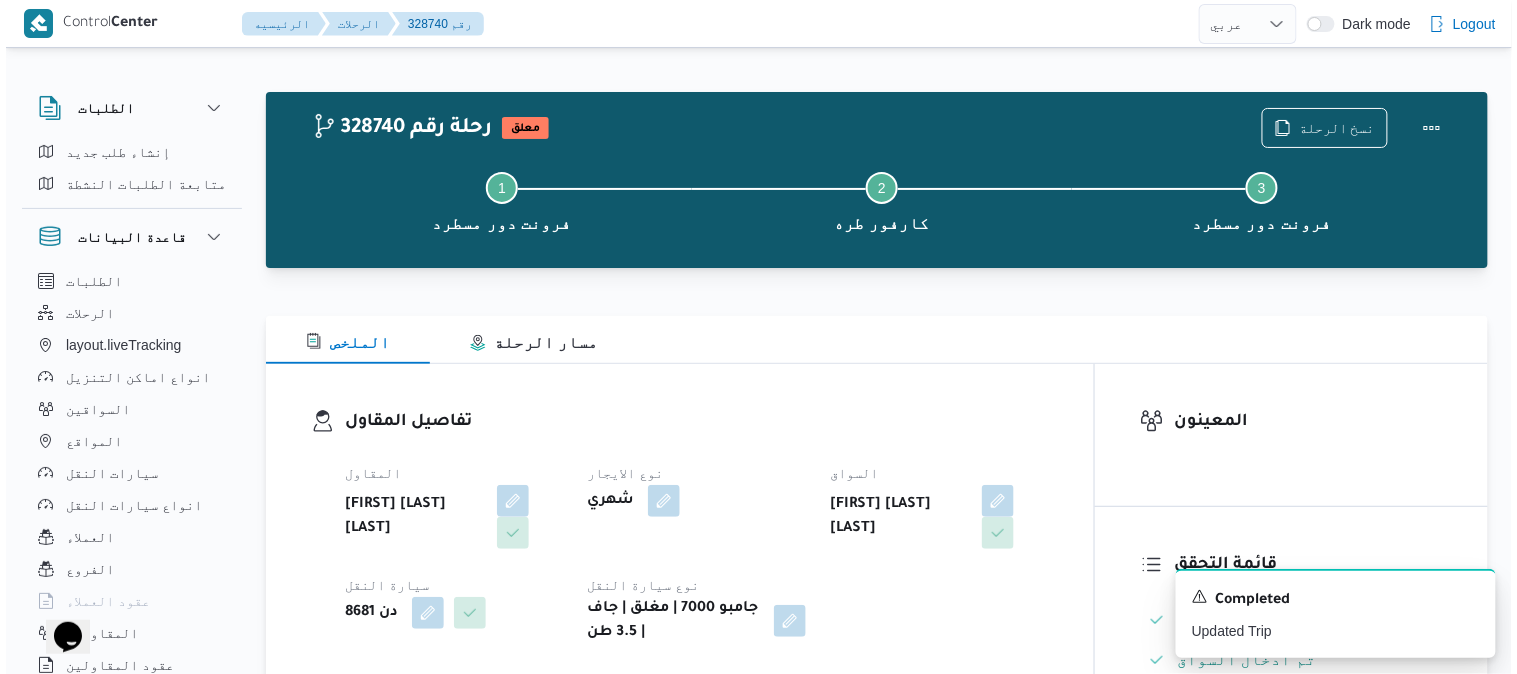 scroll, scrollTop: 0, scrollLeft: 0, axis: both 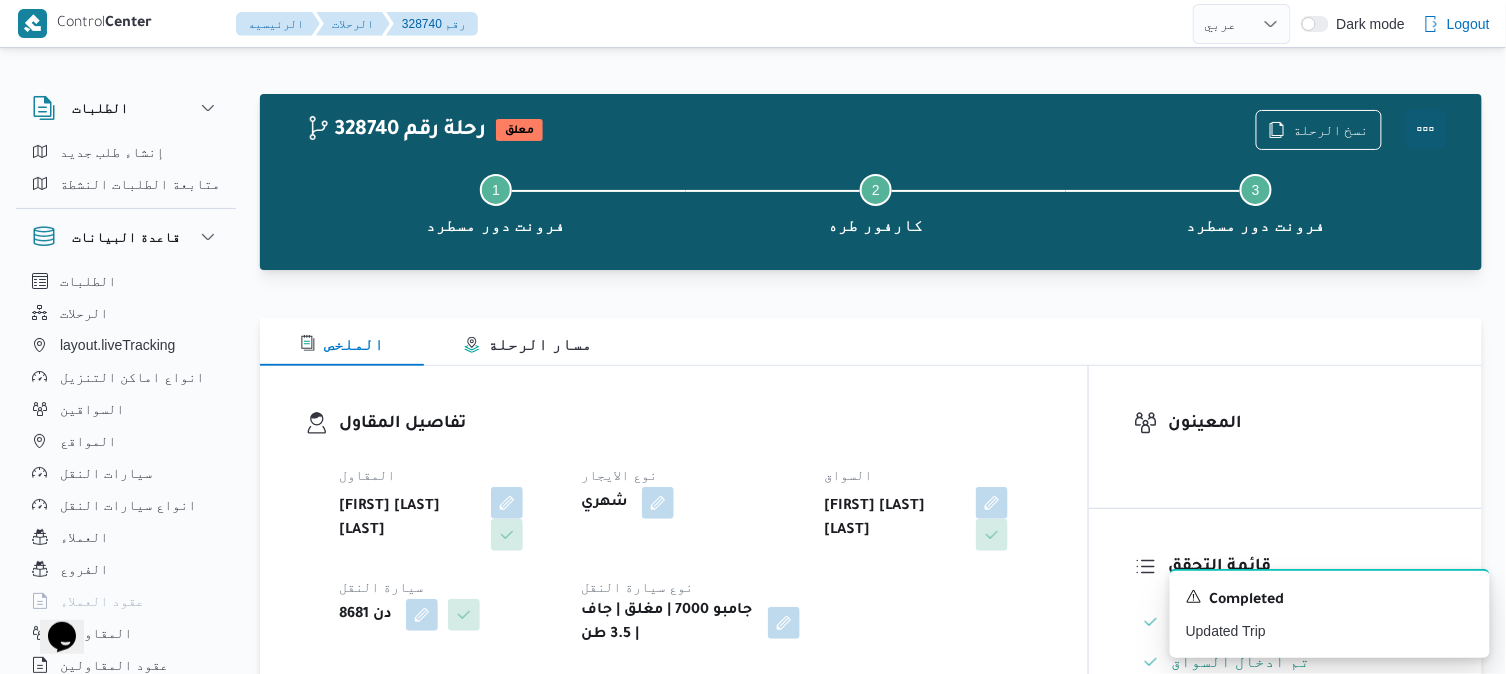 click at bounding box center (1426, 129) 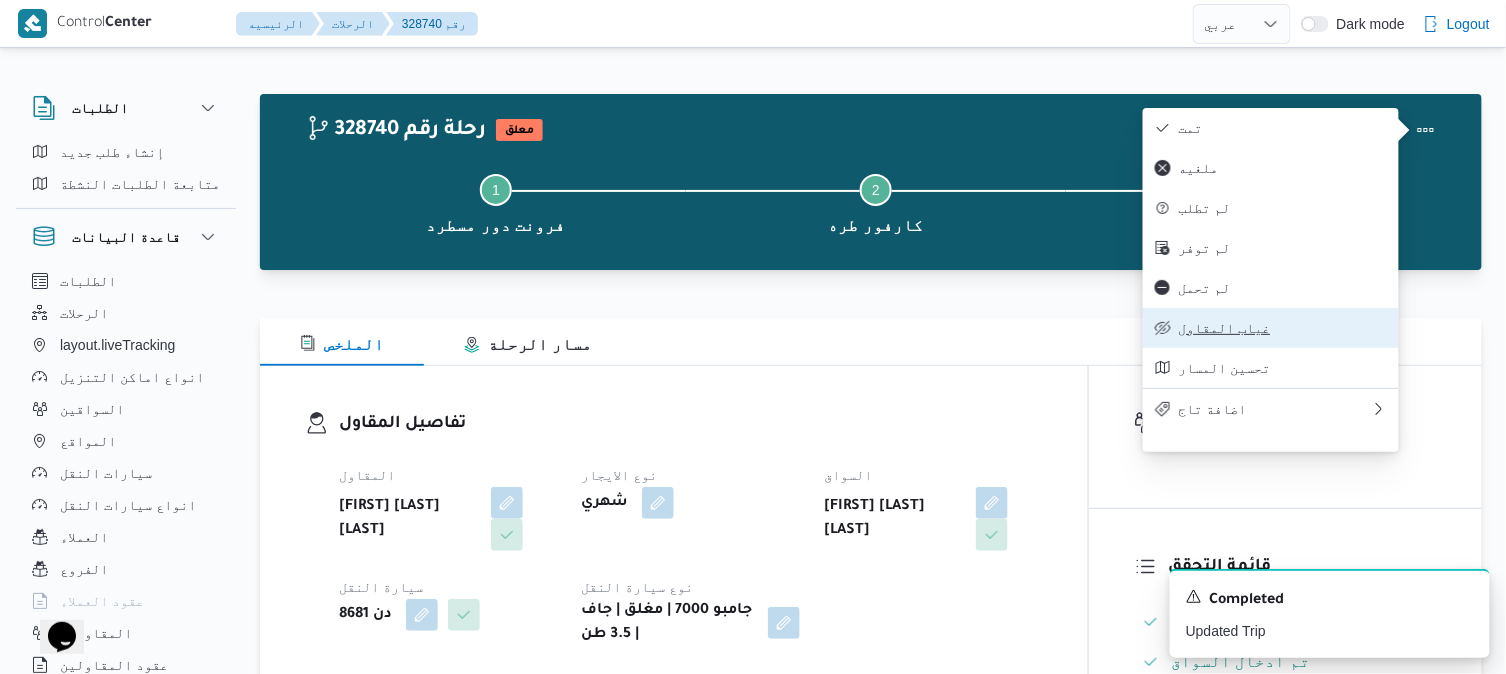 click on "غياب المقاول" at bounding box center (1283, 328) 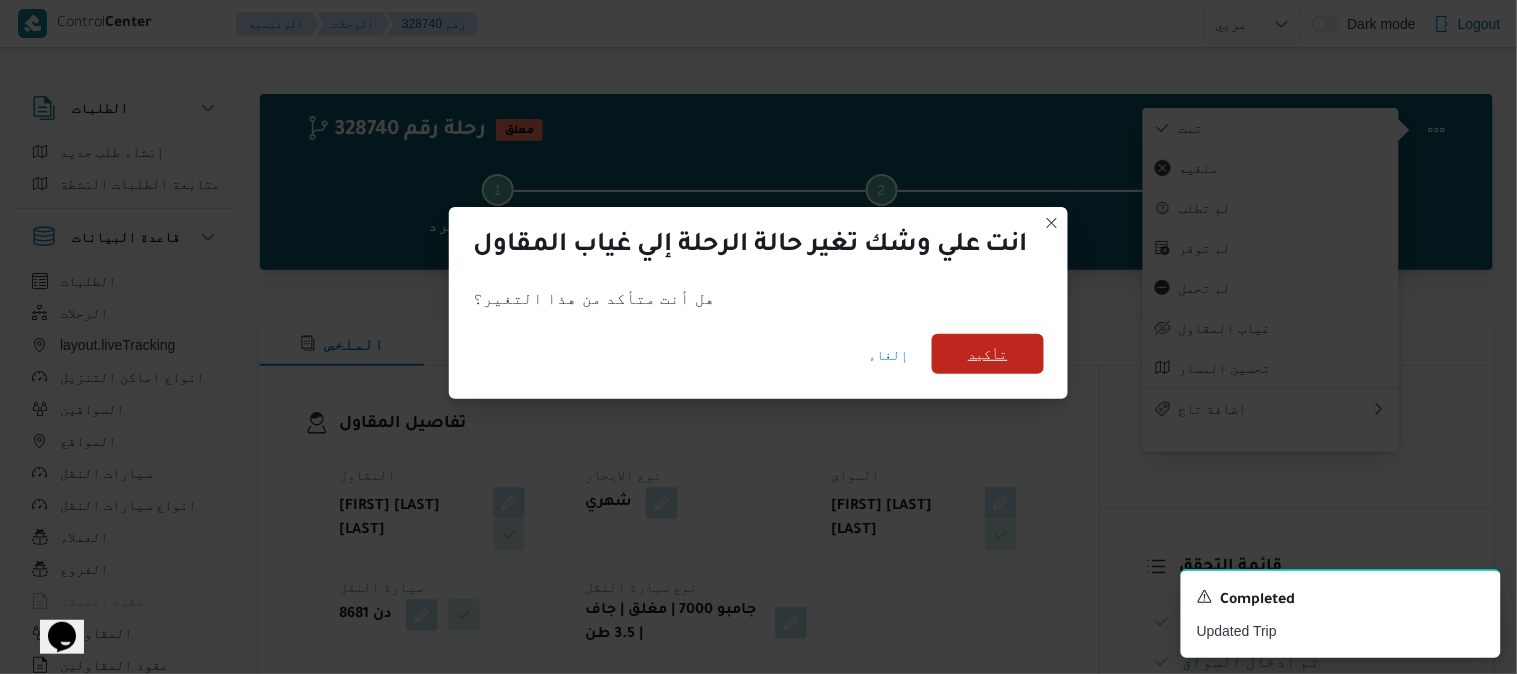 click on "تأكيد" at bounding box center [988, 354] 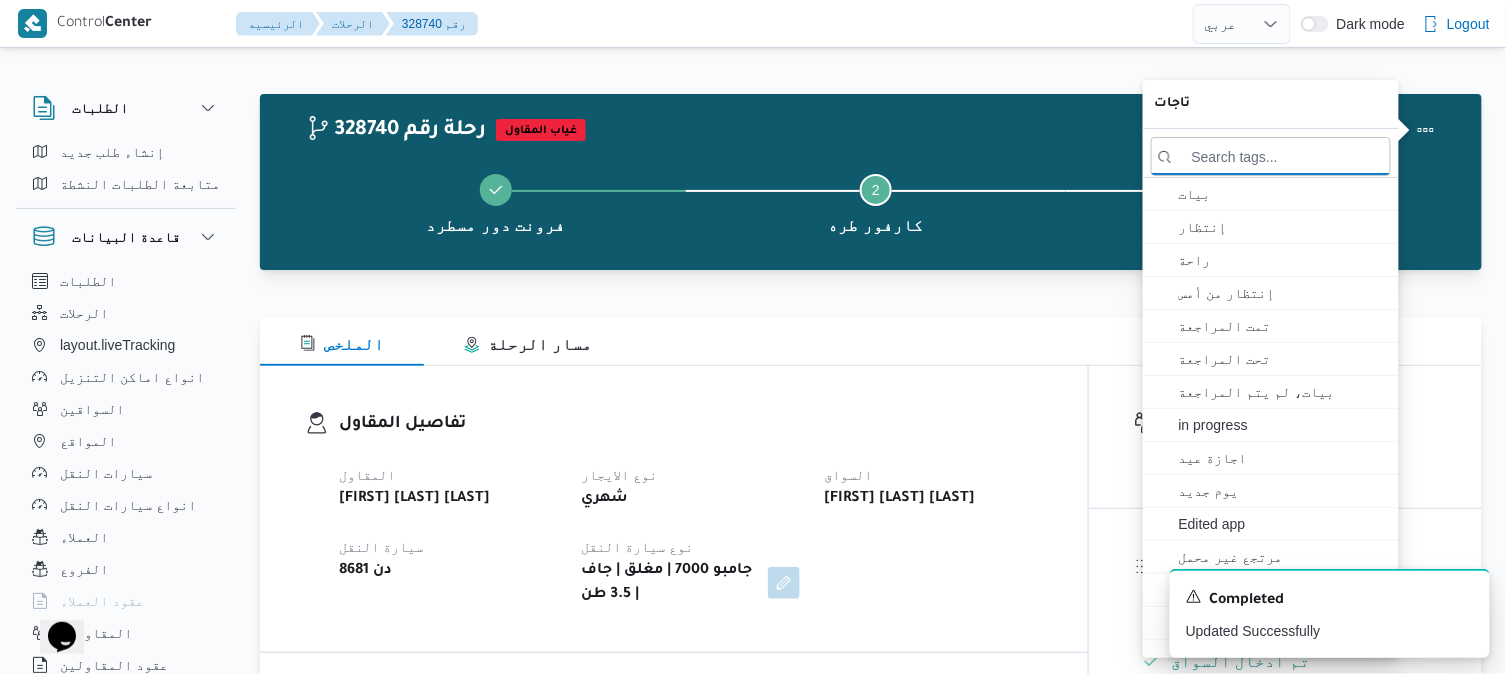 click on "الملخص مسار الرحلة" at bounding box center (871, 342) 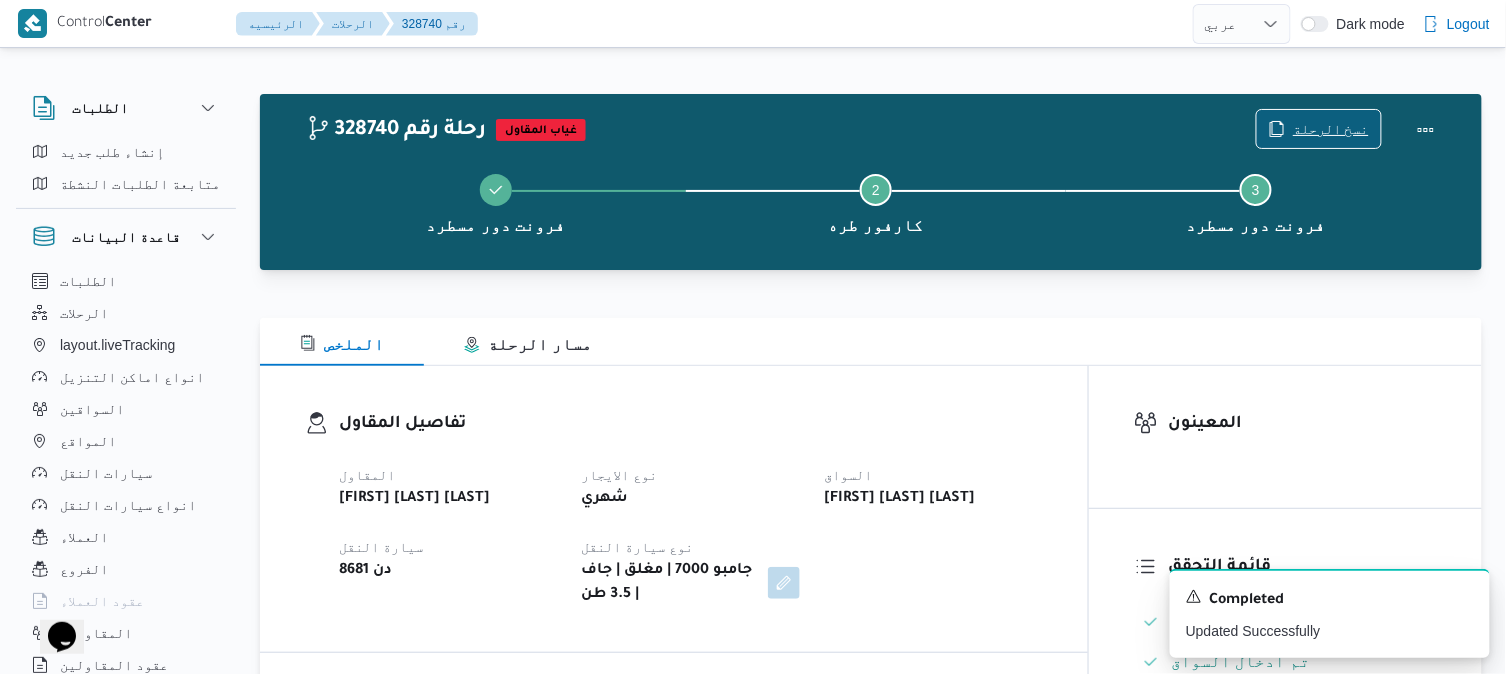 click on "نسخ الرحلة" at bounding box center [1331, 129] 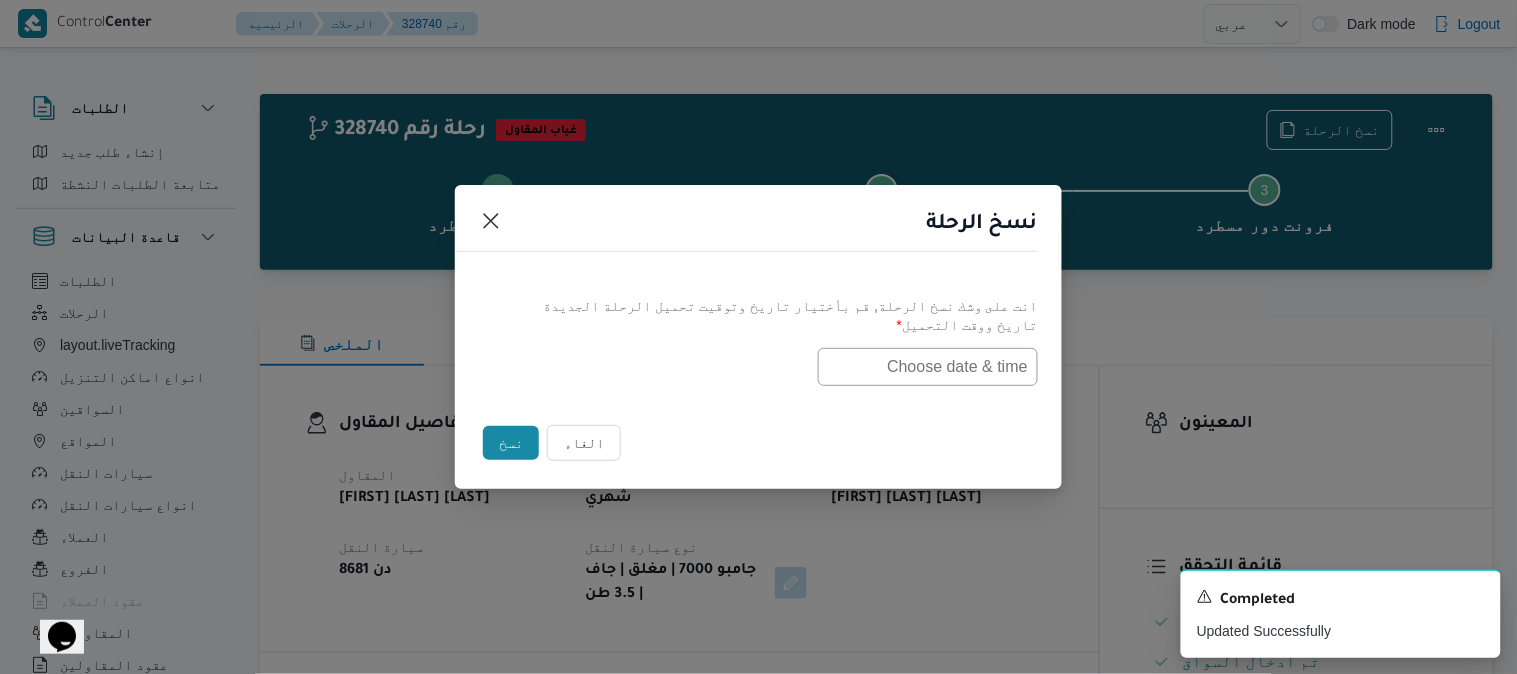 click at bounding box center [928, 367] 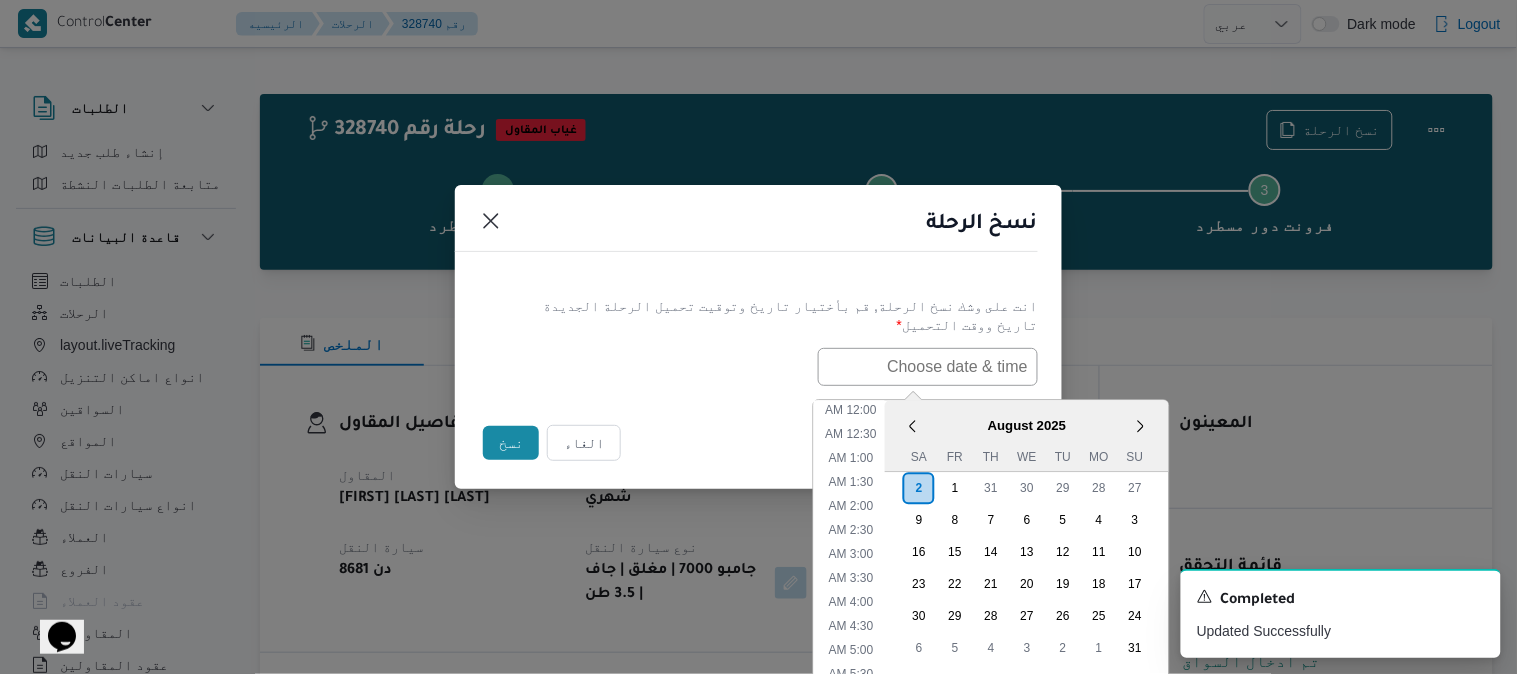 scroll, scrollTop: 425, scrollLeft: 0, axis: vertical 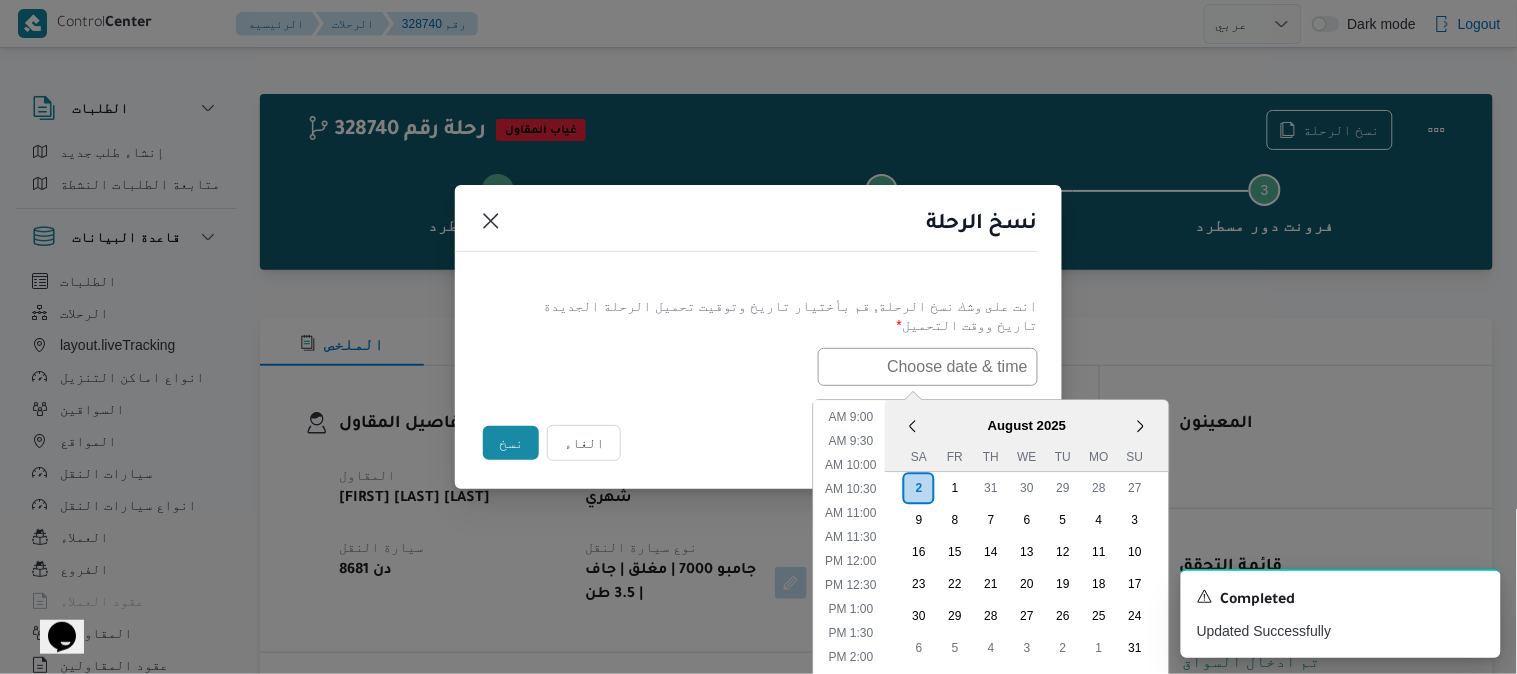 click on "August 2025" at bounding box center [1027, 426] 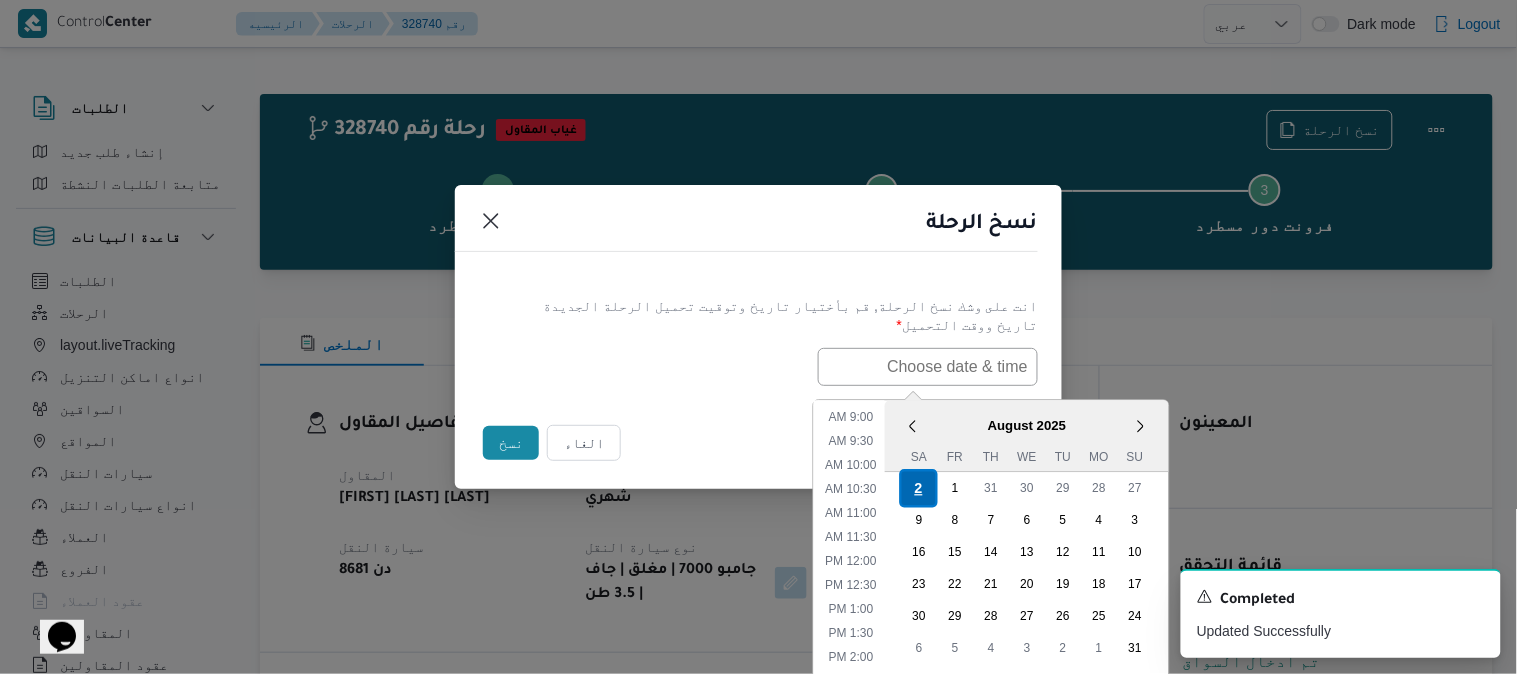 click on "2" at bounding box center [919, 489] 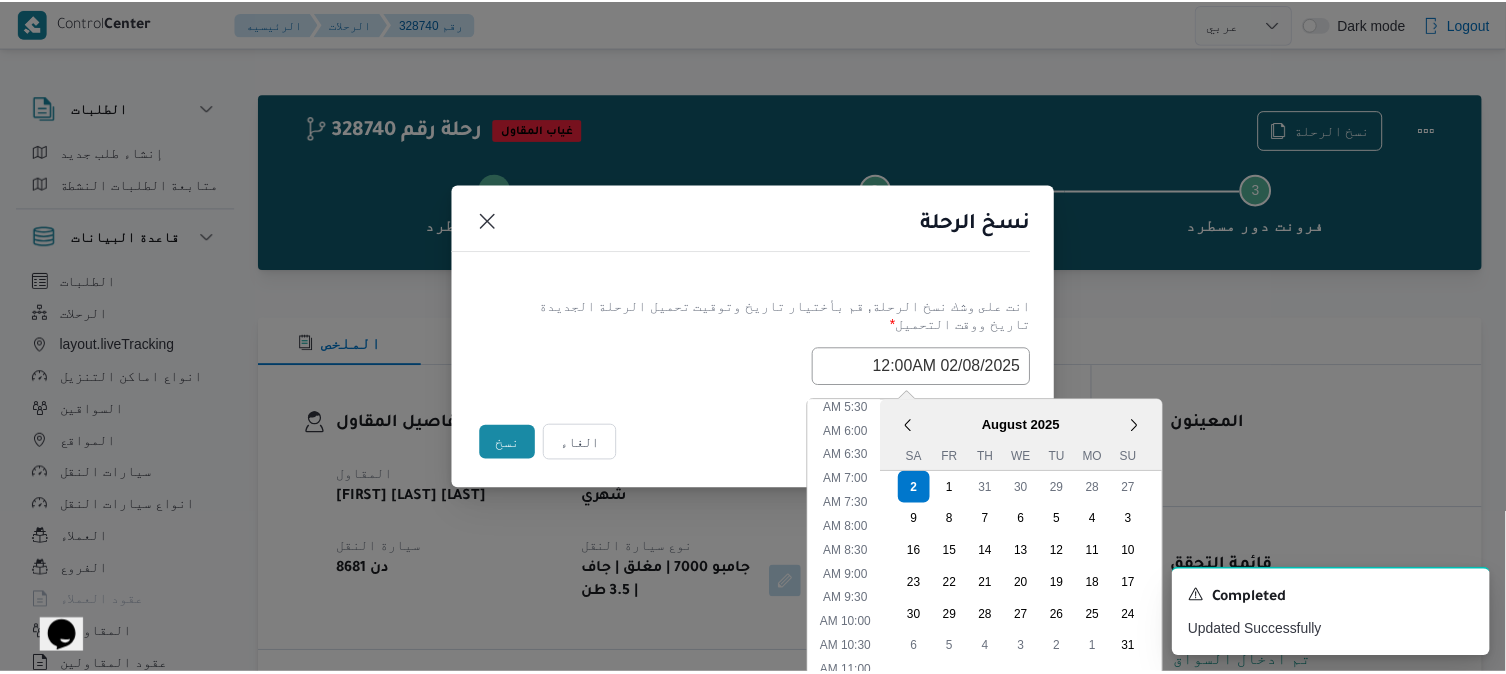 scroll, scrollTop: 188, scrollLeft: 0, axis: vertical 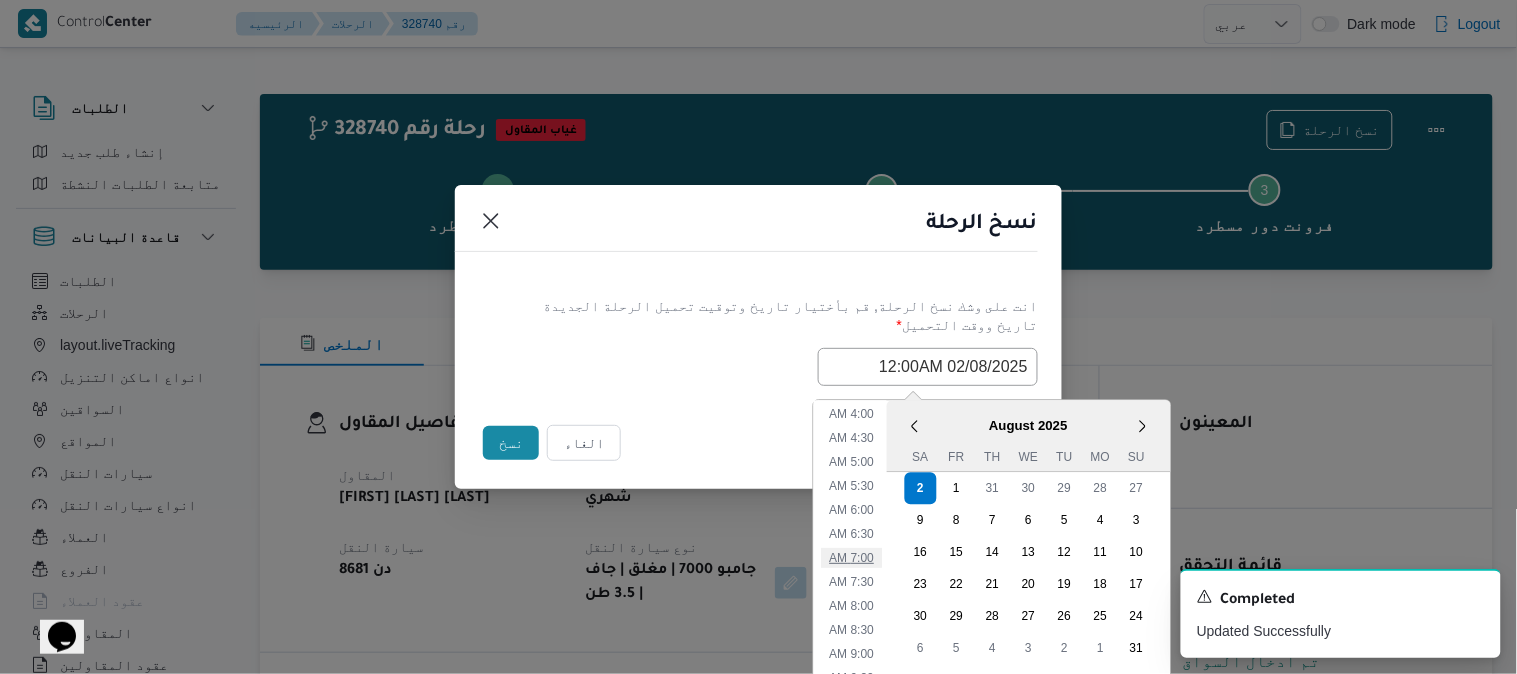click on "7:00 AM" at bounding box center (852, 559) 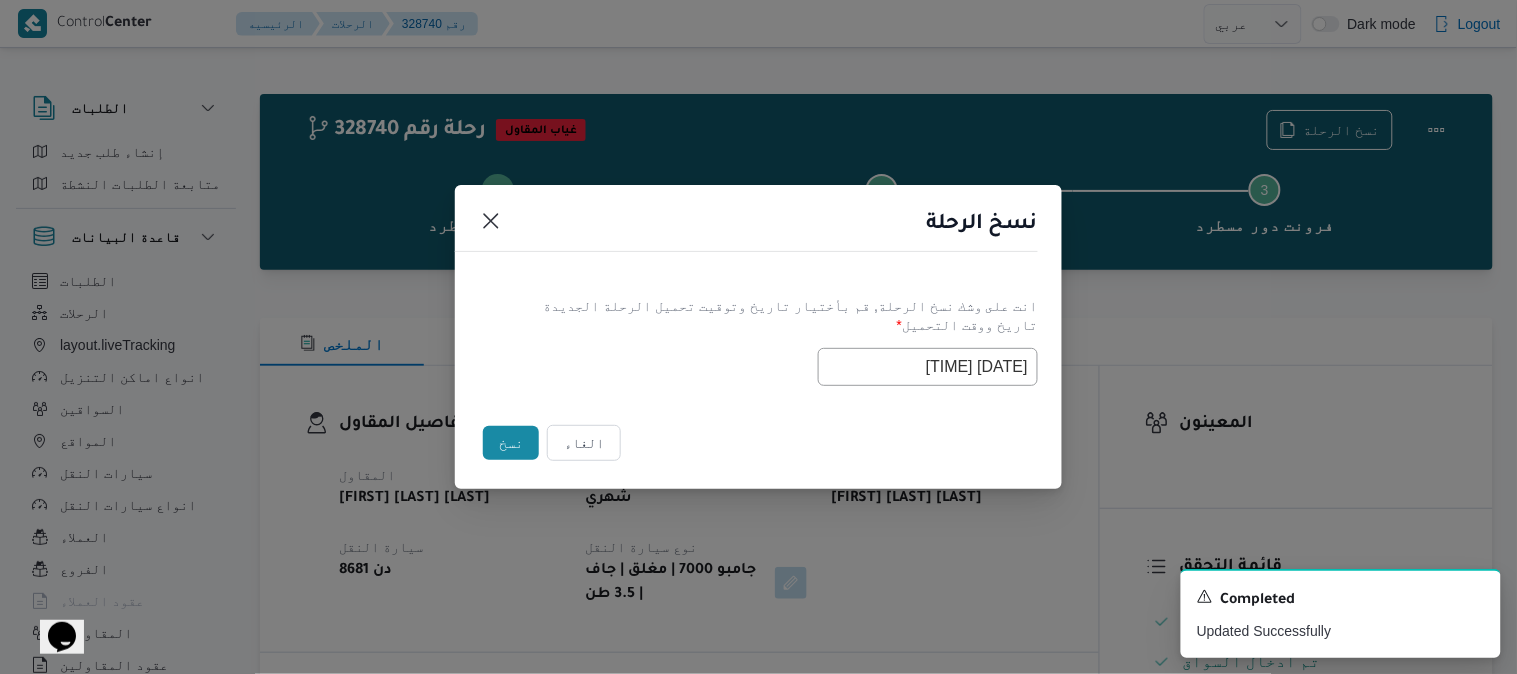 click on "نسخ" at bounding box center [511, 443] 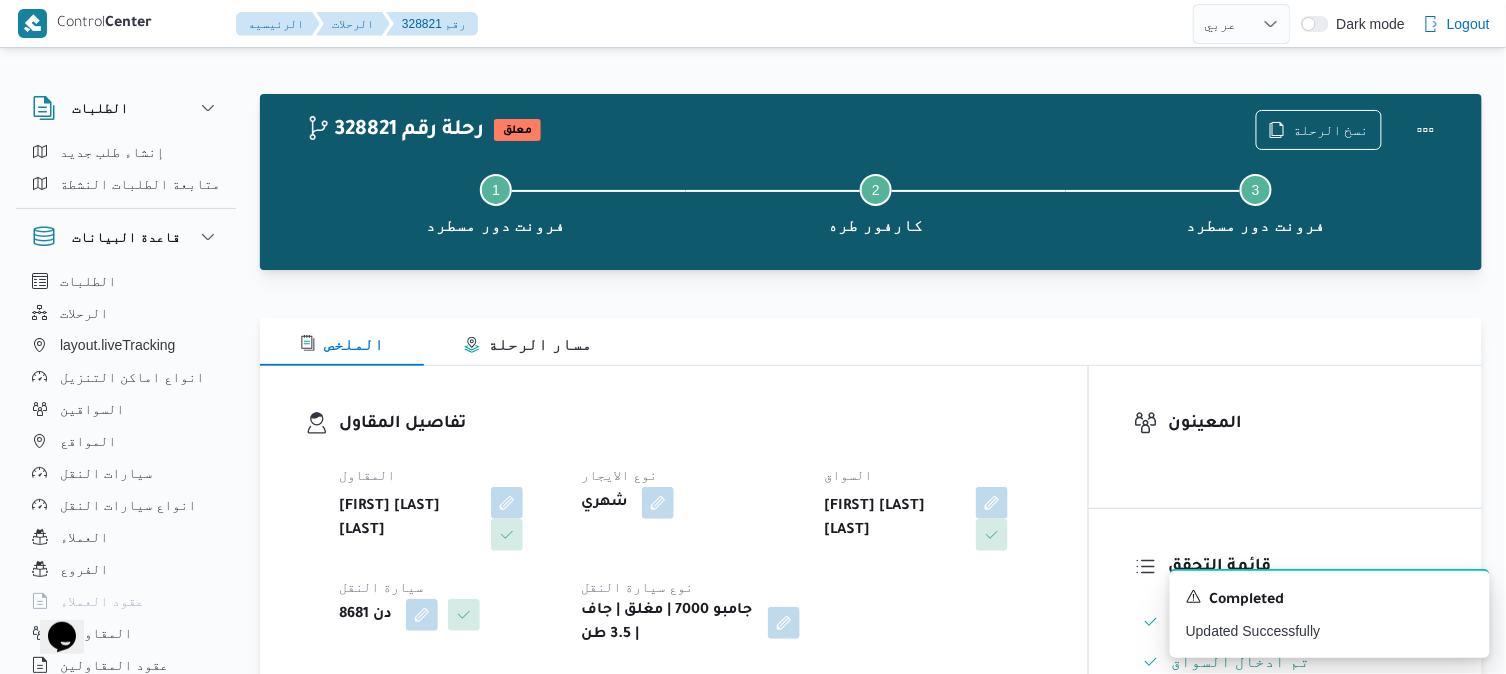 click on "تفاصيل المقاول" at bounding box center (691, 424) 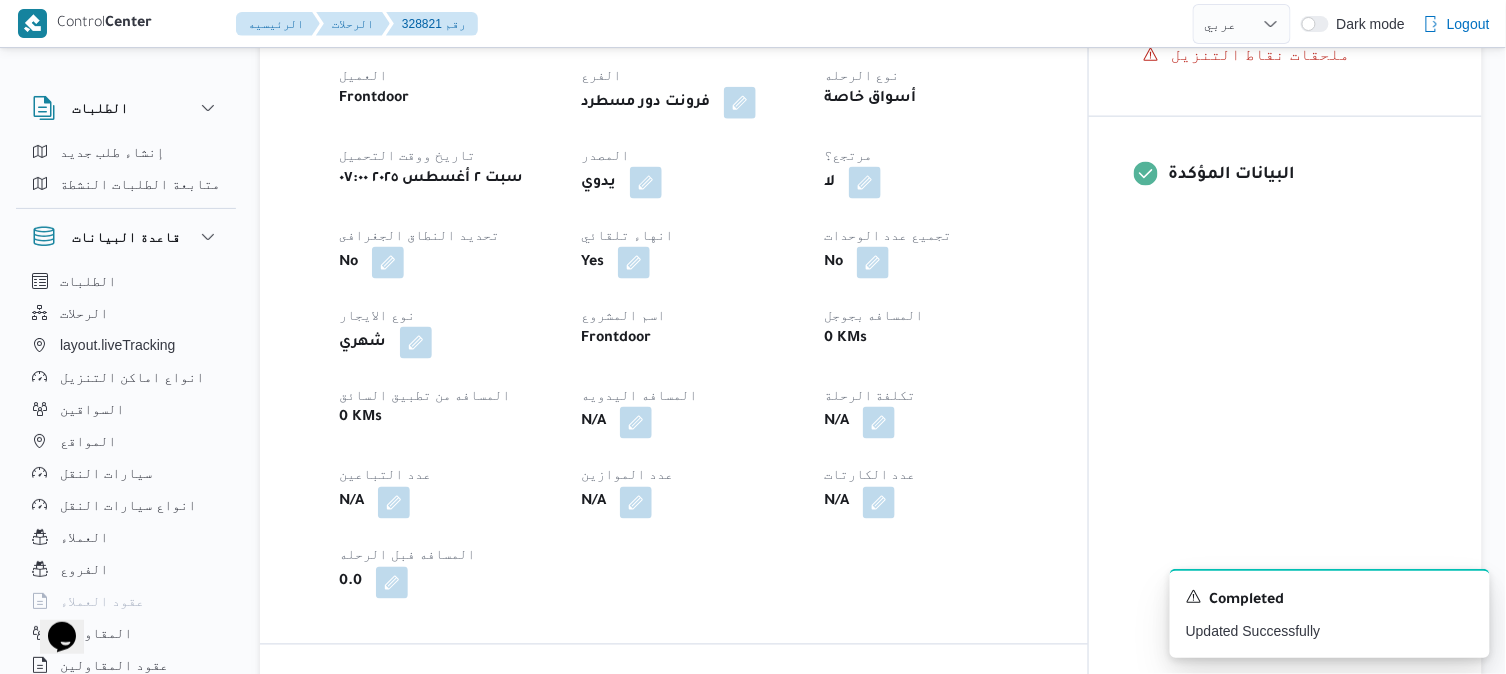 scroll, scrollTop: 800, scrollLeft: 0, axis: vertical 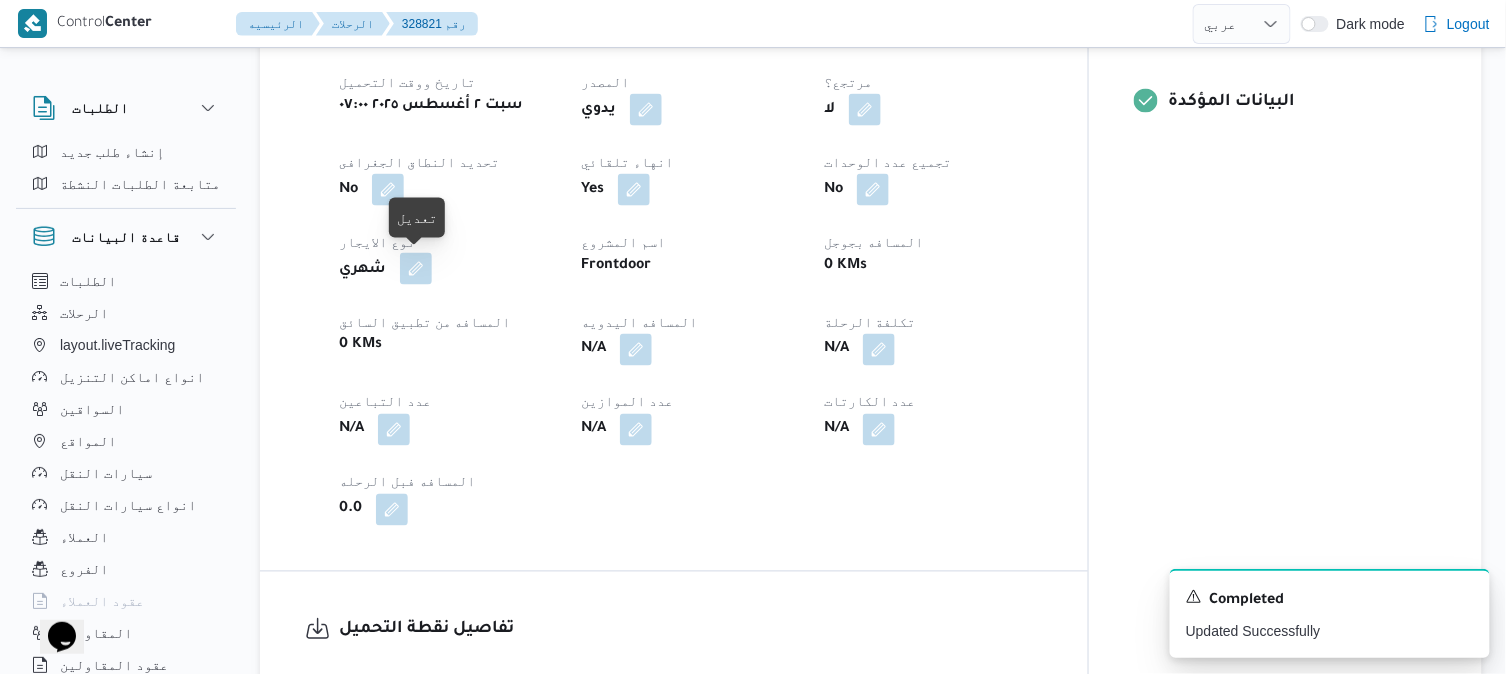 click at bounding box center (416, 269) 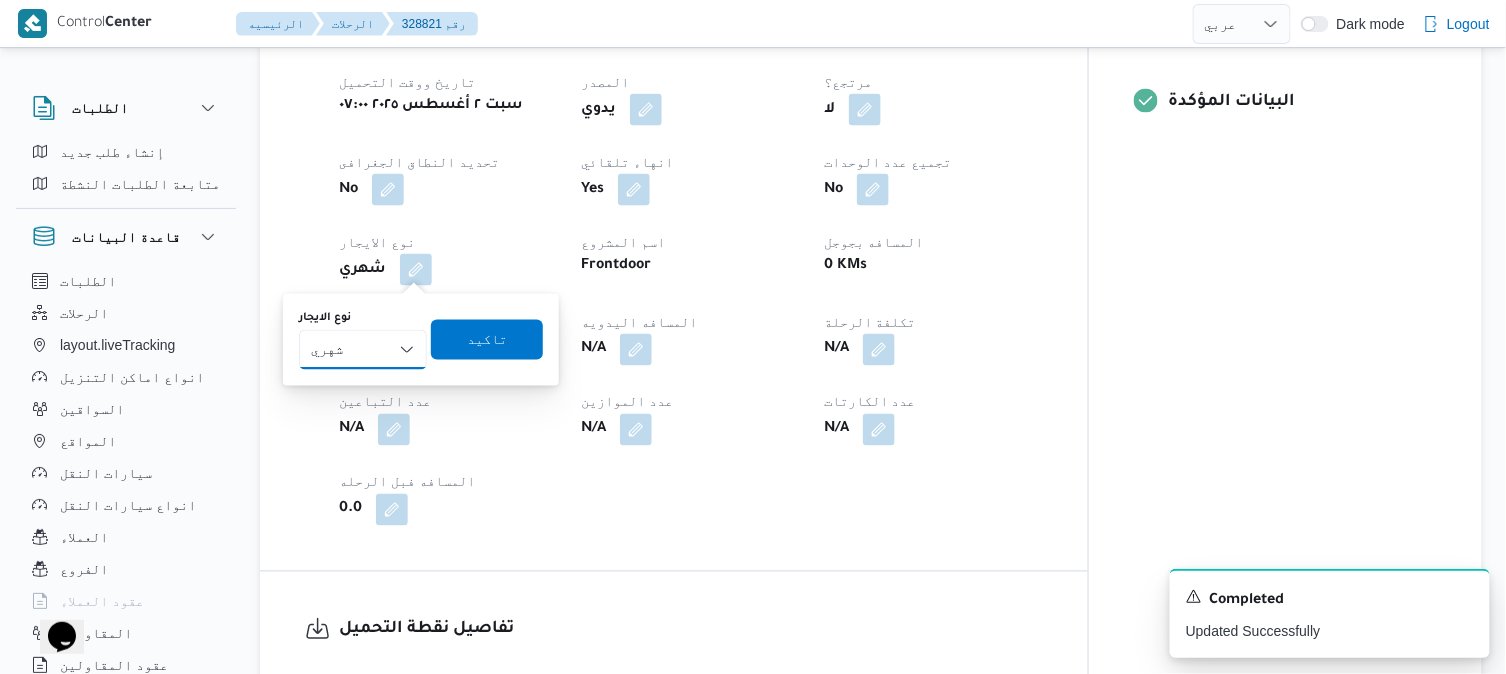 click on "شهري بالنقله إيجار يومي" at bounding box center [363, 350] 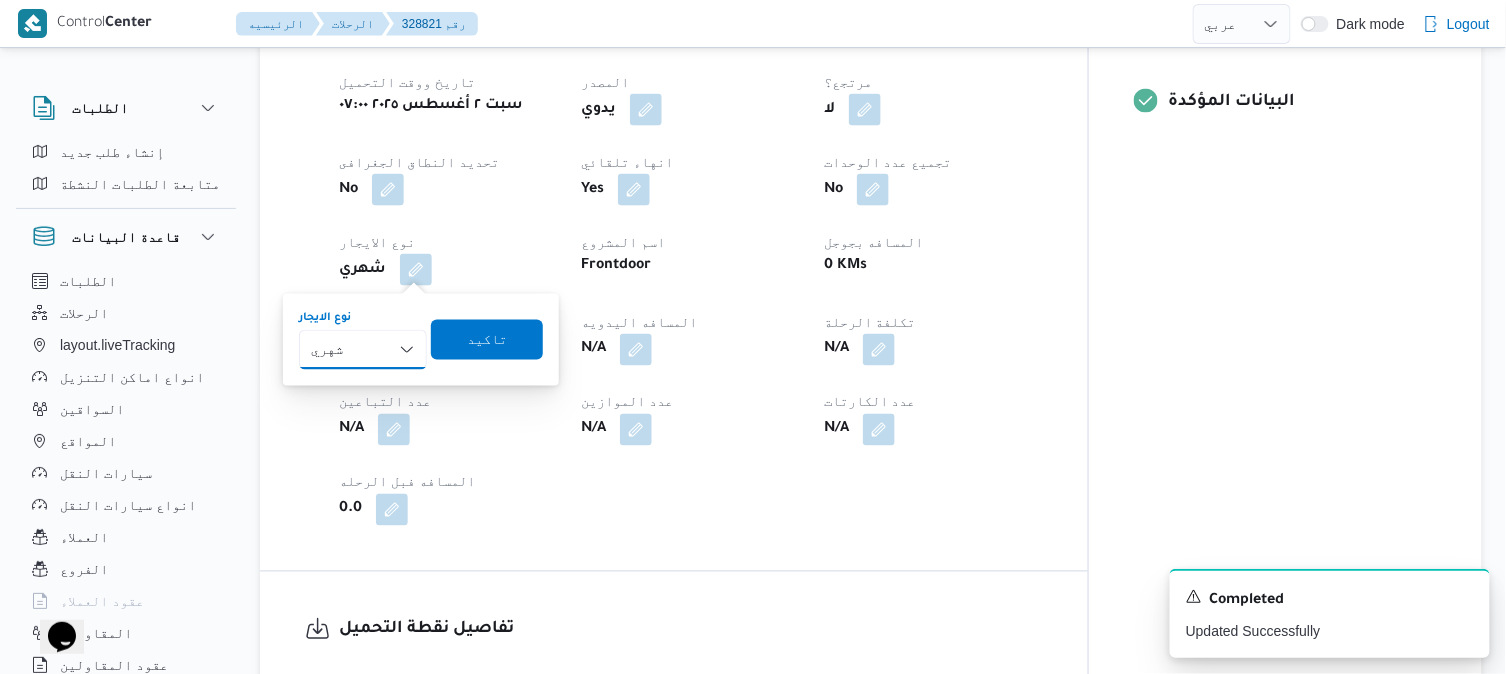 select on "on_demand" 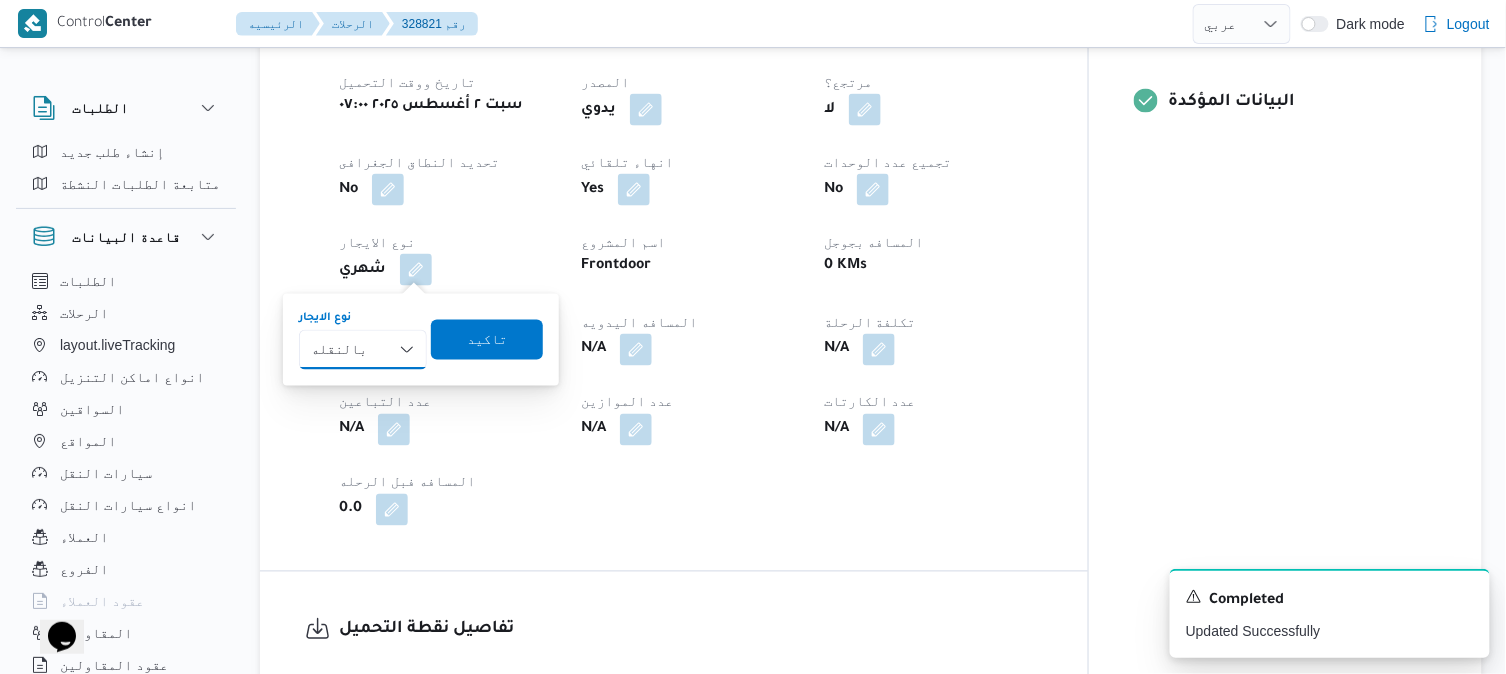 click on "شهري بالنقله إيجار يومي" at bounding box center (363, 350) 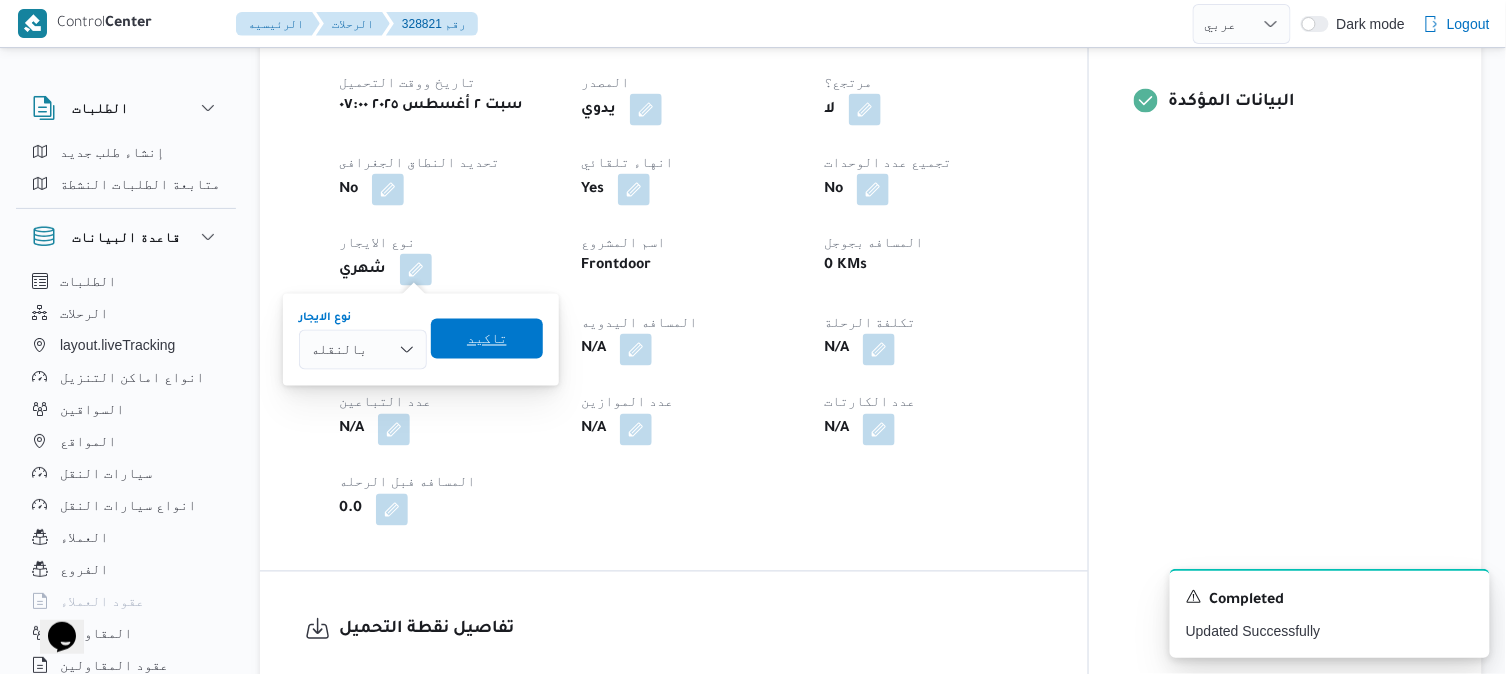 click on "تاكيد" at bounding box center [487, 339] 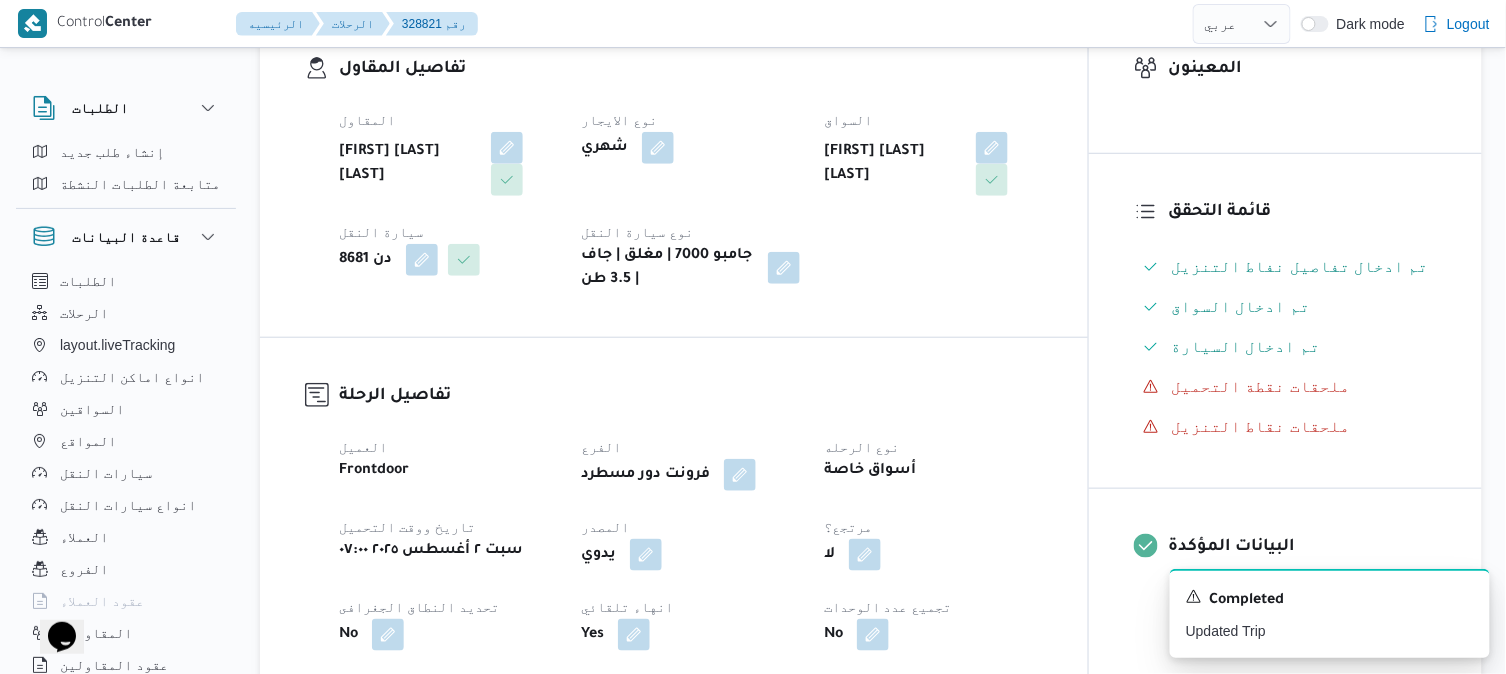 scroll, scrollTop: 311, scrollLeft: 0, axis: vertical 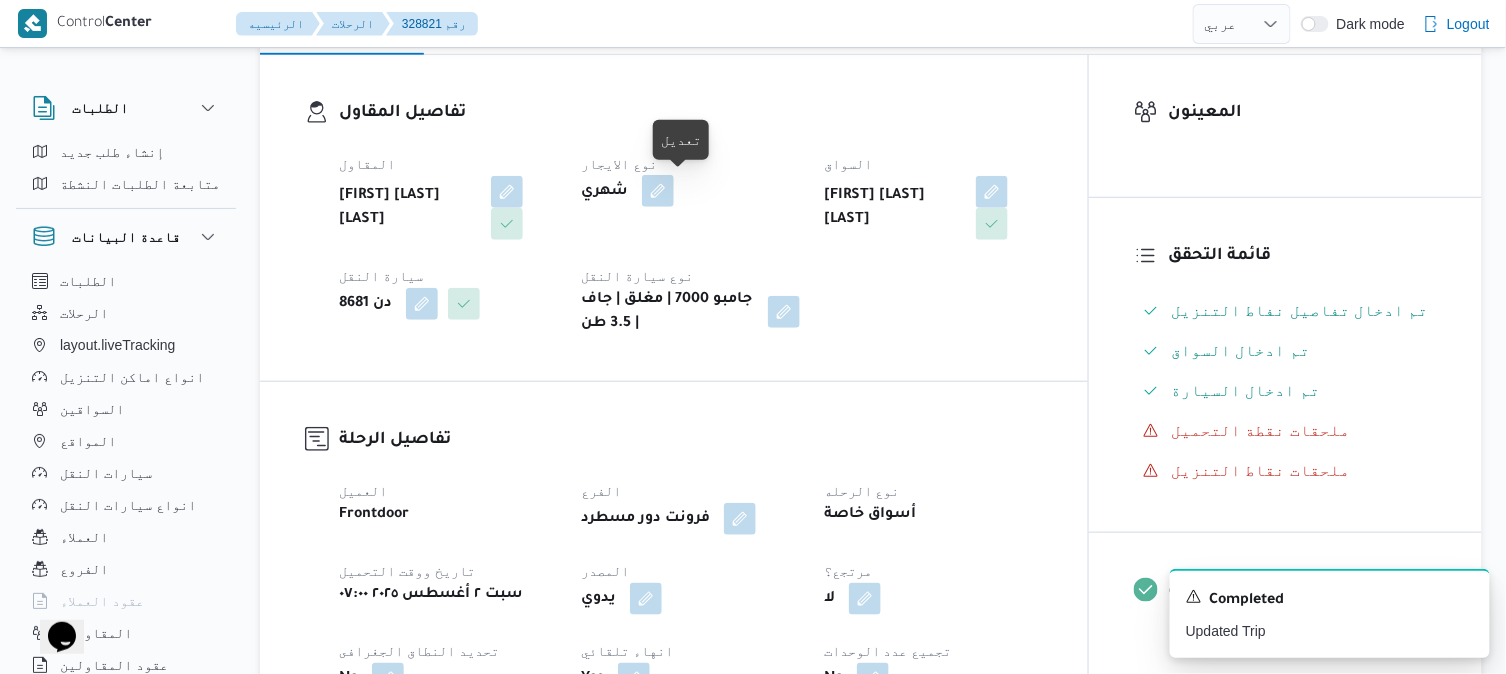 click at bounding box center [658, 191] 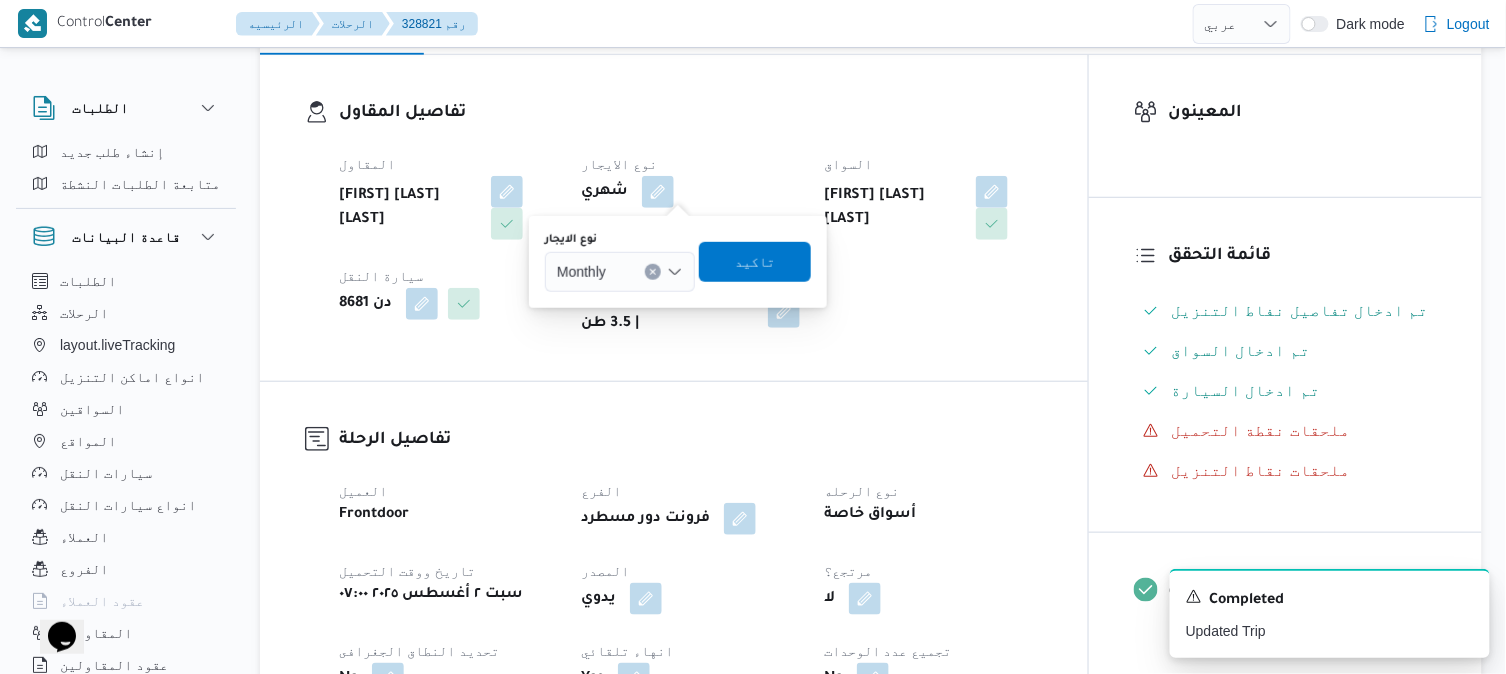 click 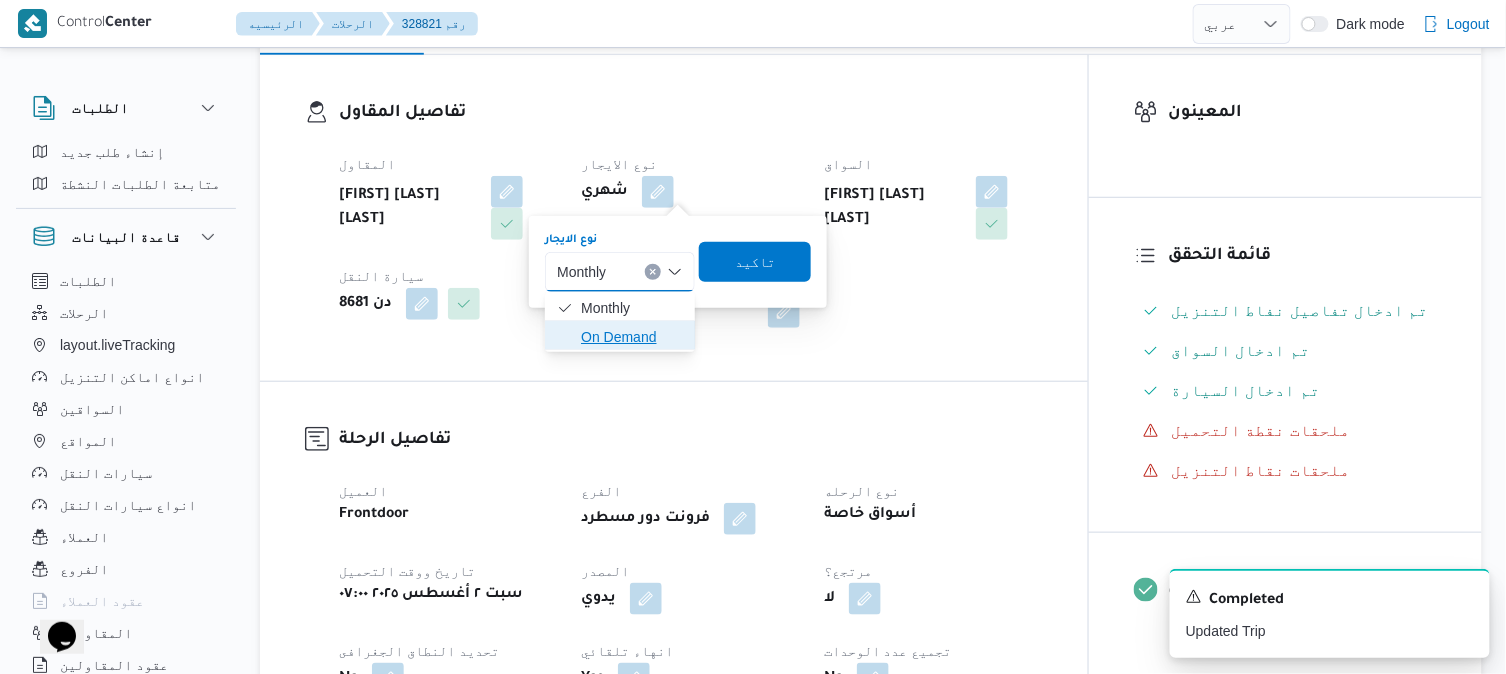 click on "On Demand" at bounding box center [632, 337] 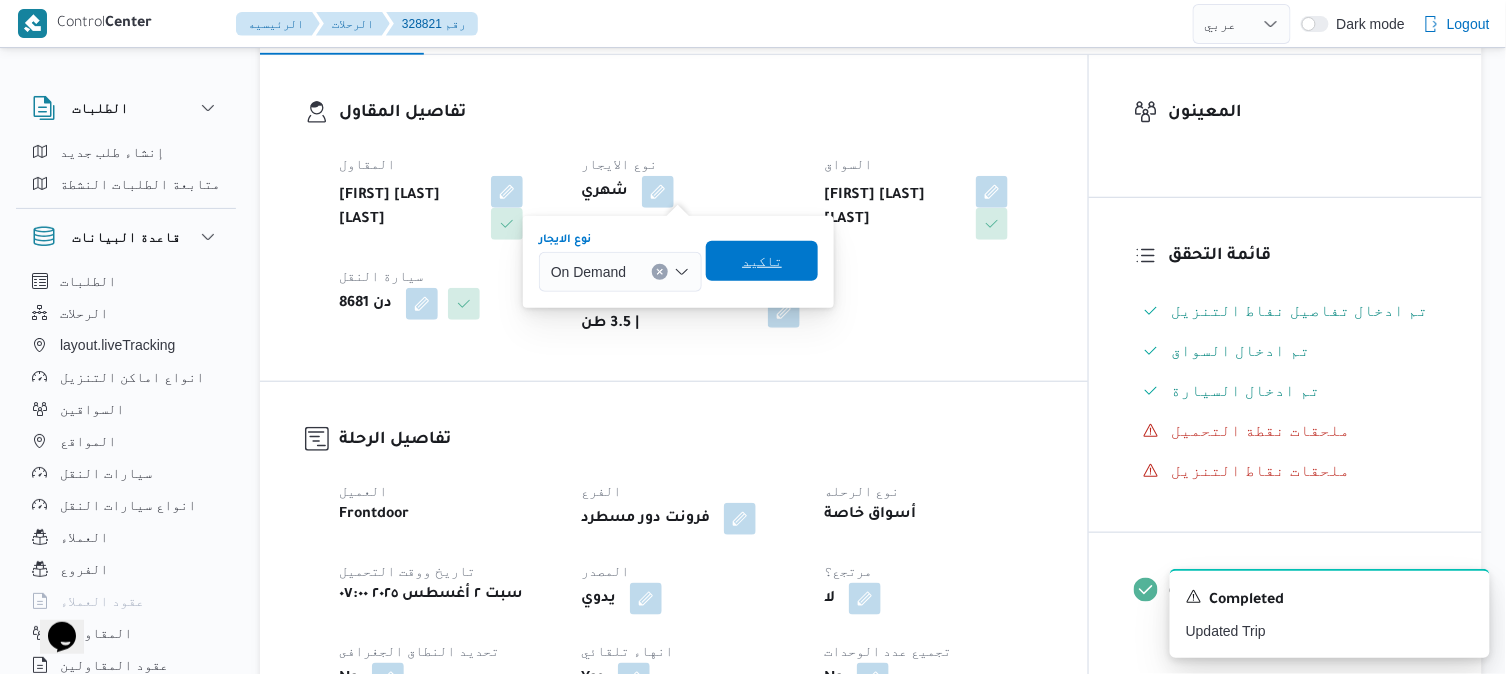 click on "تاكيد" at bounding box center [762, 261] 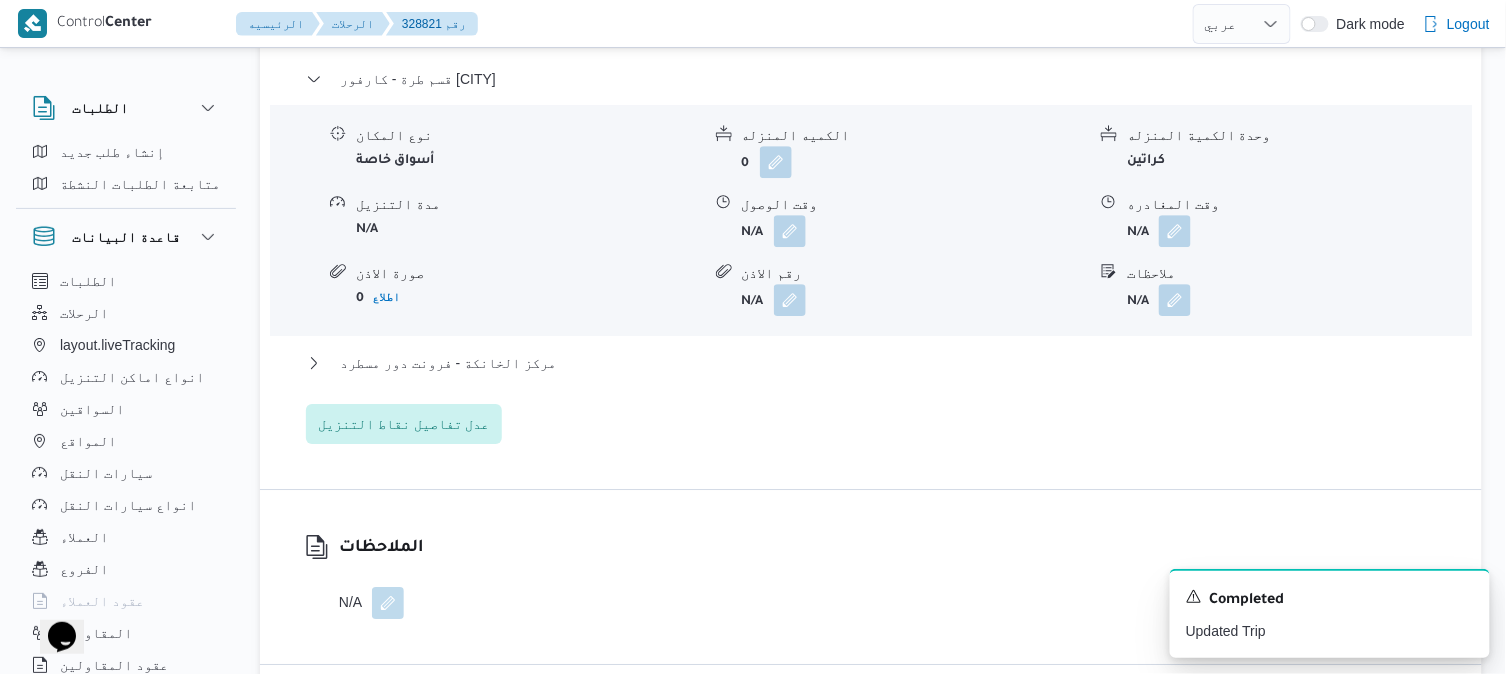 scroll, scrollTop: 1688, scrollLeft: 0, axis: vertical 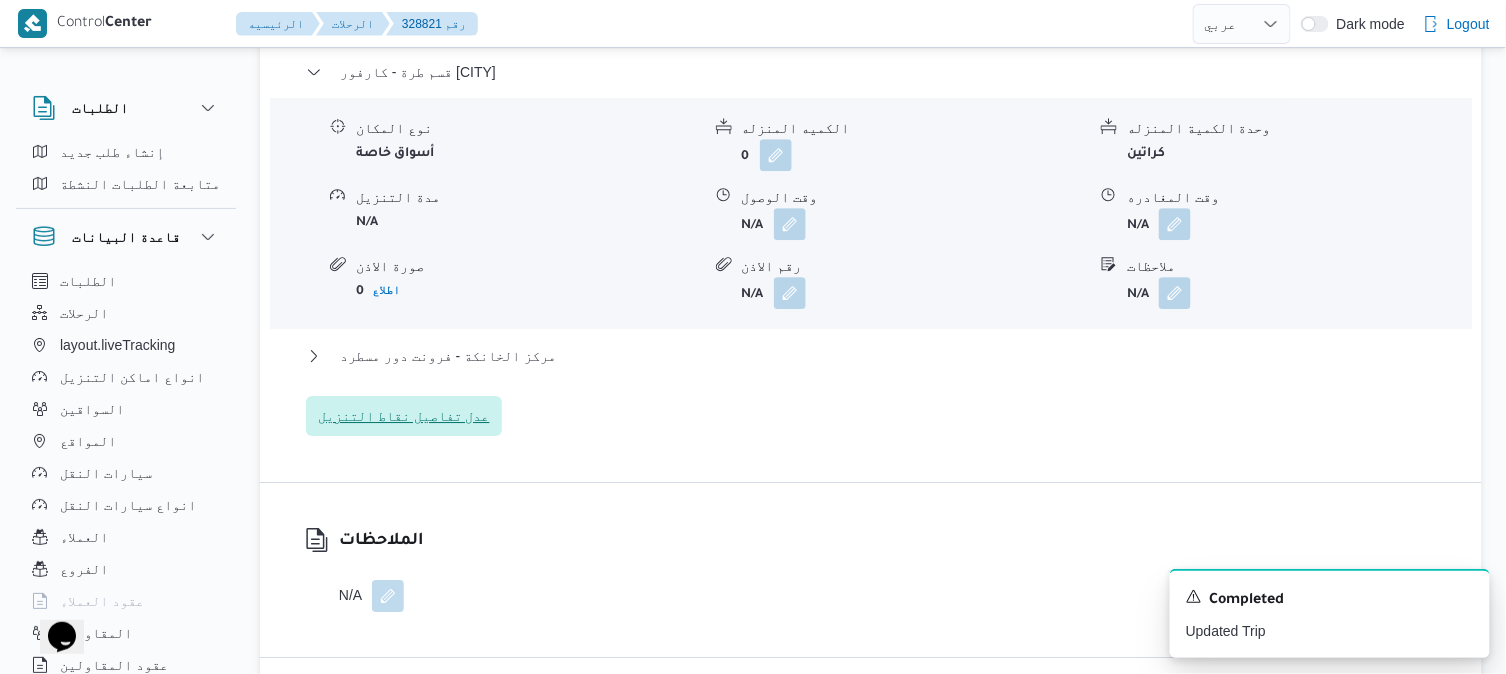 click on "عدل تفاصيل نقاط التنزيل" at bounding box center [404, 416] 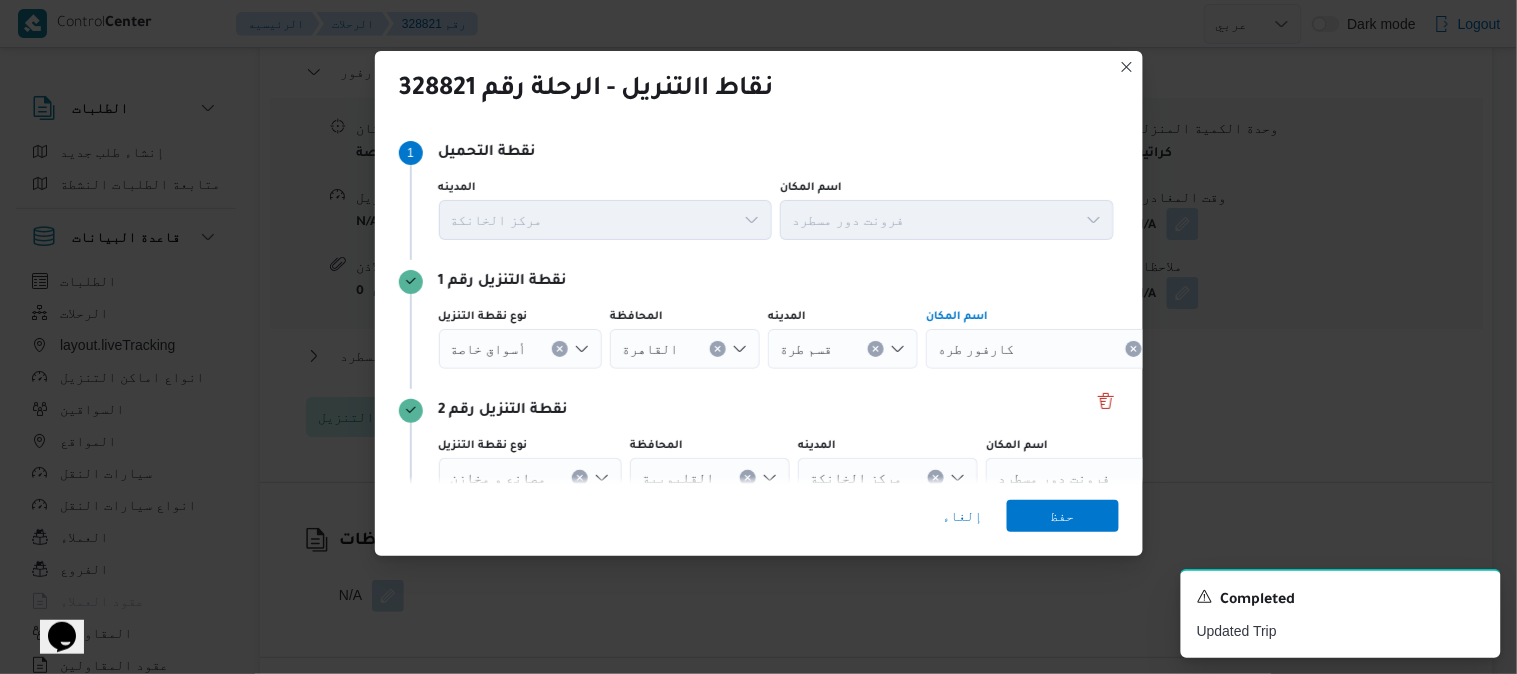 click on "كارفور طره" at bounding box center [976, 348] 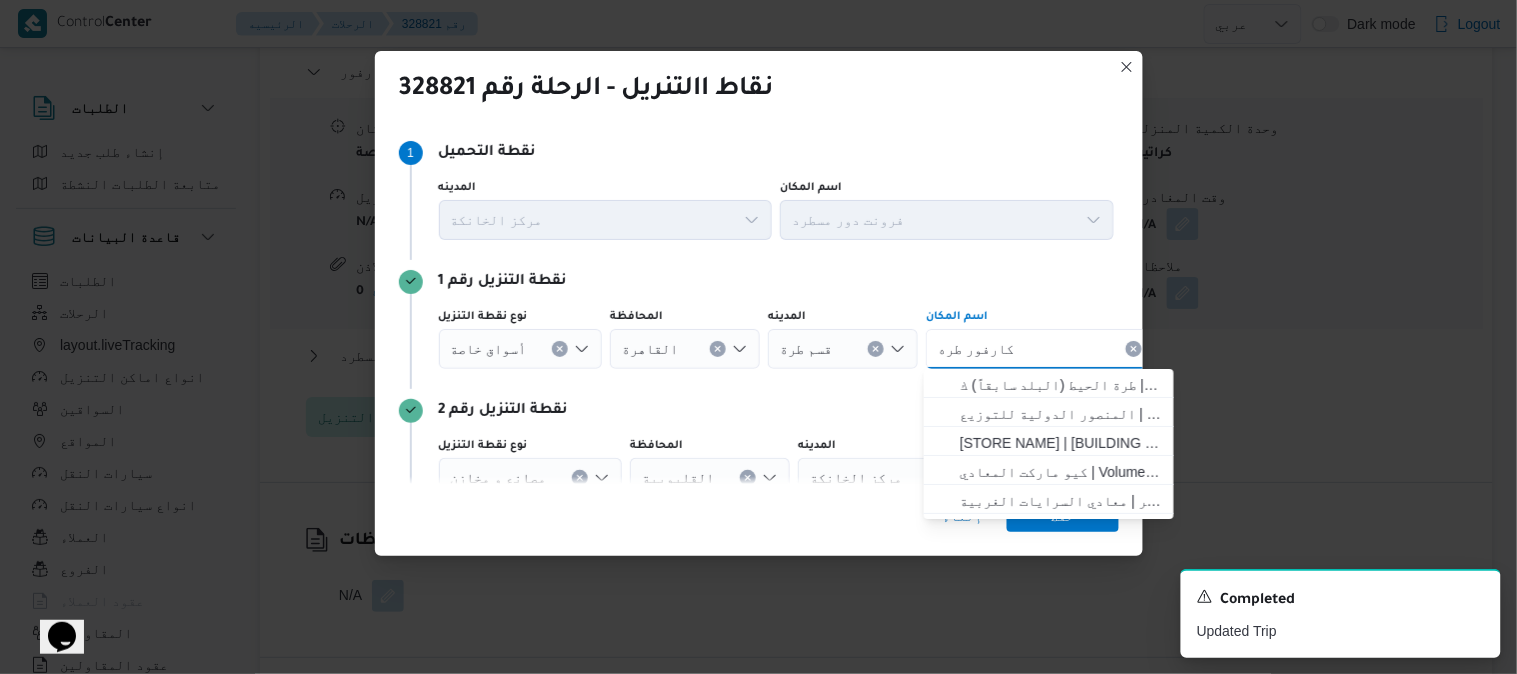 click 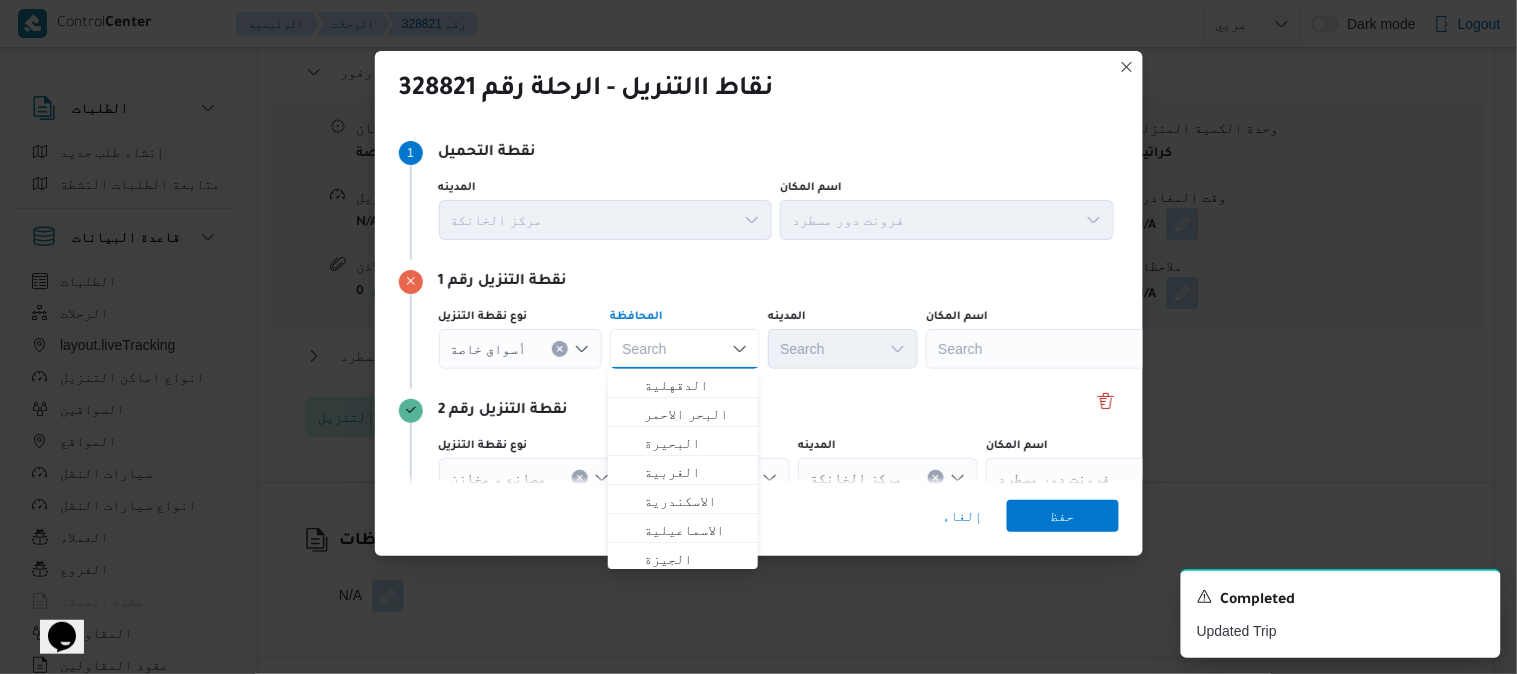click on "Search" at bounding box center [1051, 349] 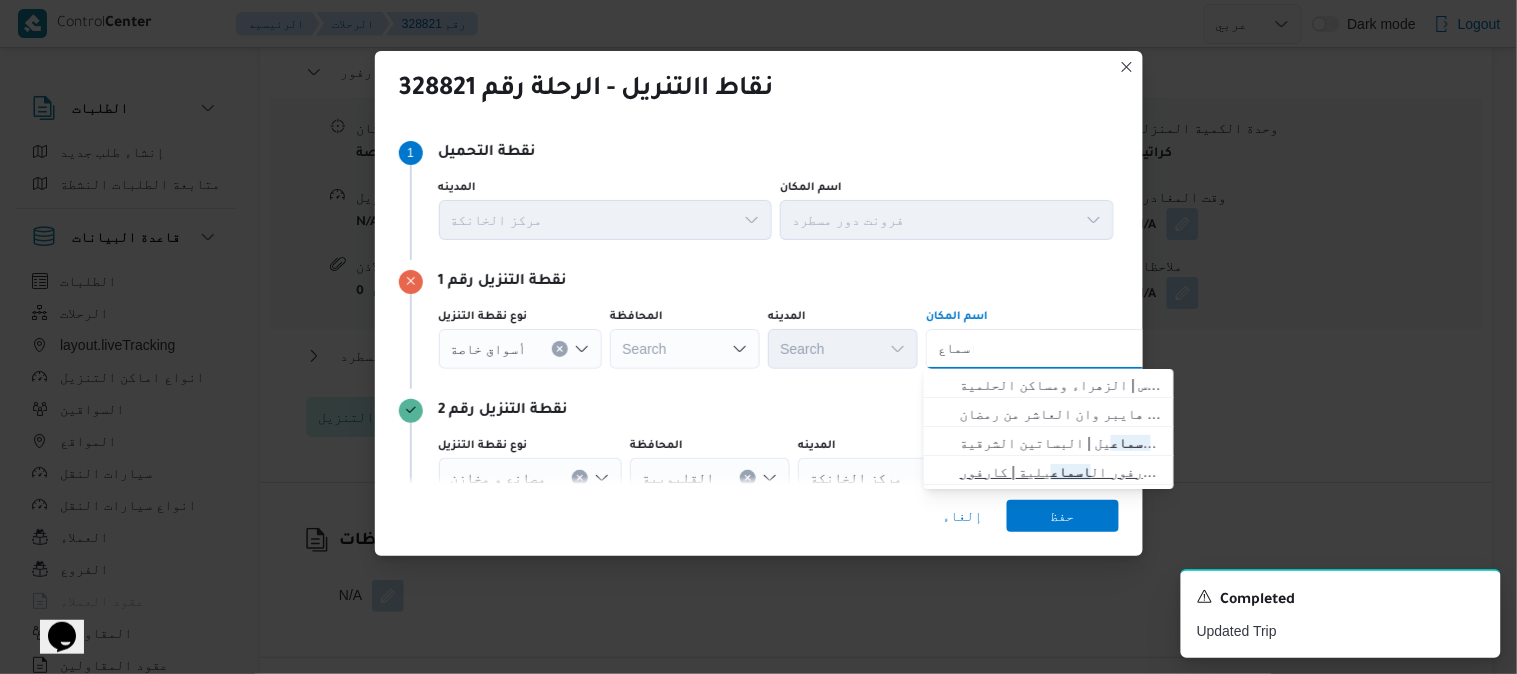 type on "اسماع" 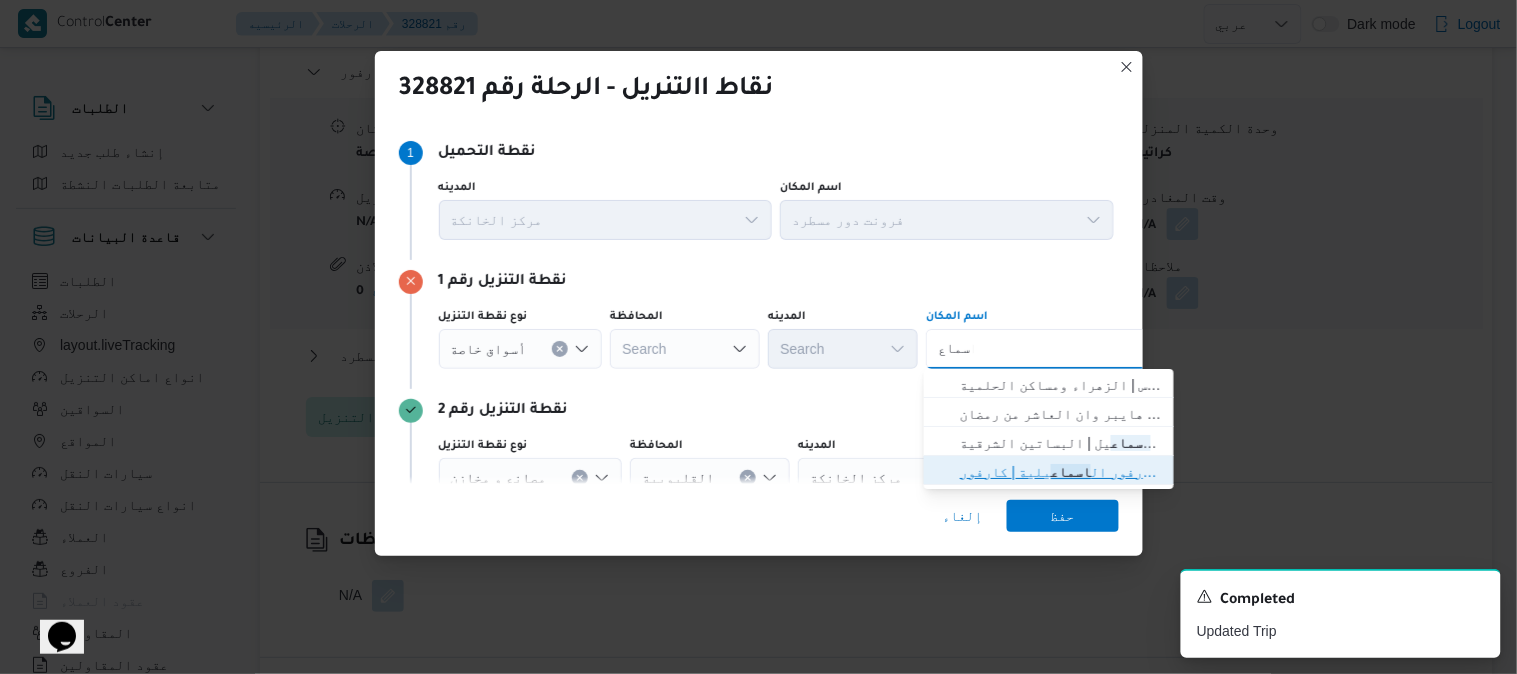 click on "[STORE NAME] | [STORE NAME] | null" at bounding box center [1061, 472] 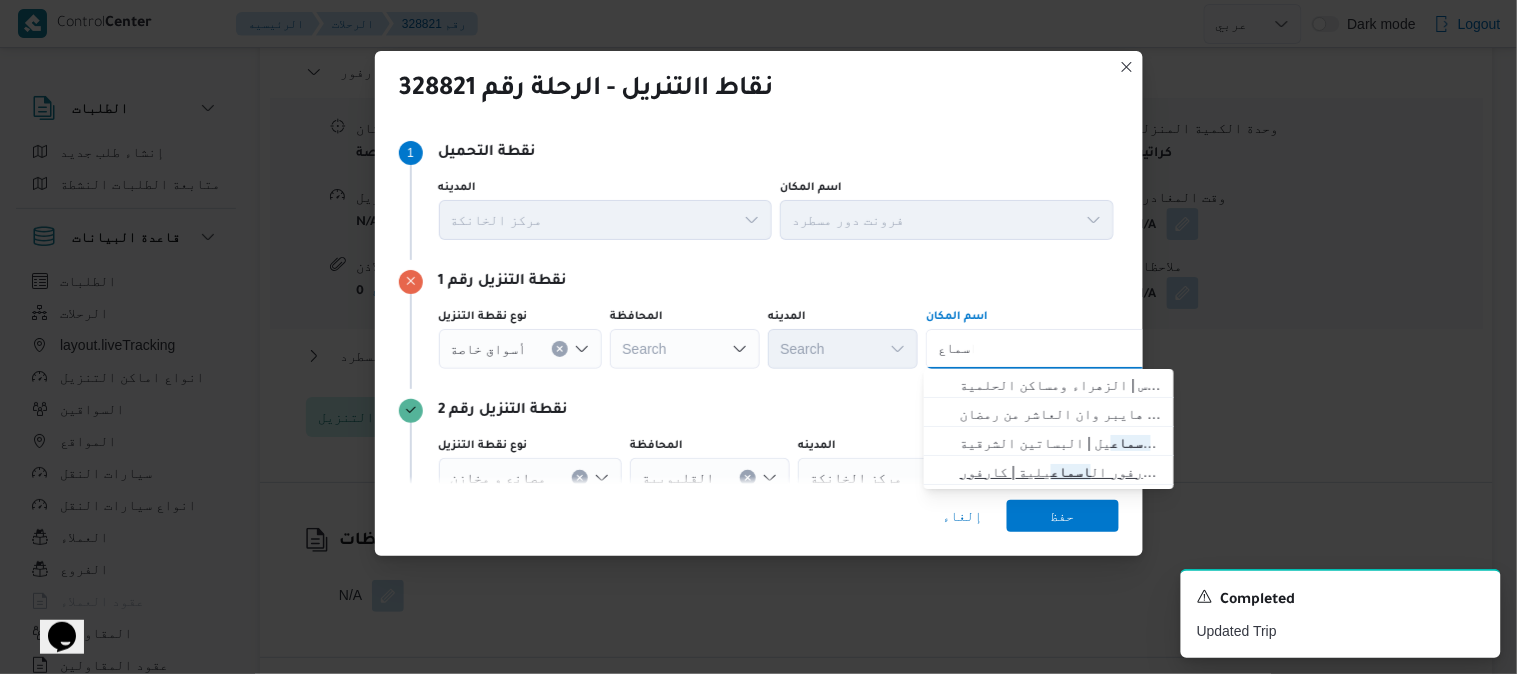 type 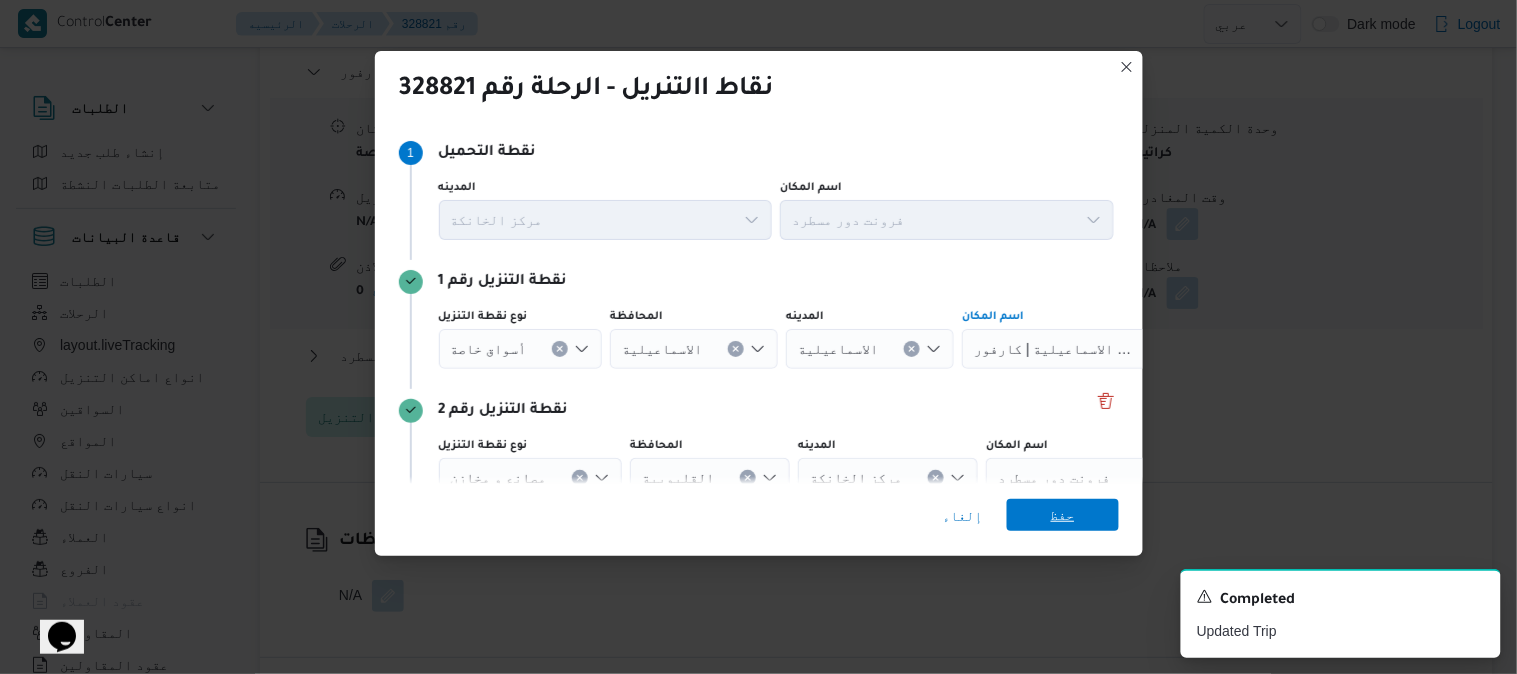 click on "حفظ" at bounding box center (1063, 515) 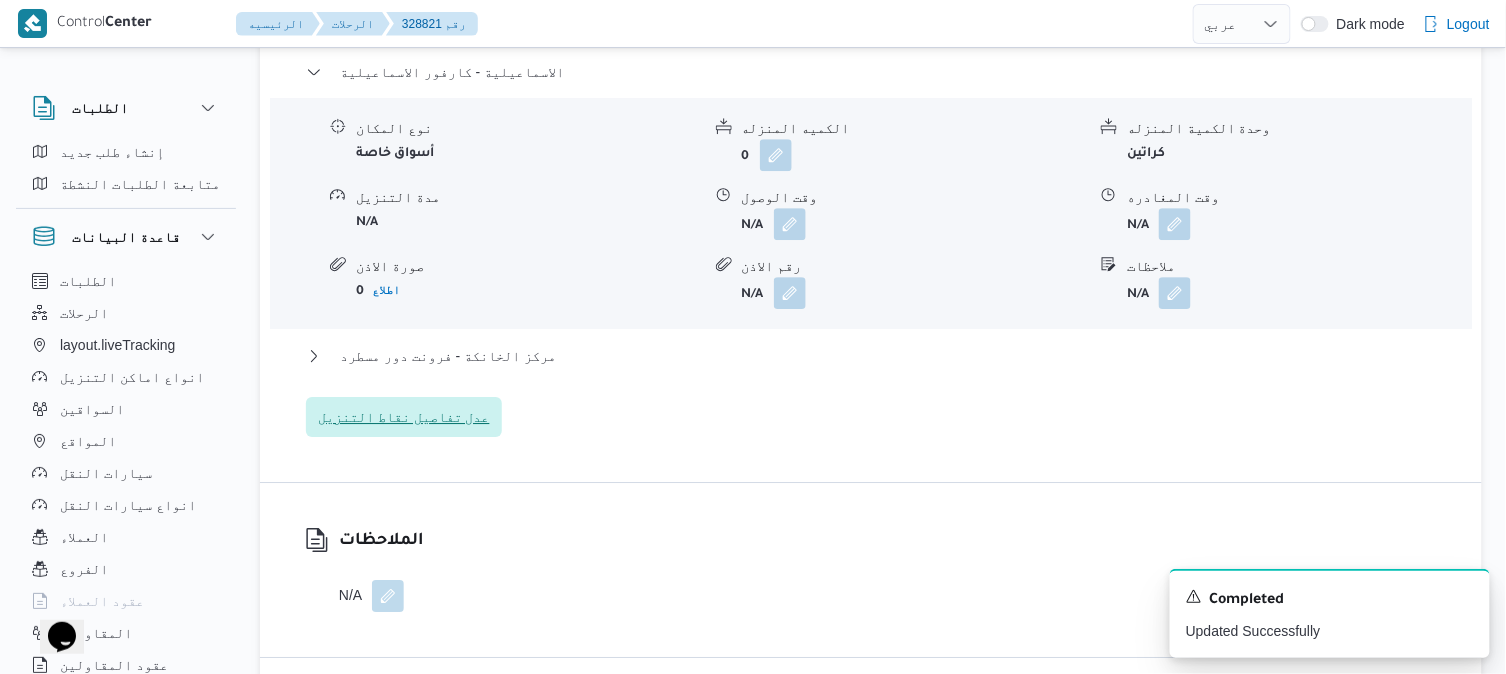 type 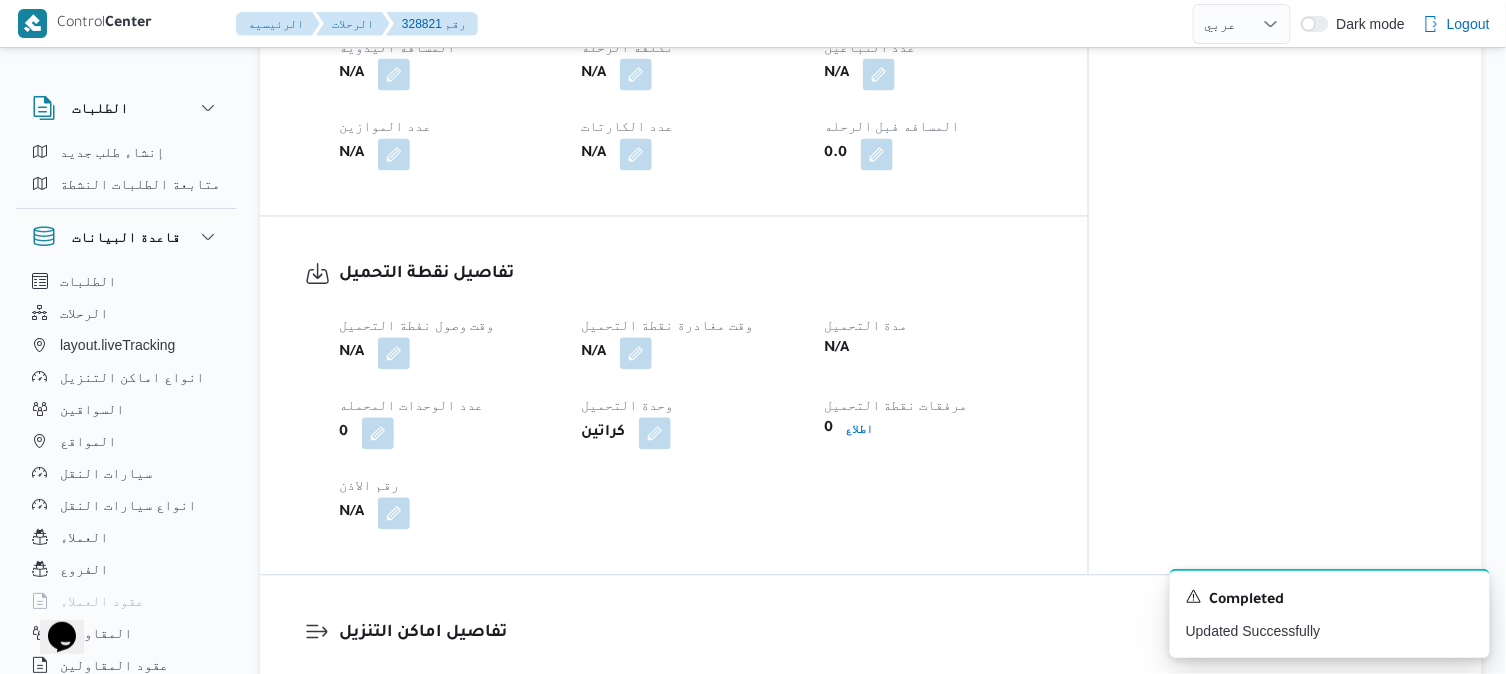 scroll, scrollTop: 1022, scrollLeft: 0, axis: vertical 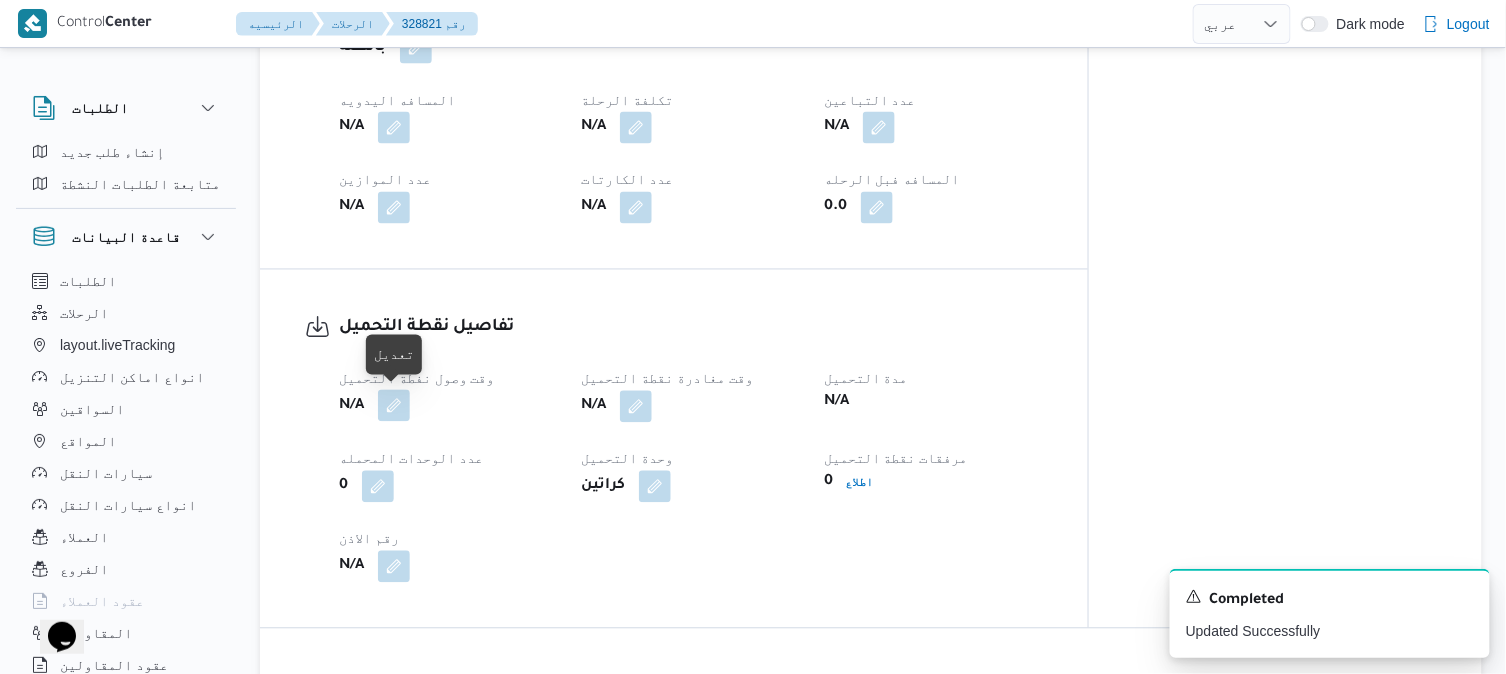 click at bounding box center [394, 406] 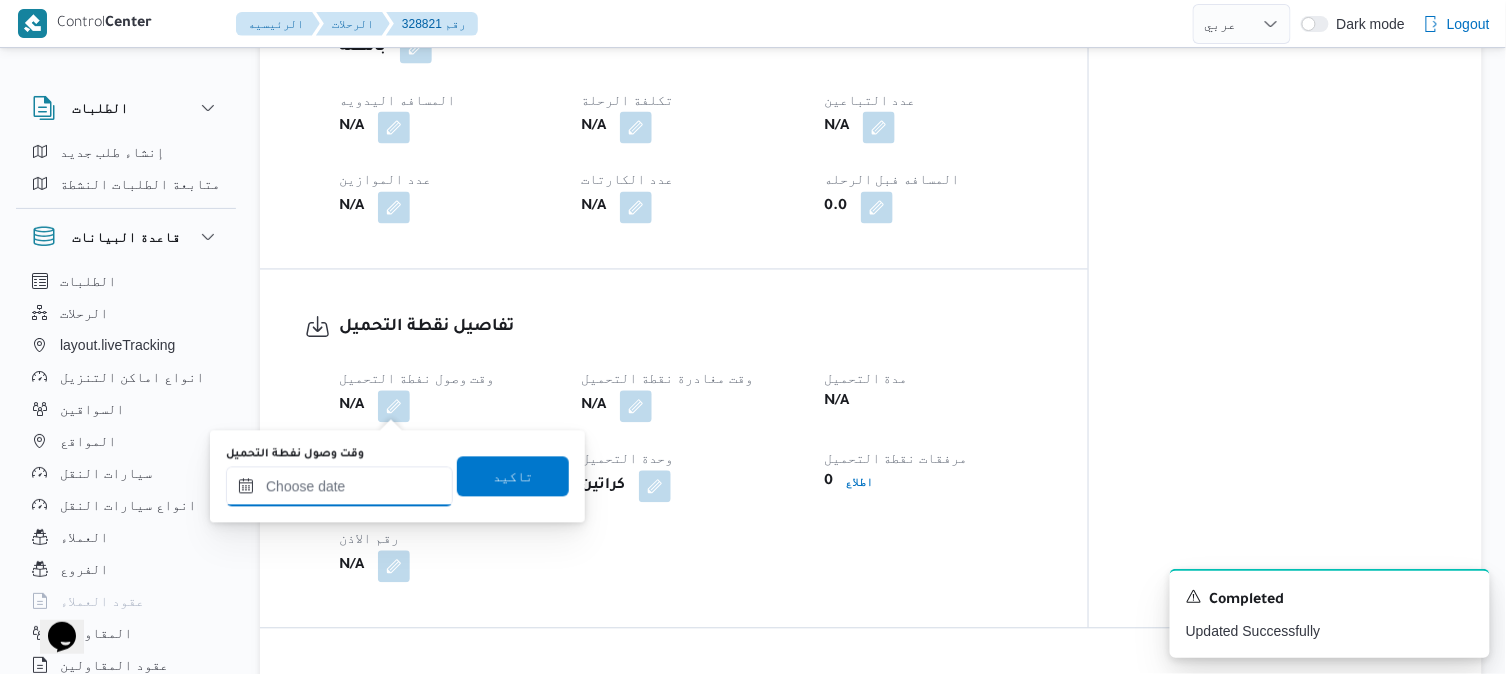 click on "وقت وصول نفطة التحميل" at bounding box center (339, 487) 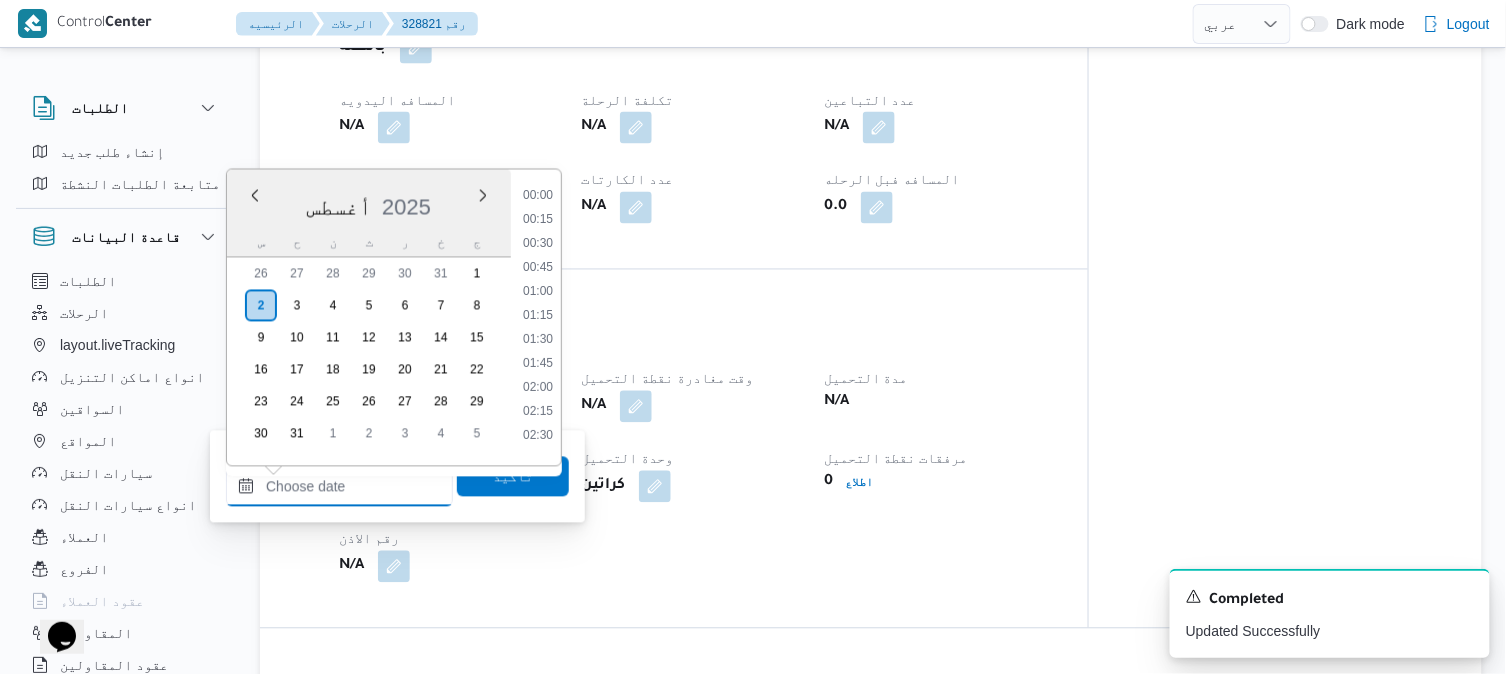 scroll, scrollTop: 970, scrollLeft: 0, axis: vertical 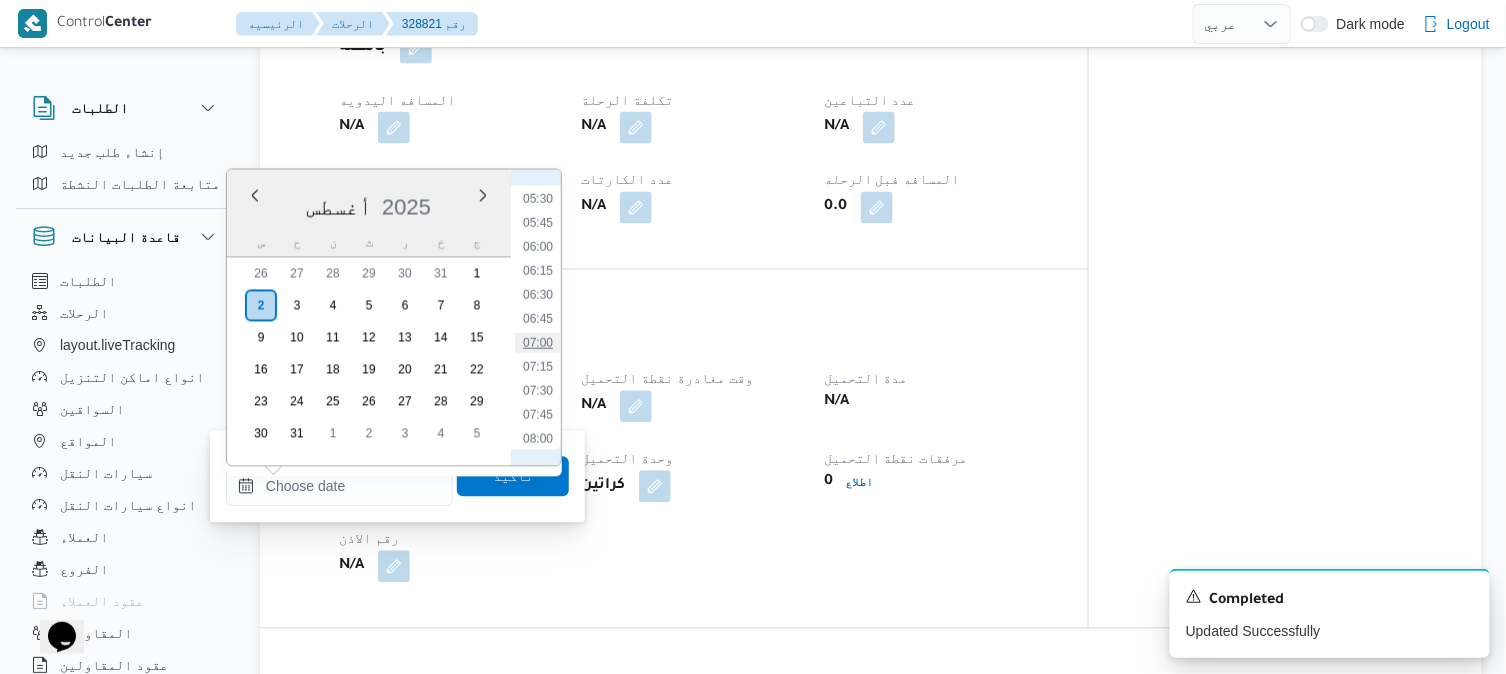 click on "07:00" at bounding box center [538, 343] 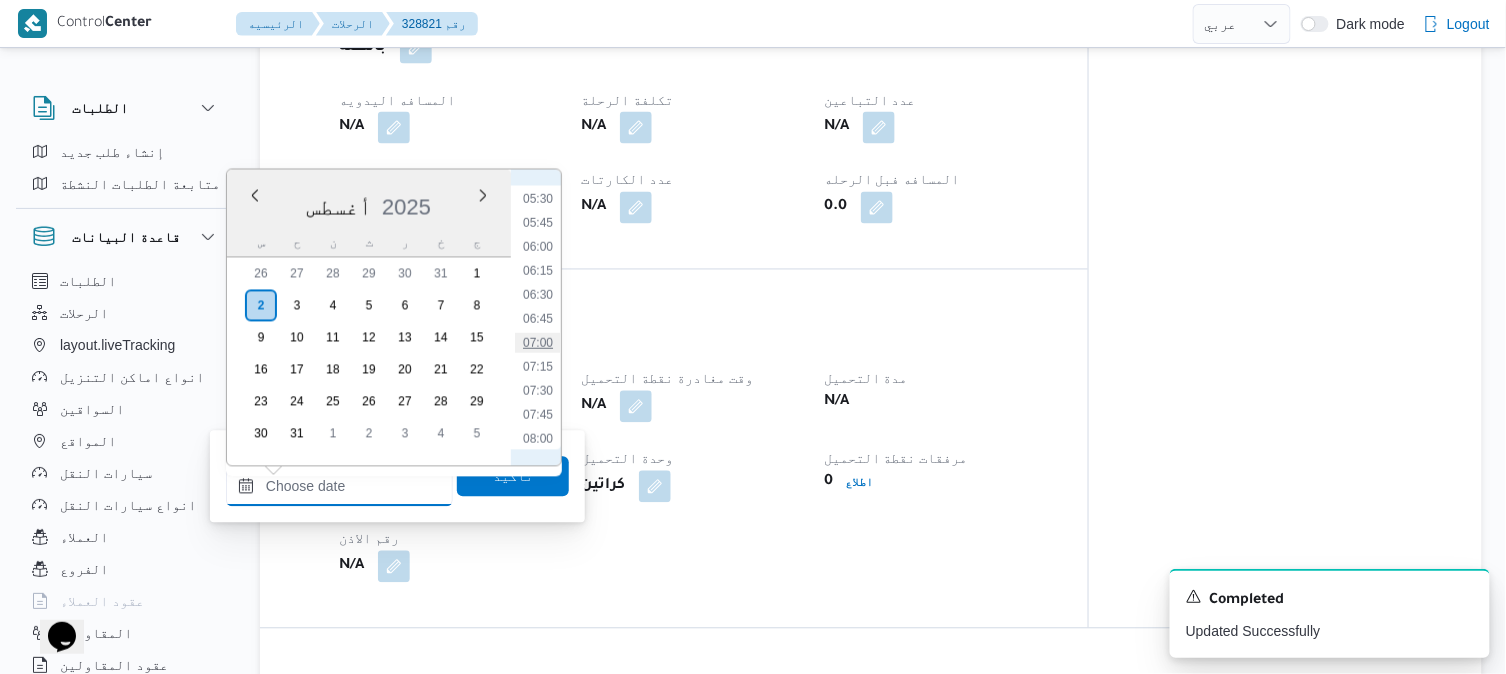 type on "[DATE] [TIME]" 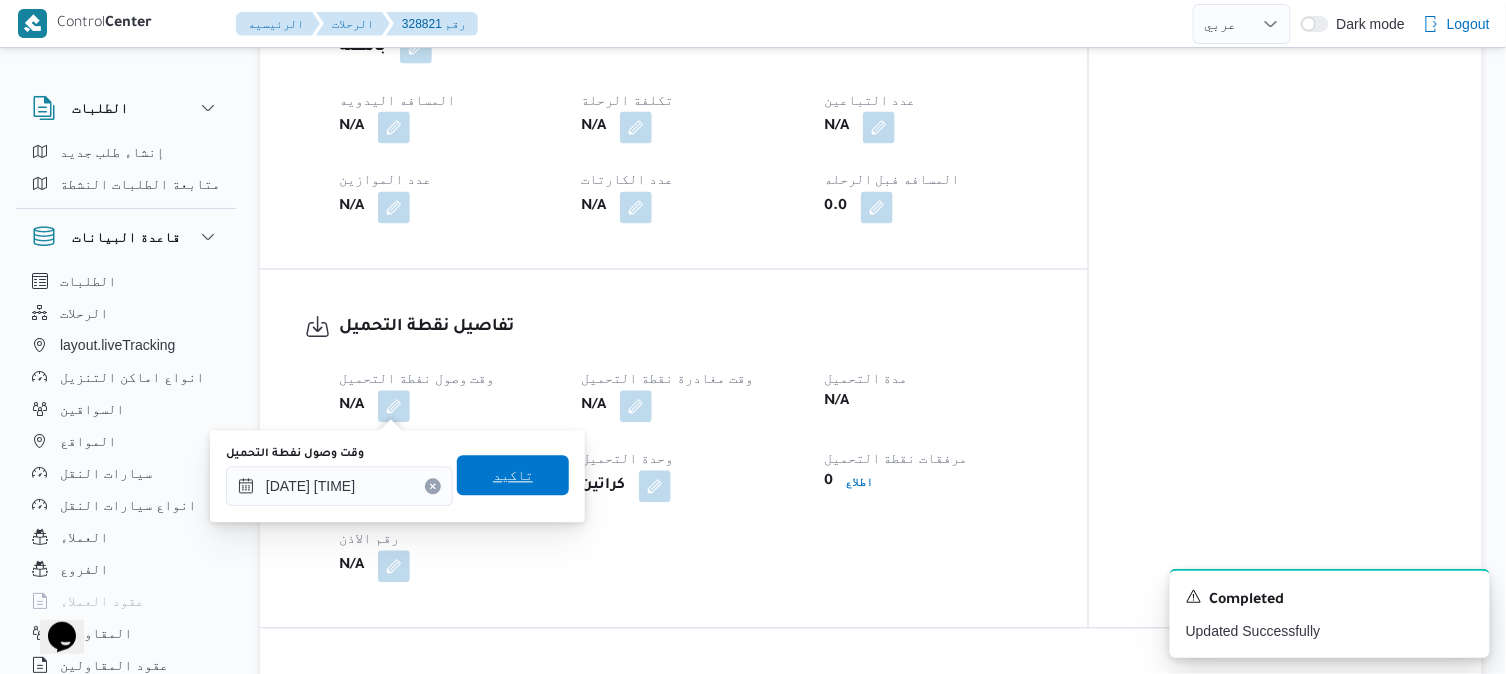 click on "تاكيد" at bounding box center (513, 476) 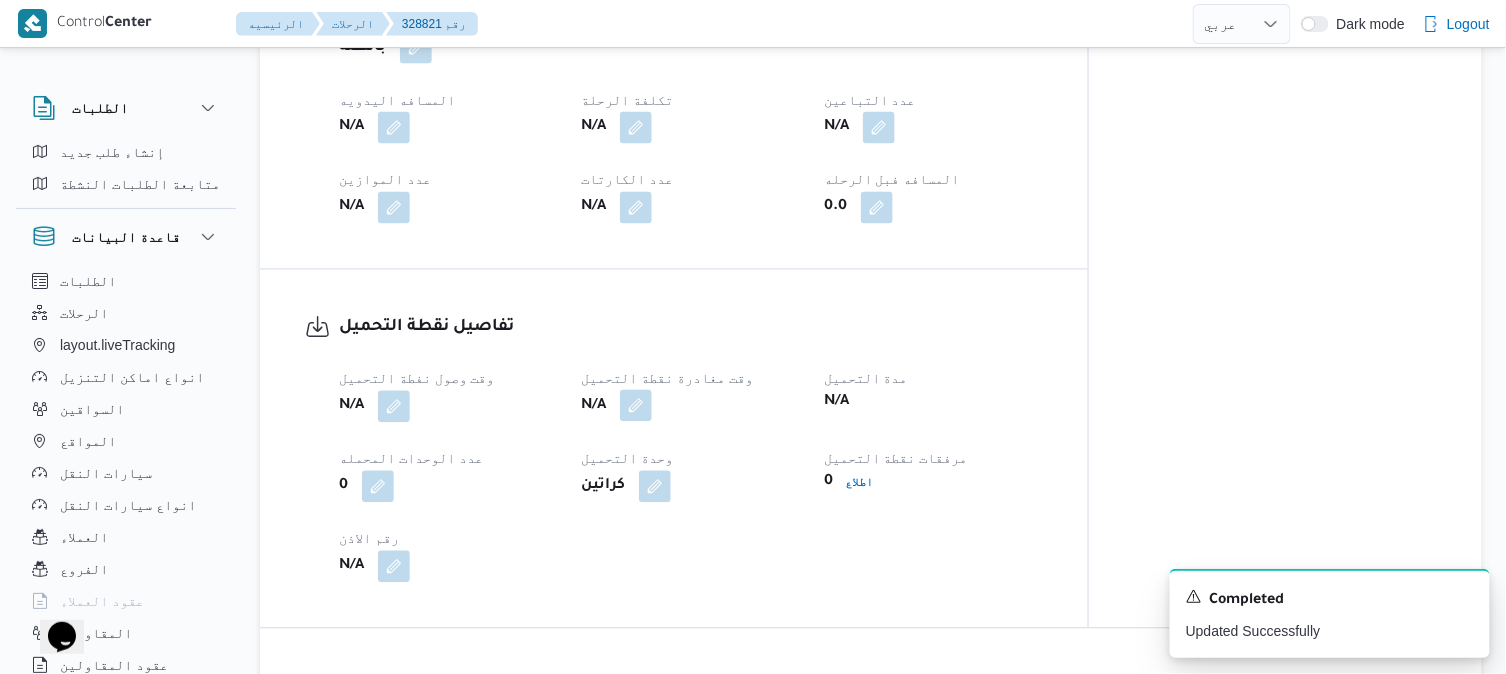 click at bounding box center [636, 406] 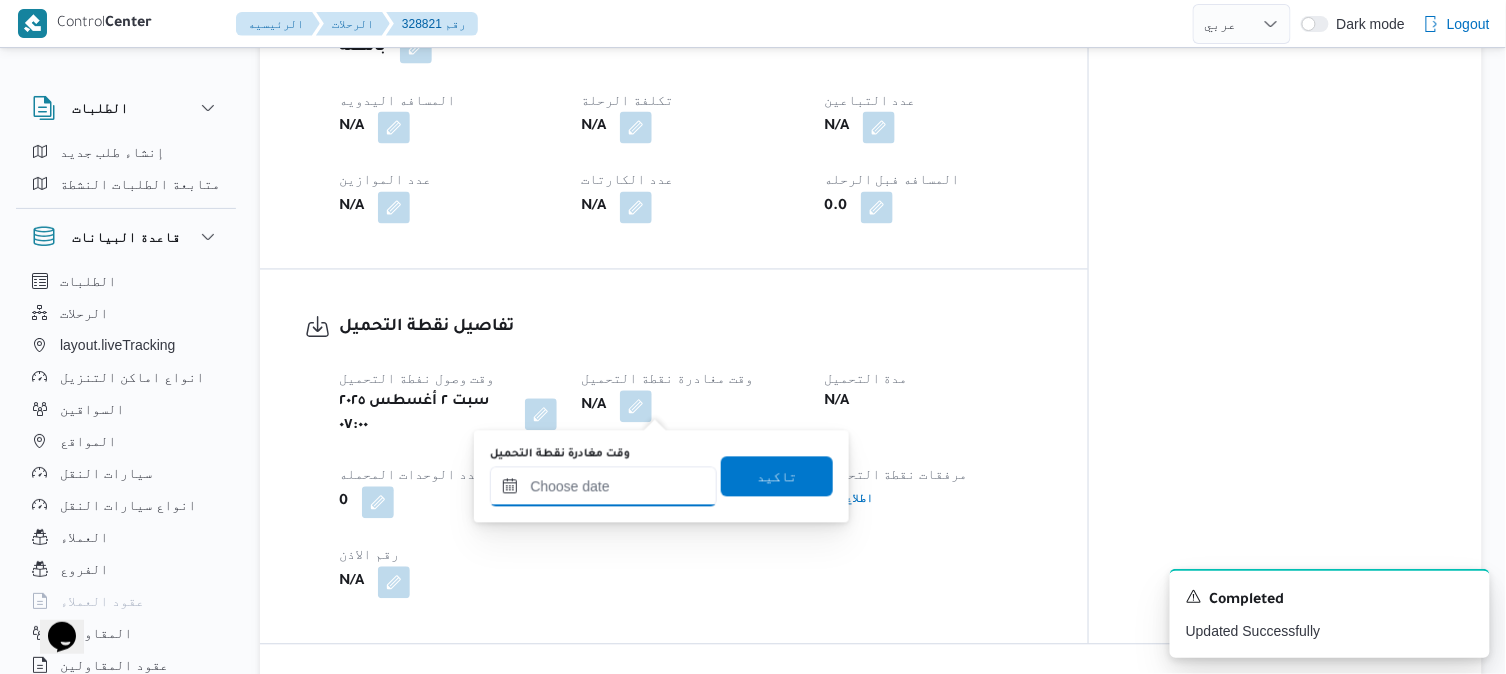 click on "وقت مغادرة نقطة التحميل" at bounding box center (603, 487) 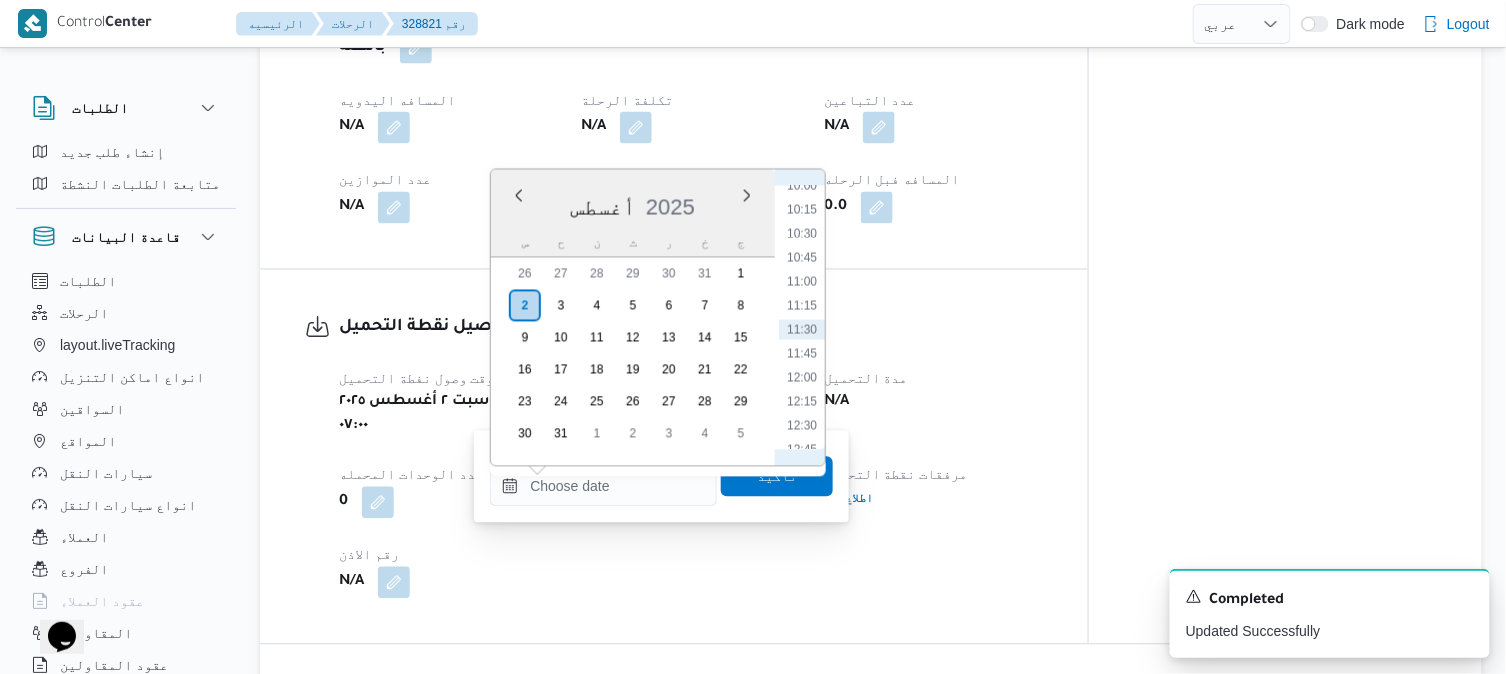 scroll, scrollTop: 747, scrollLeft: 0, axis: vertical 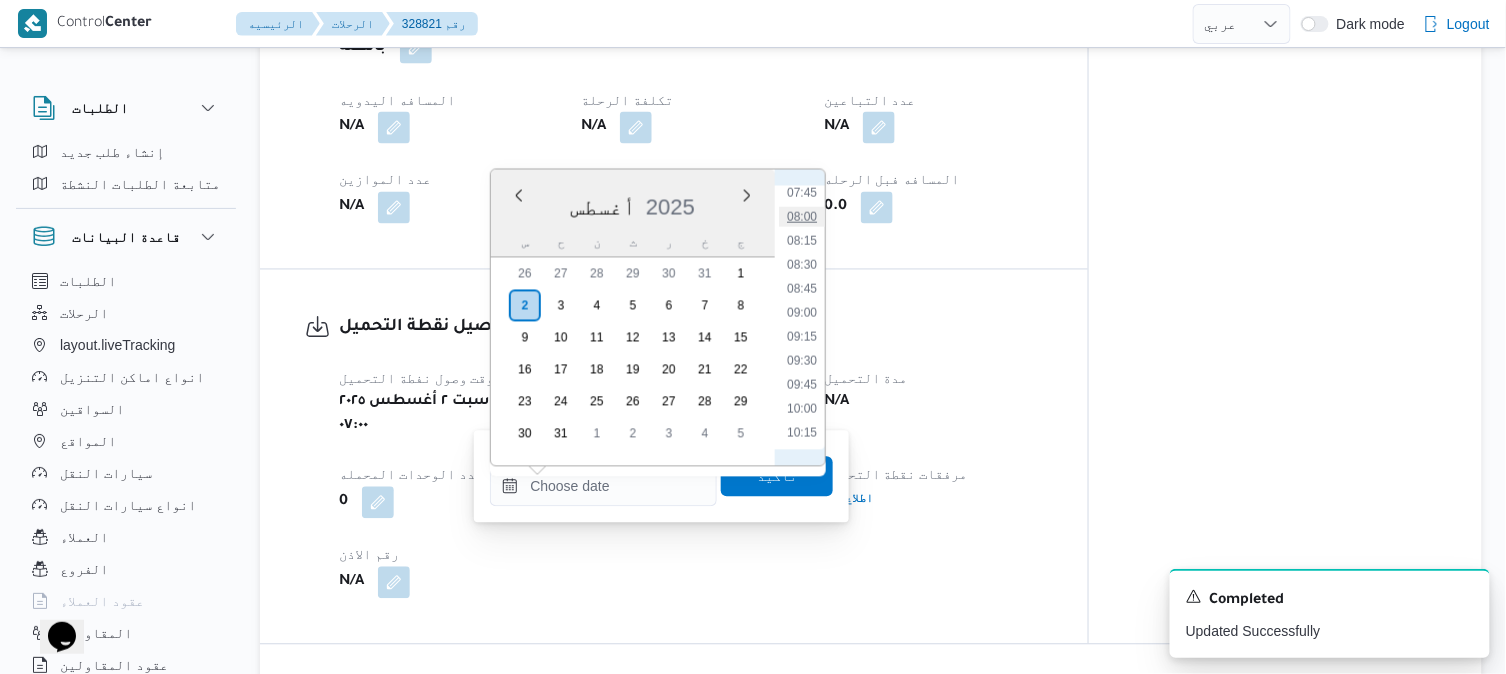 click on "08:00" at bounding box center (802, 217) 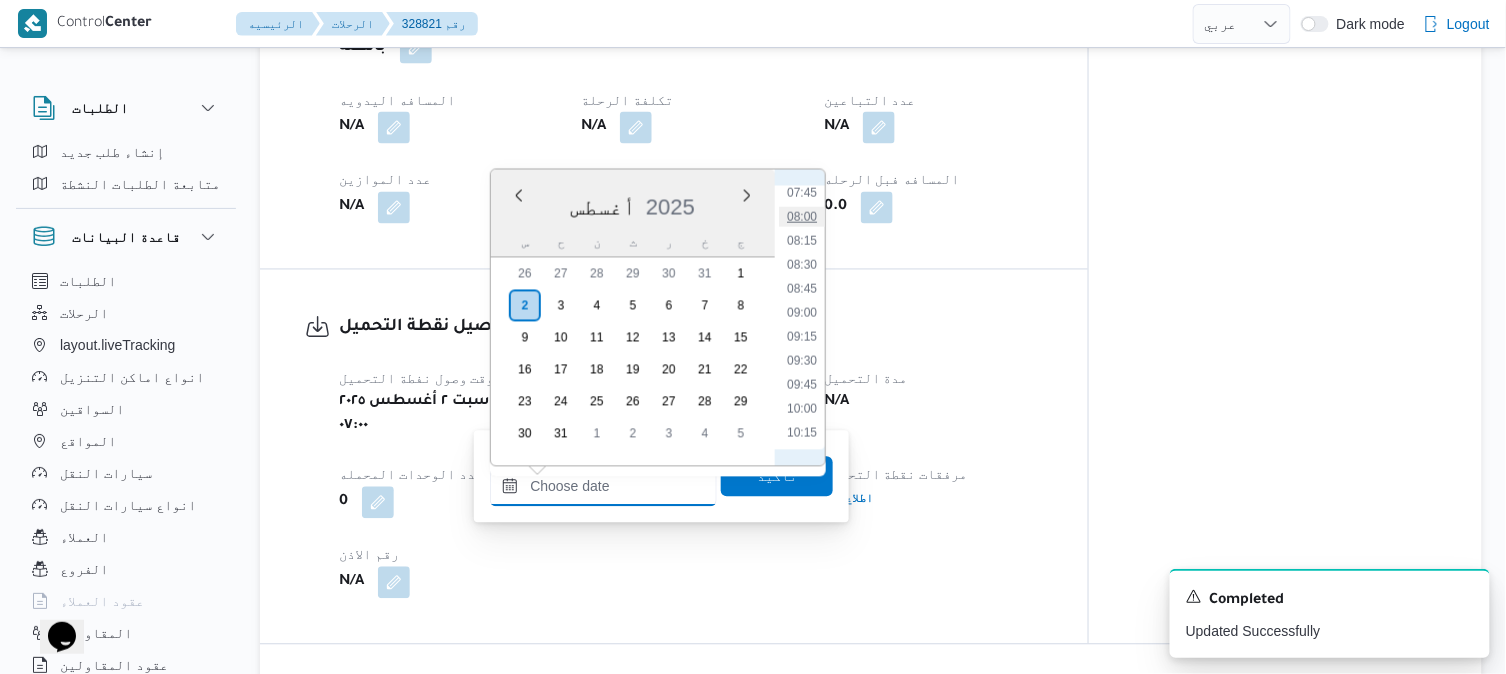 type on "[DATE] [TIME]" 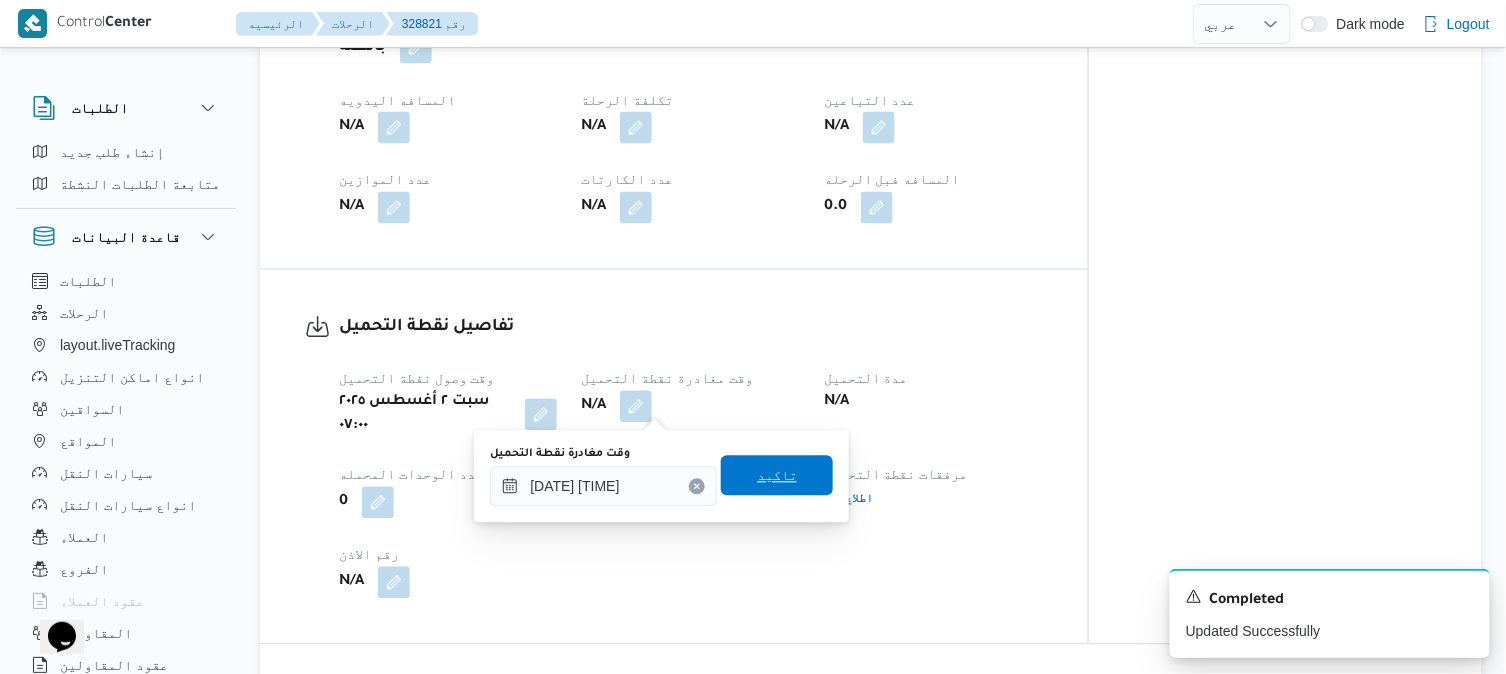 click on "تاكيد" at bounding box center (777, 476) 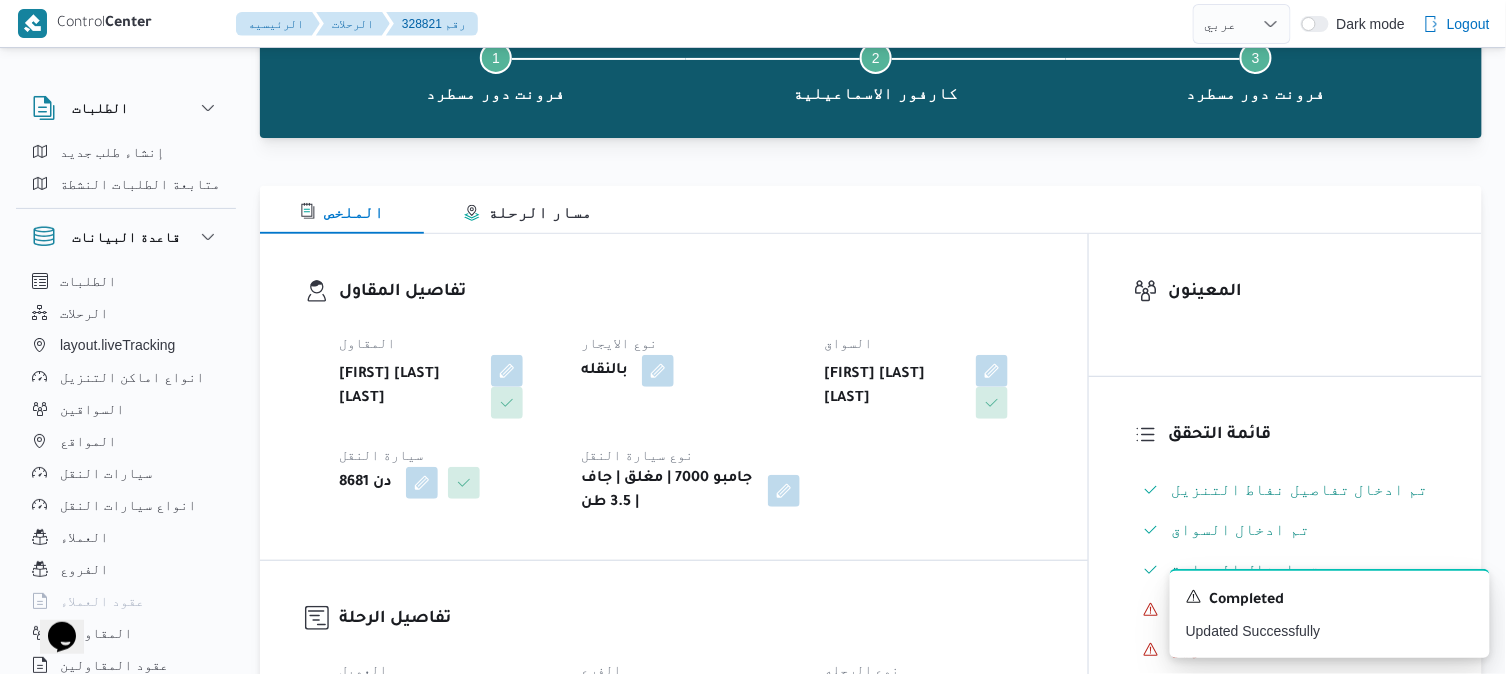 scroll, scrollTop: 88, scrollLeft: 0, axis: vertical 